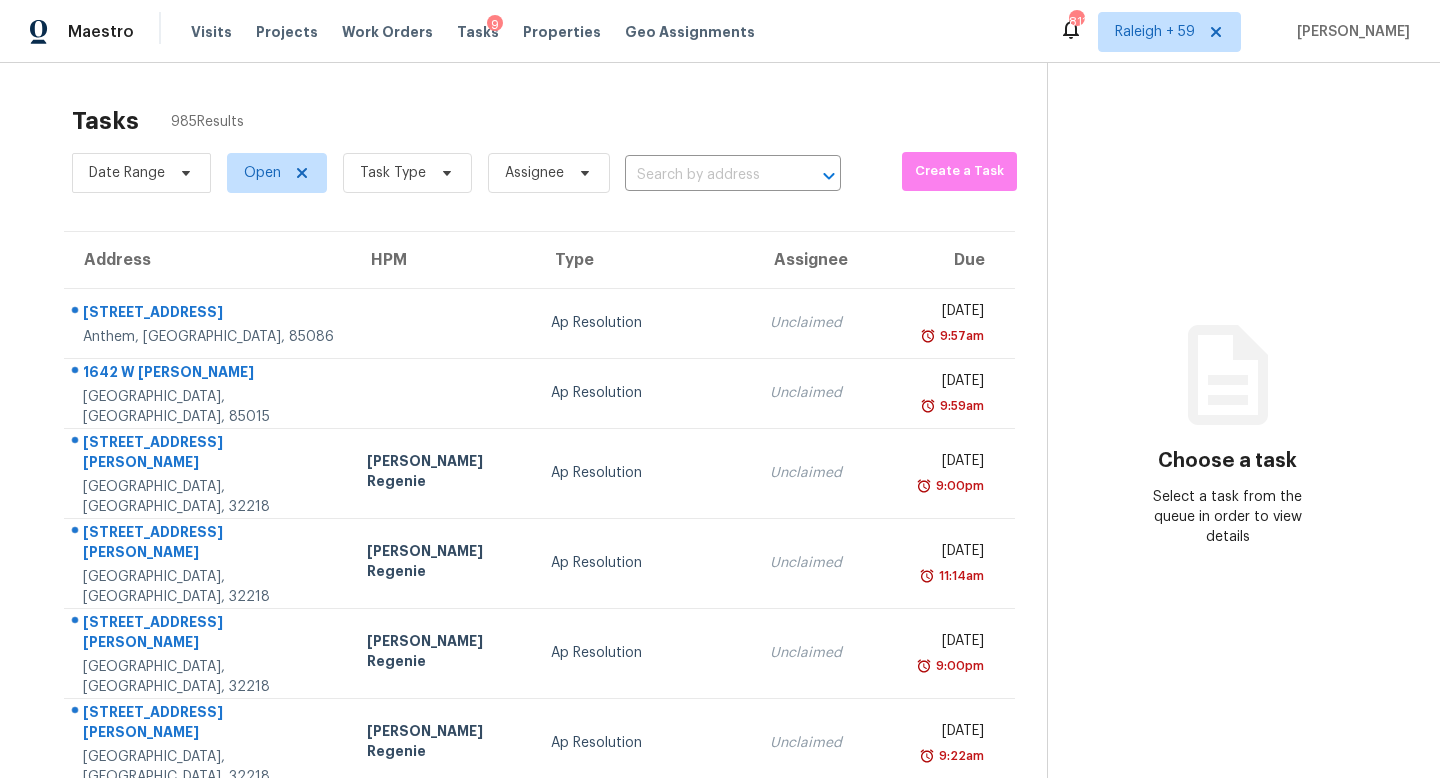 scroll, scrollTop: 0, scrollLeft: 0, axis: both 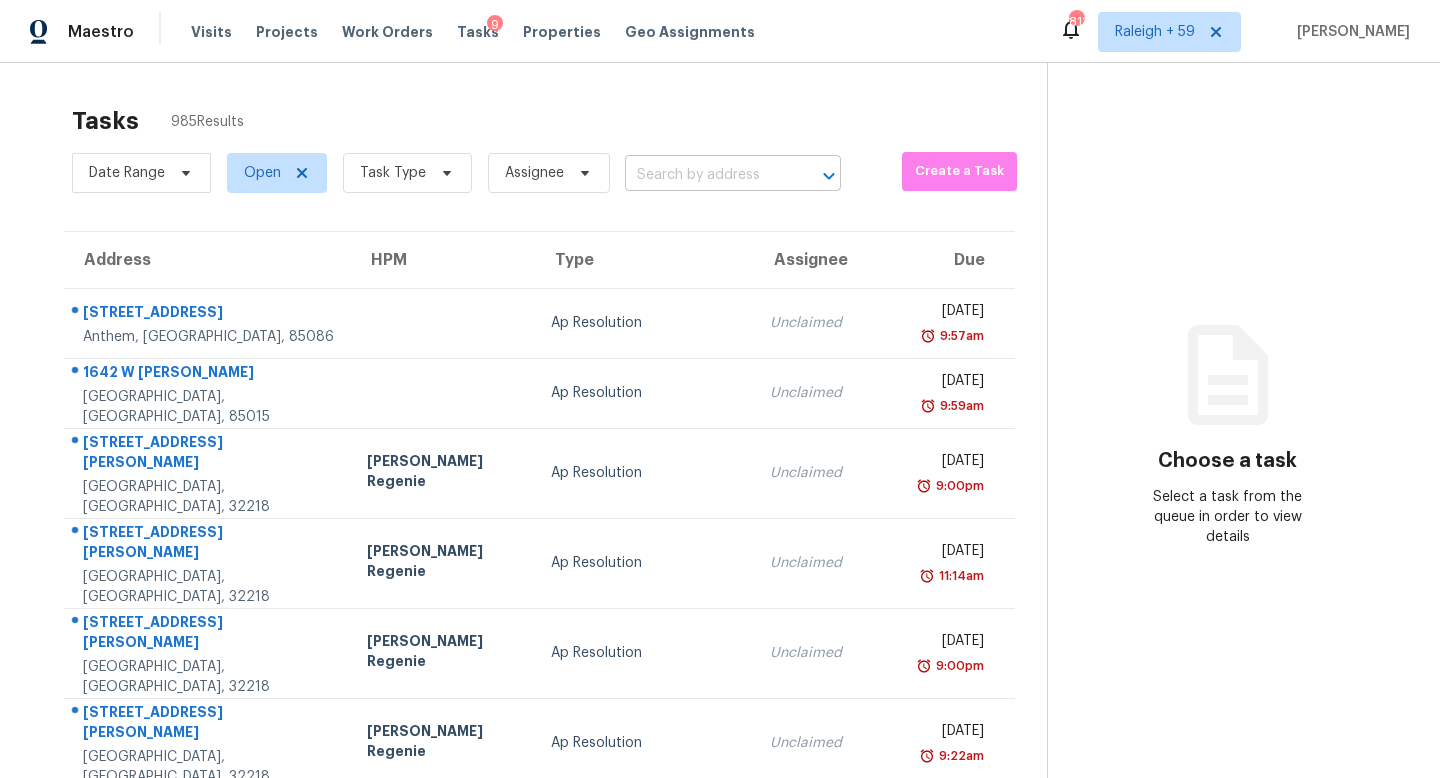 click at bounding box center (705, 175) 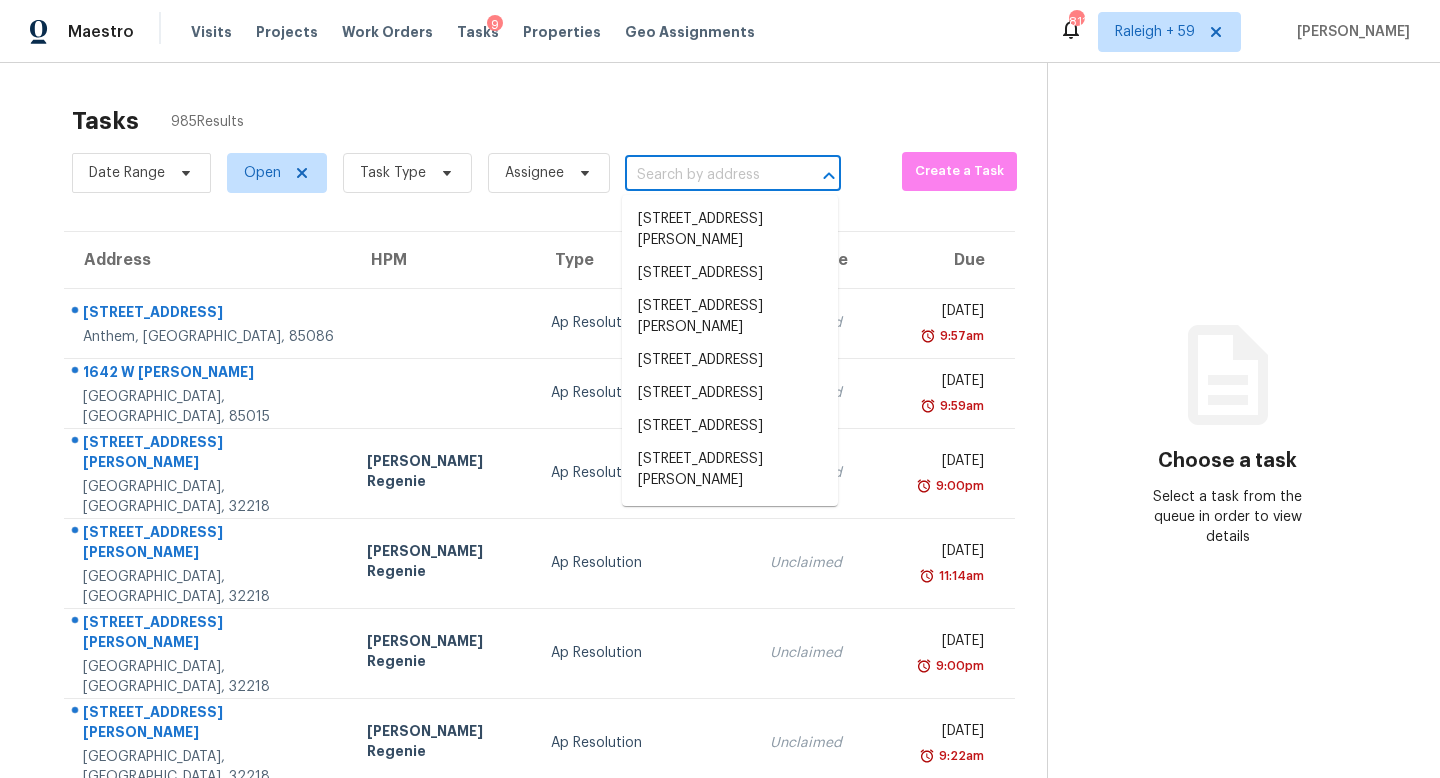 paste on "[STREET_ADDRESS]" 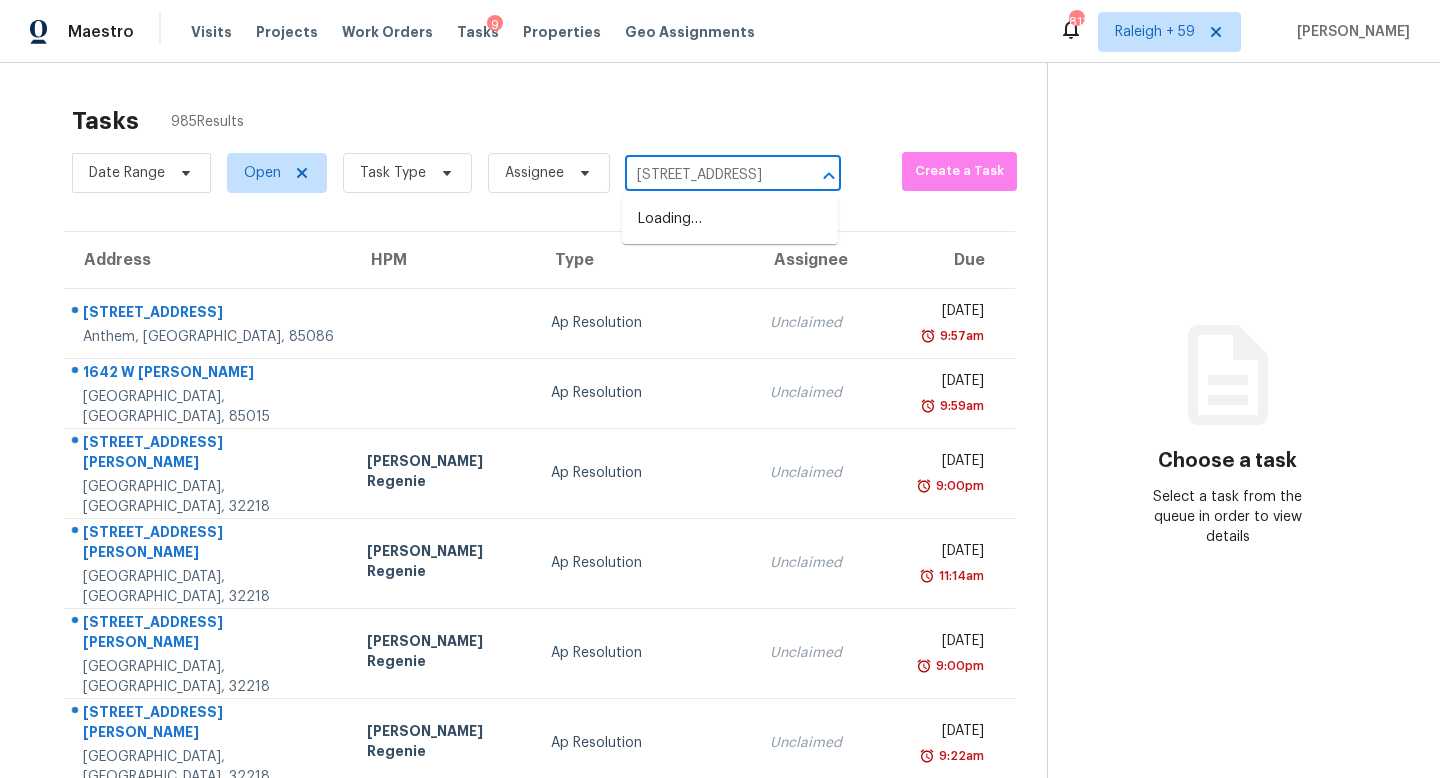 type on "[STREET_ADDRESS]" 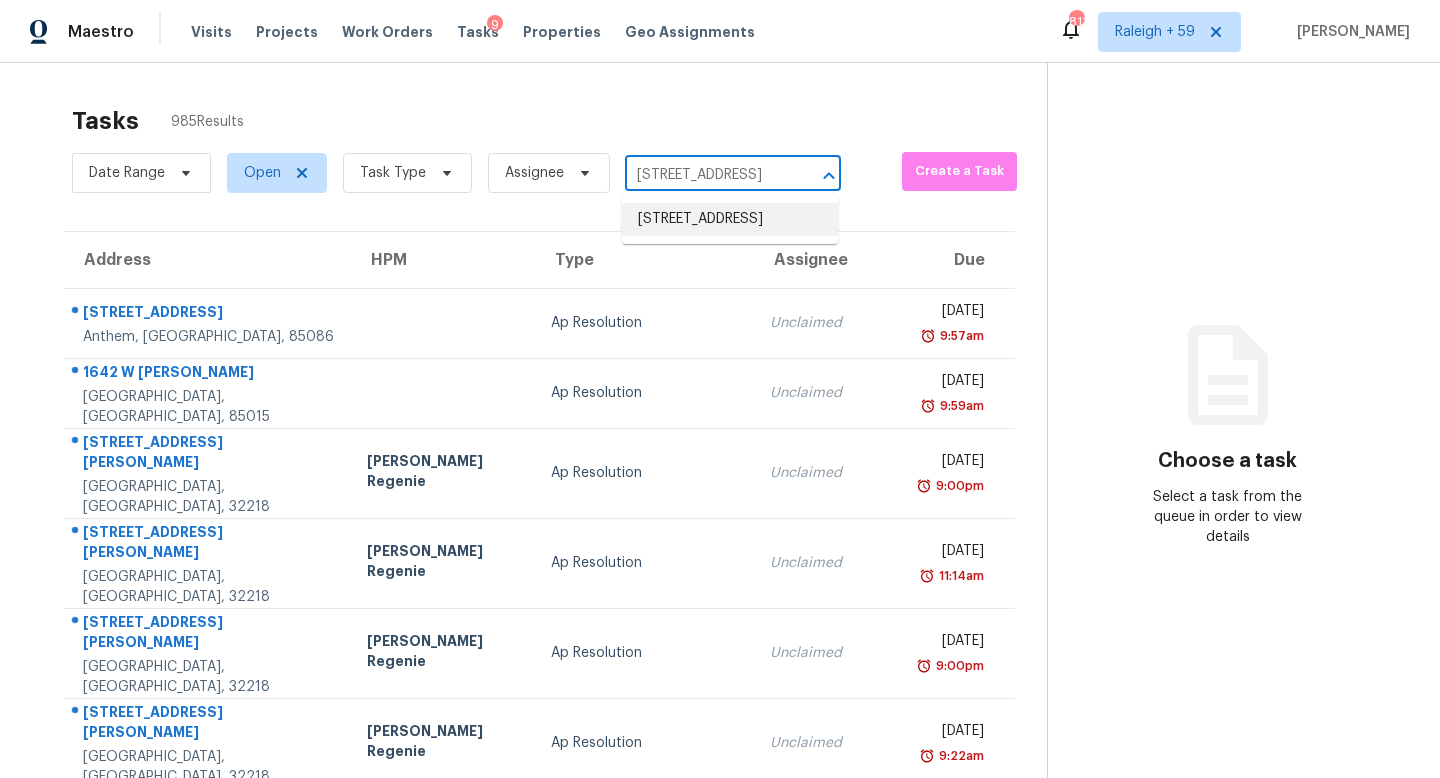 click on "[STREET_ADDRESS]" at bounding box center (730, 219) 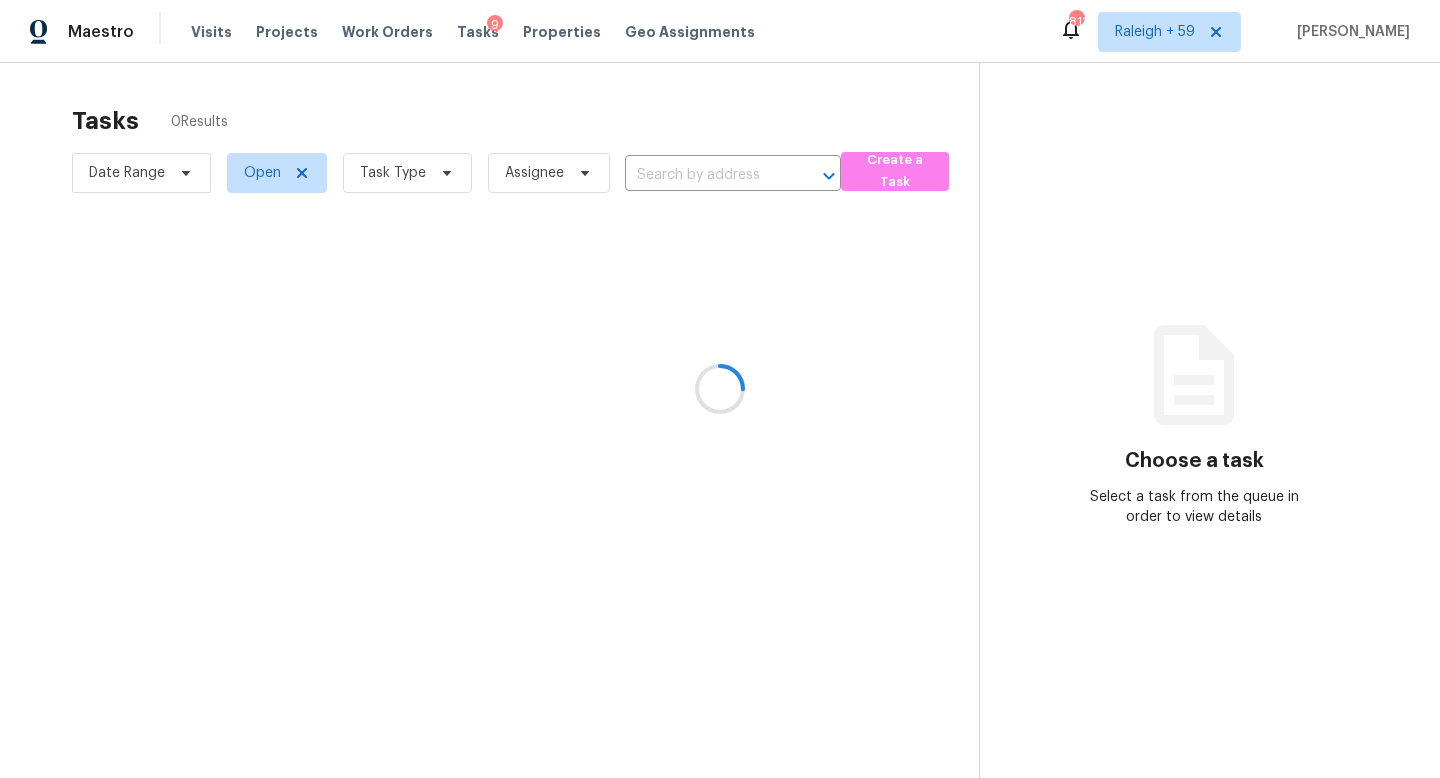 type on "[STREET_ADDRESS]" 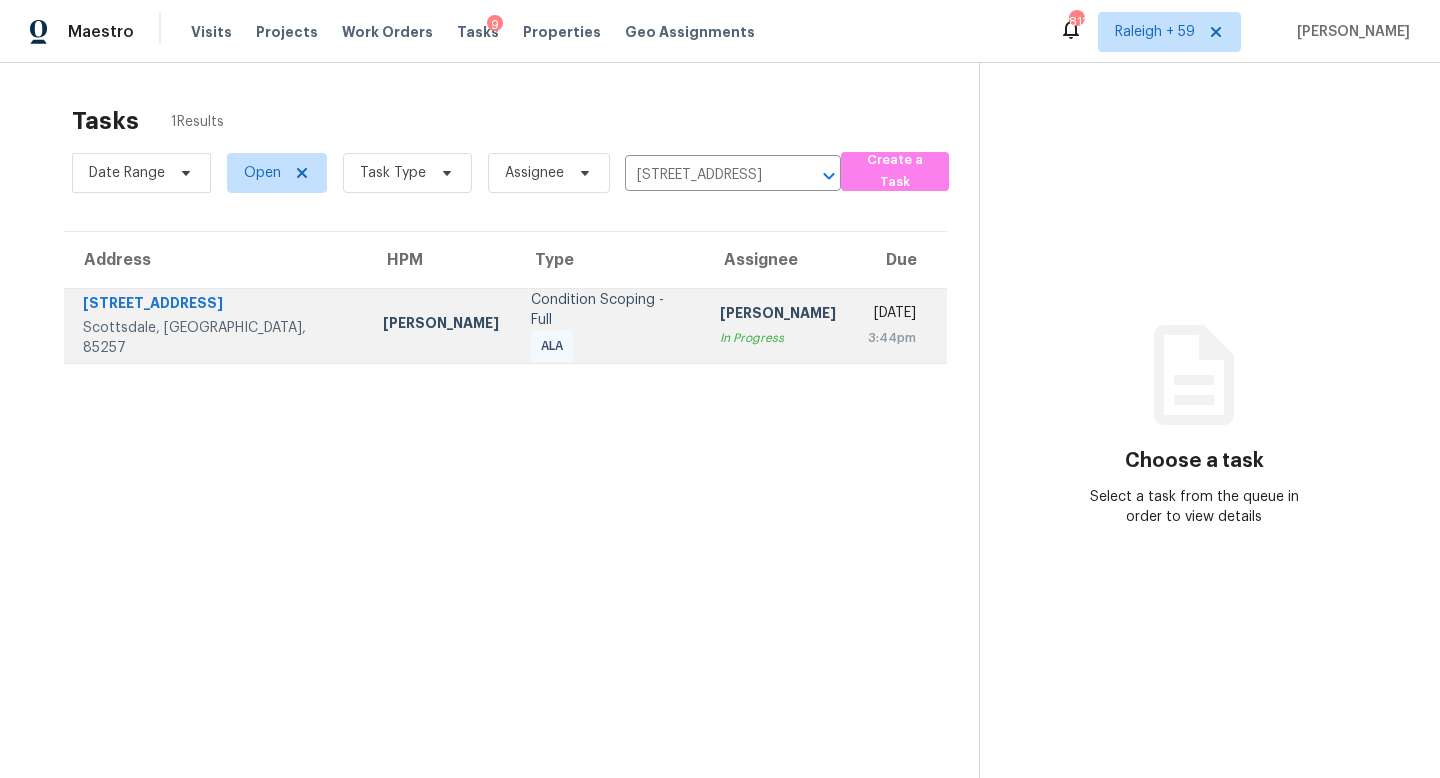 click on "[PERSON_NAME] In Progress" at bounding box center (778, 325) 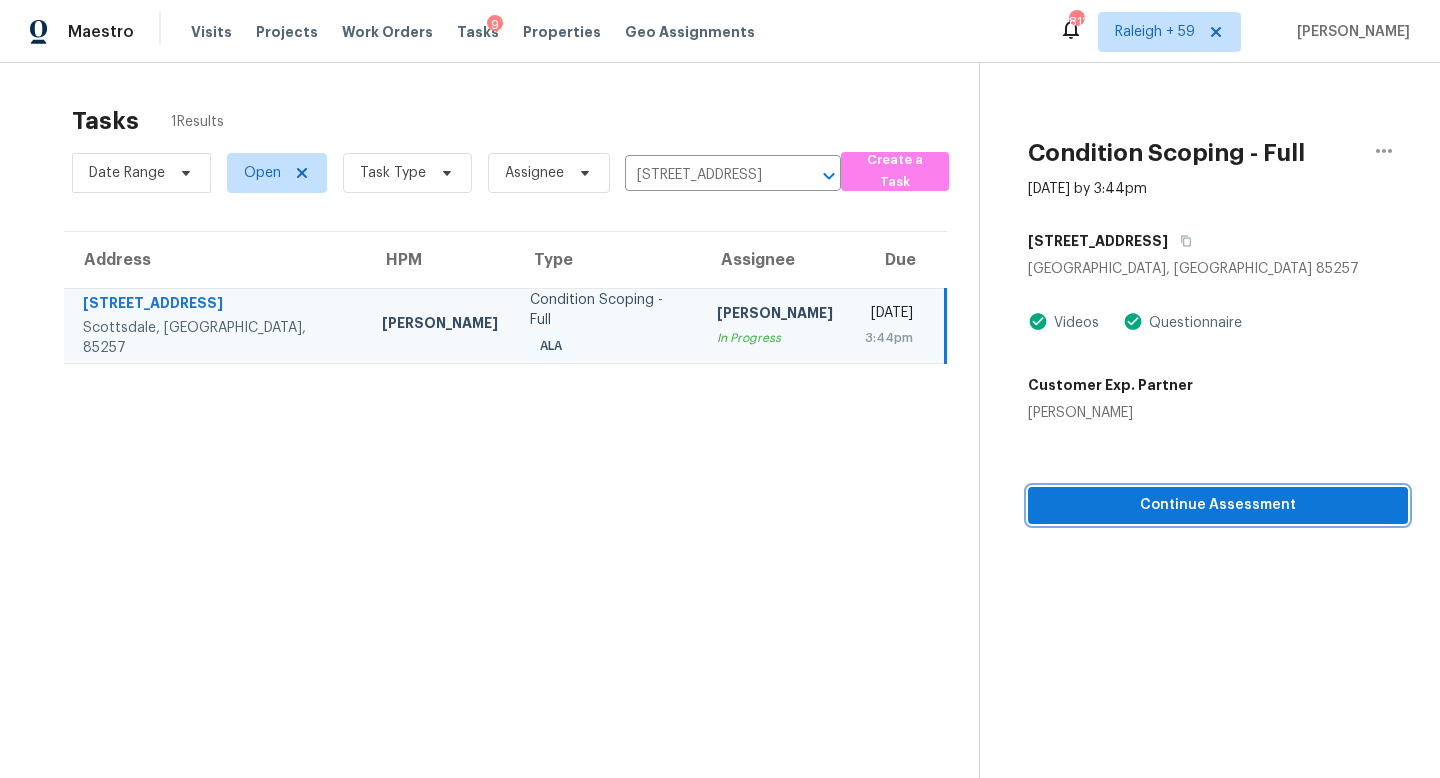 click on "Continue Assessment" at bounding box center (1218, 505) 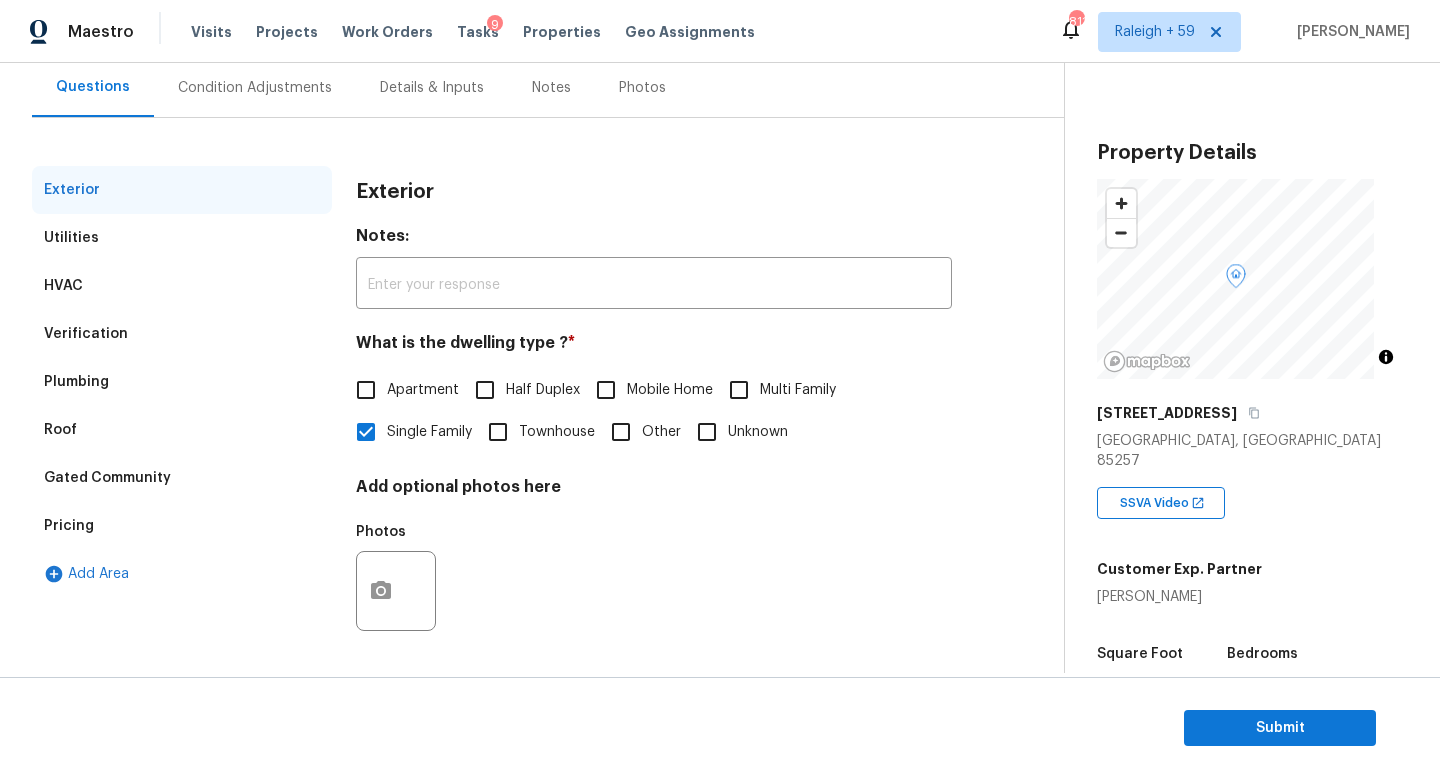 scroll, scrollTop: 53, scrollLeft: 0, axis: vertical 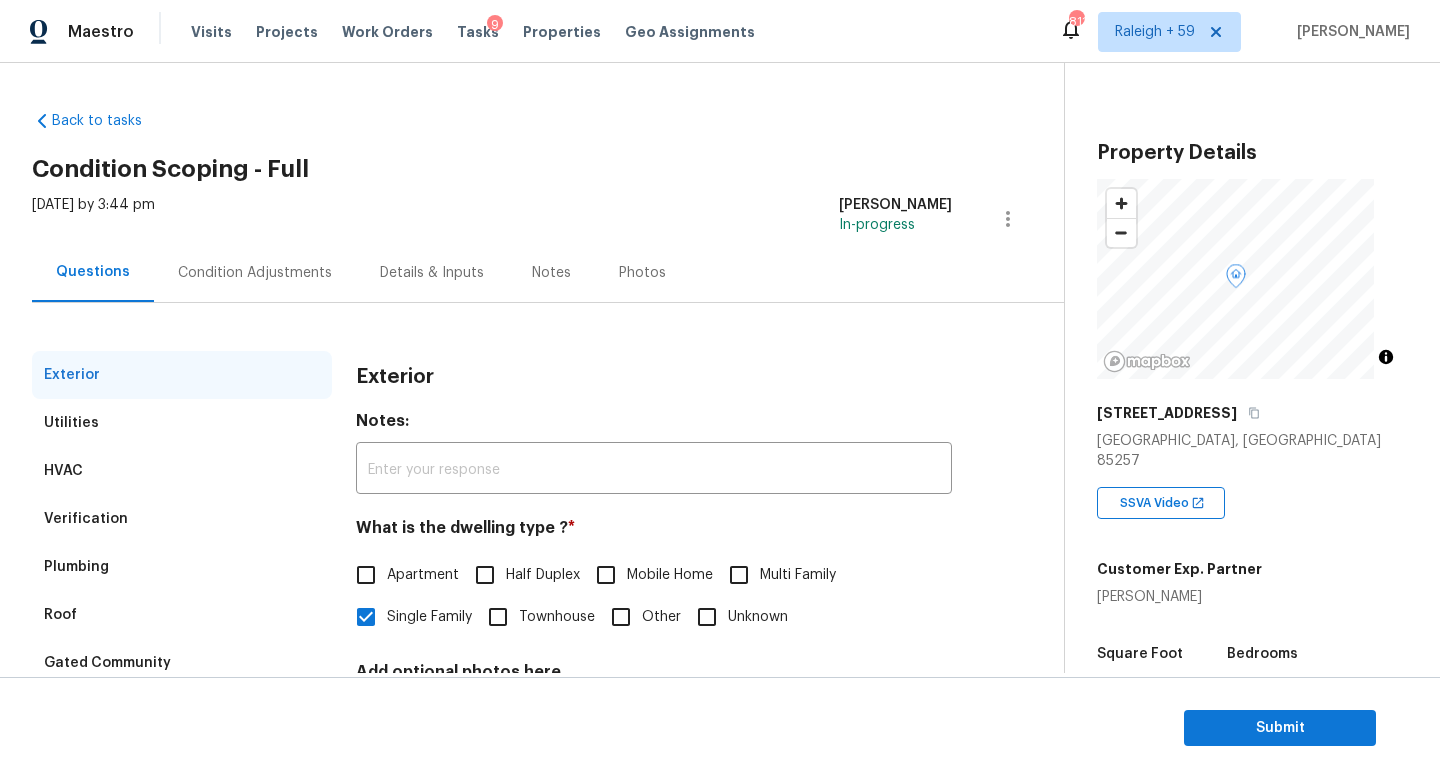 click on "Condition Adjustments" at bounding box center (255, 272) 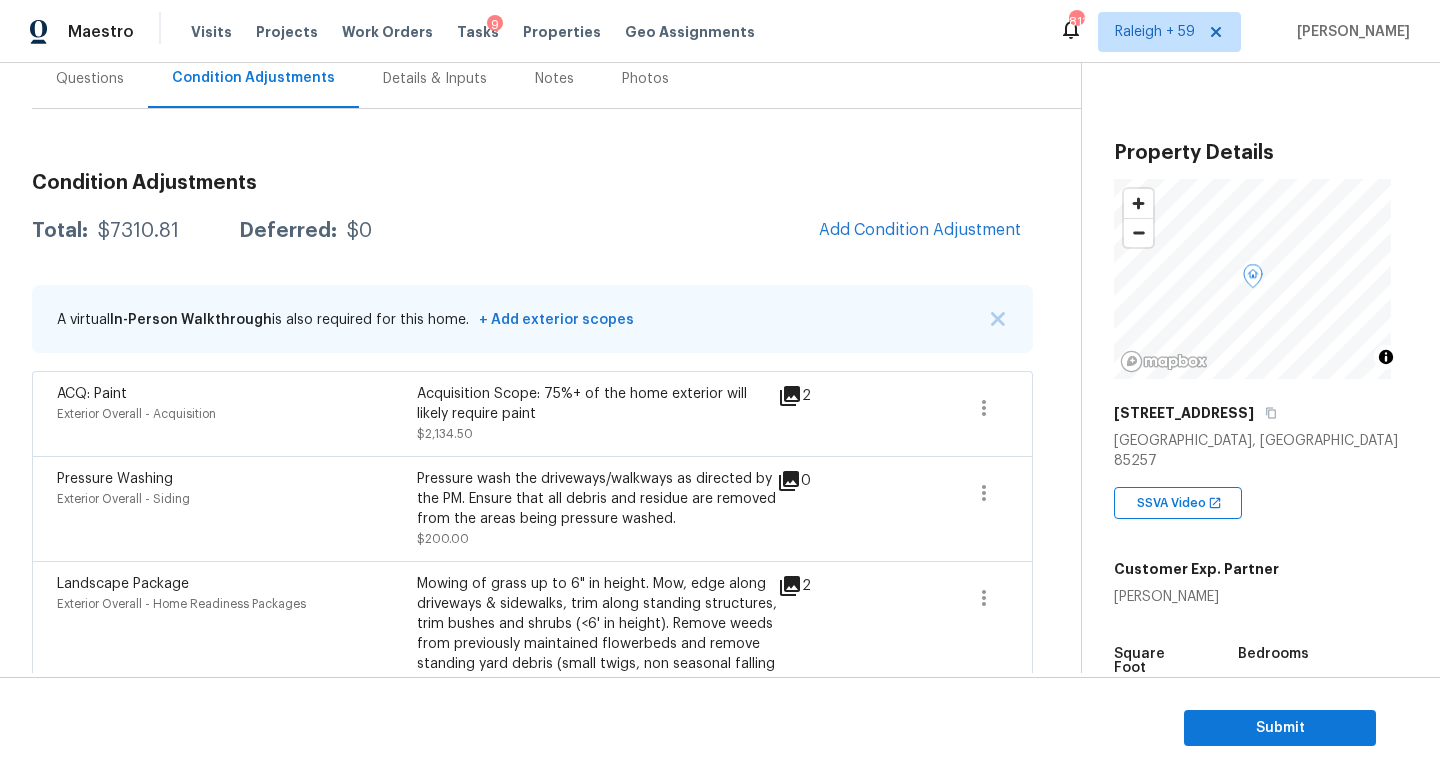 scroll, scrollTop: 86, scrollLeft: 0, axis: vertical 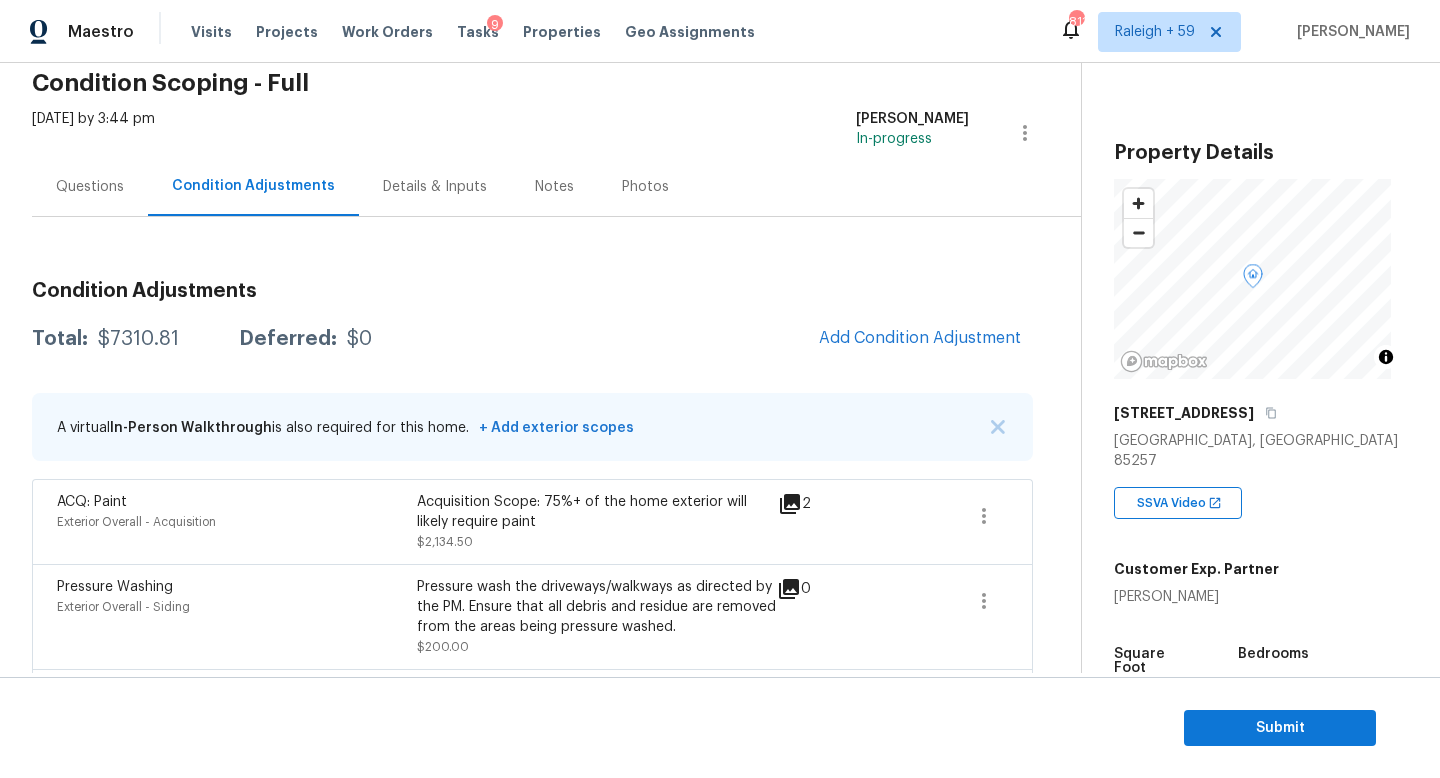 click on "Details & Inputs" at bounding box center (435, 186) 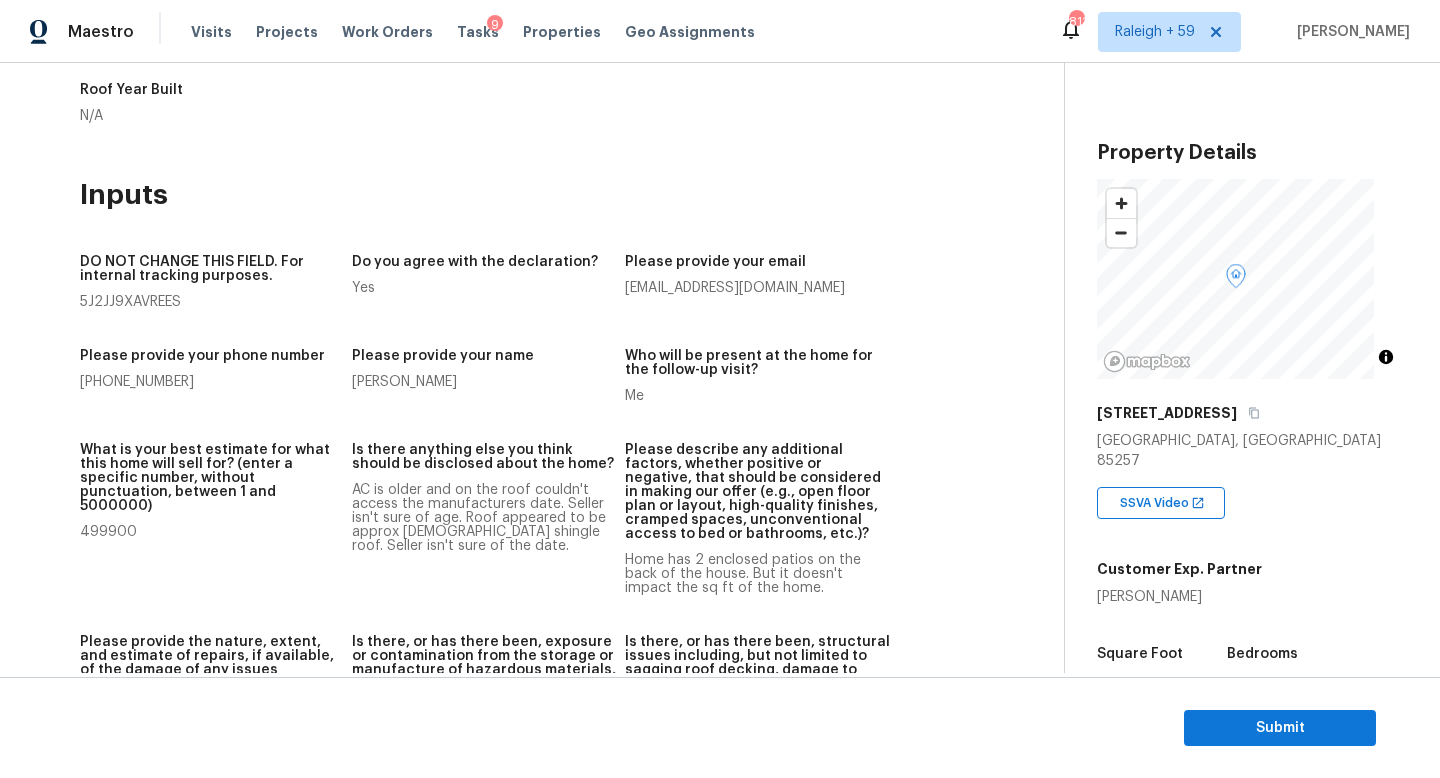 scroll, scrollTop: 117, scrollLeft: 0, axis: vertical 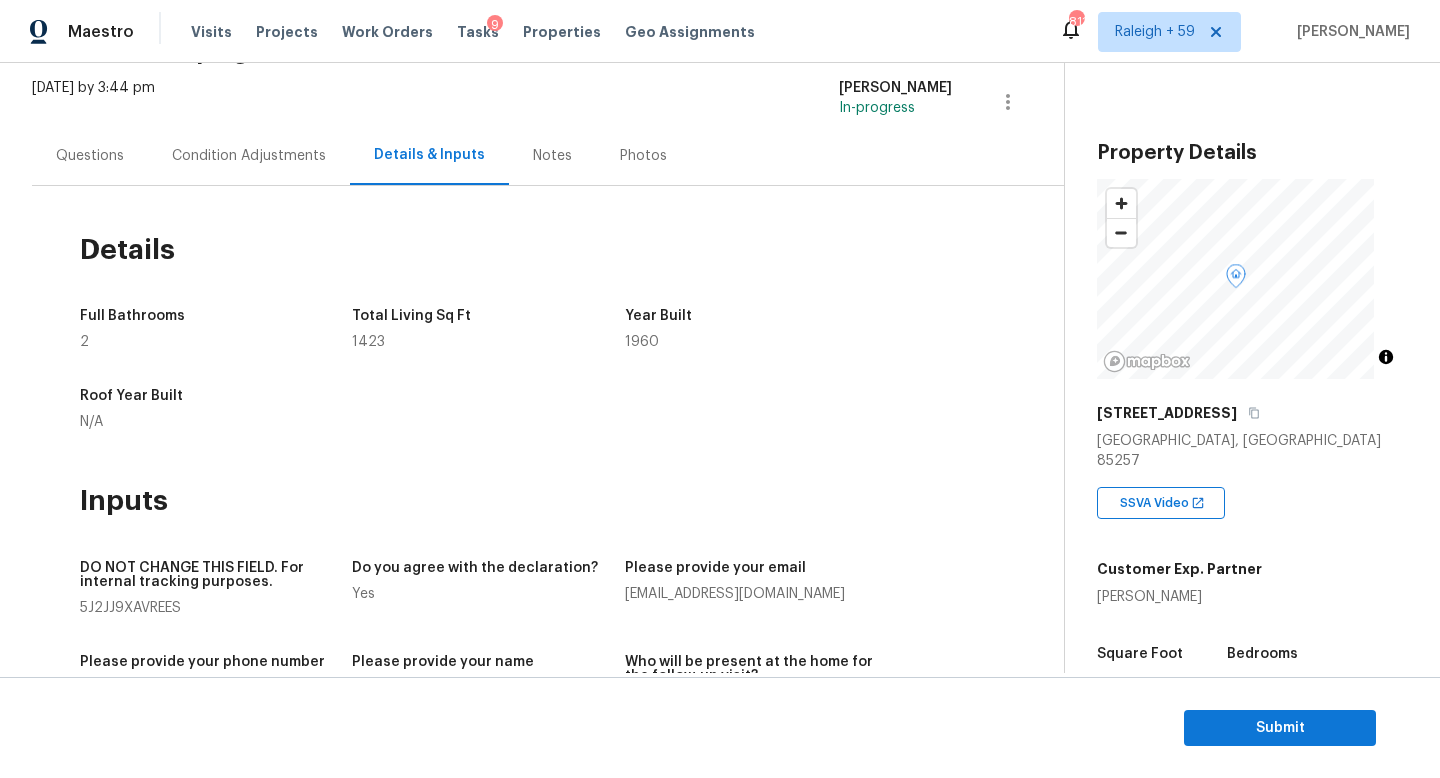 click on "Condition Adjustments" at bounding box center [249, 156] 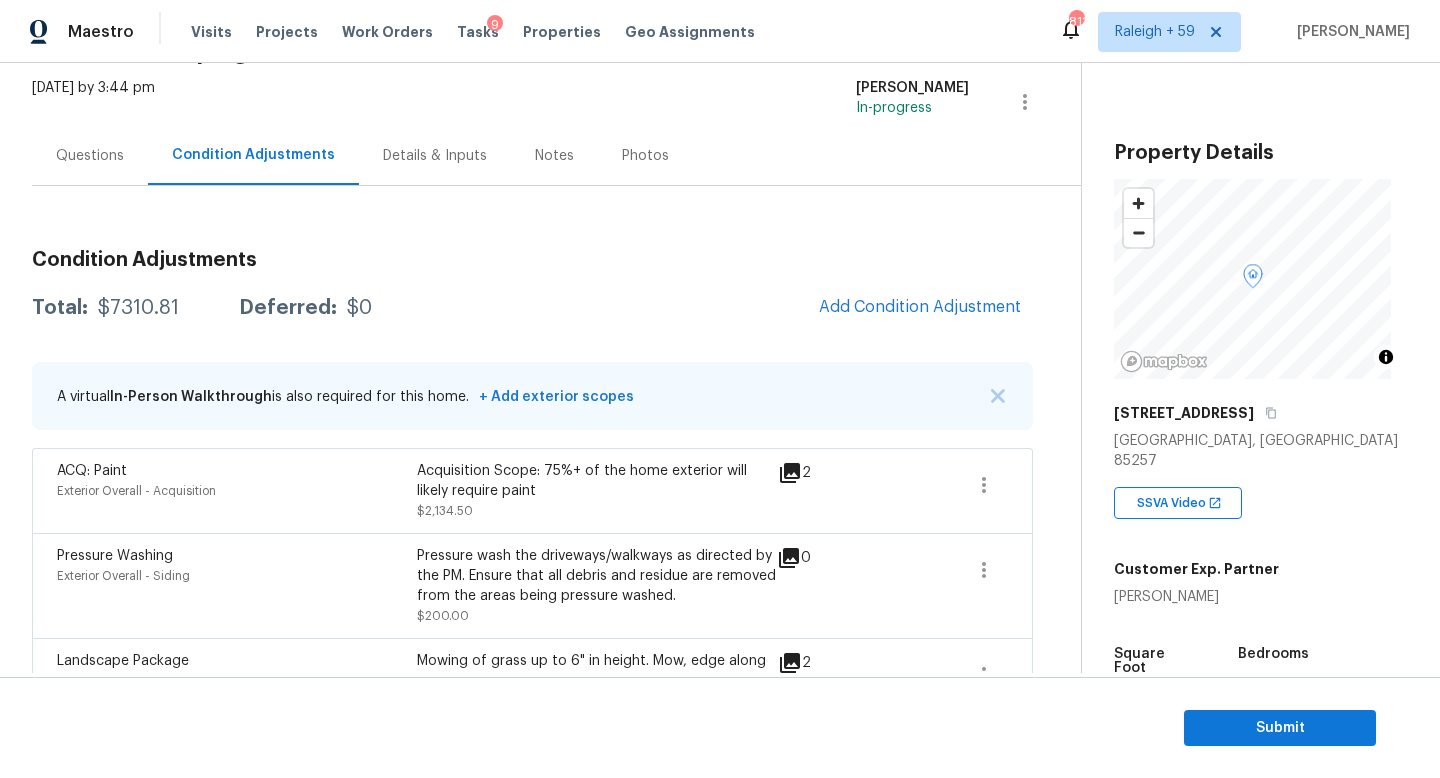 click on "Add Condition Adjustment" at bounding box center [920, 308] 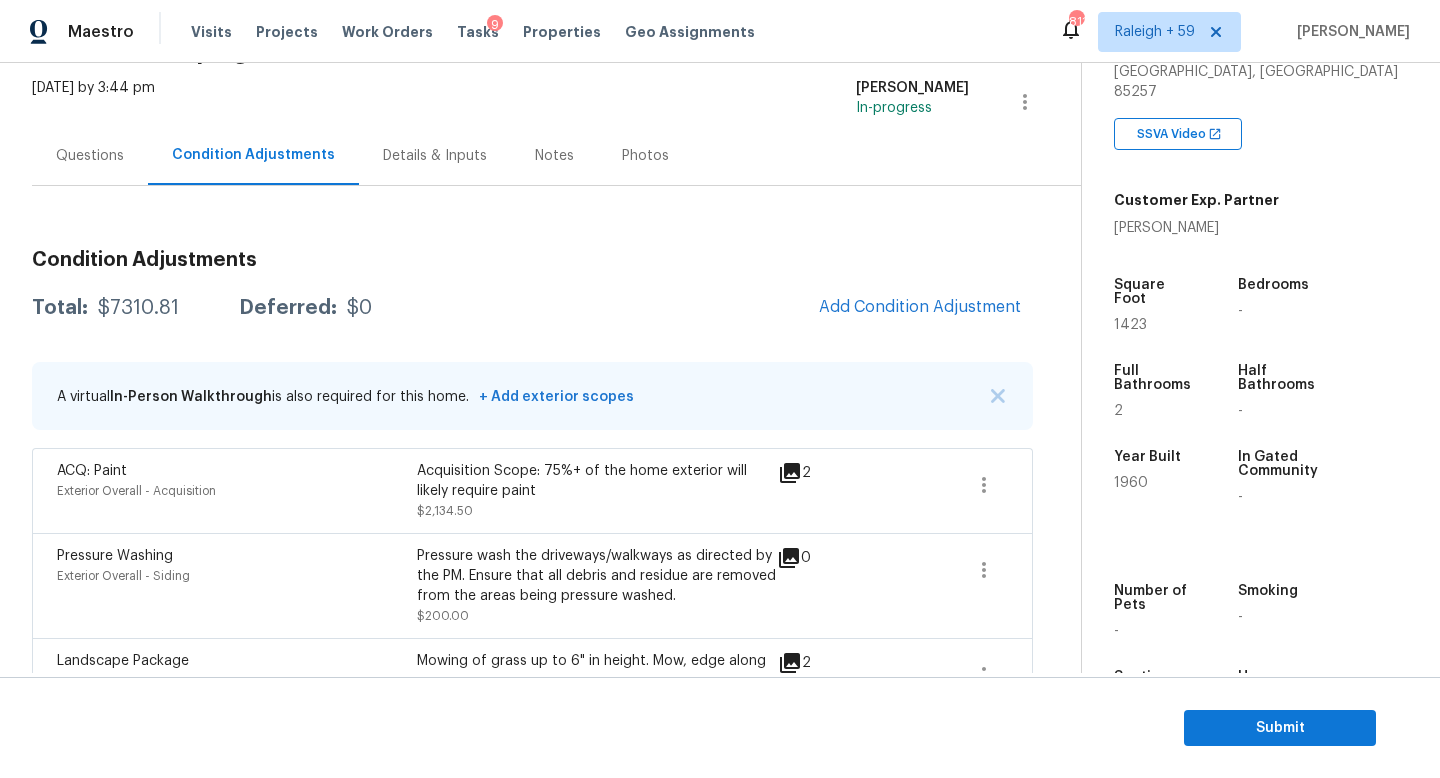 scroll, scrollTop: 0, scrollLeft: 0, axis: both 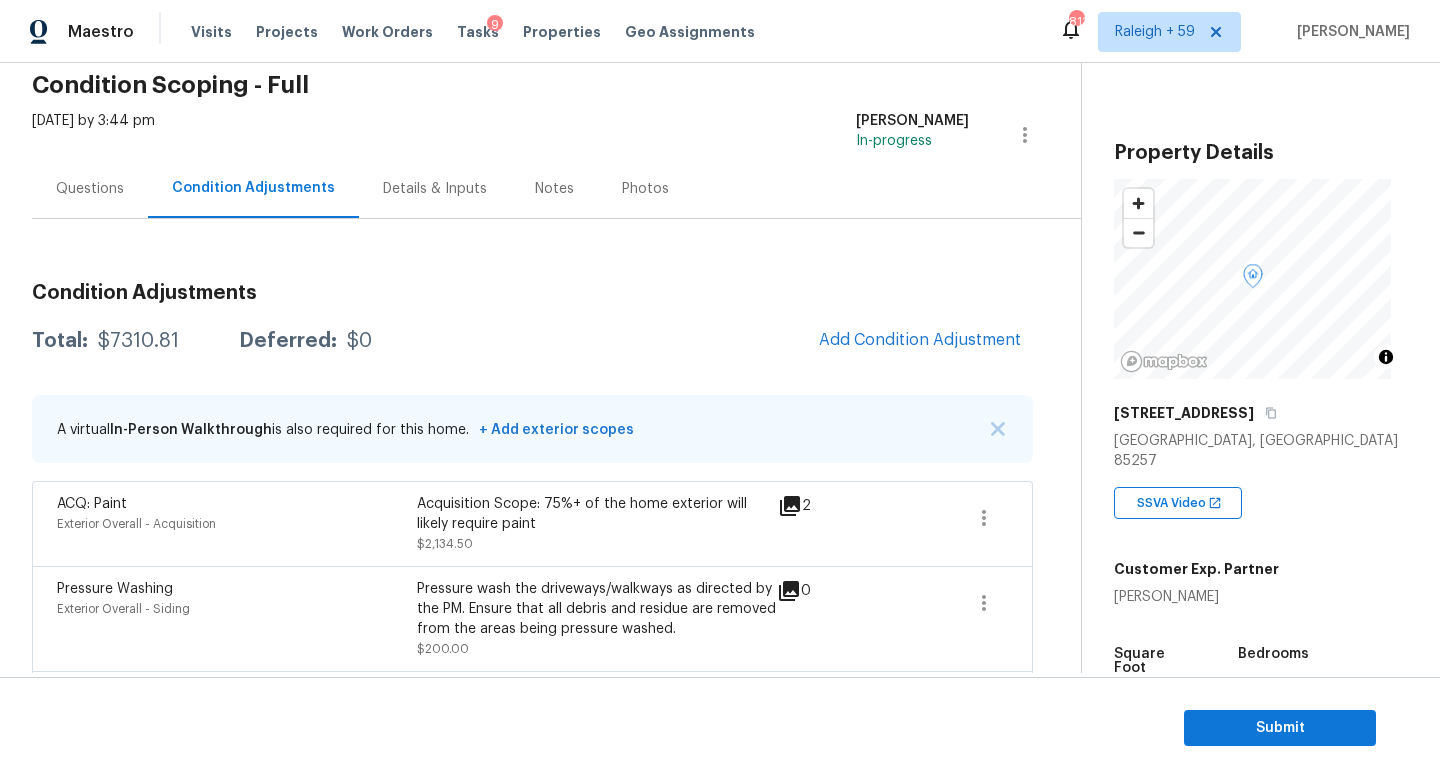 click on "Questions" at bounding box center (90, 188) 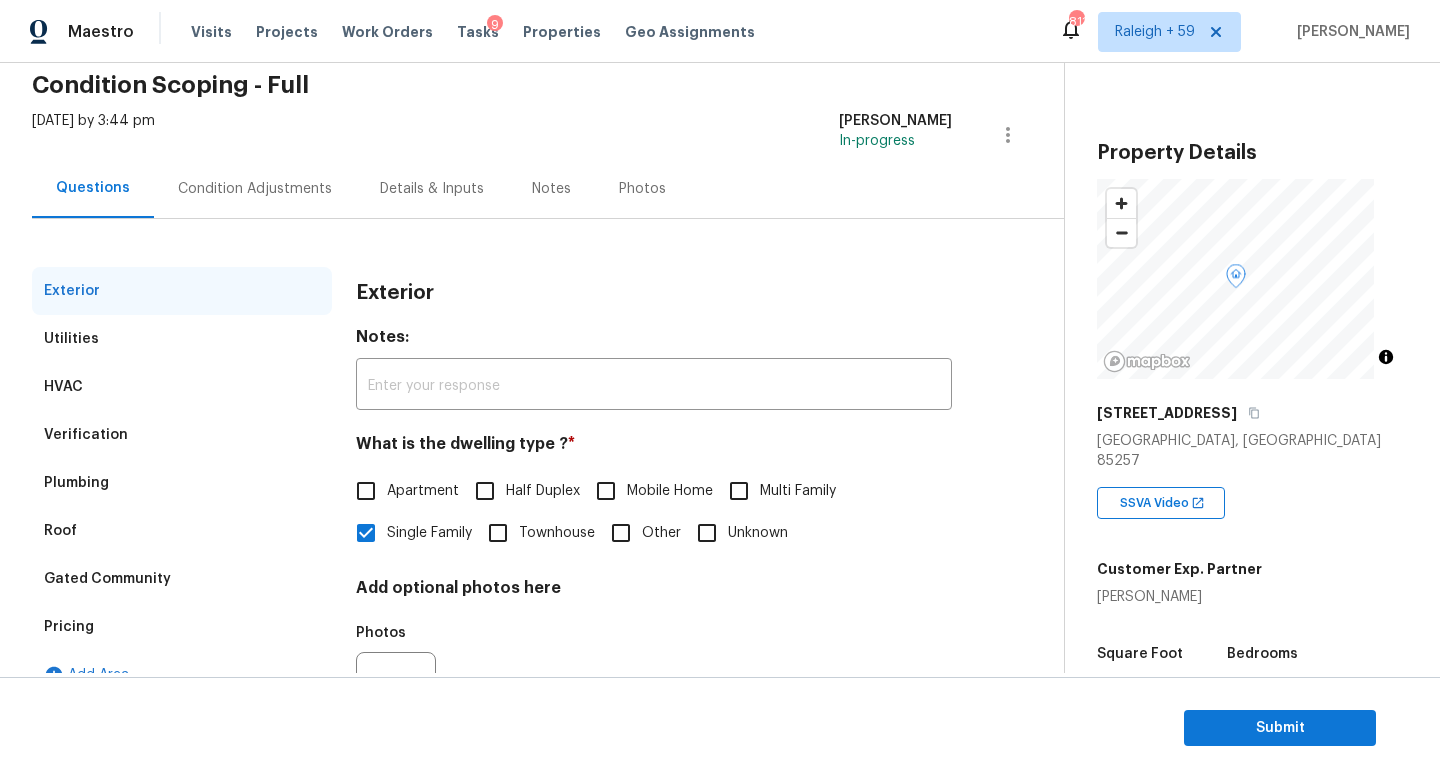 click on "Verification" at bounding box center (182, 435) 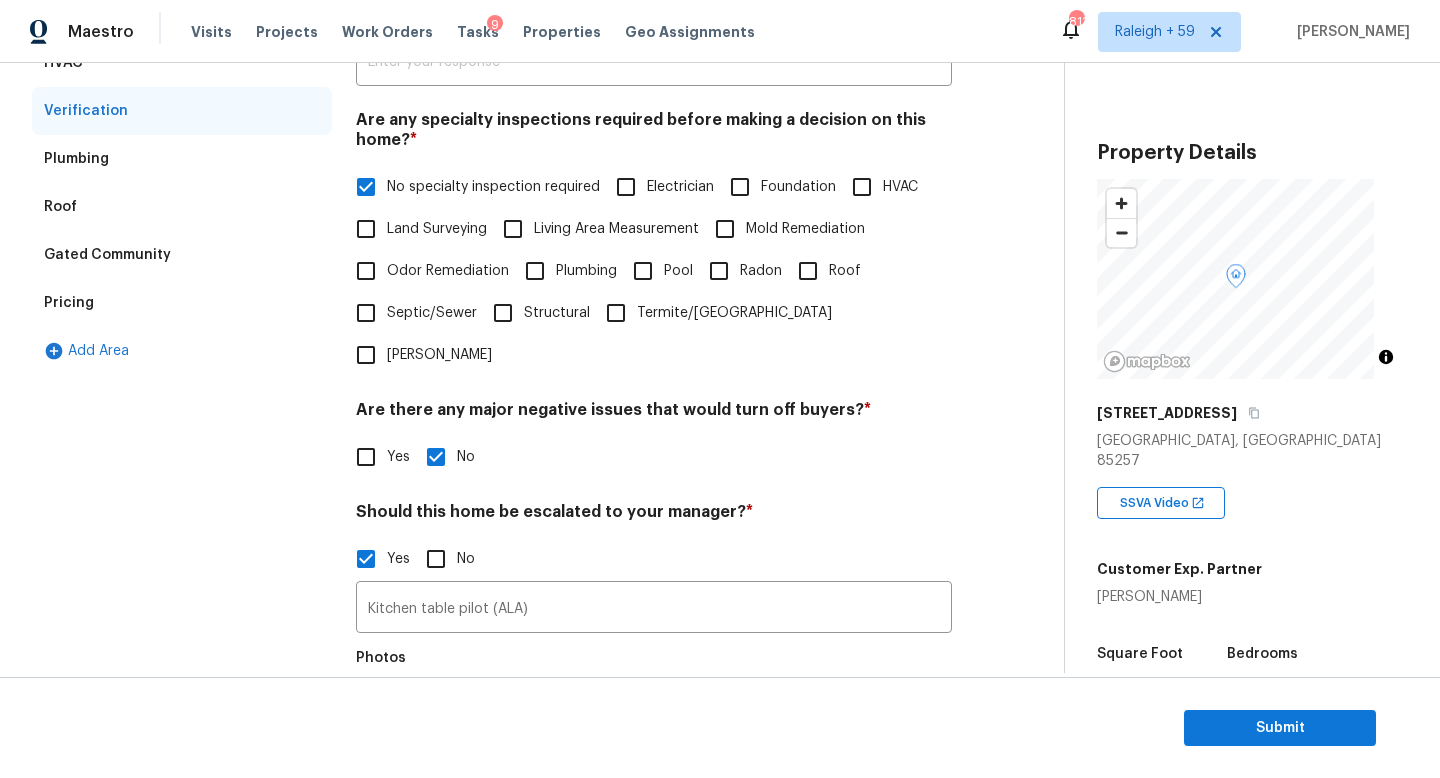scroll, scrollTop: 490, scrollLeft: 0, axis: vertical 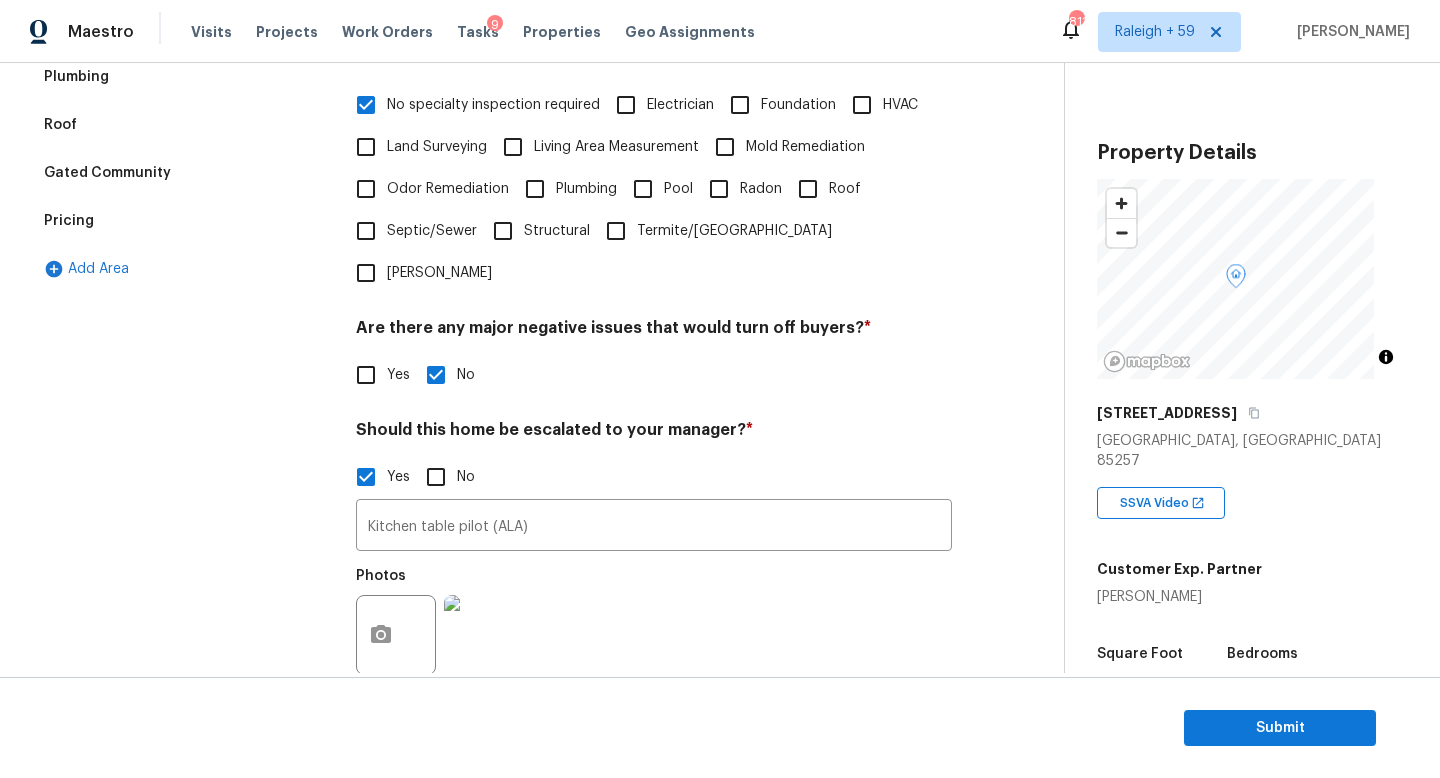 click on "Foundation" at bounding box center [798, 105] 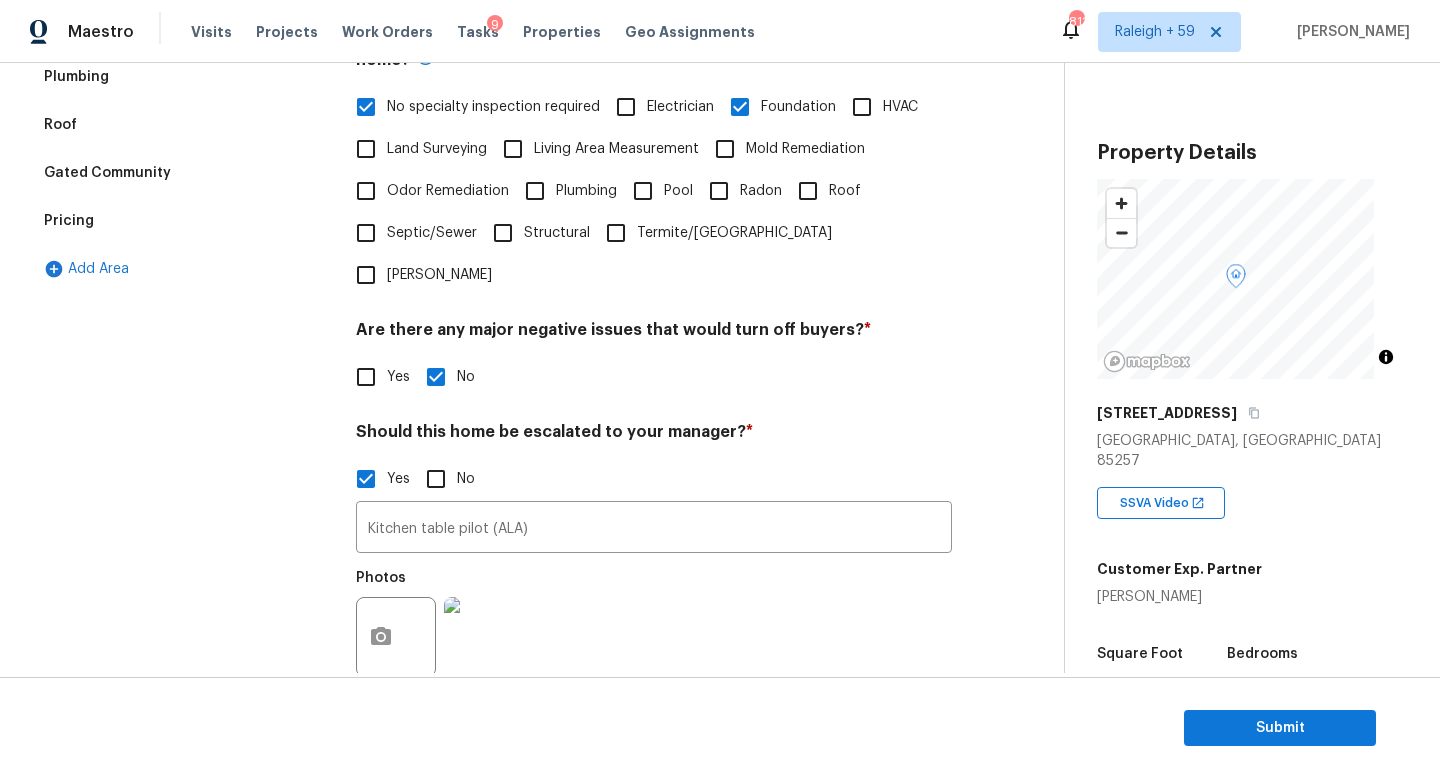 click on "No specialty inspection required" at bounding box center (493, 107) 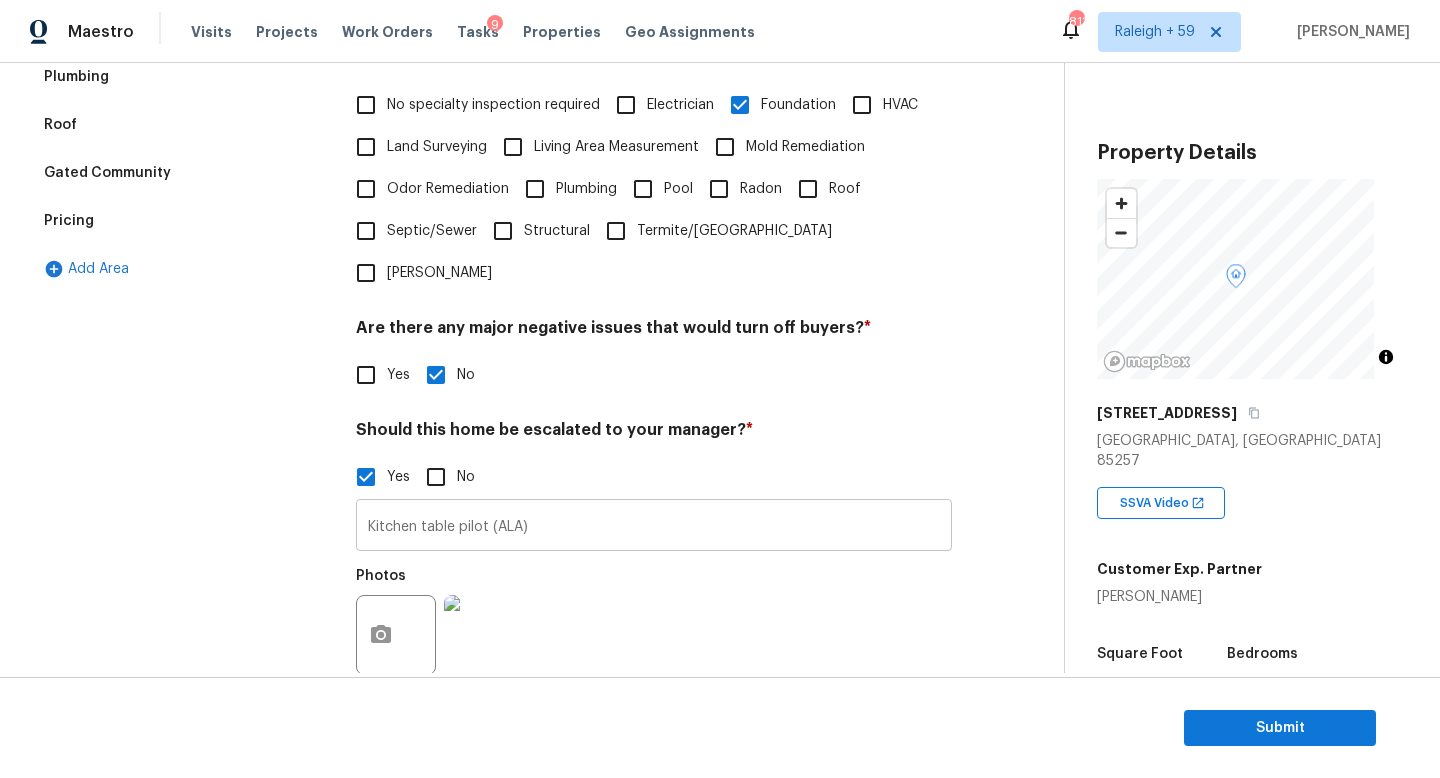 click on "Kitchen table pilot (ALA)" at bounding box center (654, 527) 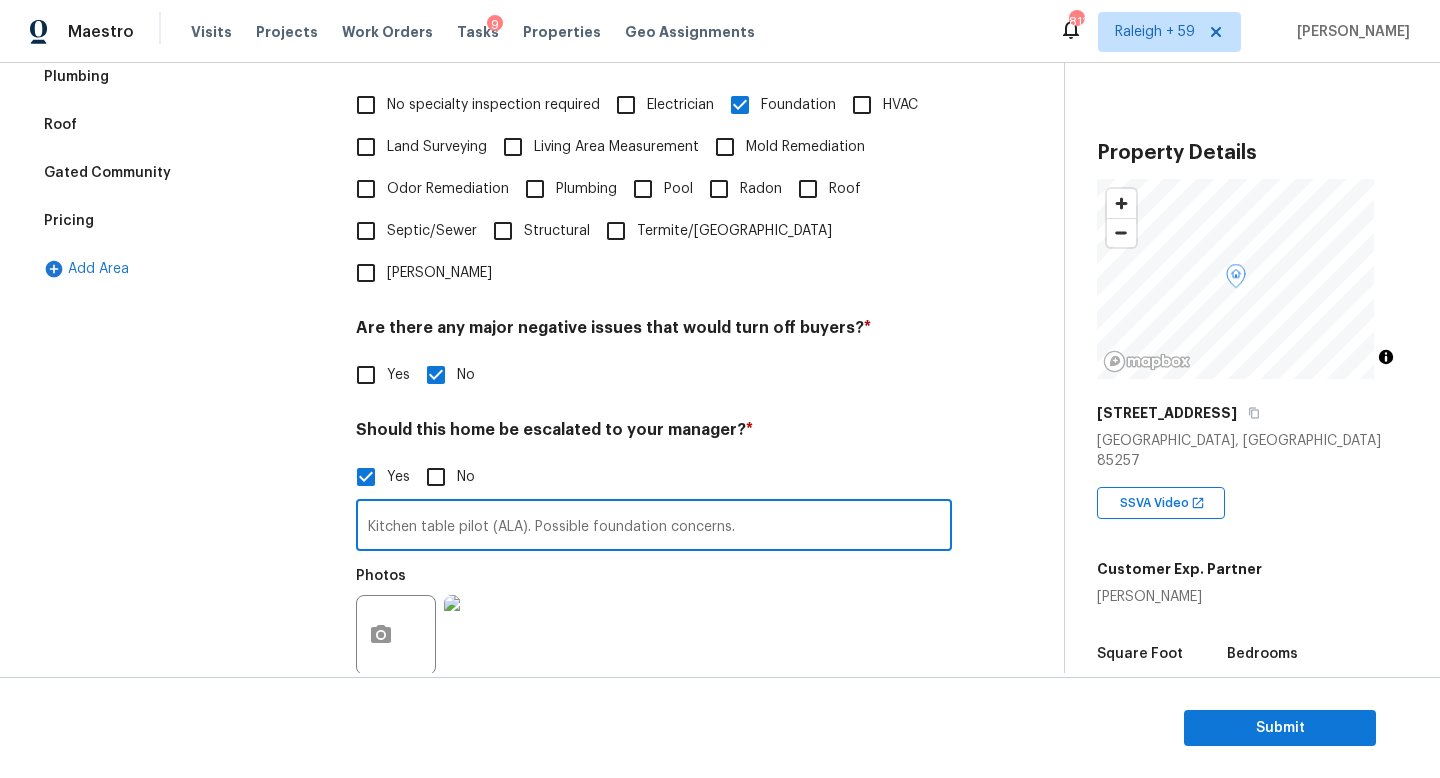 type on "Kitchen table pilot (ALA). Possible foundation concerns." 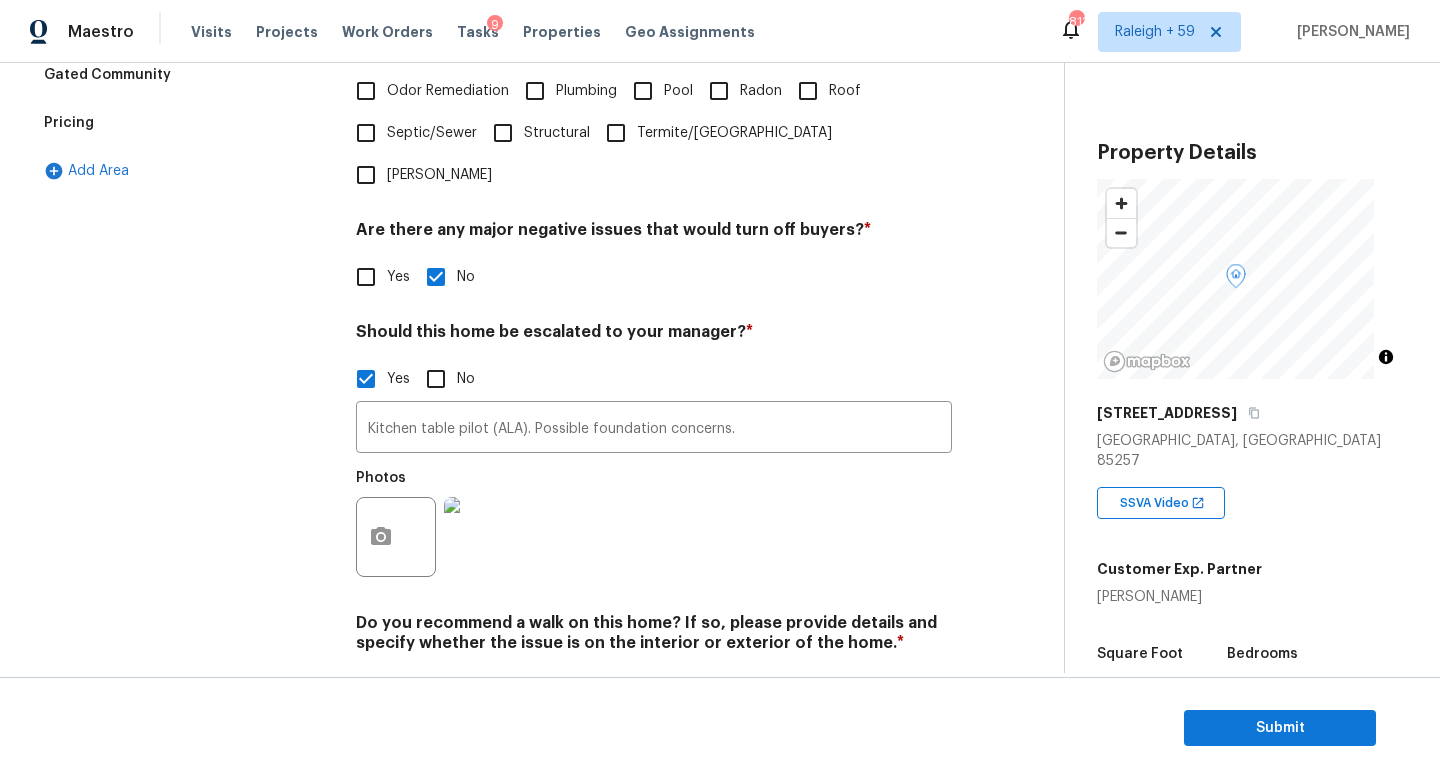 scroll, scrollTop: 672, scrollLeft: 0, axis: vertical 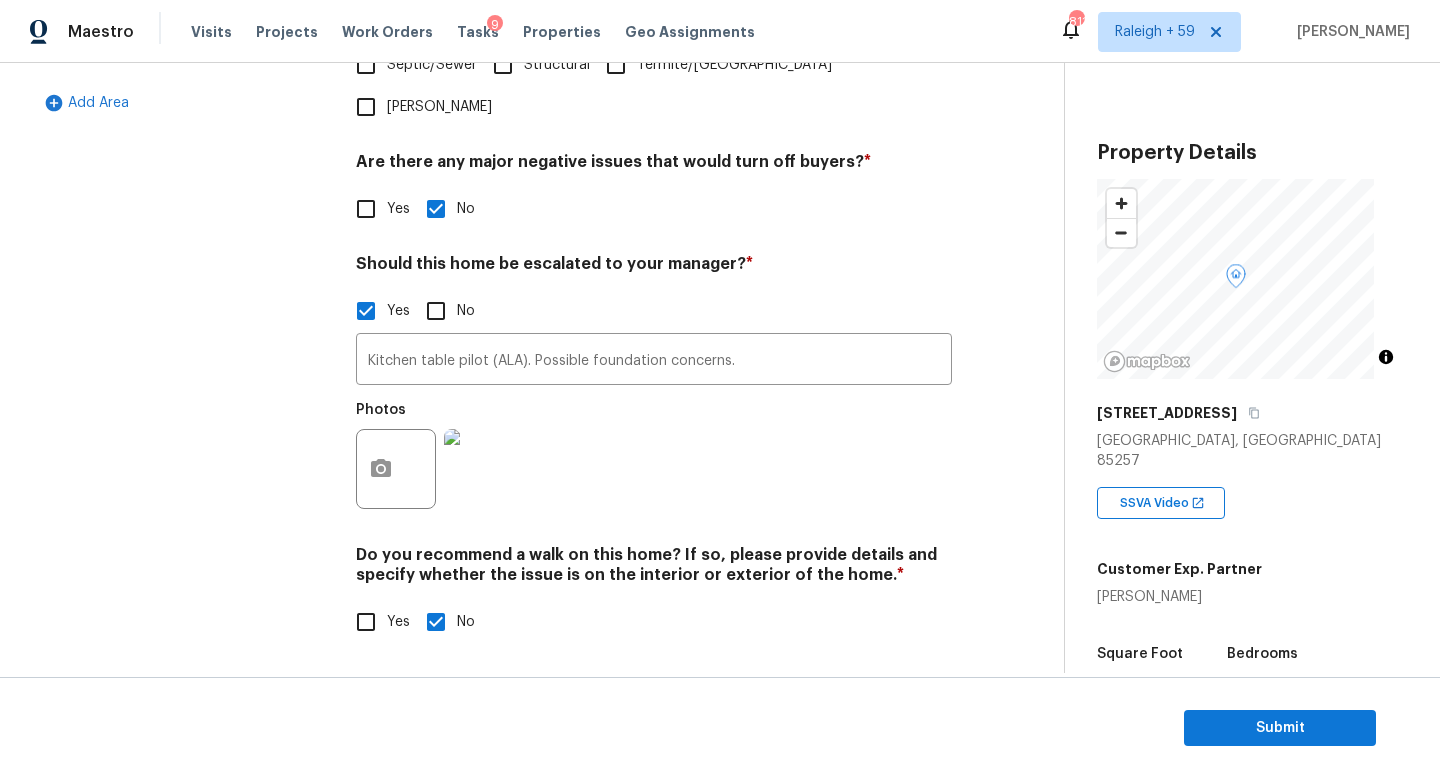 drag, startPoint x: 356, startPoint y: 441, endPoint x: 374, endPoint y: 455, distance: 22.803509 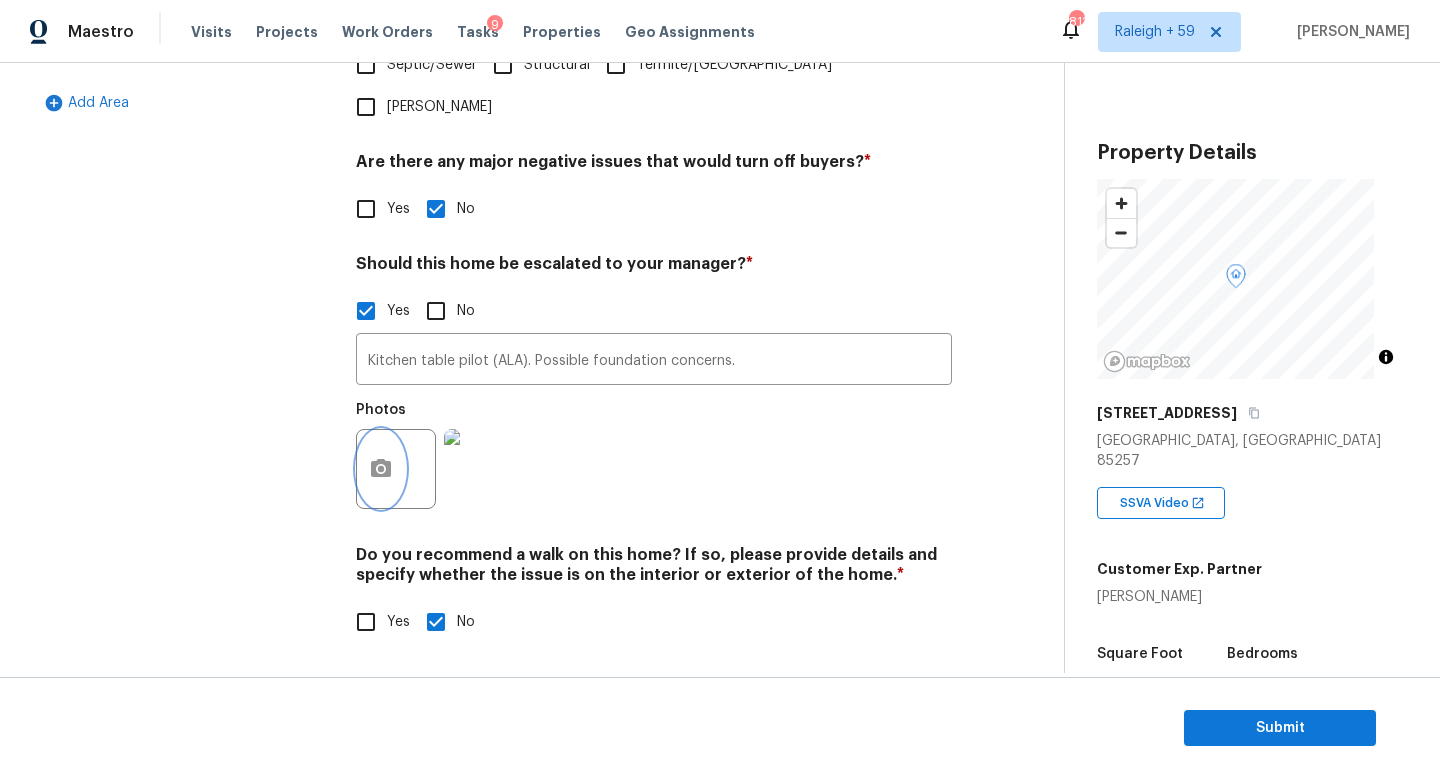 click 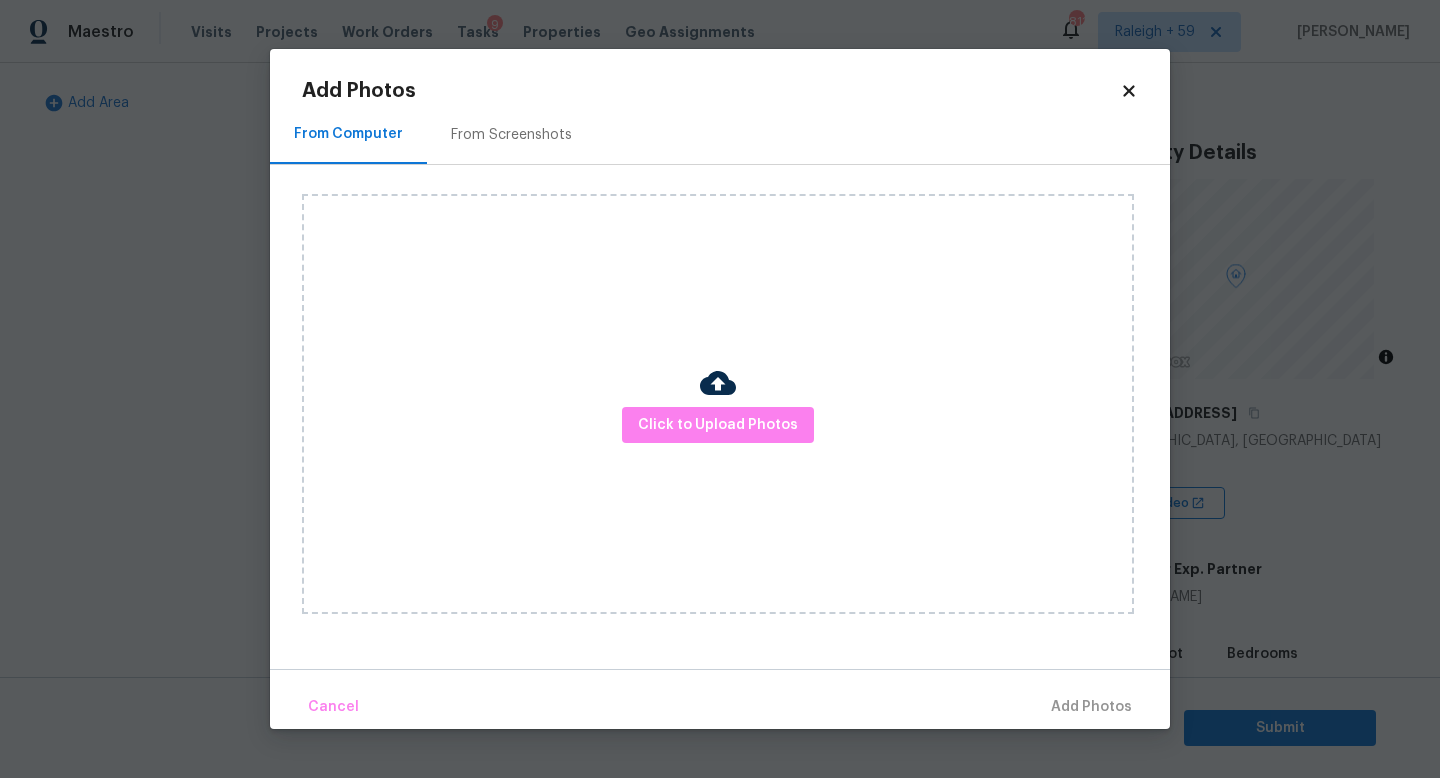 click on "Click to Upload Photos" at bounding box center (718, 404) 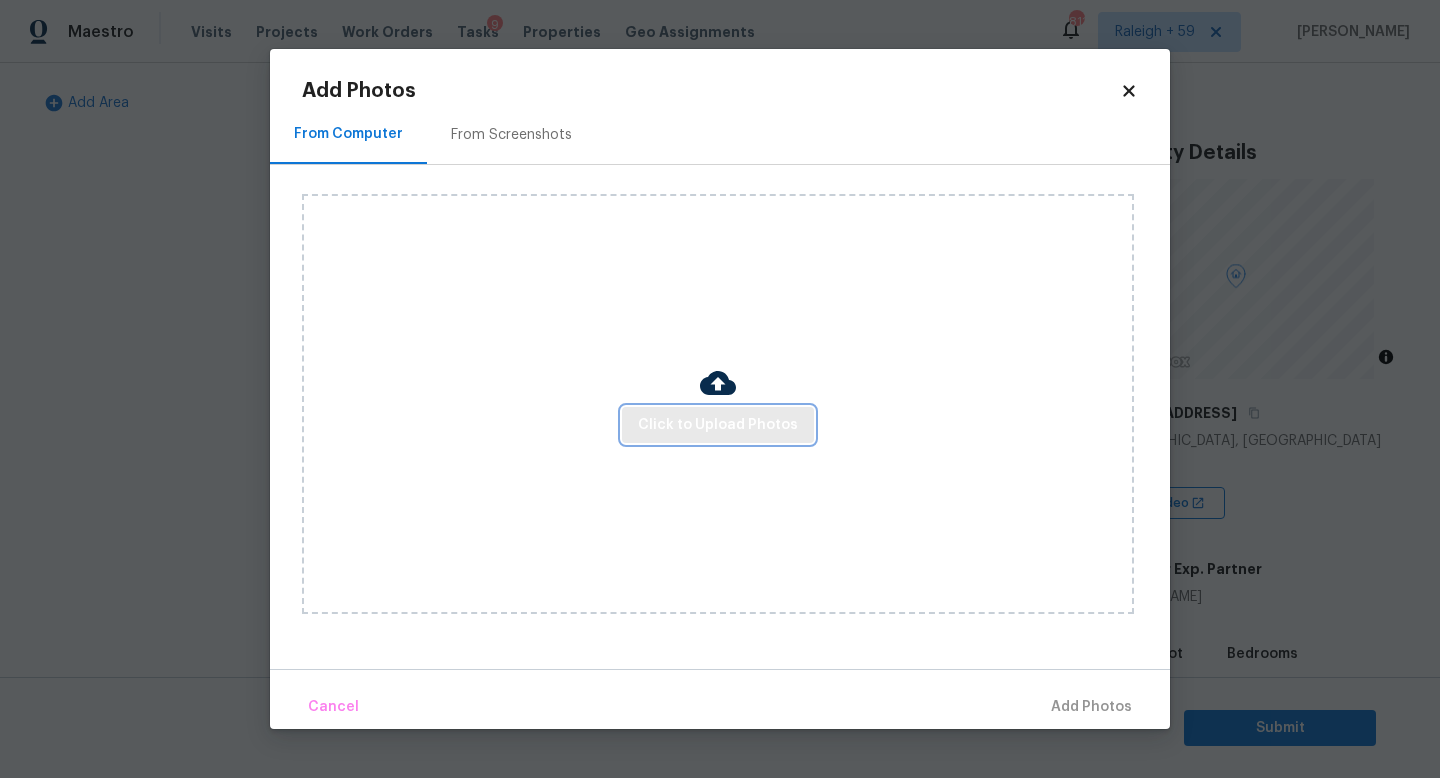 click on "Click to Upload Photos" at bounding box center [718, 425] 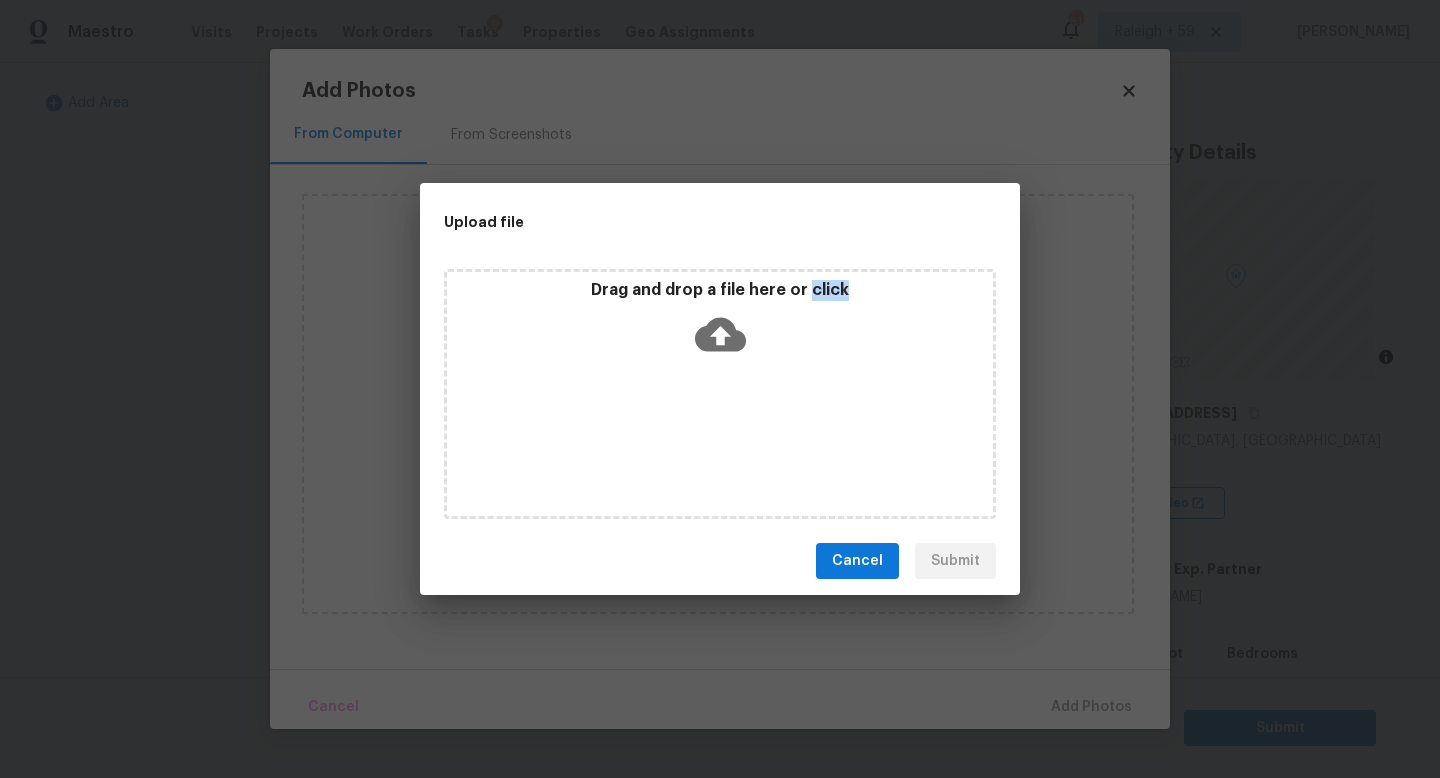 click on "Drag and drop a file here or click" at bounding box center (720, 394) 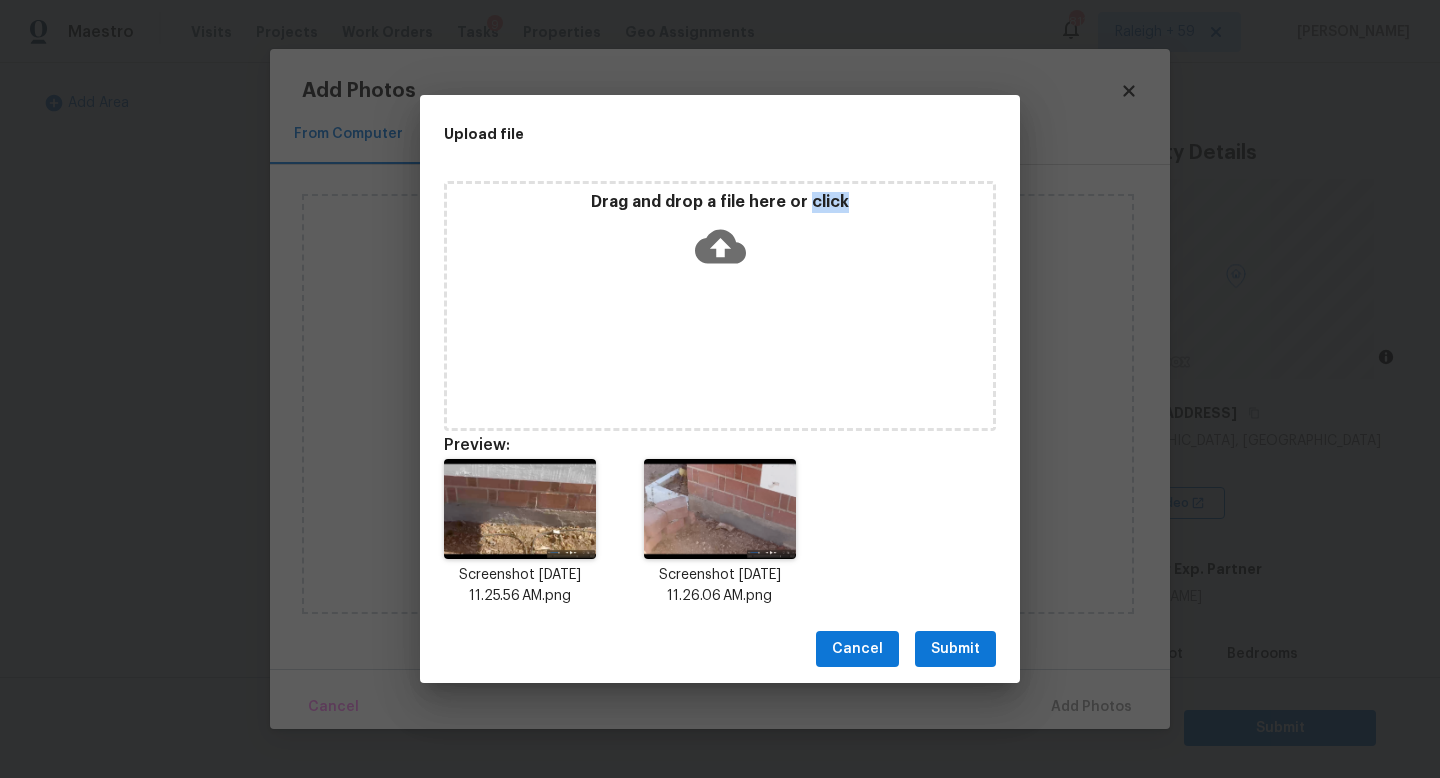 click on "Submit" at bounding box center (955, 649) 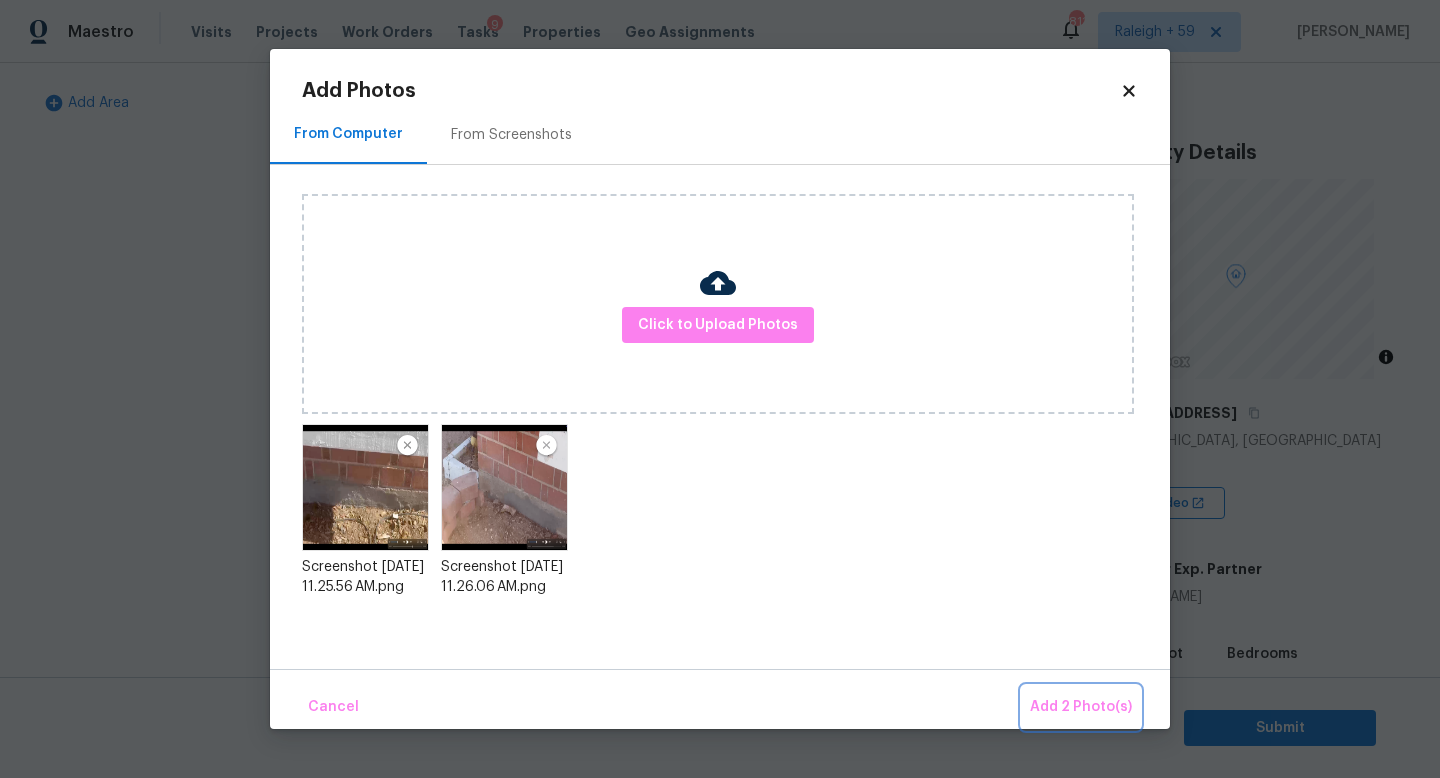 click on "Add 2 Photo(s)" at bounding box center (1081, 707) 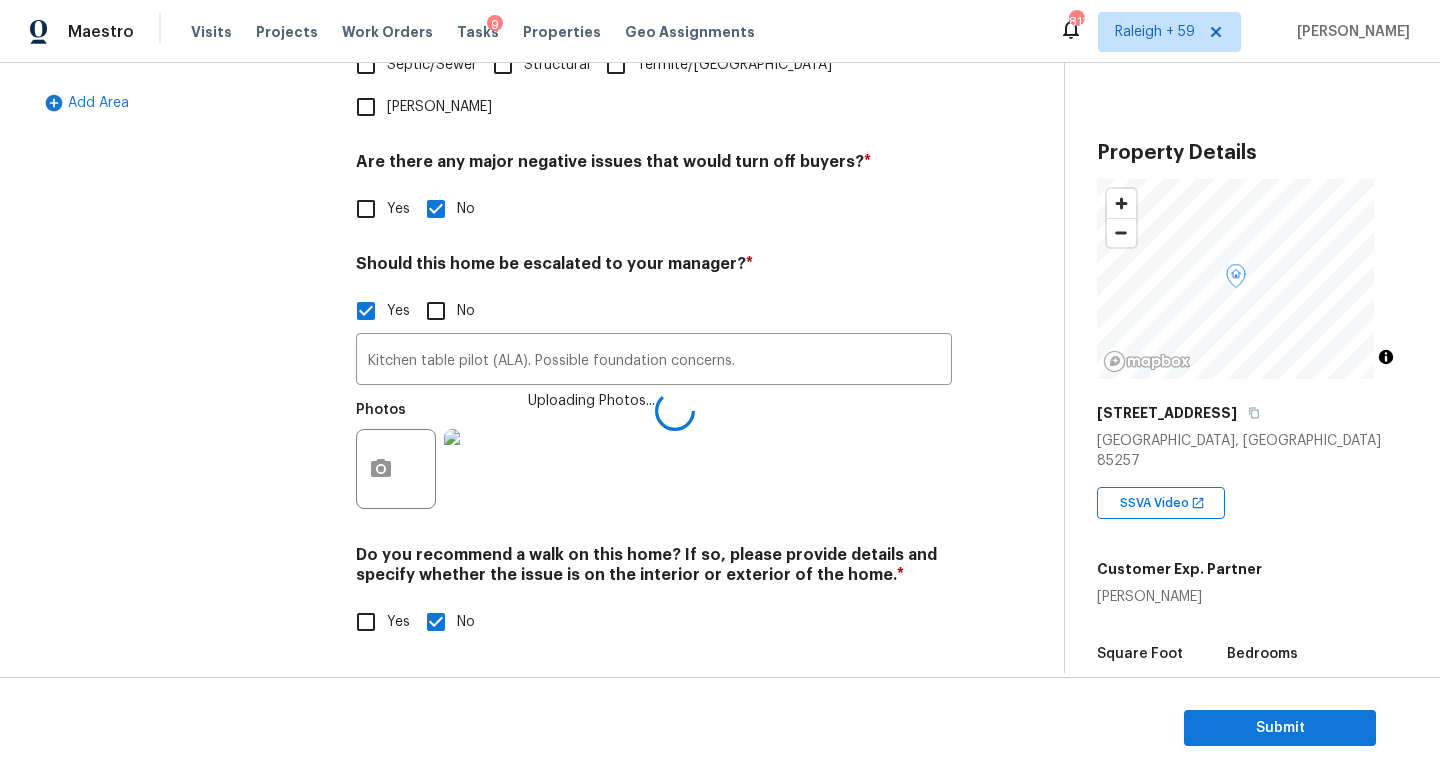 click at bounding box center (484, 469) 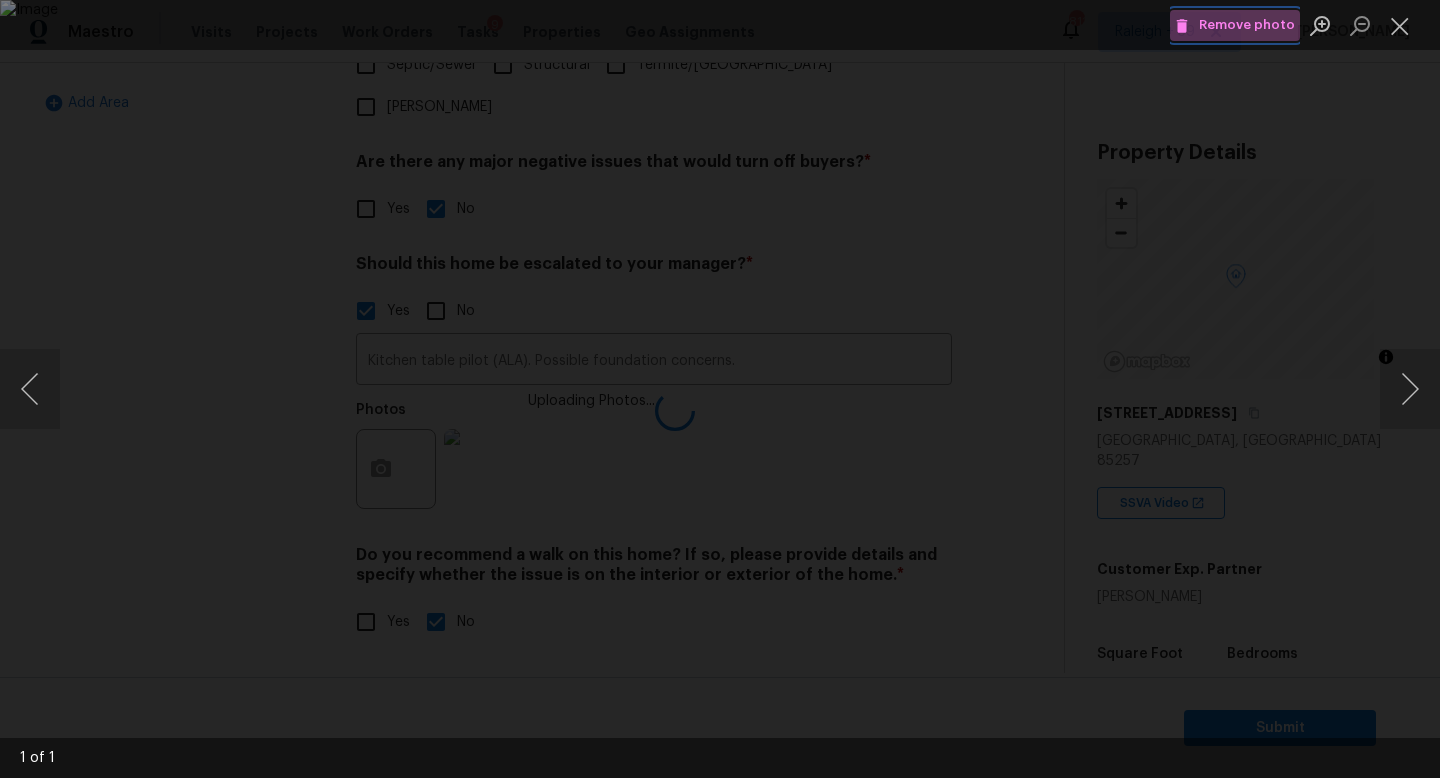 click on "Remove photo" at bounding box center [1235, 25] 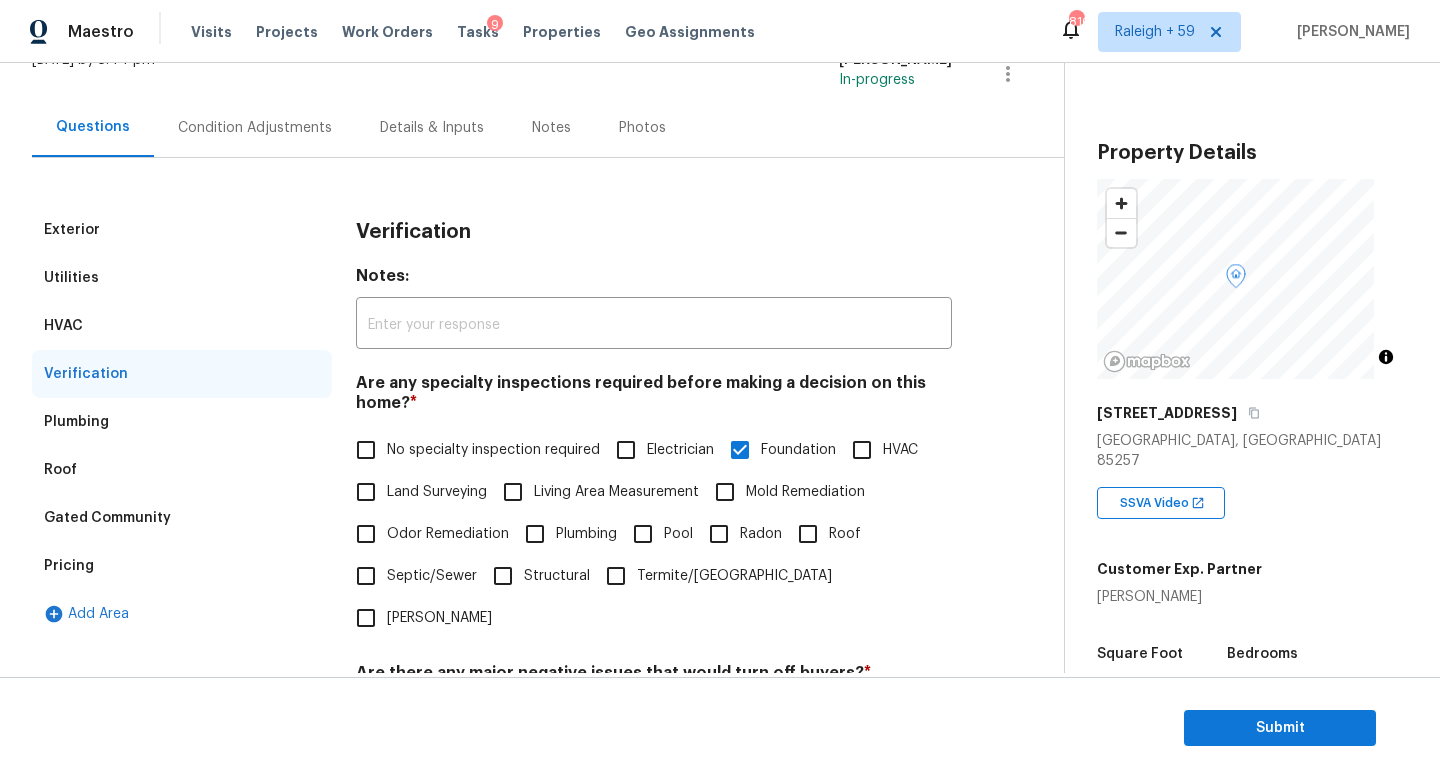 scroll, scrollTop: 0, scrollLeft: 0, axis: both 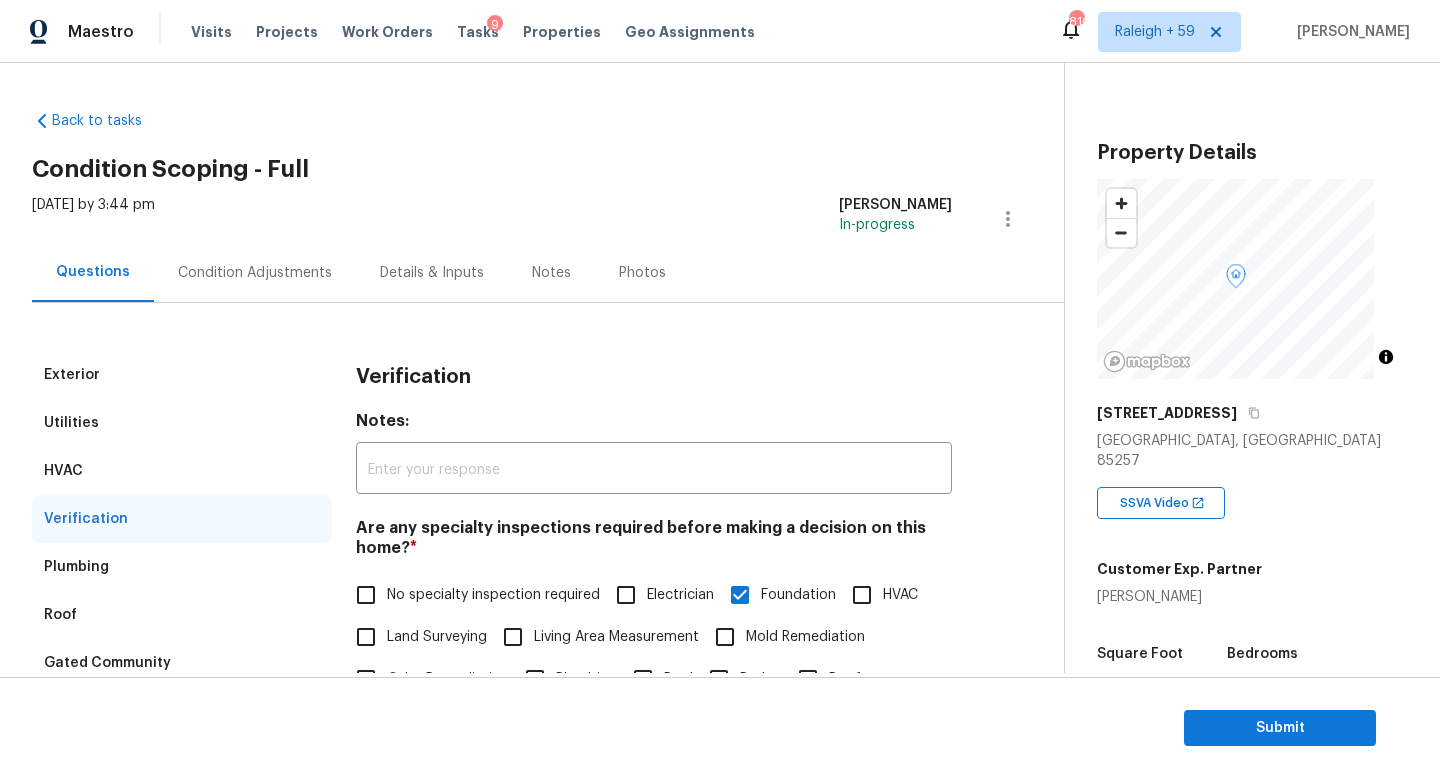 click on "Condition Adjustments" at bounding box center (255, 272) 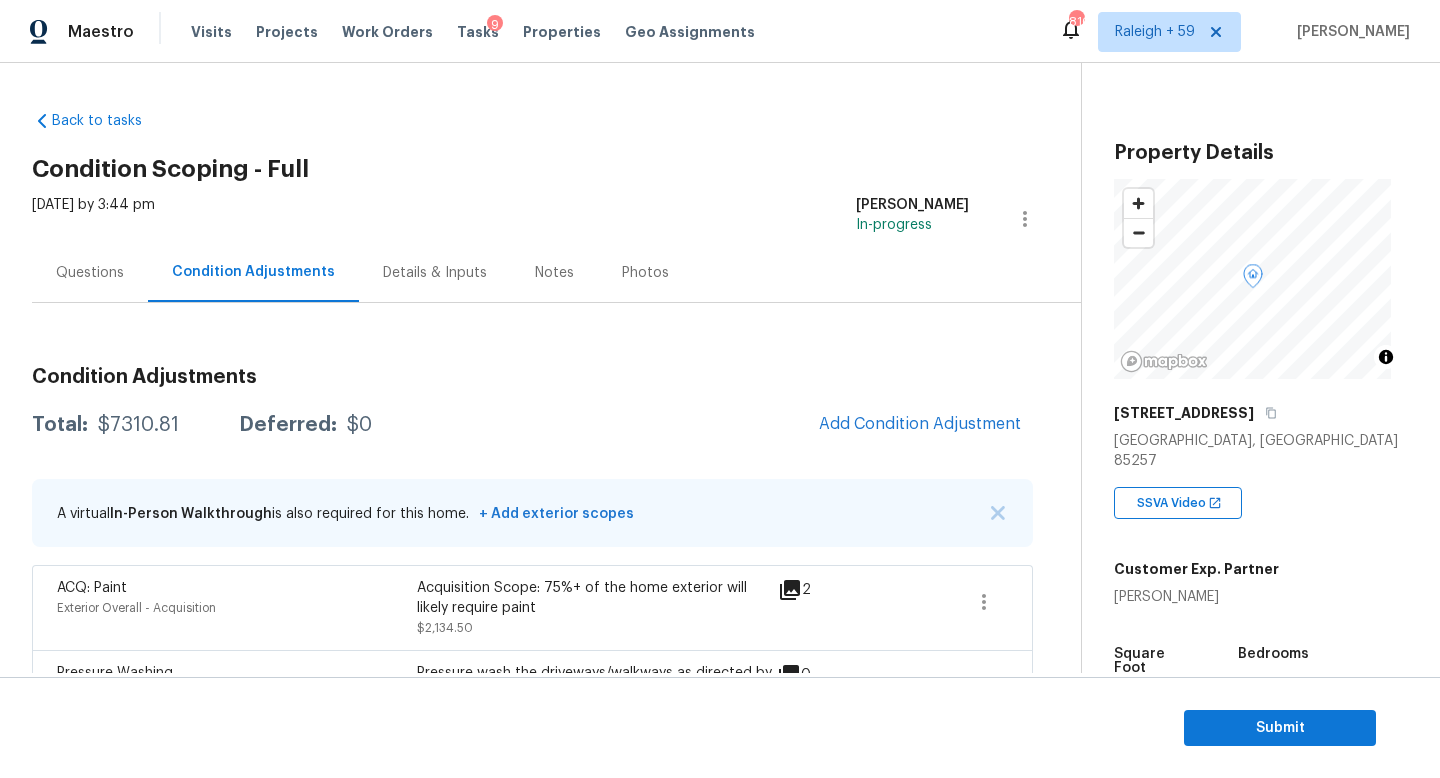 scroll, scrollTop: 37, scrollLeft: 0, axis: vertical 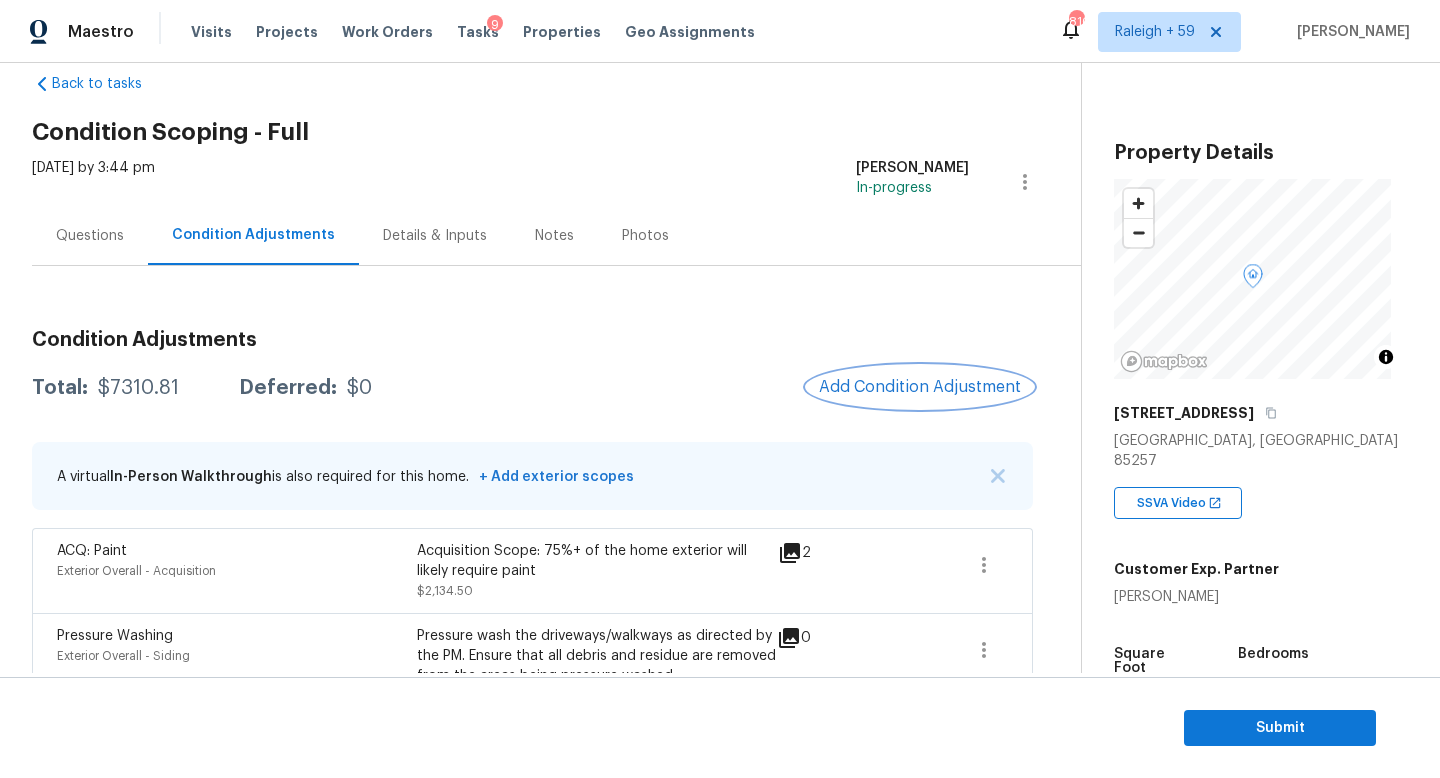 click on "Add Condition Adjustment" at bounding box center [920, 387] 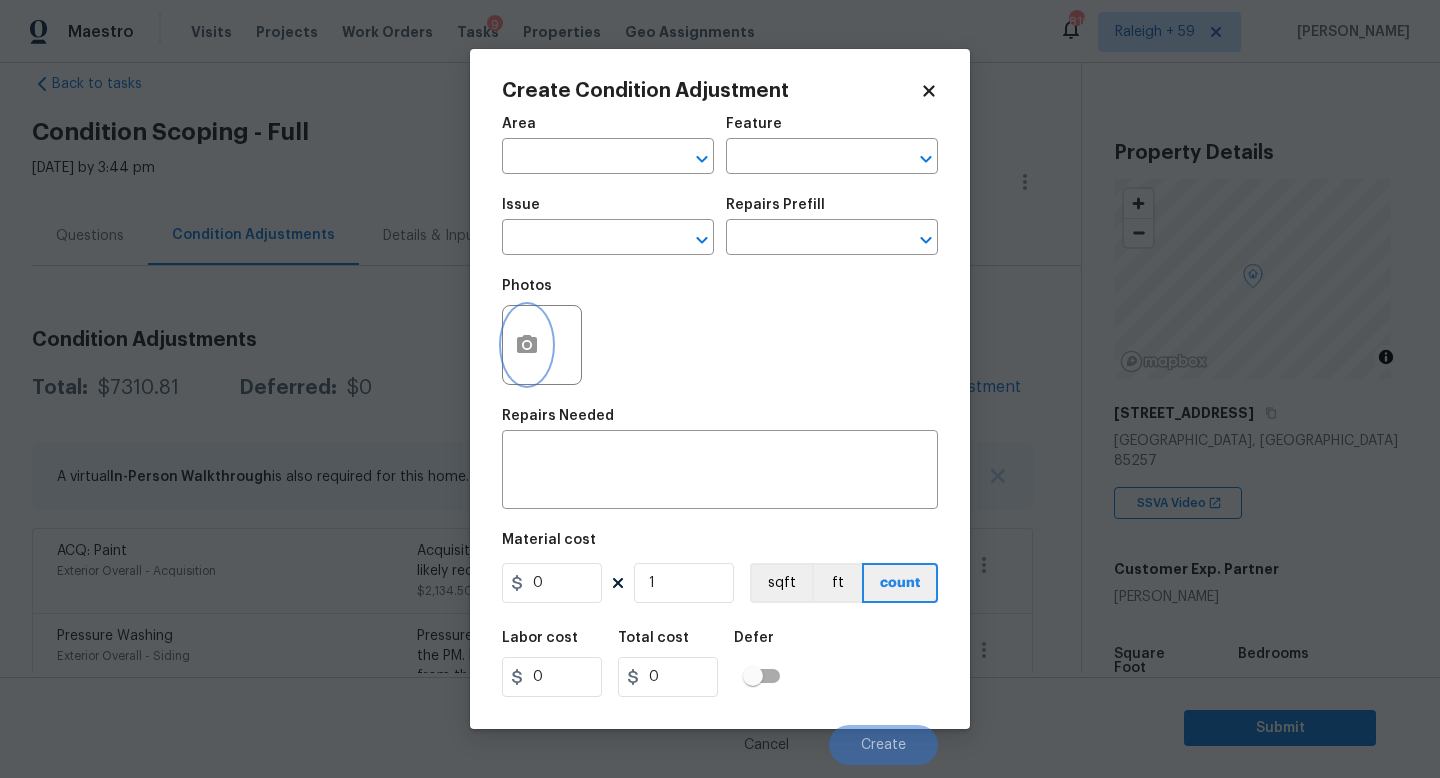 click 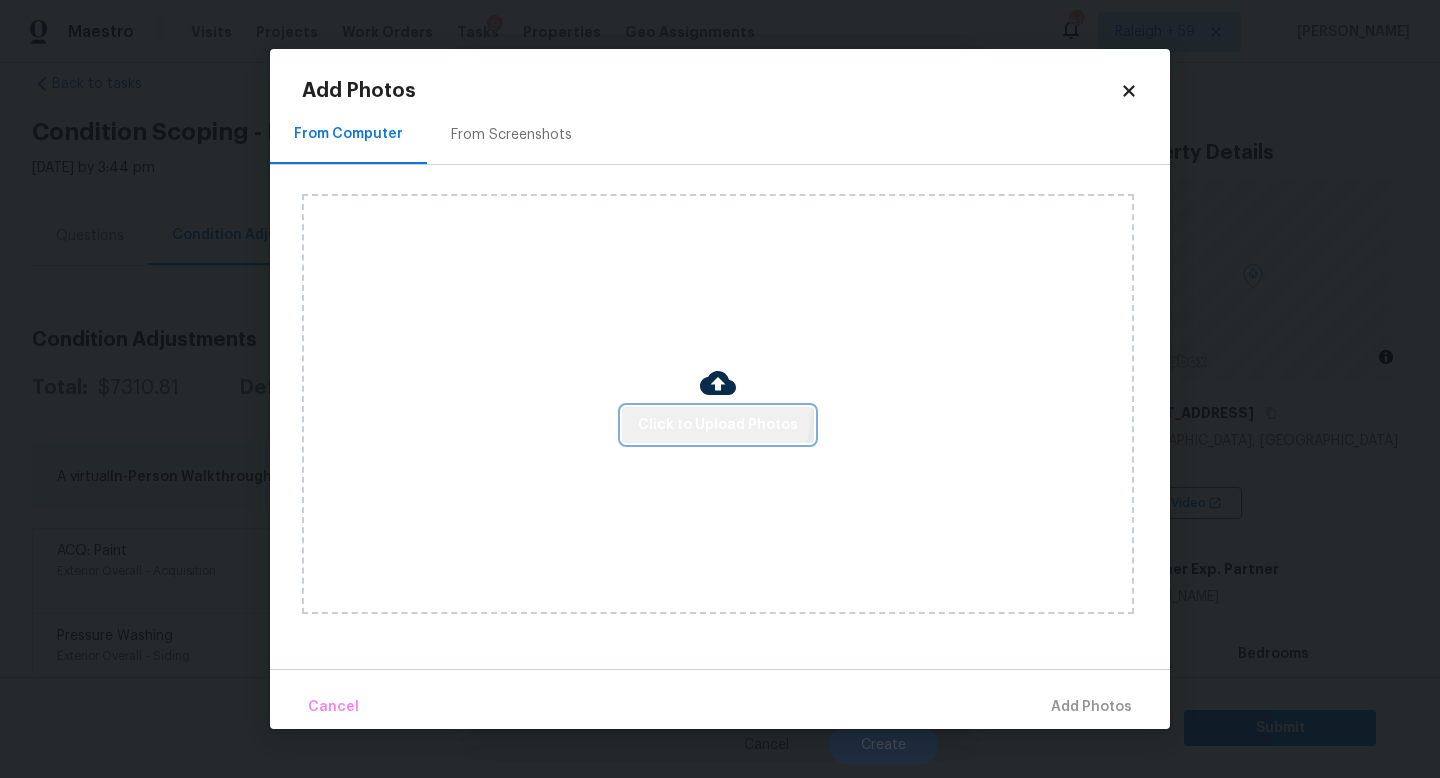 click on "Click to Upload Photos" at bounding box center [718, 425] 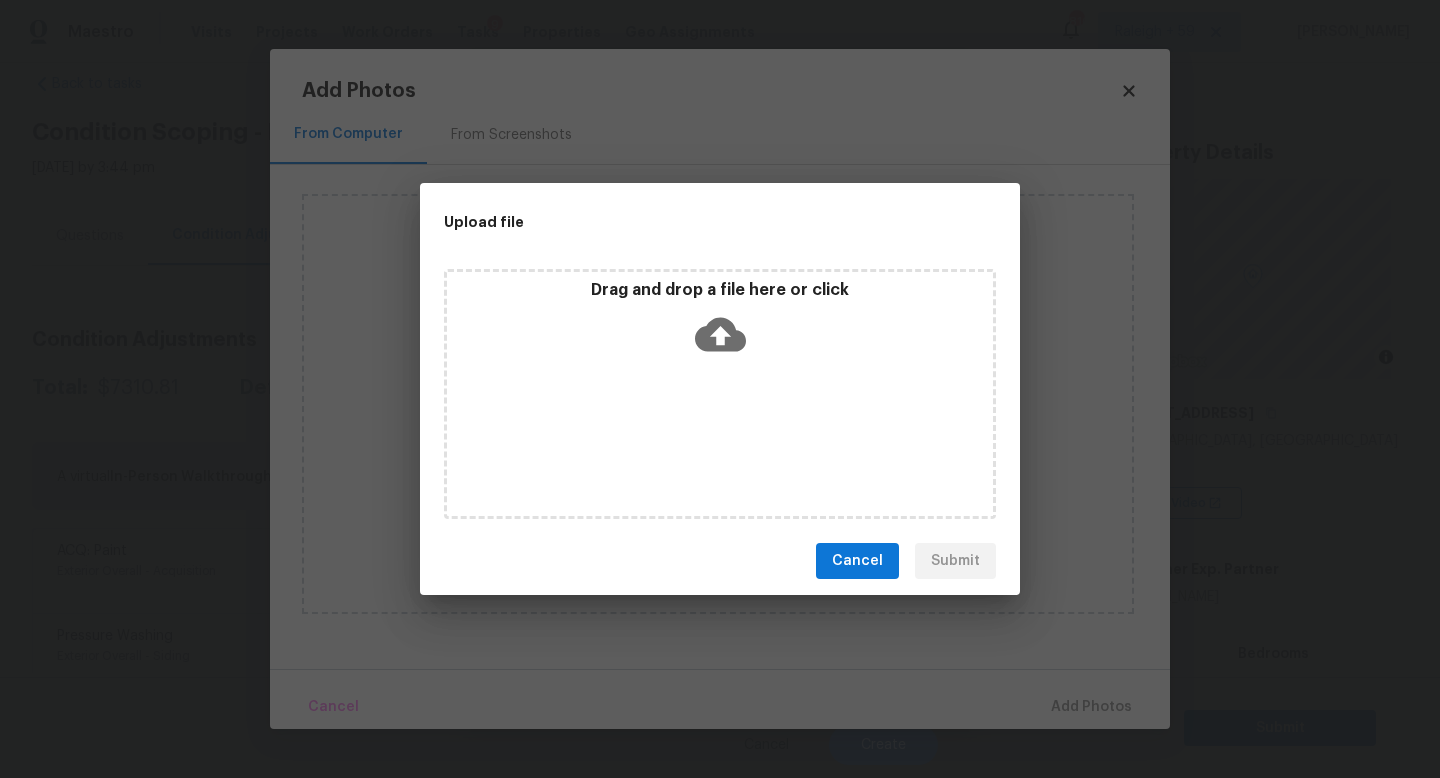 click on "Drag and drop a file here or click" at bounding box center [720, 323] 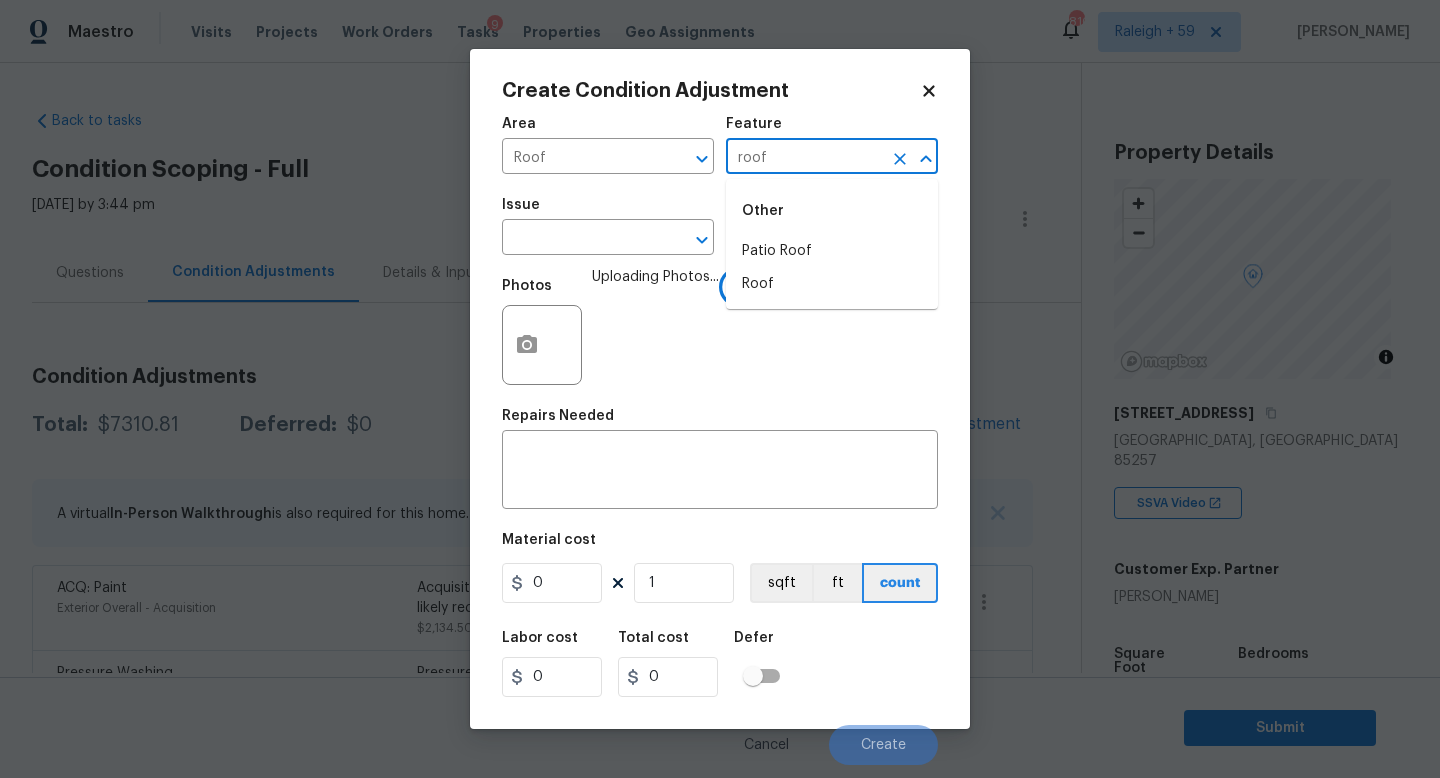 scroll, scrollTop: 0, scrollLeft: 0, axis: both 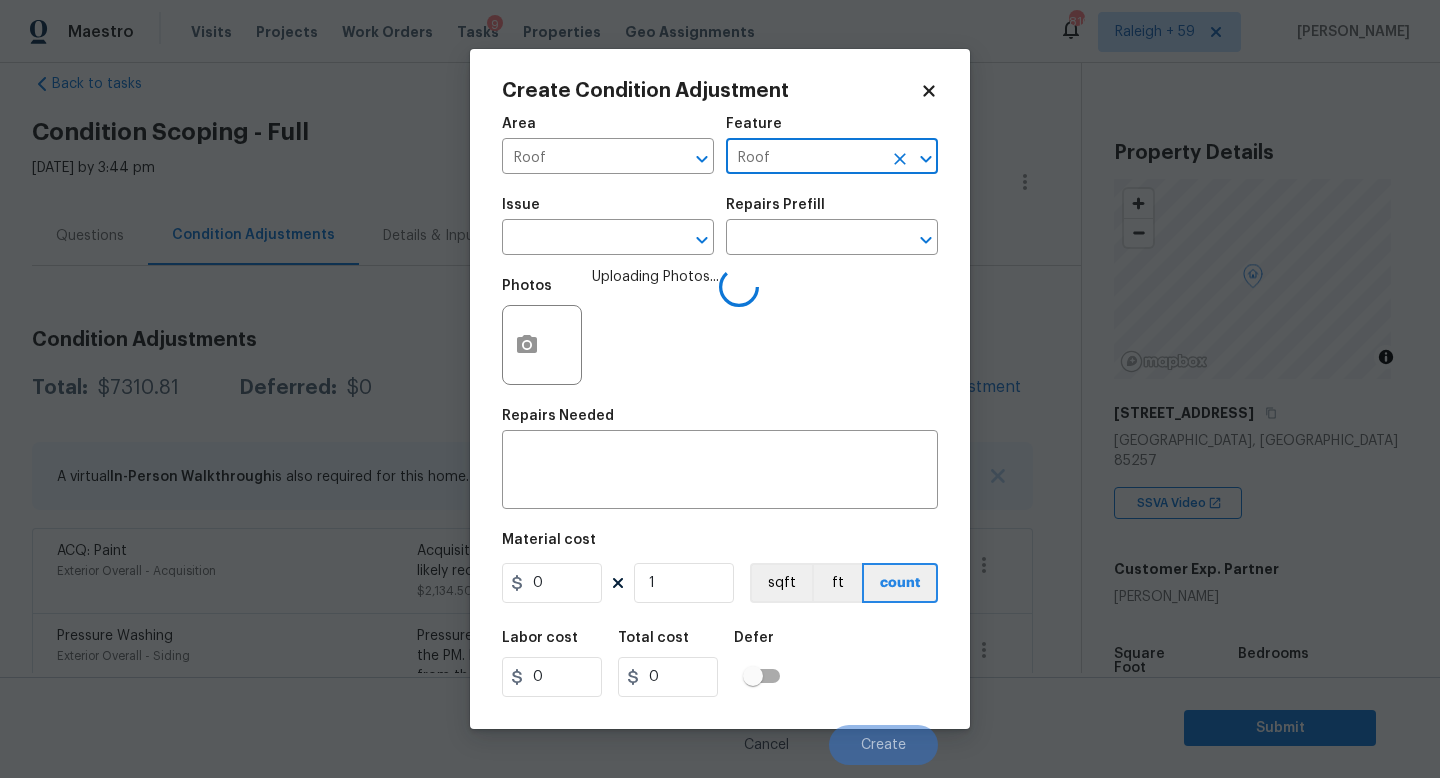type on "Roof" 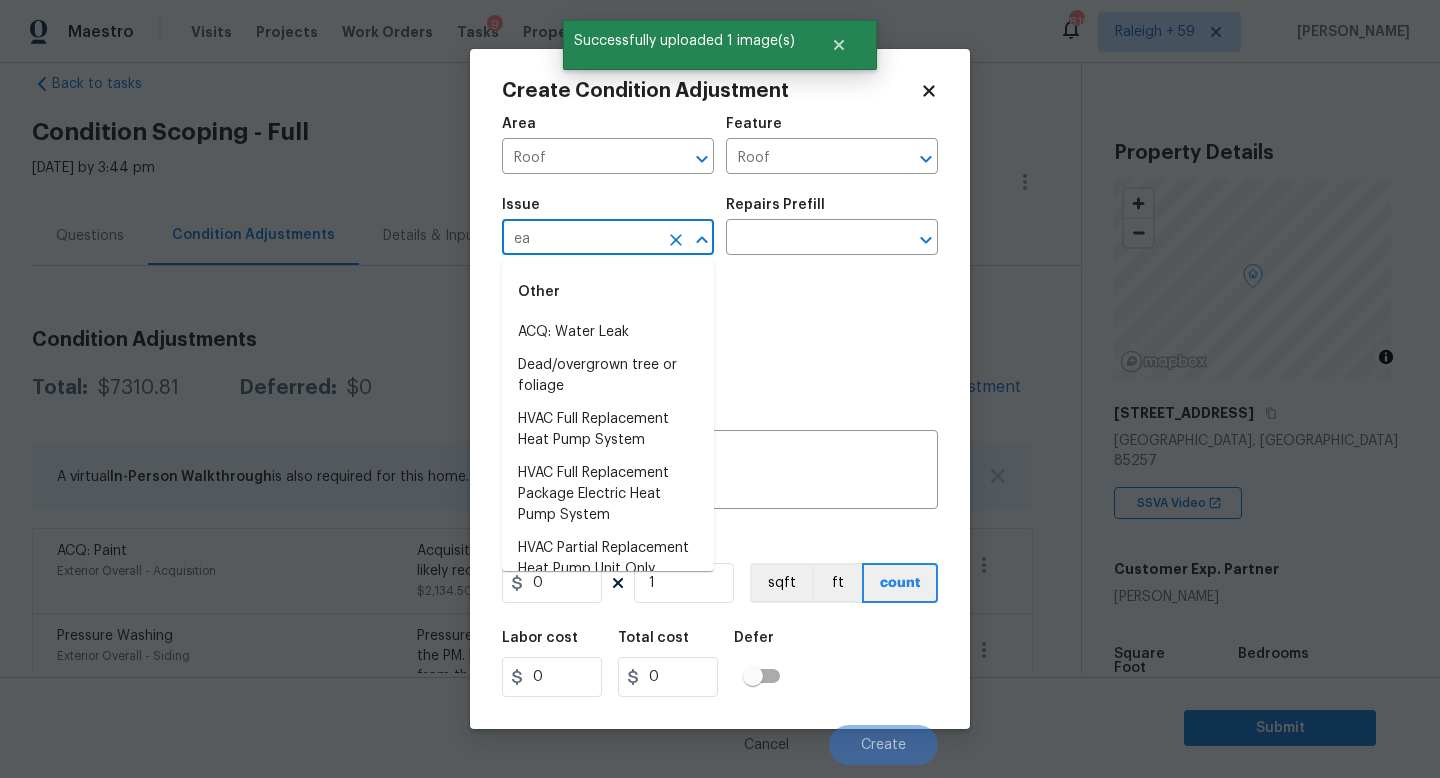 type on "eav" 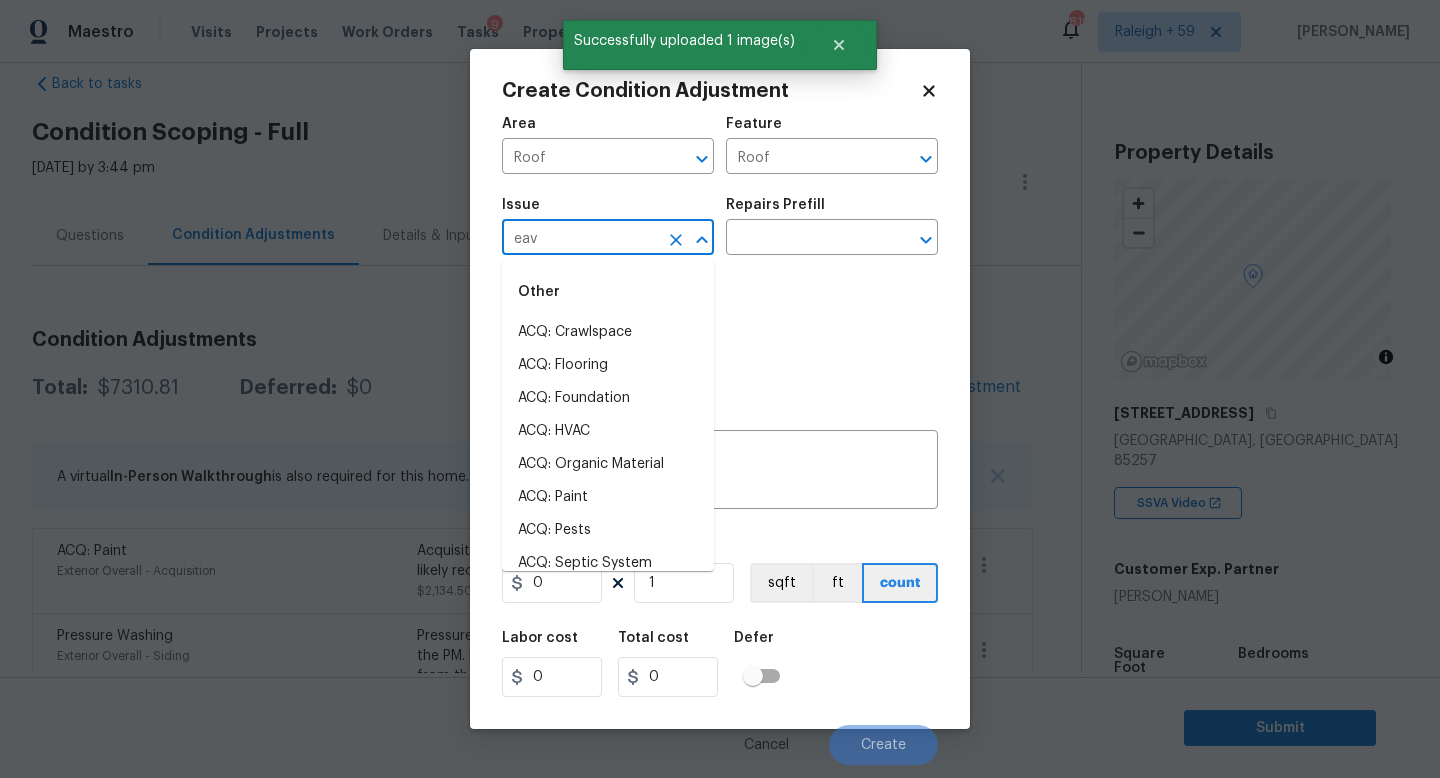 type 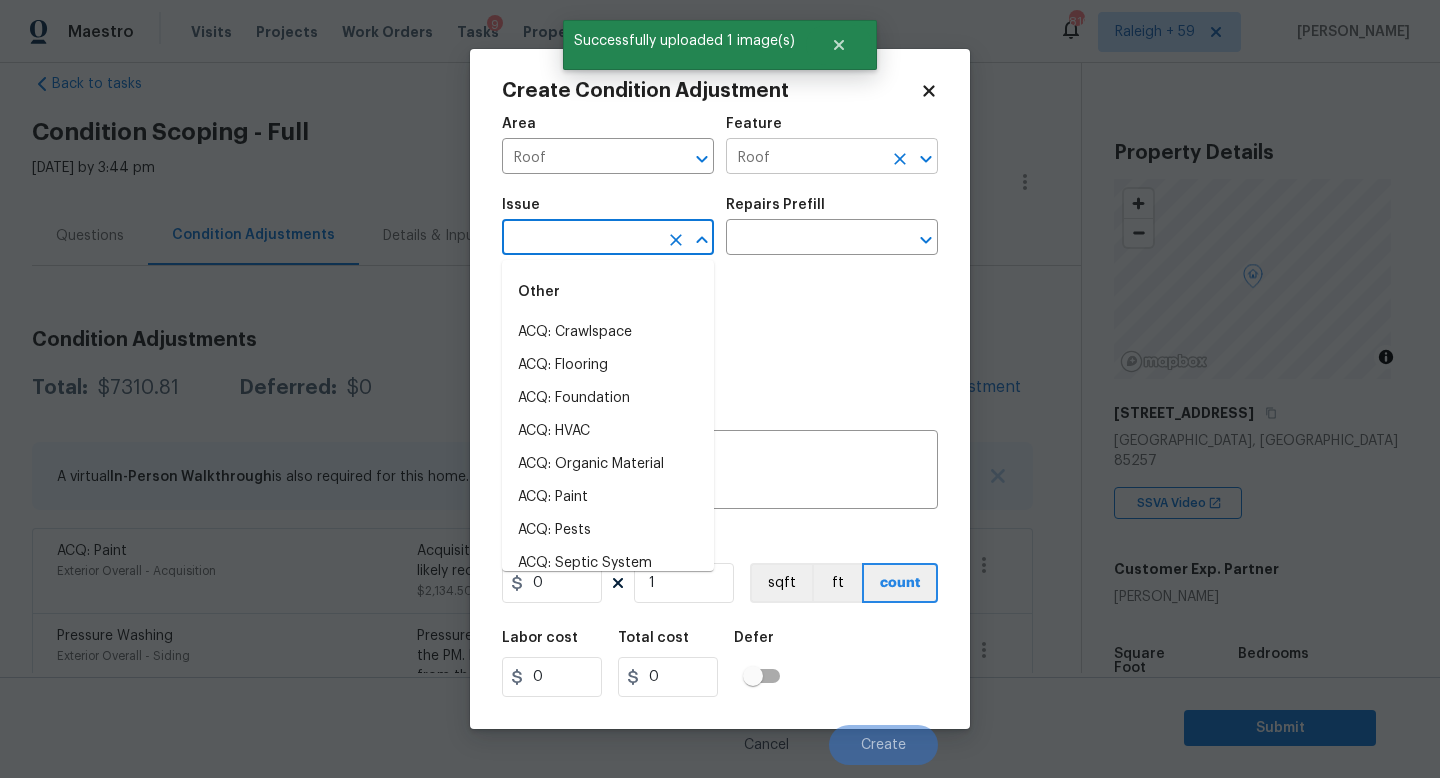 click 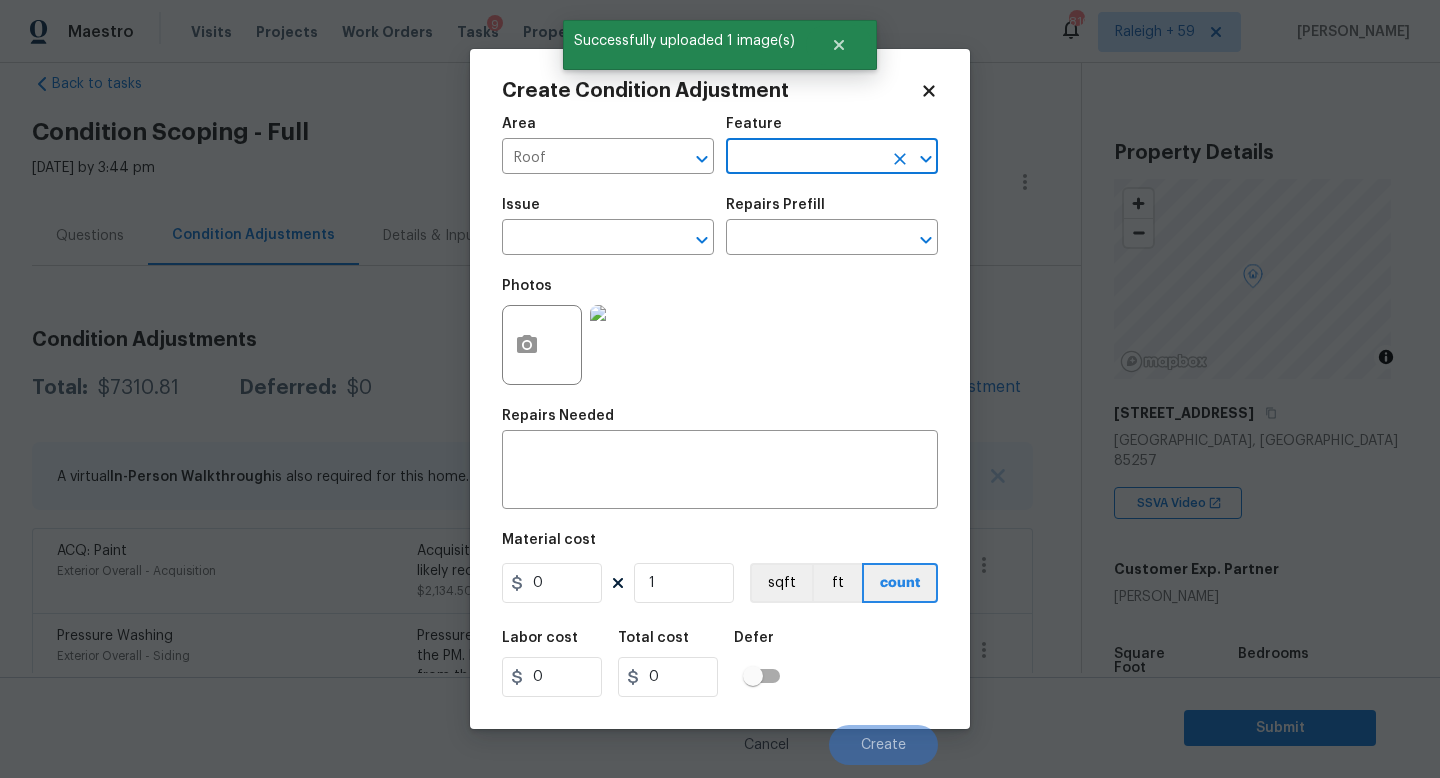 click at bounding box center [804, 158] 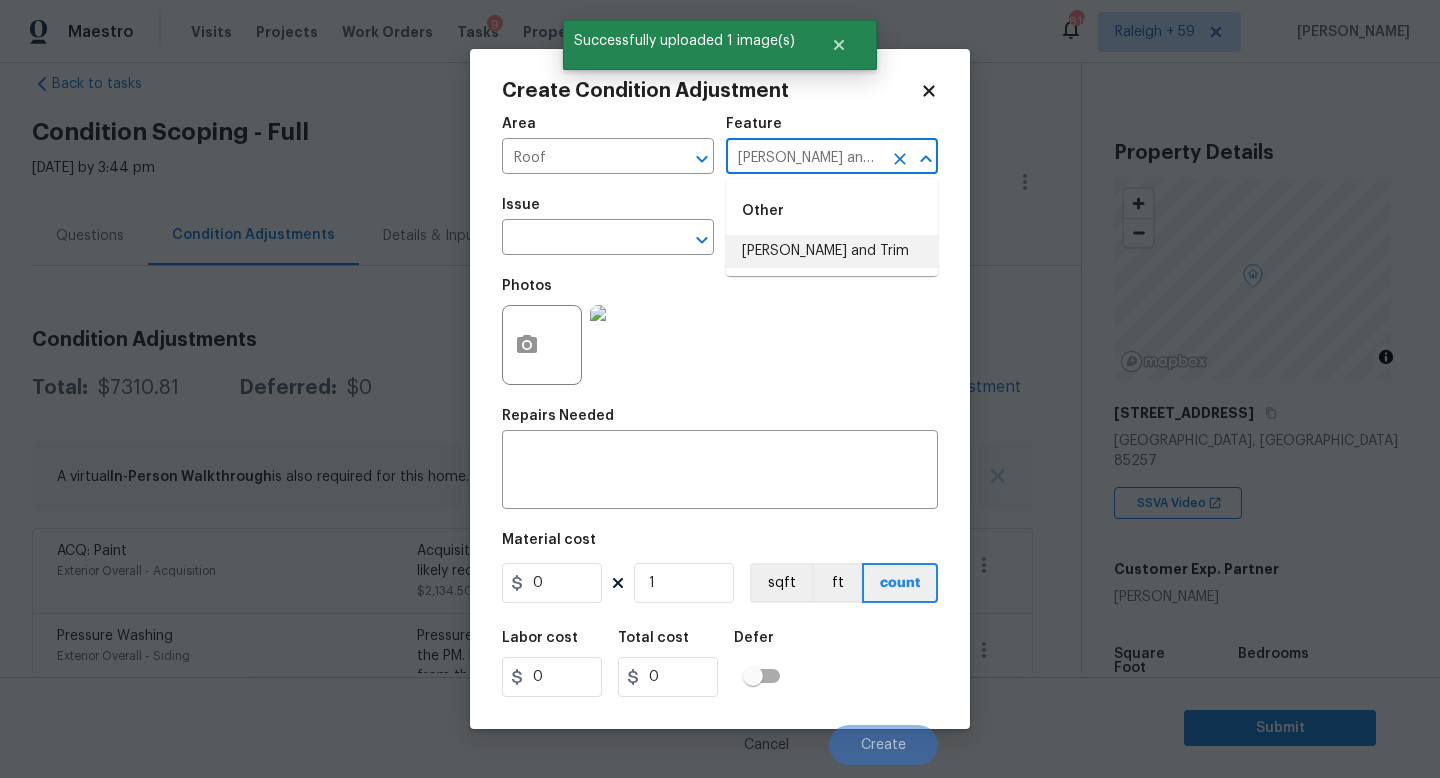 type on "[PERSON_NAME] and Trim" 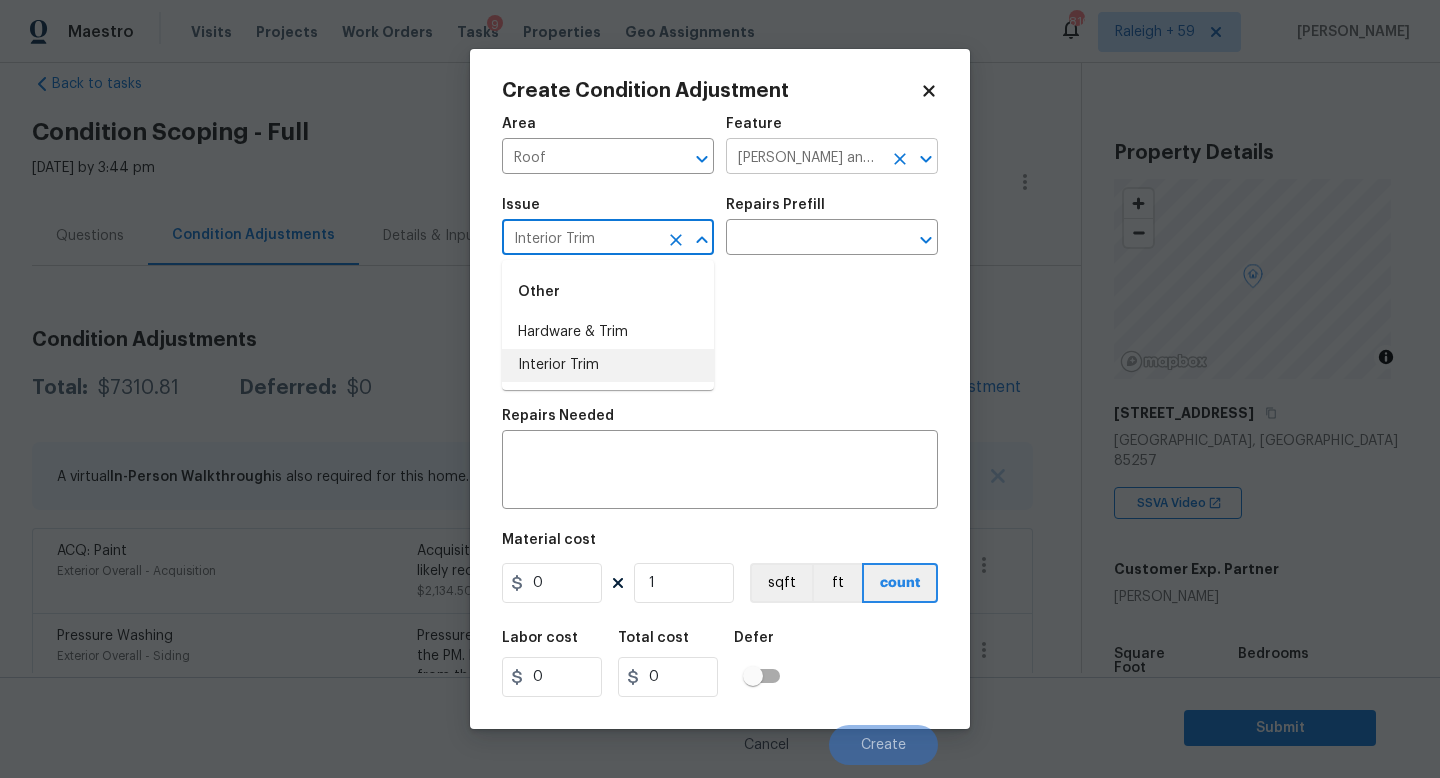 type on "Interior Trim" 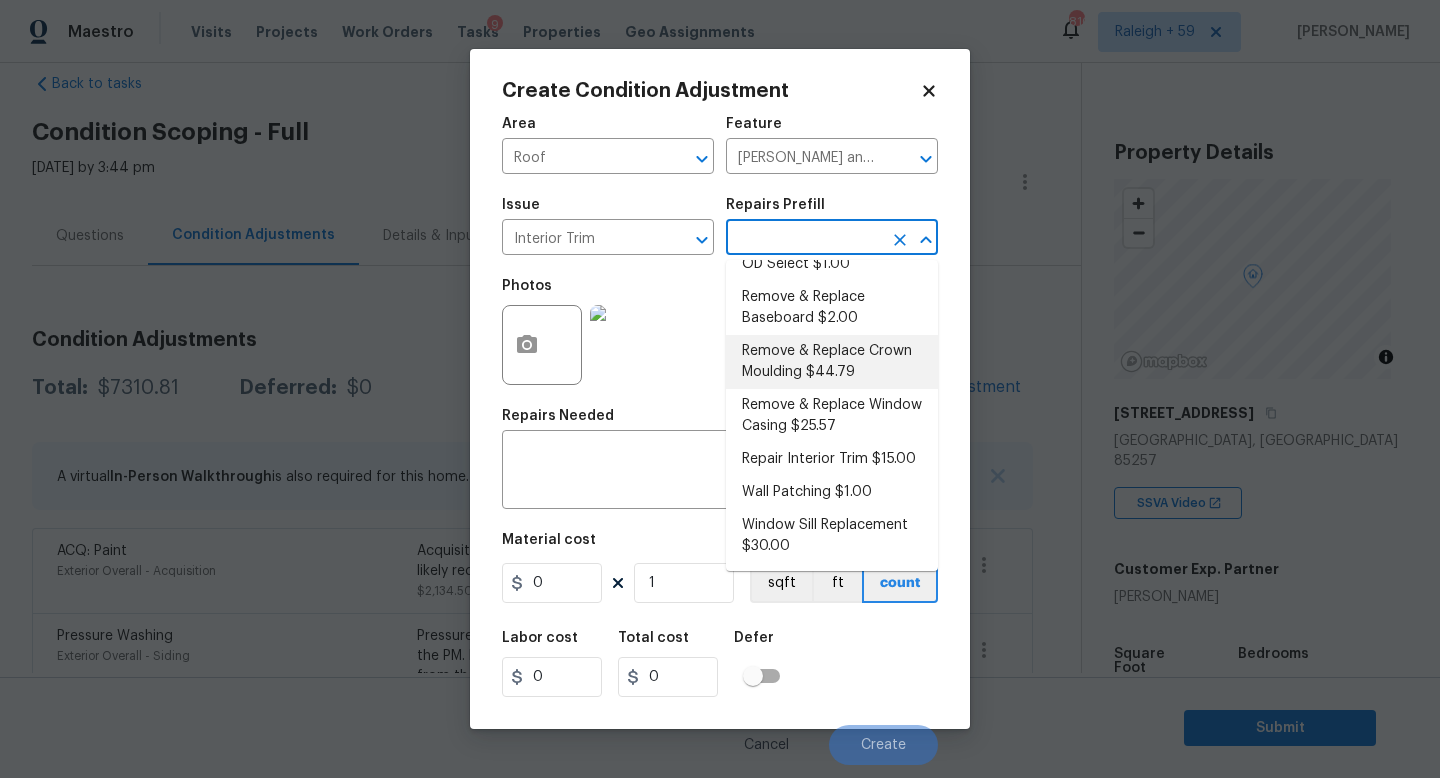 scroll, scrollTop: 269, scrollLeft: 0, axis: vertical 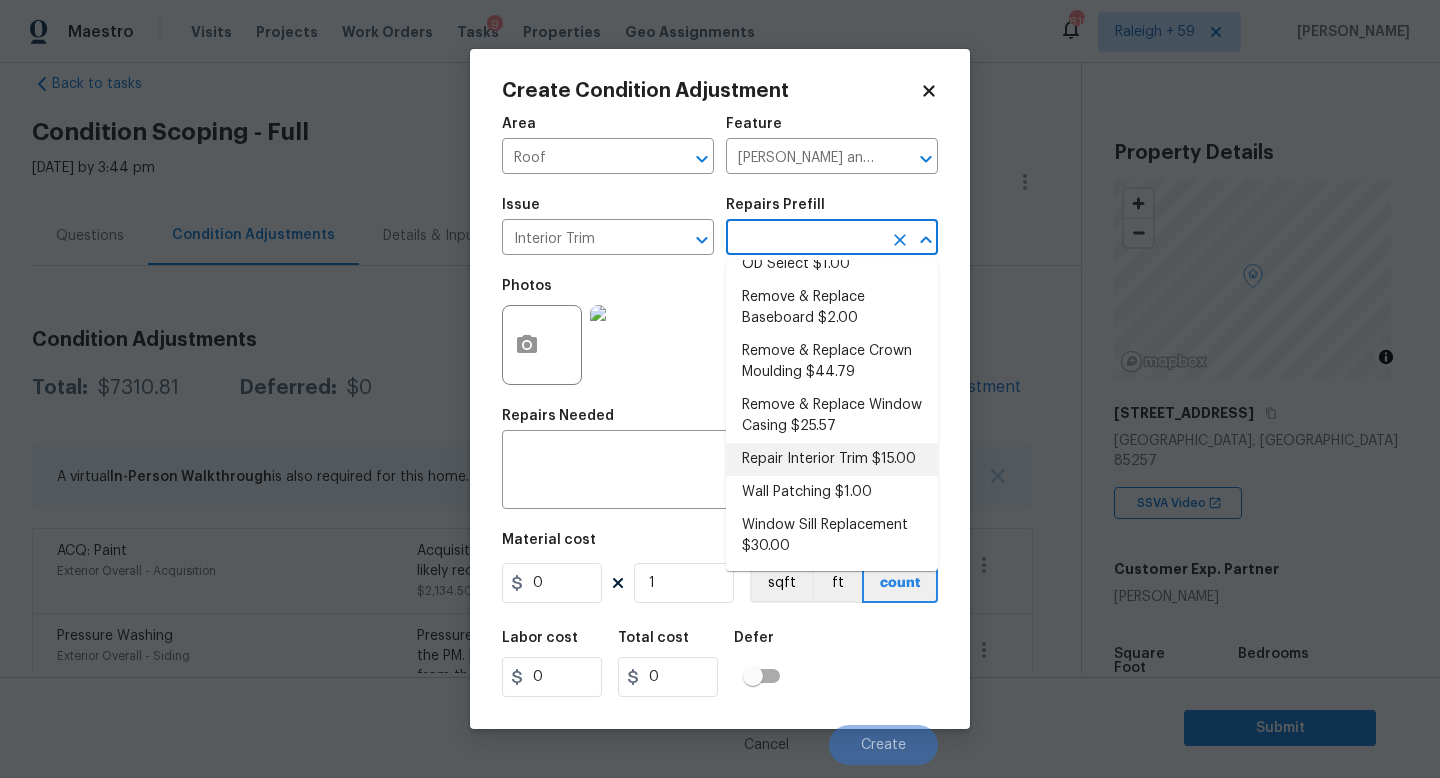 click on "Repair Interior Trim $15.00" at bounding box center [832, 459] 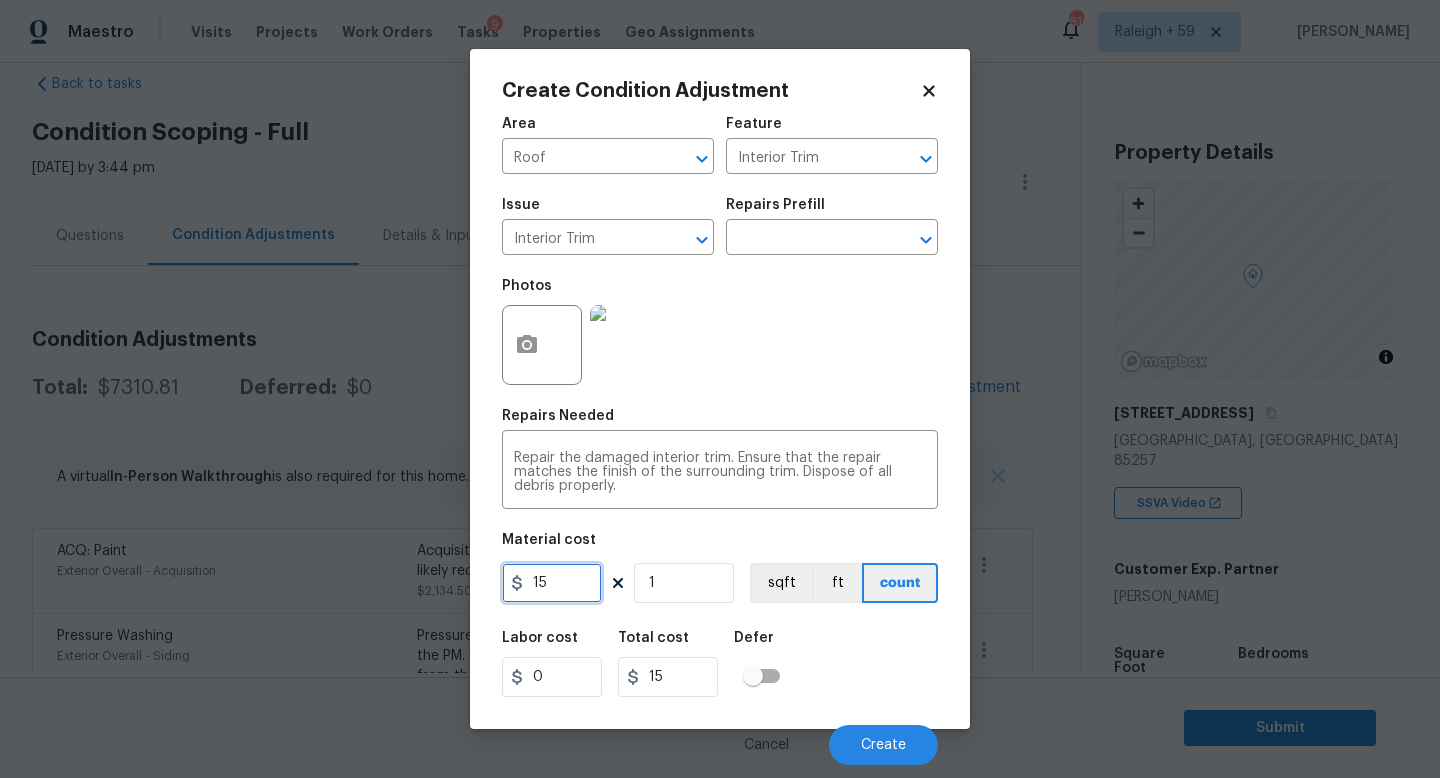 drag, startPoint x: 562, startPoint y: 598, endPoint x: 502, endPoint y: 591, distance: 60.40695 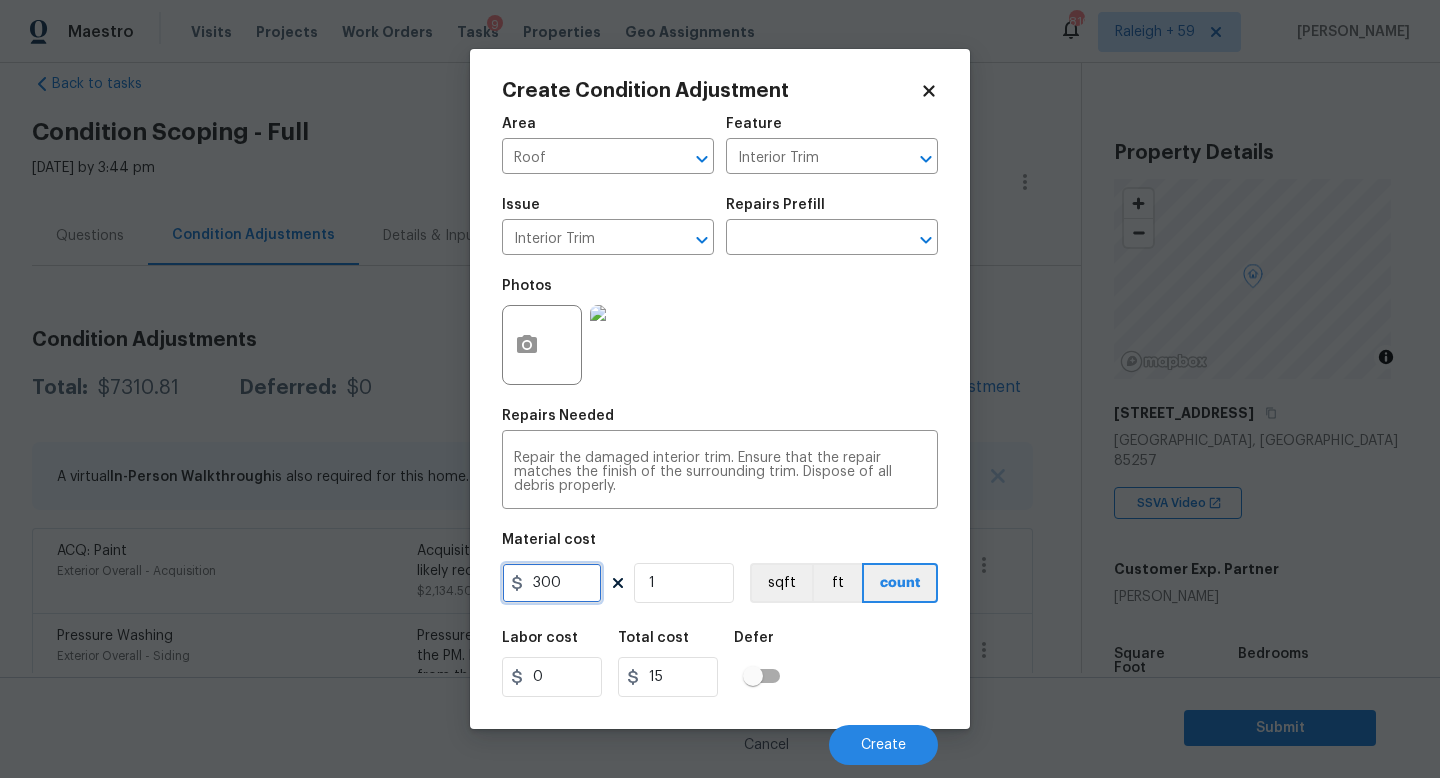 type on "300" 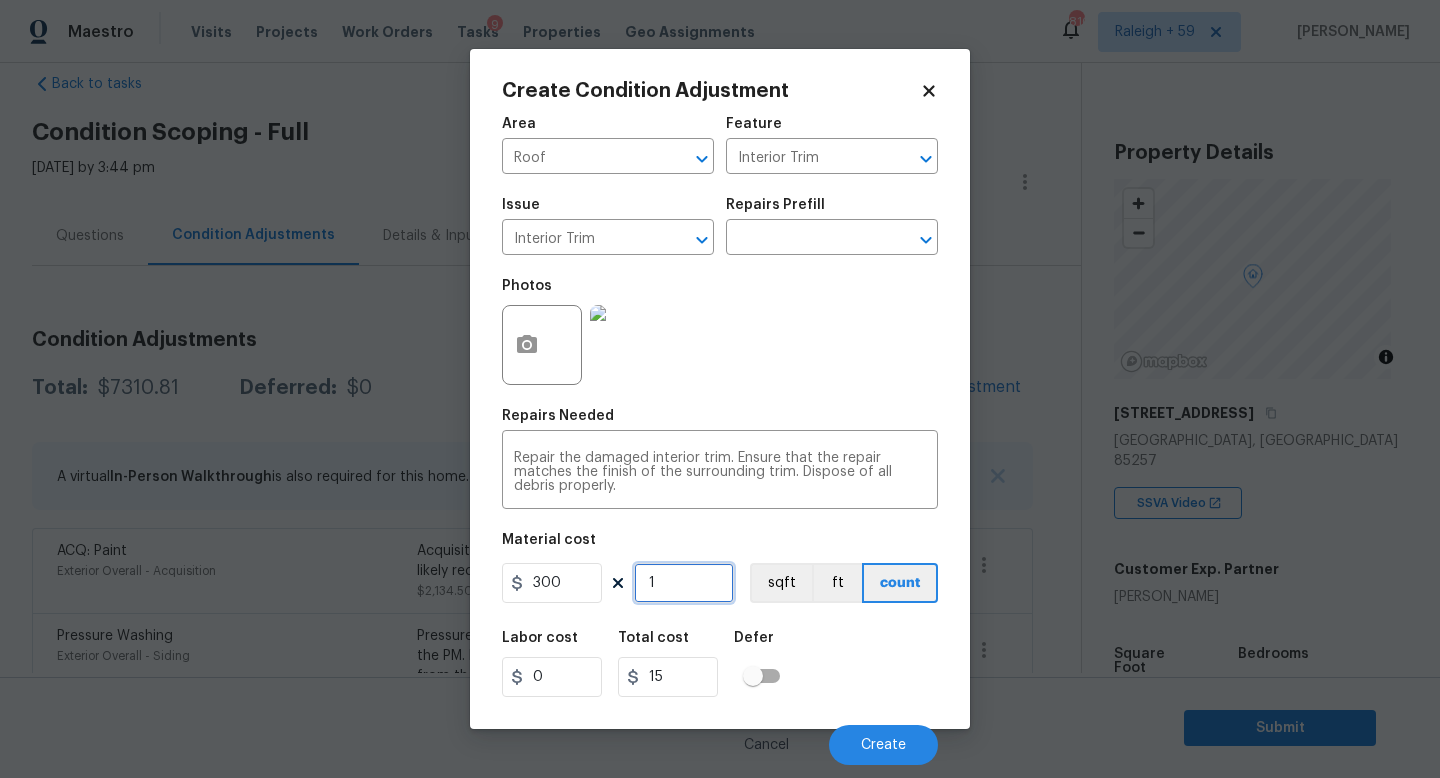 type on "300" 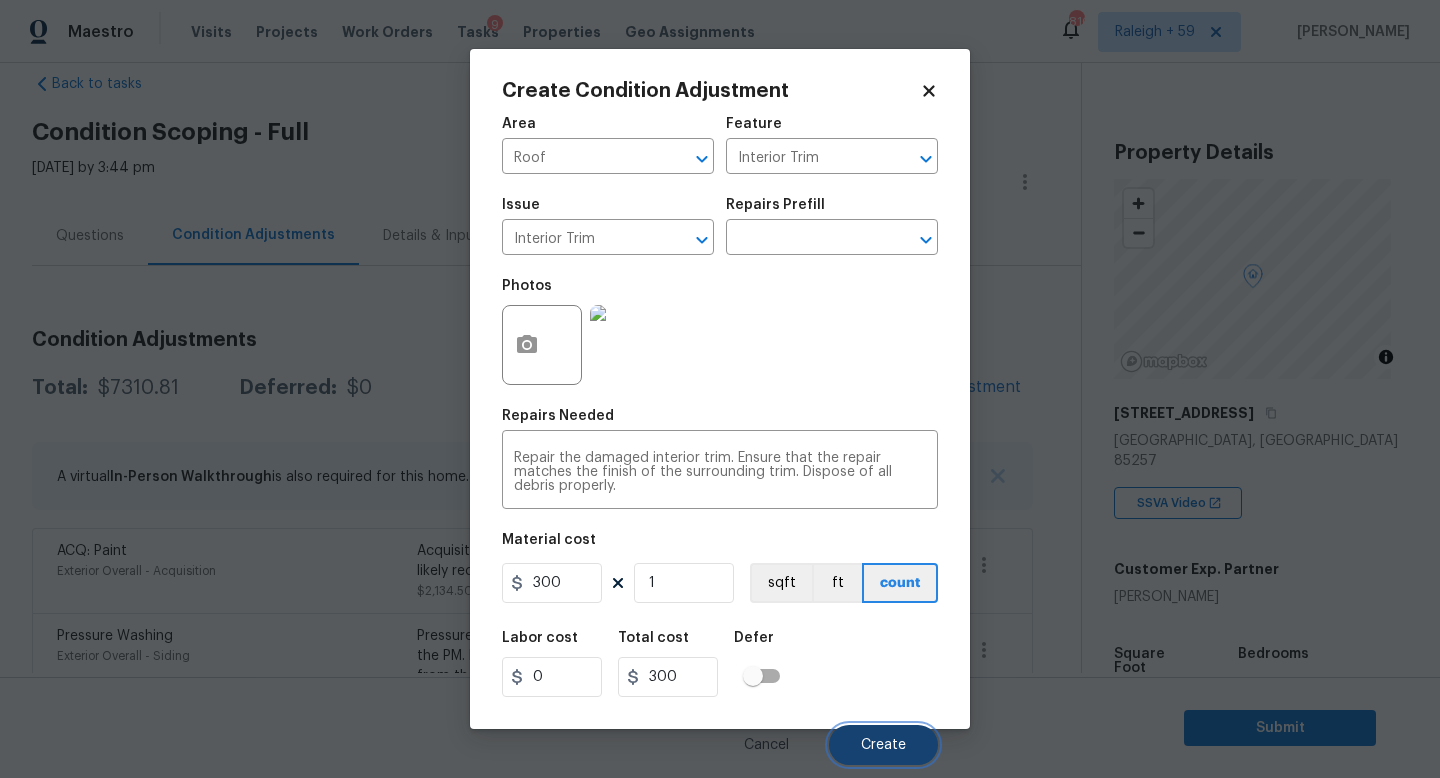 click on "Create" at bounding box center [883, 745] 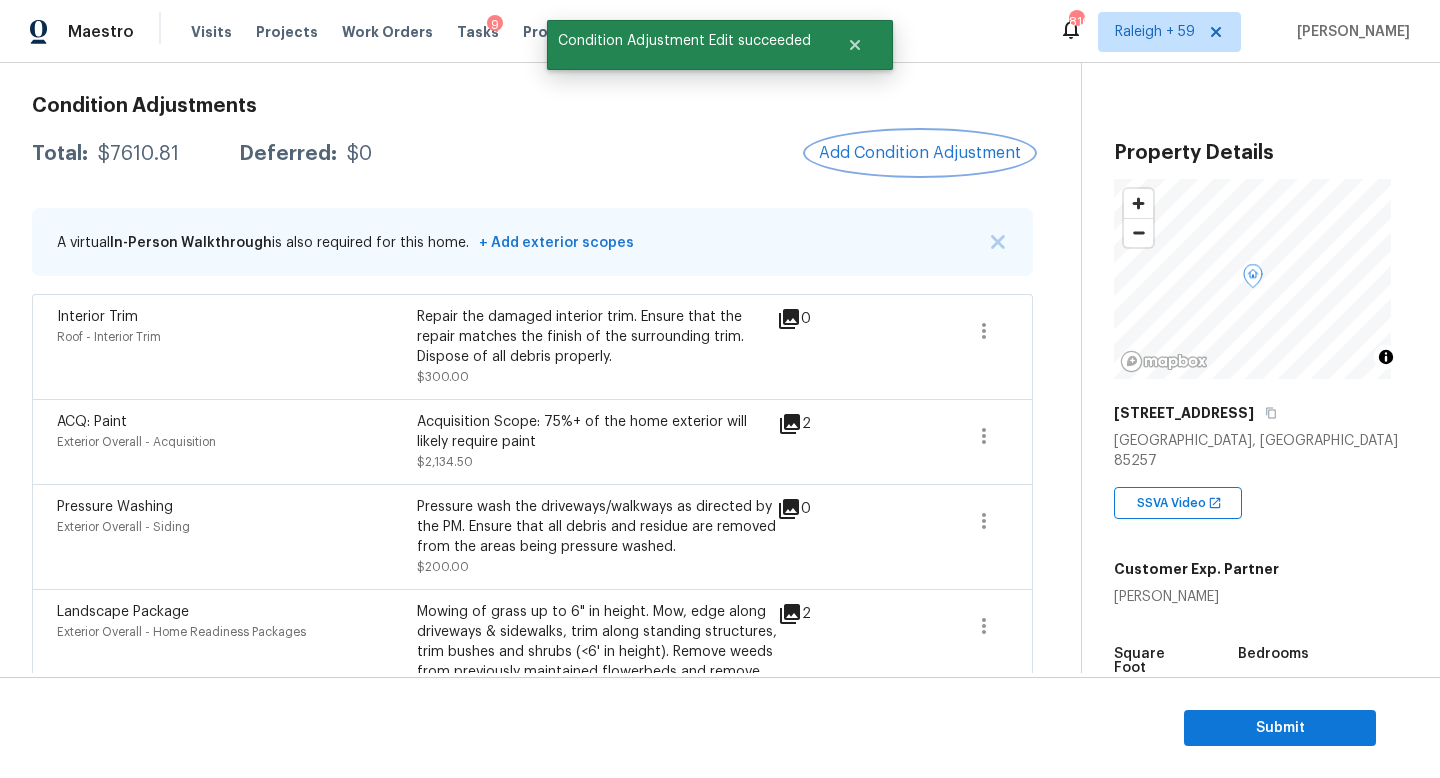scroll, scrollTop: 160, scrollLeft: 0, axis: vertical 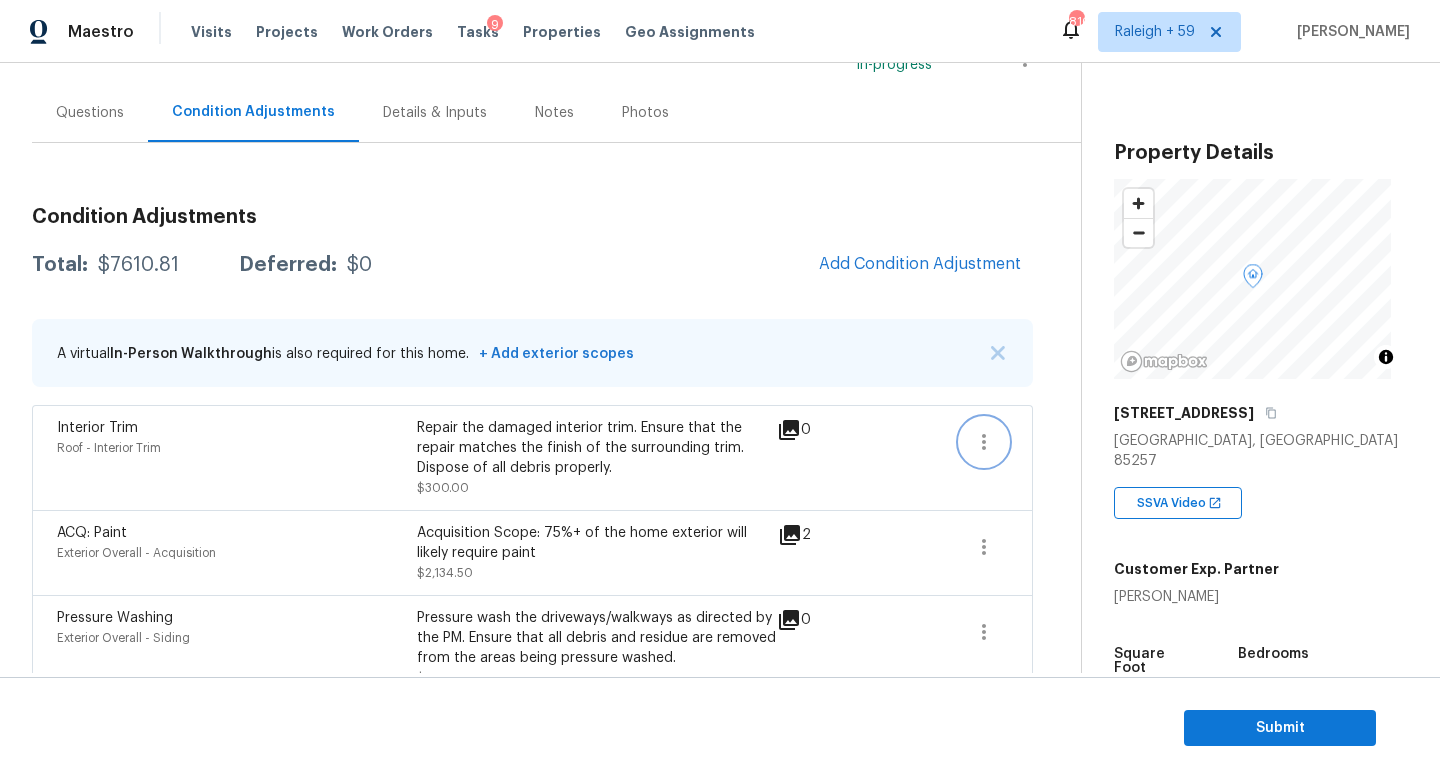 click 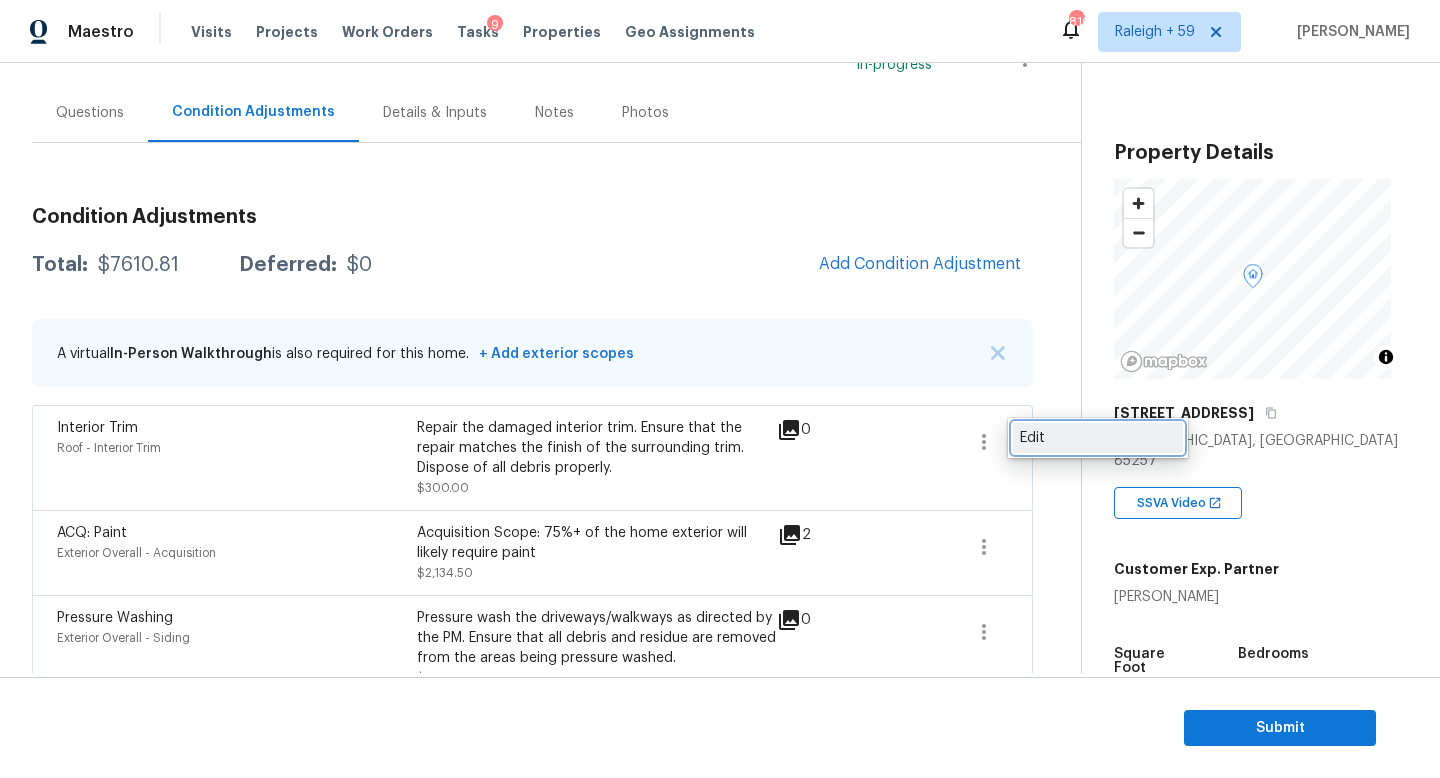 click on "Edit" at bounding box center (1098, 438) 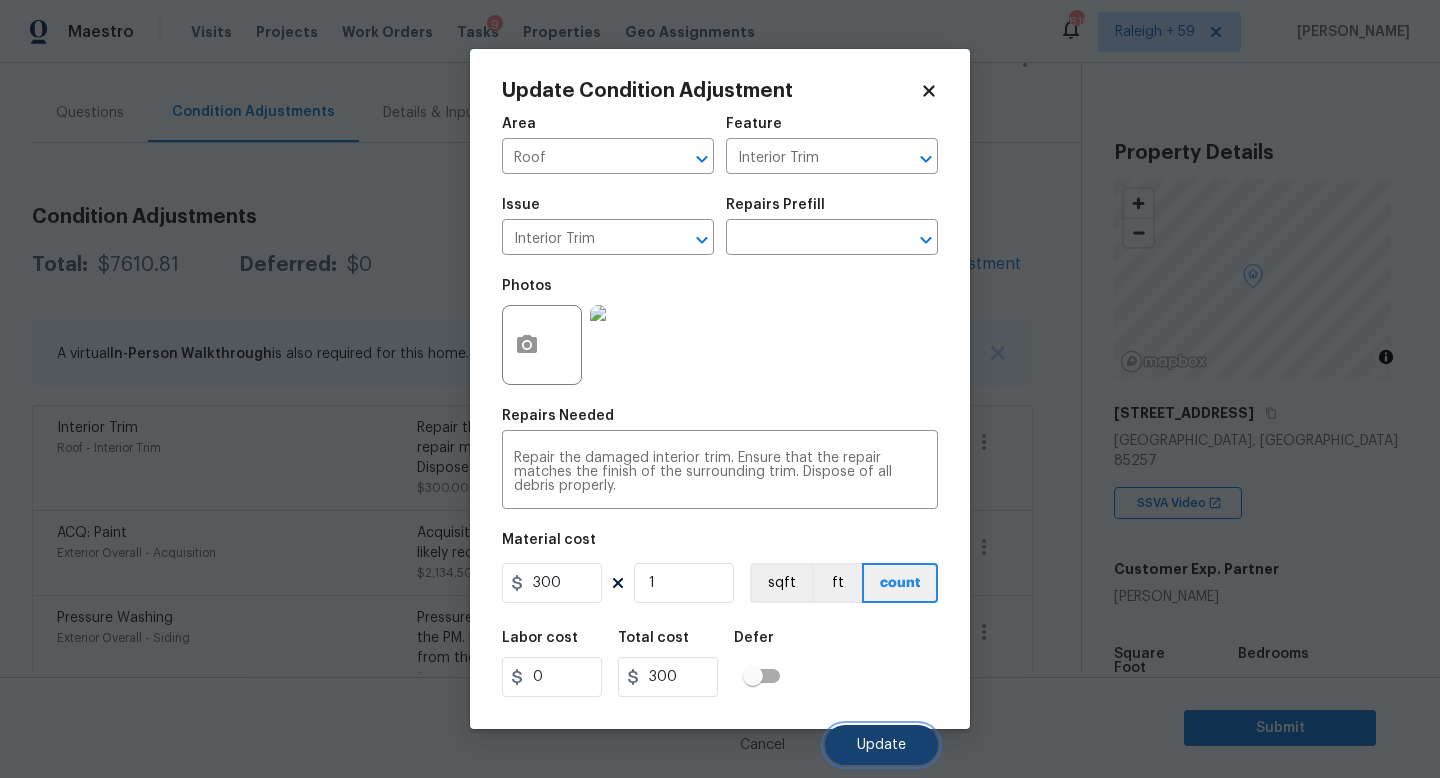 click on "Update" at bounding box center [881, 745] 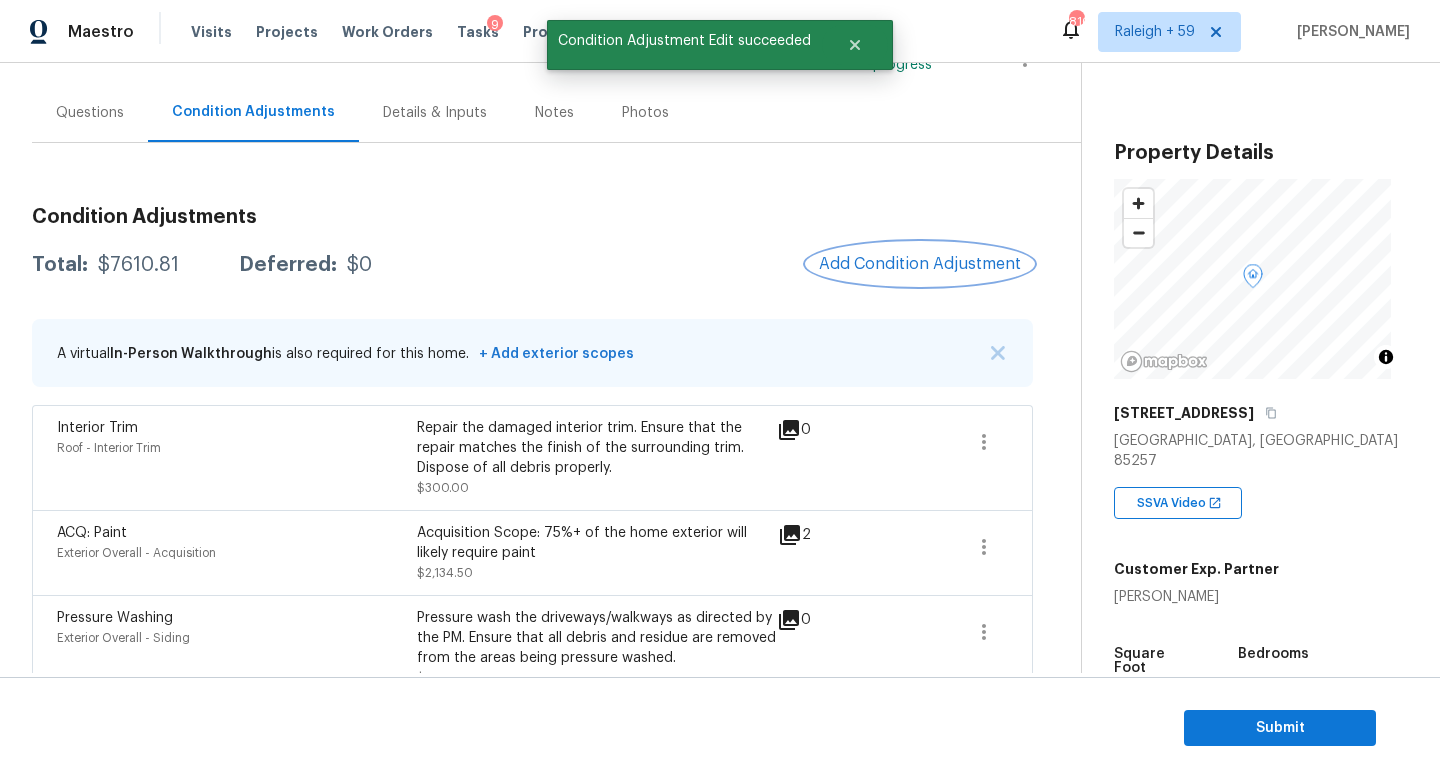 click on "Add Condition Adjustment" at bounding box center (920, 264) 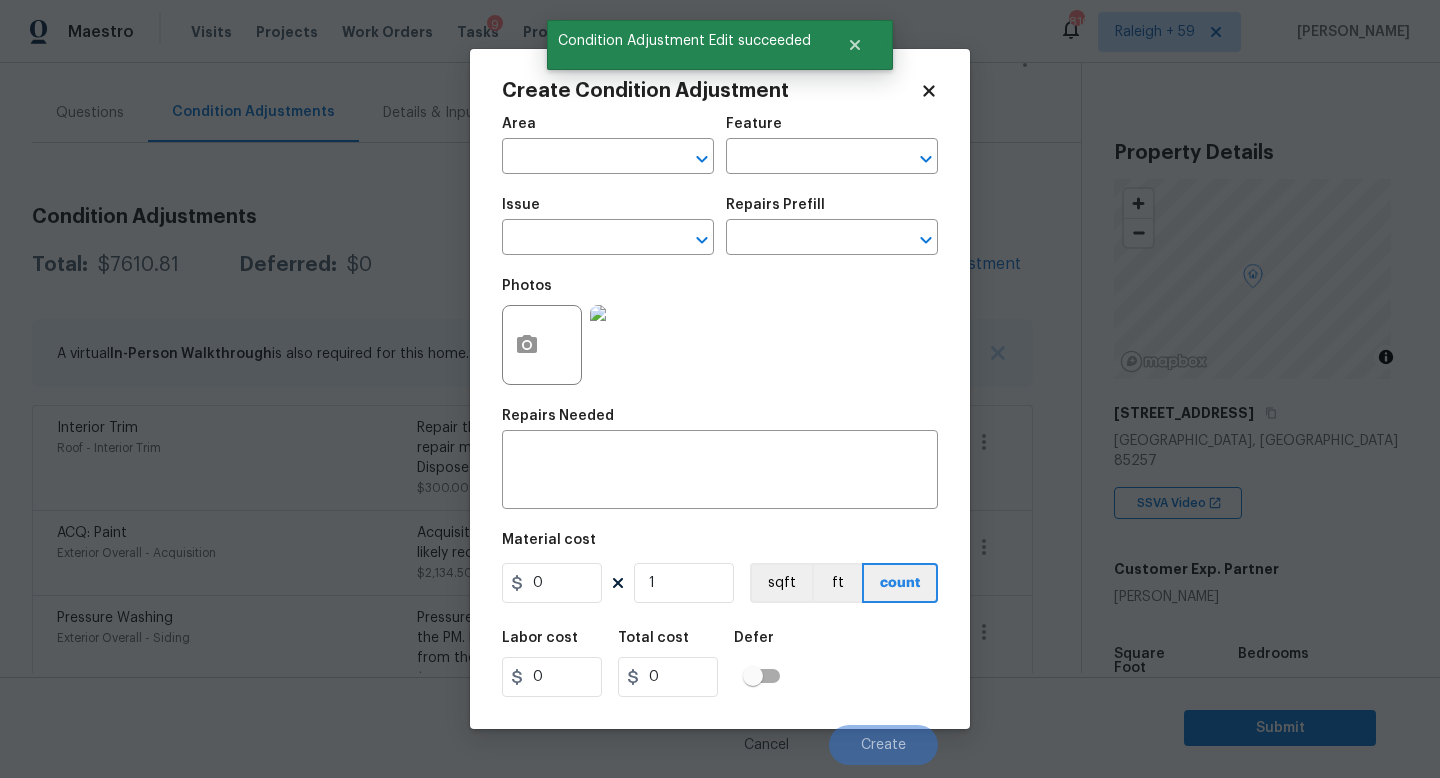 click on "Maestro Visits Projects Work Orders Tasks 9 Properties Geo Assignments 810 Raleigh + 59 Roopesh Jaikanth Back to tasks Condition Scoping - Full Wed, Jul 16 2025 by 3:44 pm   Roopesh Jaikanth In-progress Questions Condition Adjustments Details & Inputs Notes Photos Condition Adjustments Total:  $7610.81 Deferred:  $0 Add Condition Adjustment A virtual  In-Person Walkthrough  is also required for this home.   + Add exterior scopes Interior Trim Roof - Interior Trim Repair the damaged interior trim. Ensure that the repair matches the finish of the surrounding trim. Dispose of all debris properly.  $300.00   0 ACQ: Paint Exterior Overall - Acquisition Acquisition Scope: 75%+ of the home exterior will likely require paint $2,134.50   2 Pressure Washing Exterior Overall - Siding Pressure wash the driveways/walkways as directed by the PM. Ensure that all debris and residue are removed from the areas being pressure washed. $200.00   0 Landscape Package Exterior Overall - Home Readiness Packages $750.00   2 ACQ: Paint" at bounding box center (720, 389) 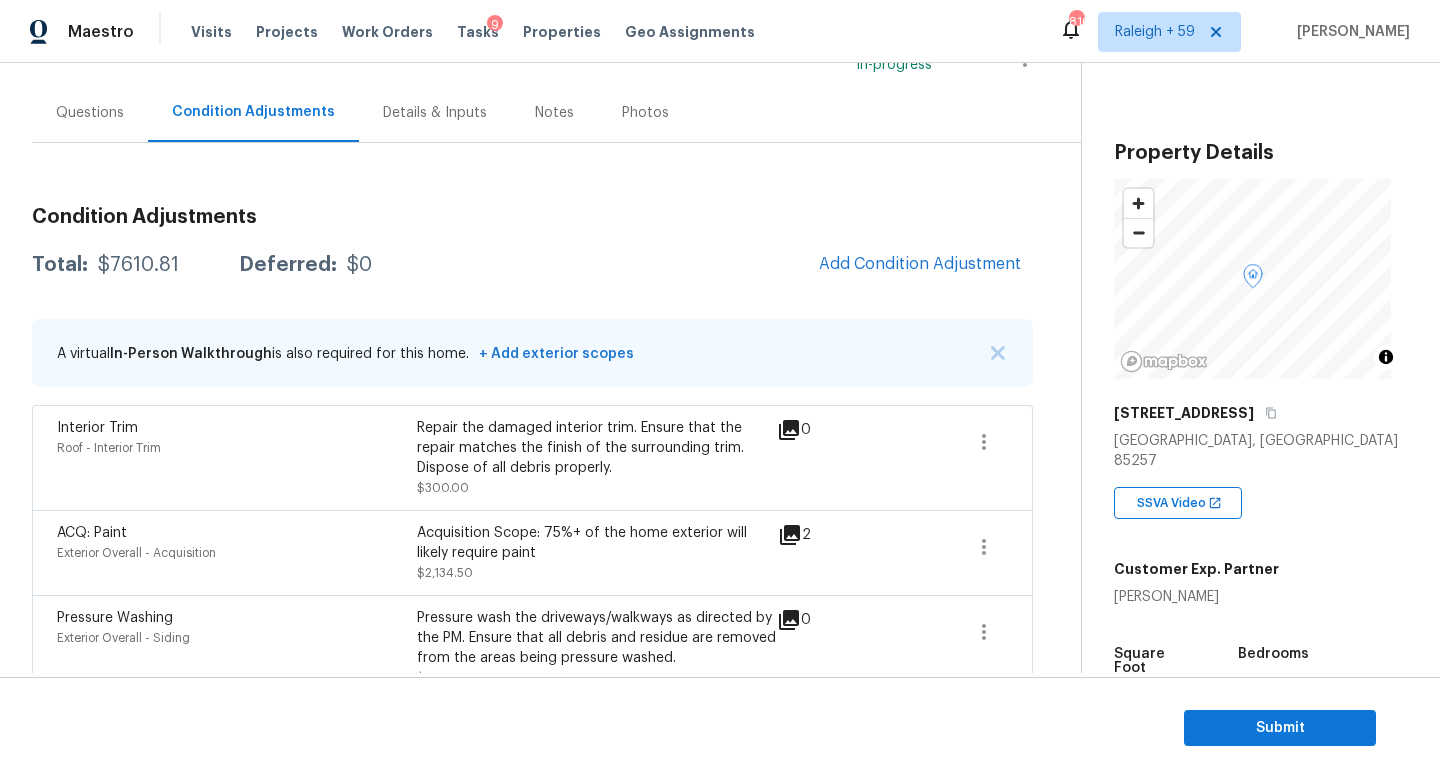 click on "Details & Inputs" at bounding box center (435, 113) 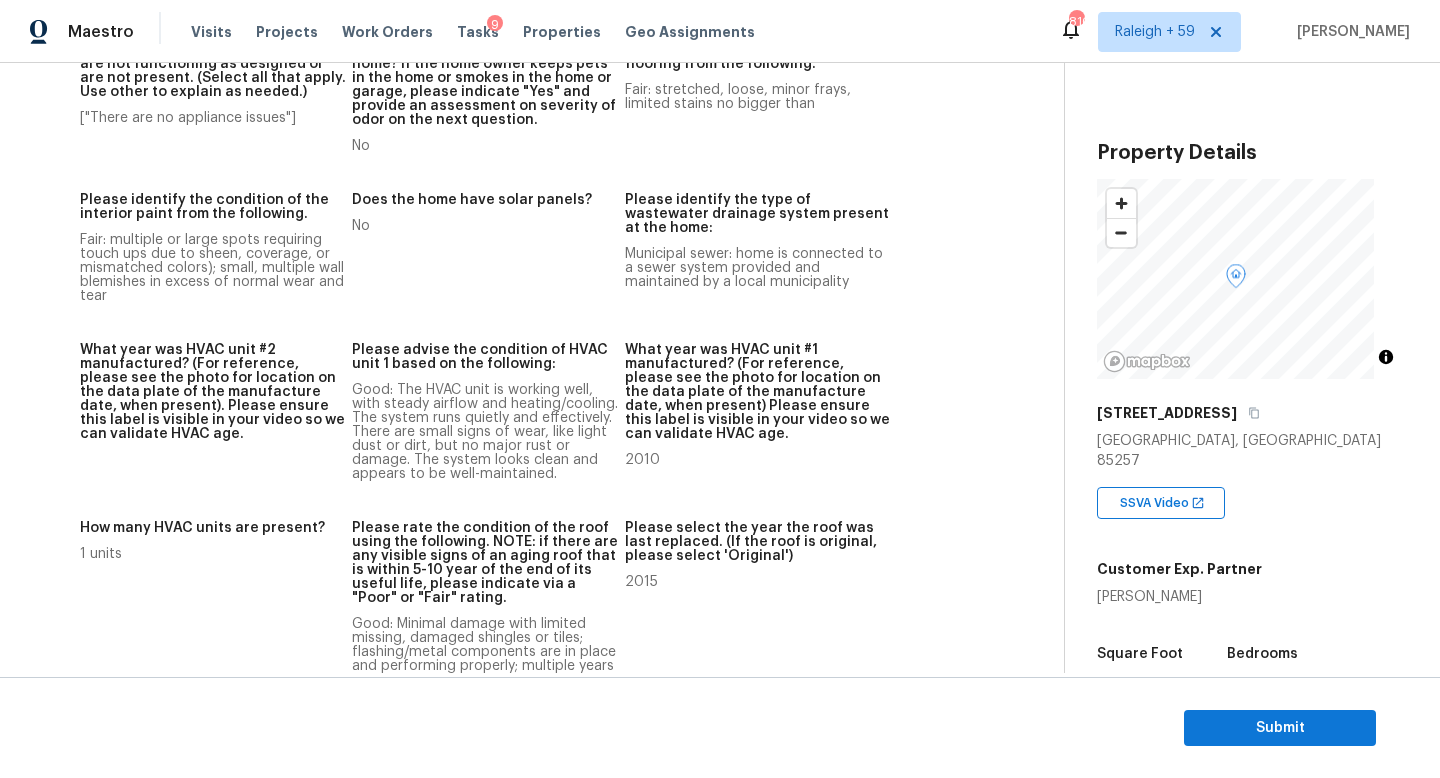 scroll, scrollTop: 1672, scrollLeft: 0, axis: vertical 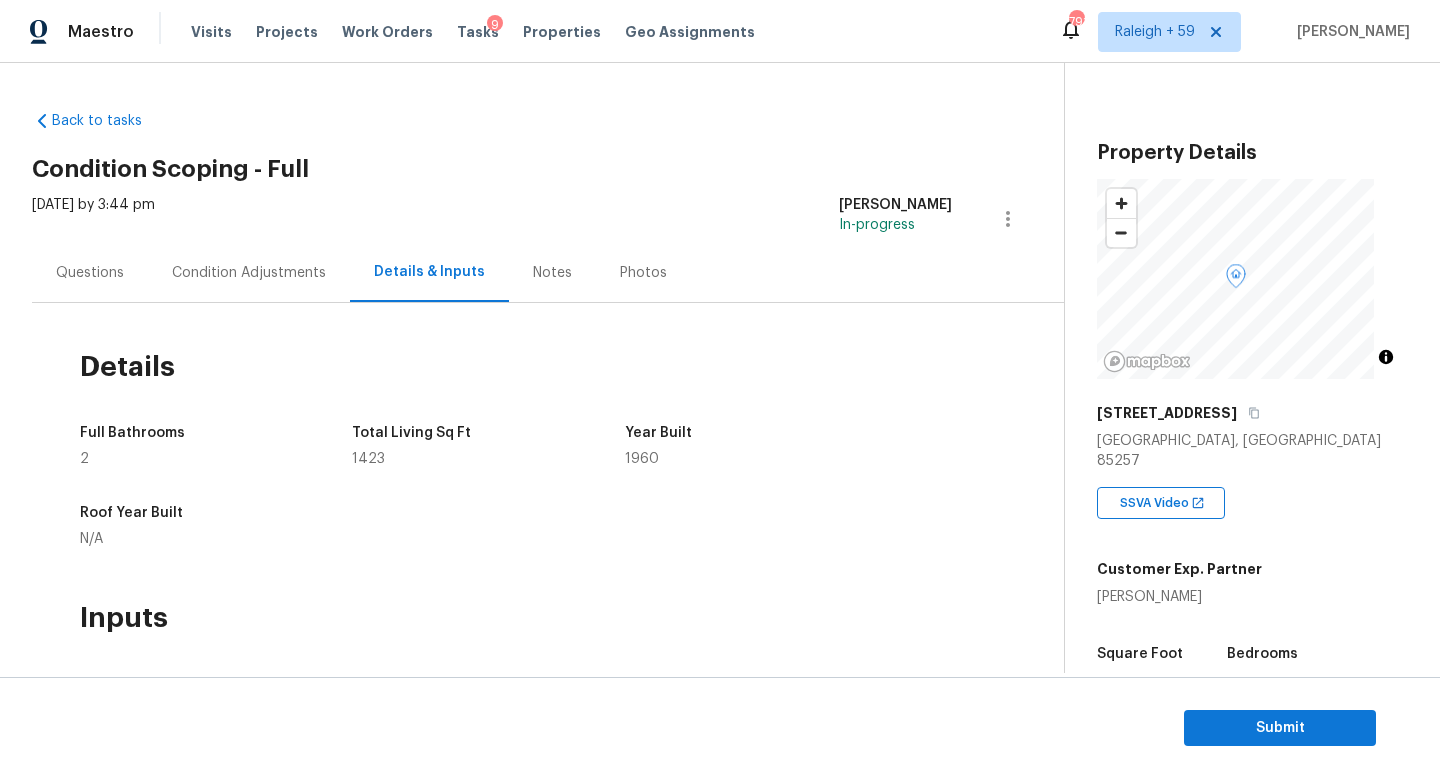 click on "Condition Adjustments" at bounding box center [249, 273] 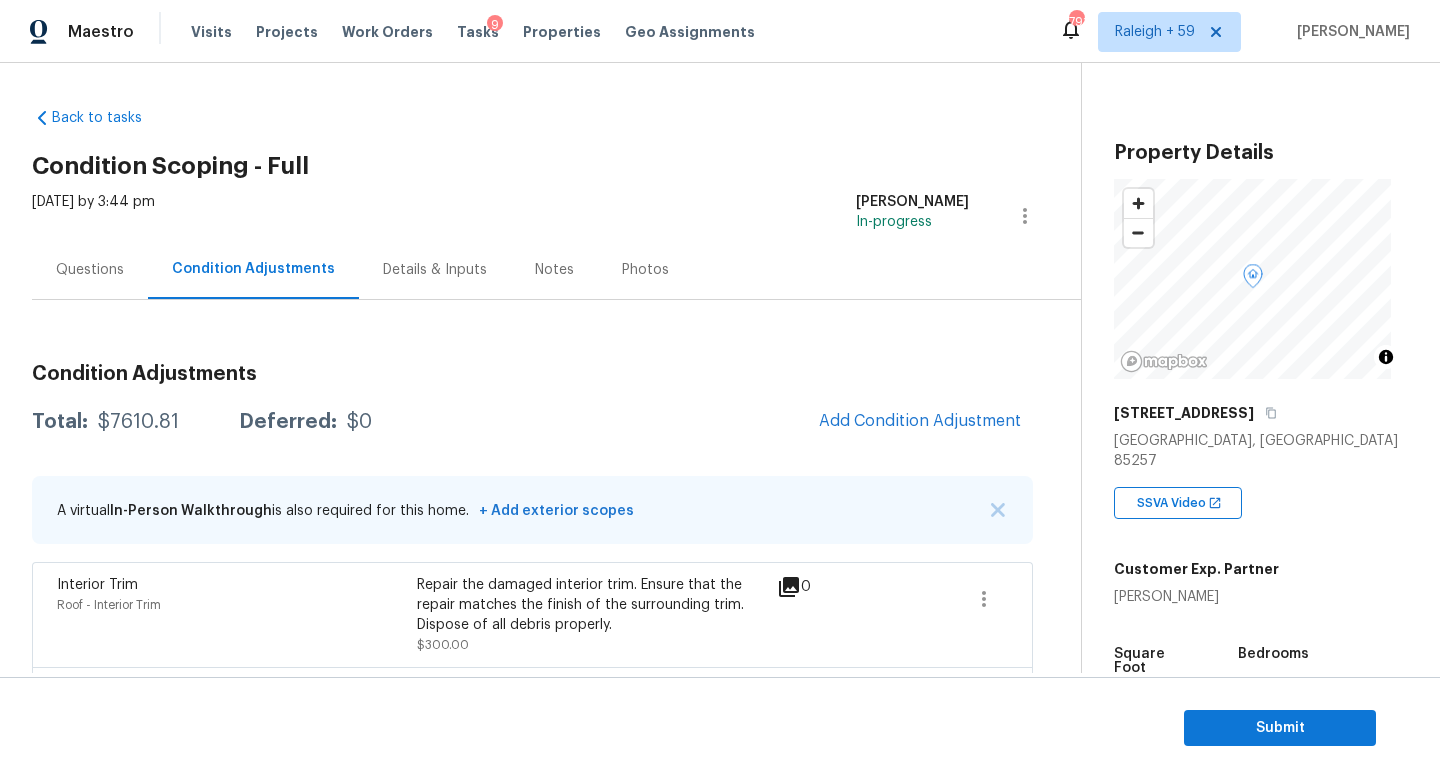 scroll, scrollTop: 4, scrollLeft: 0, axis: vertical 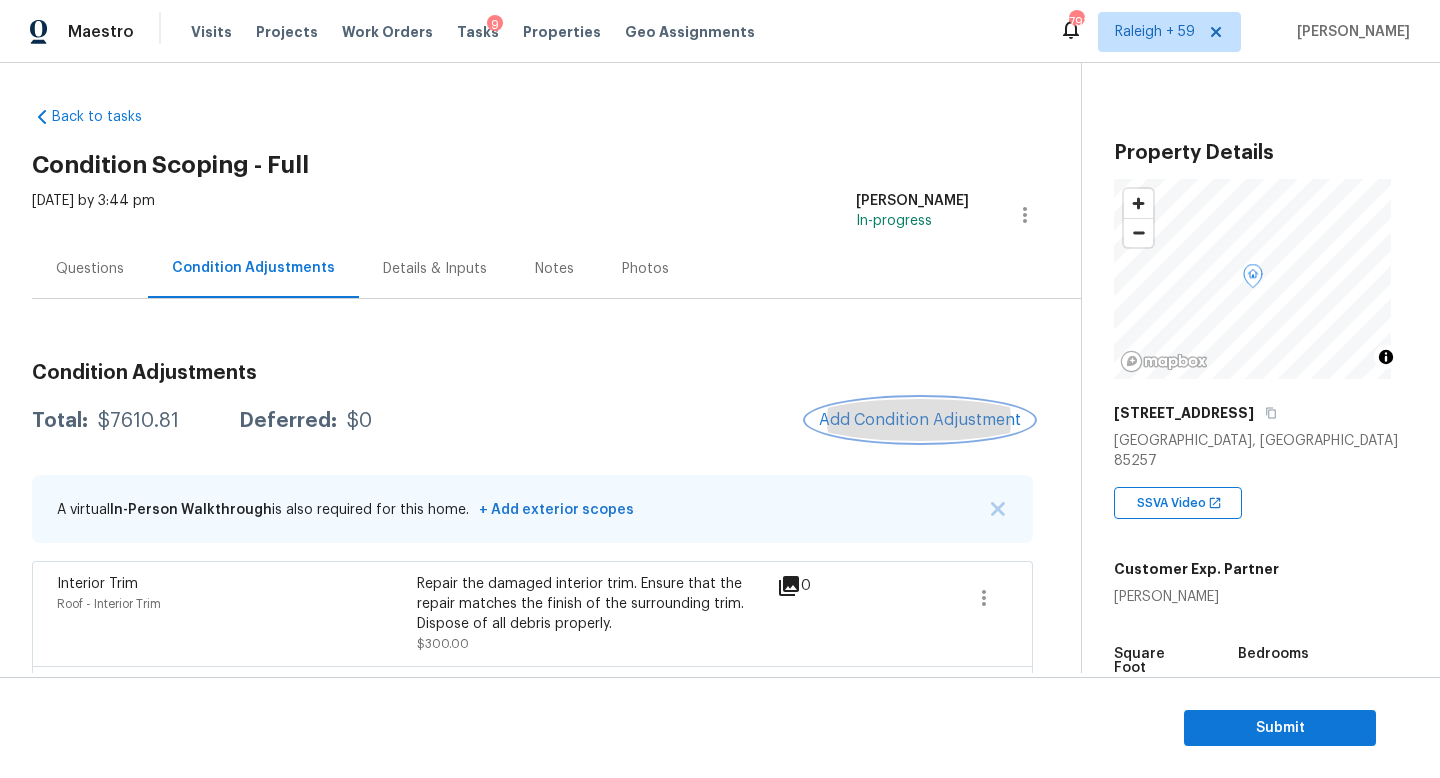 click on "Add Condition Adjustment" at bounding box center (920, 420) 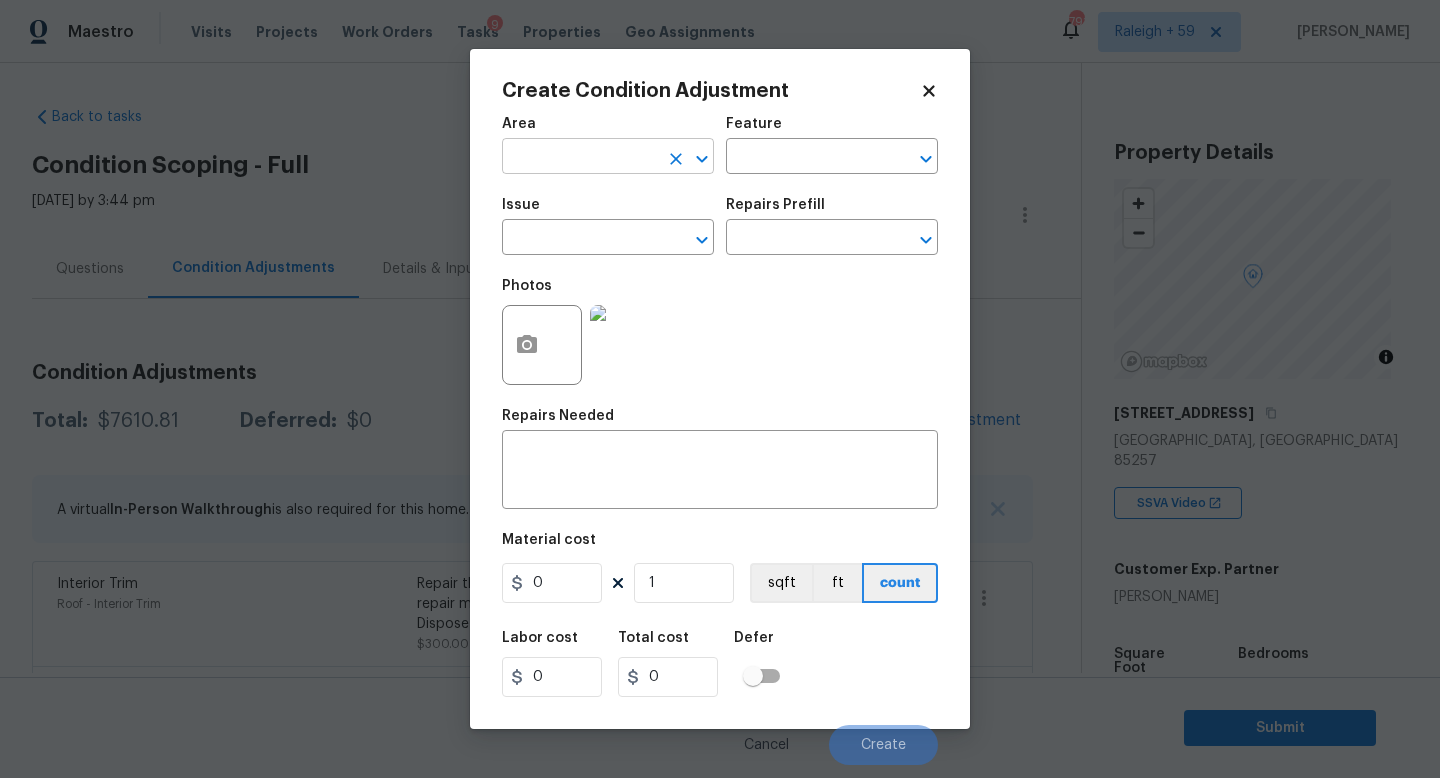 click at bounding box center [580, 158] 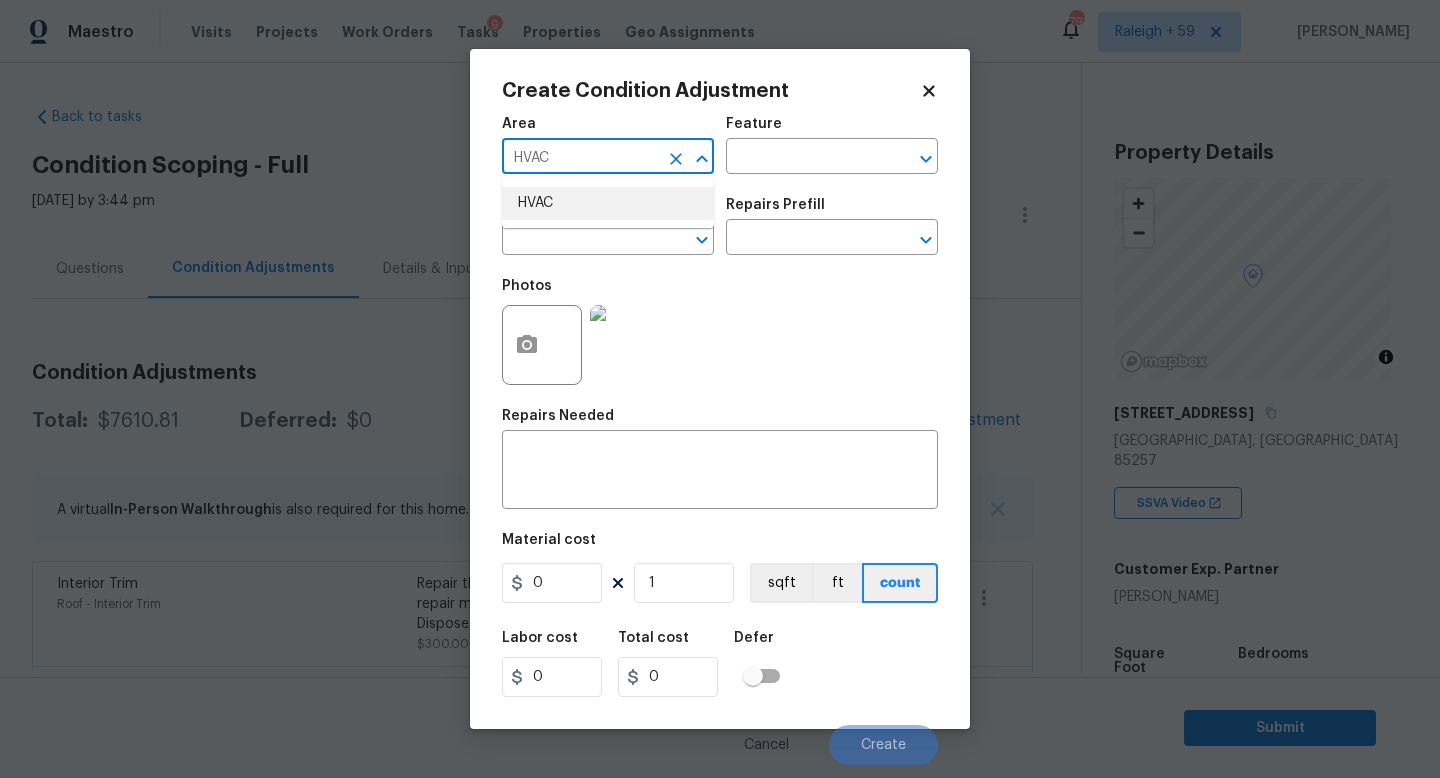type on "HVAC" 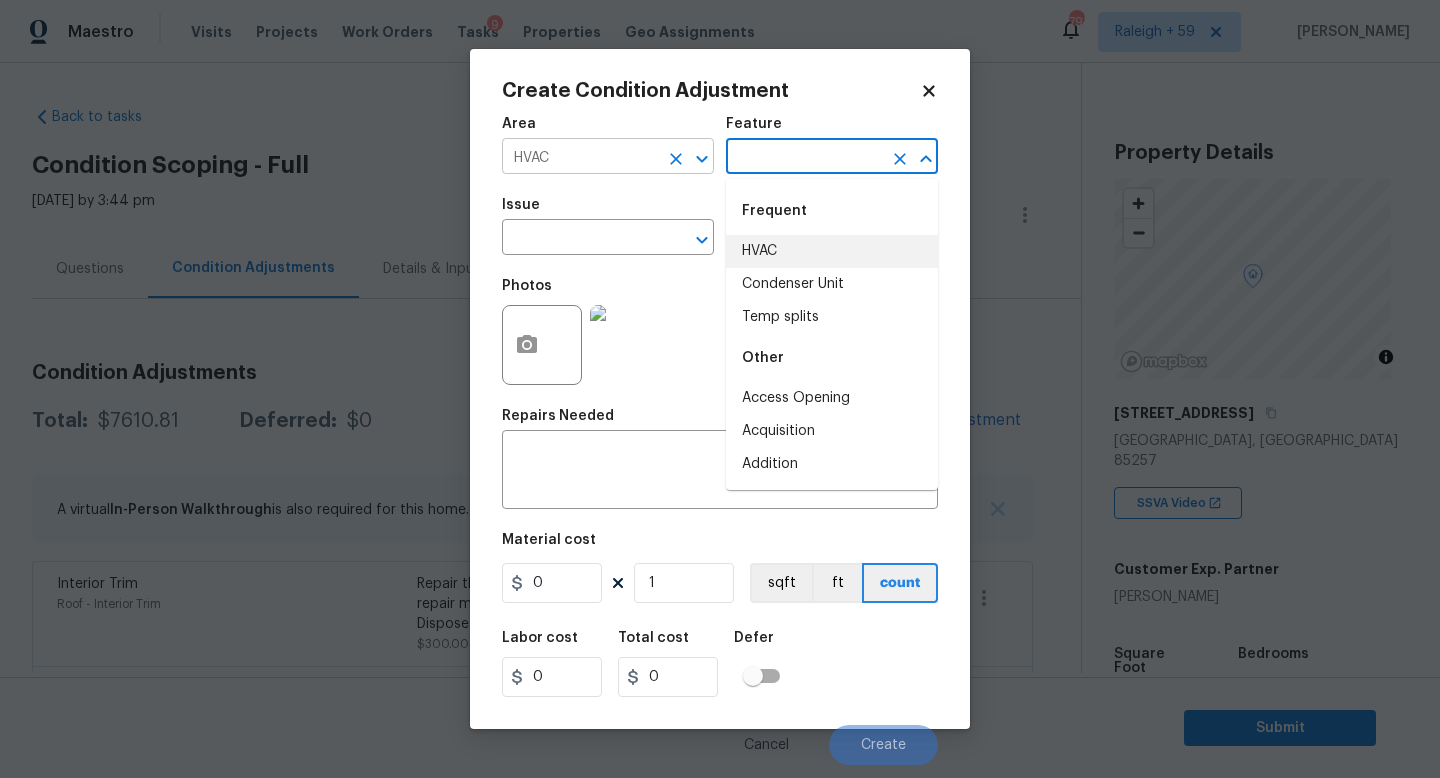 type on "HVAC" 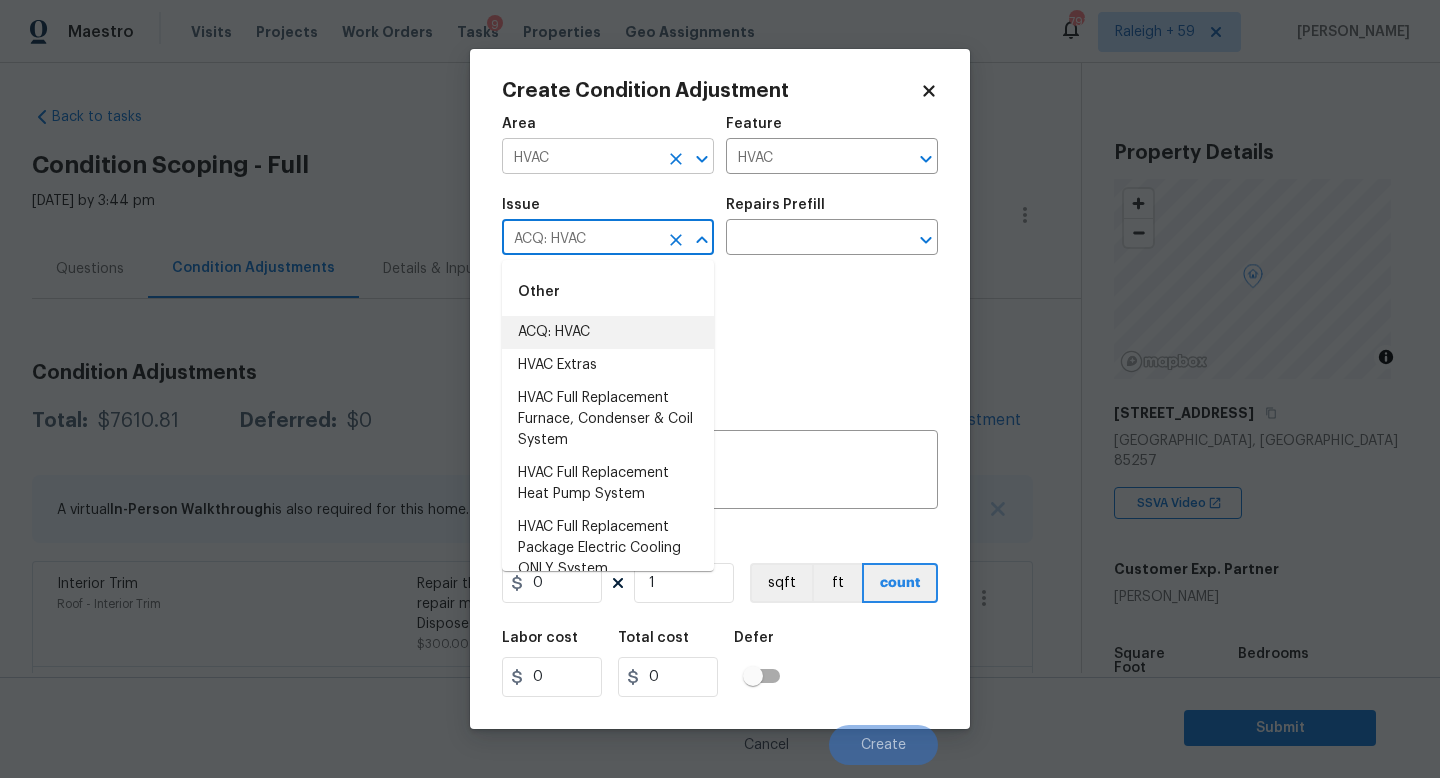 type on "ACQ: HVAC" 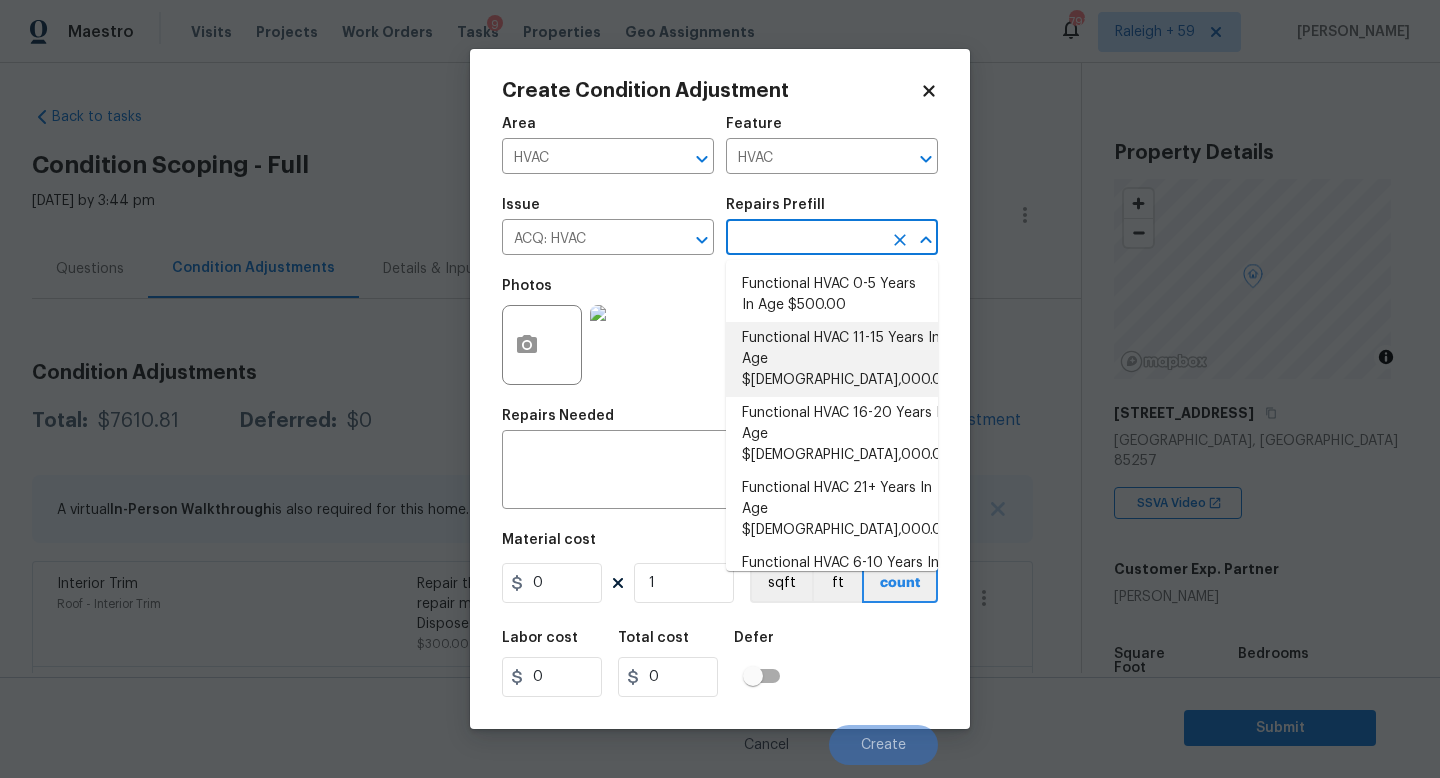 click on "Functional HVAC 11-15 Years In Age $3,000.00" at bounding box center [832, 359] 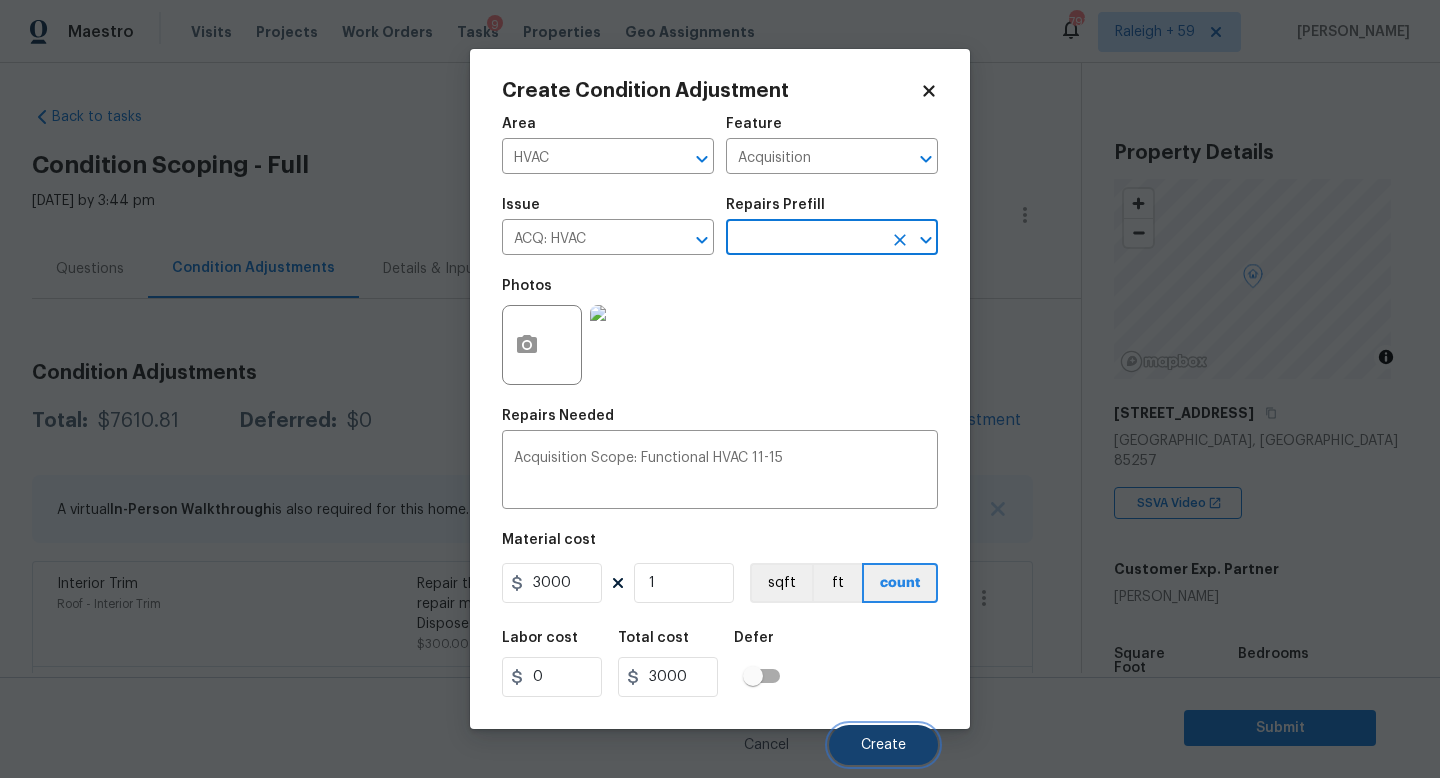 click on "Create" at bounding box center [883, 745] 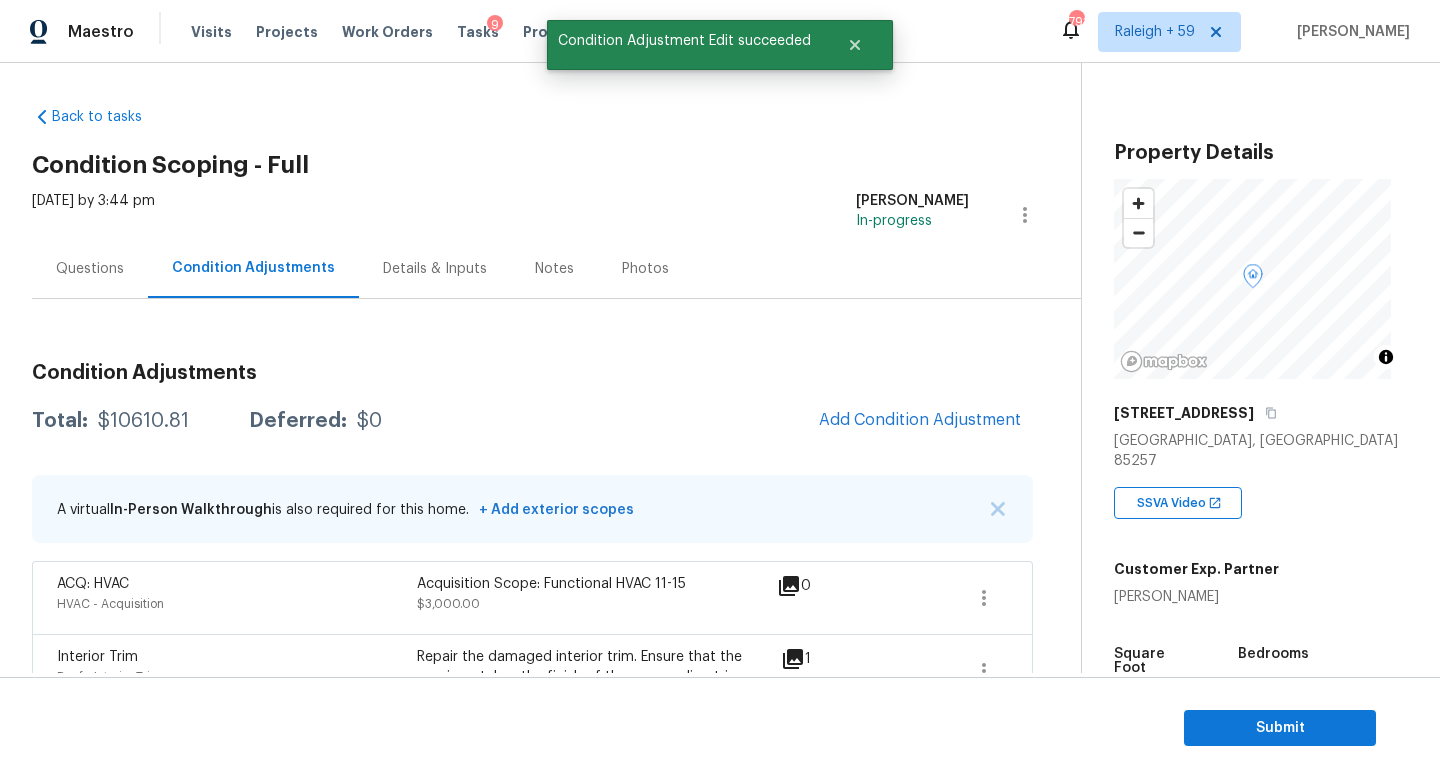click on "Details & Inputs" at bounding box center (435, 268) 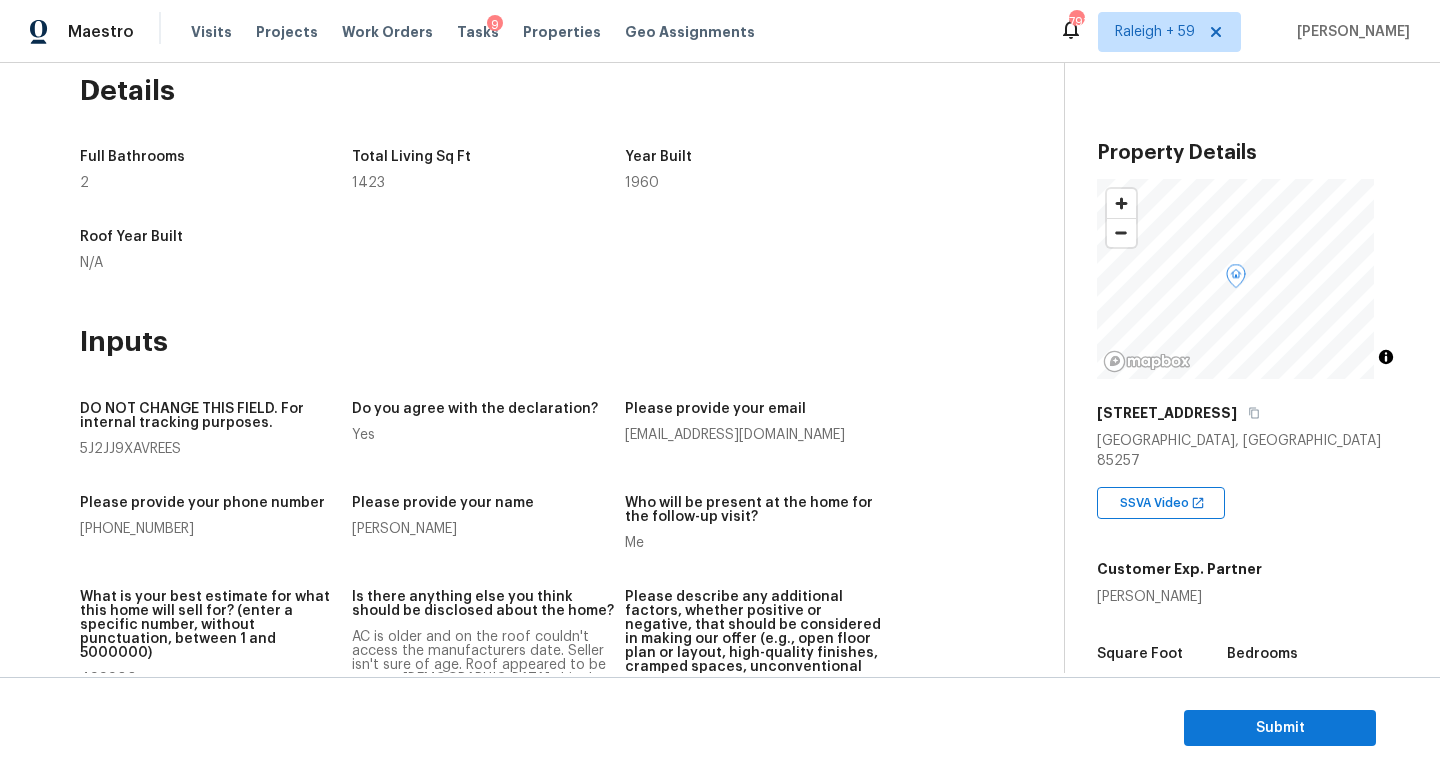 scroll, scrollTop: 0, scrollLeft: 0, axis: both 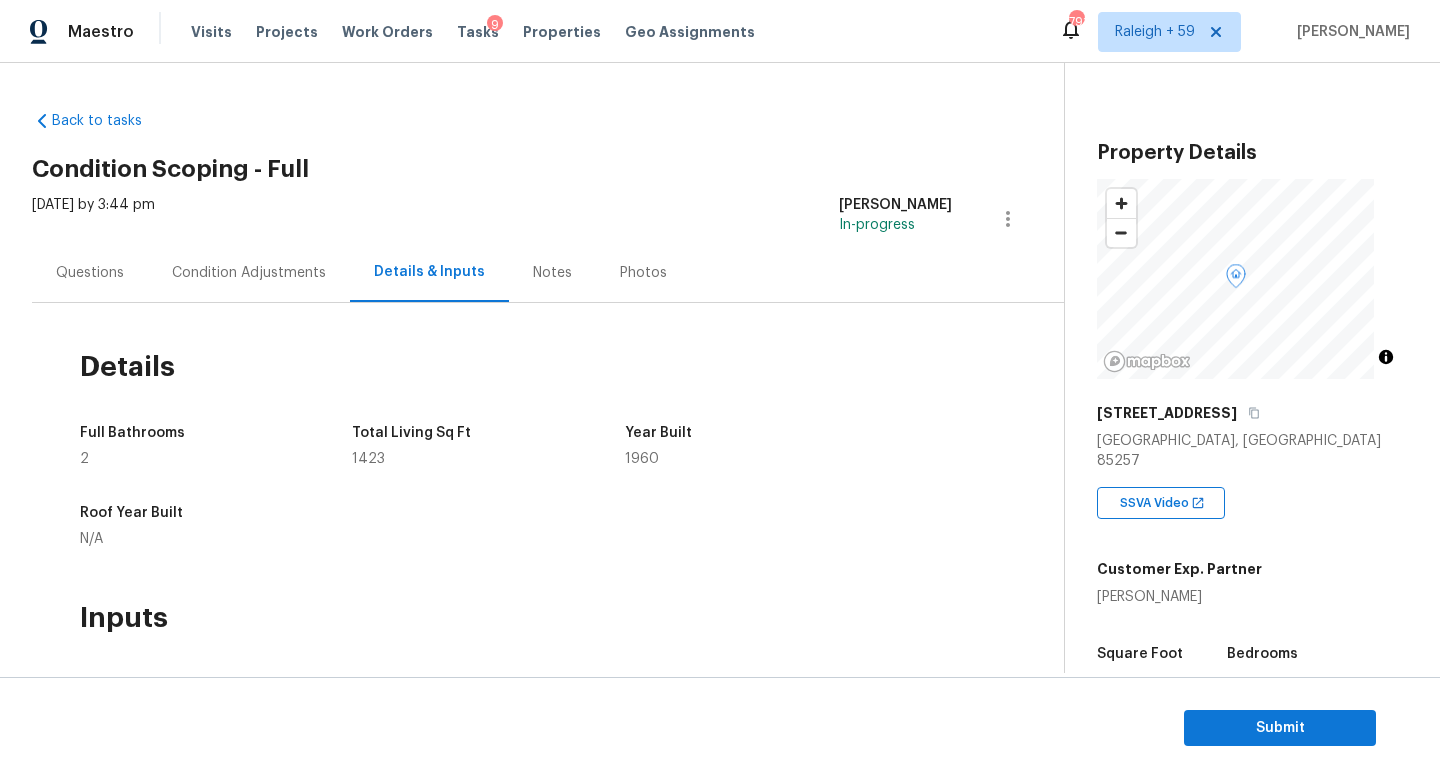 click on "Condition Adjustments" at bounding box center [249, 273] 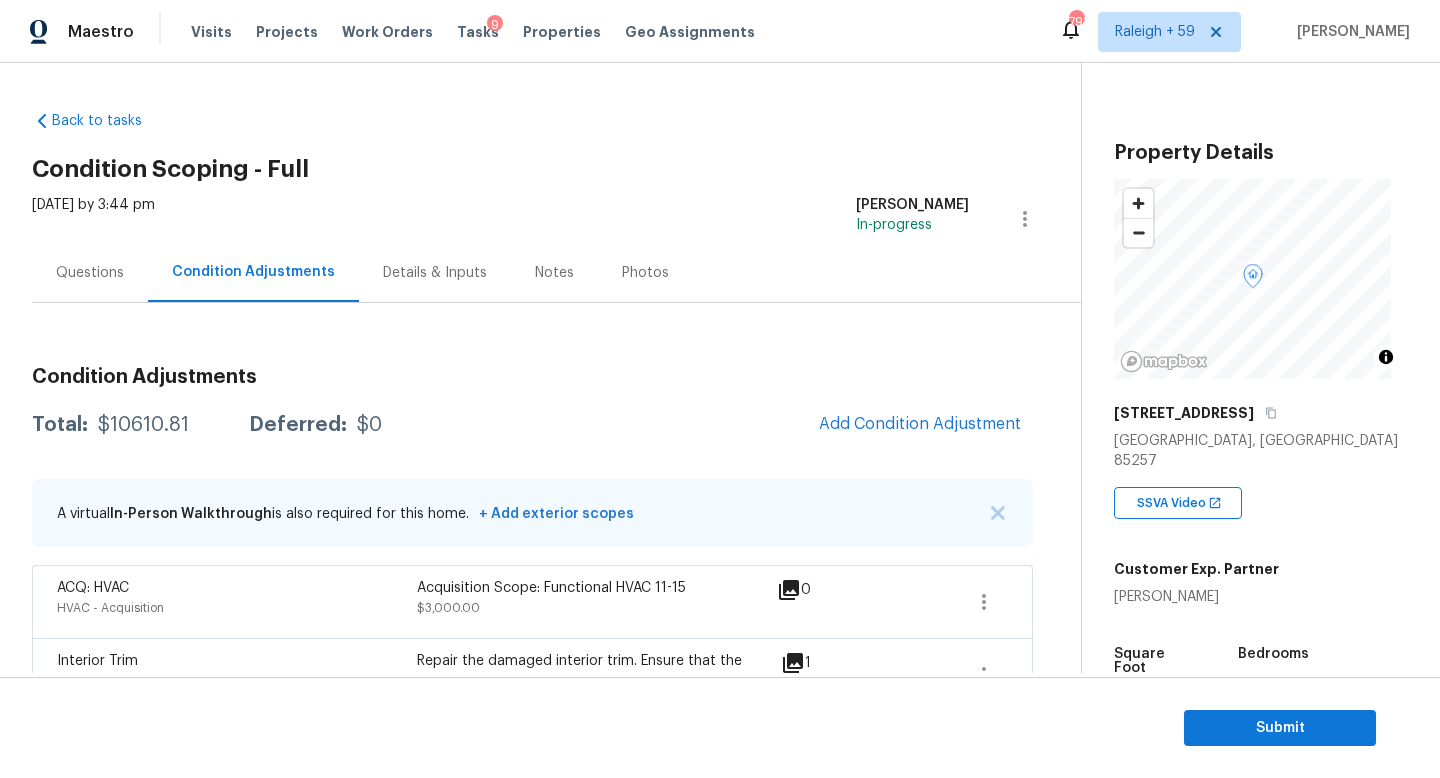 click on "Add Condition Adjustment" at bounding box center [920, 425] 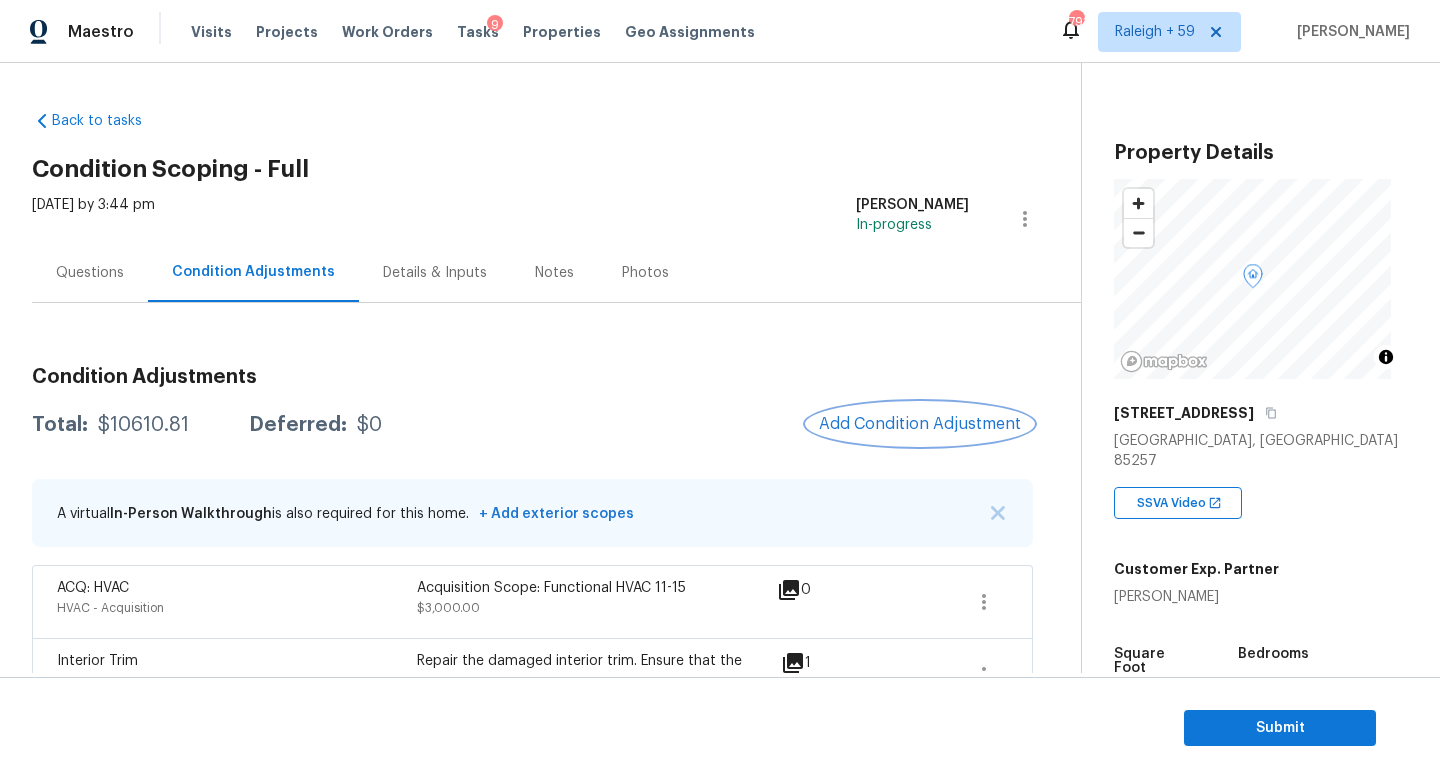 click on "Add Condition Adjustment" at bounding box center (920, 424) 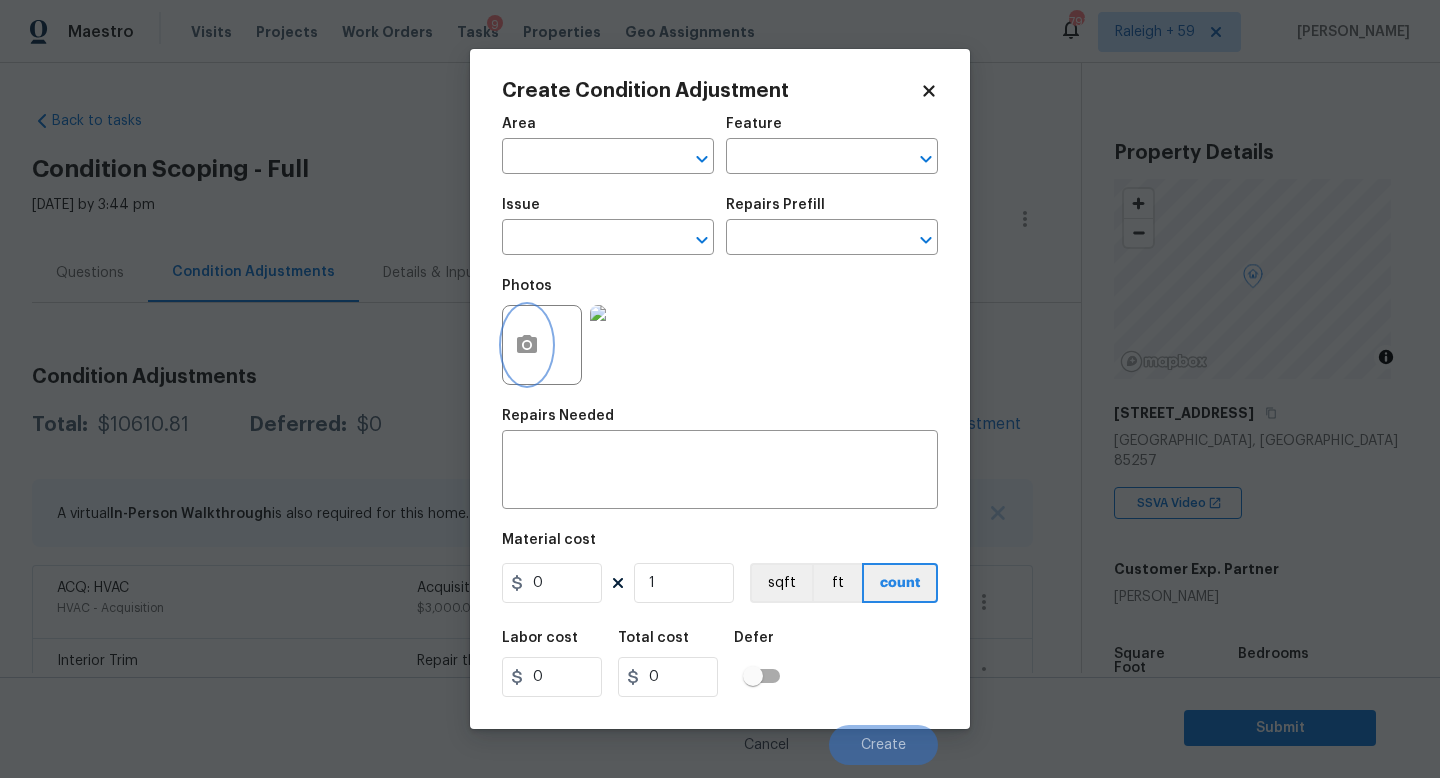 click at bounding box center [527, 345] 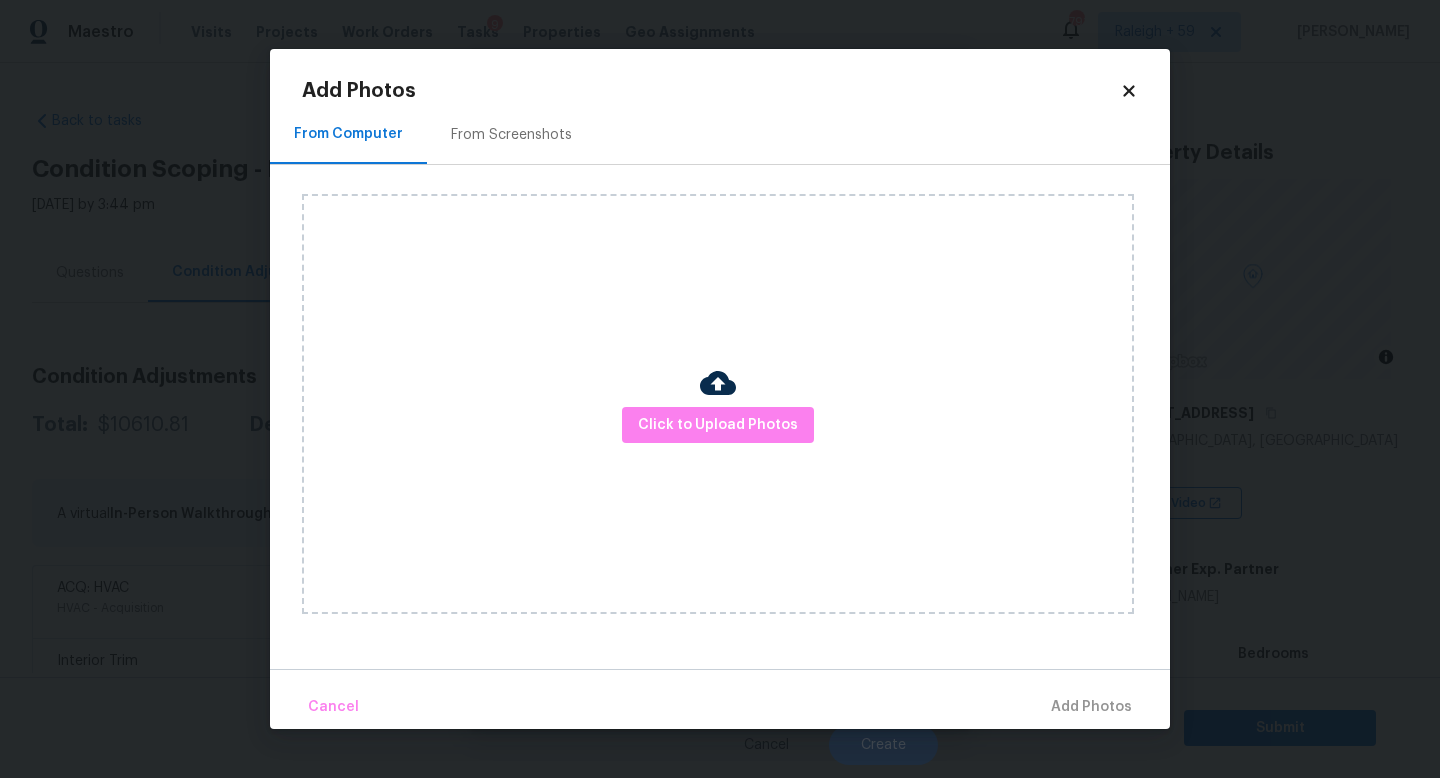 click on "Click to Upload Photos" at bounding box center (718, 404) 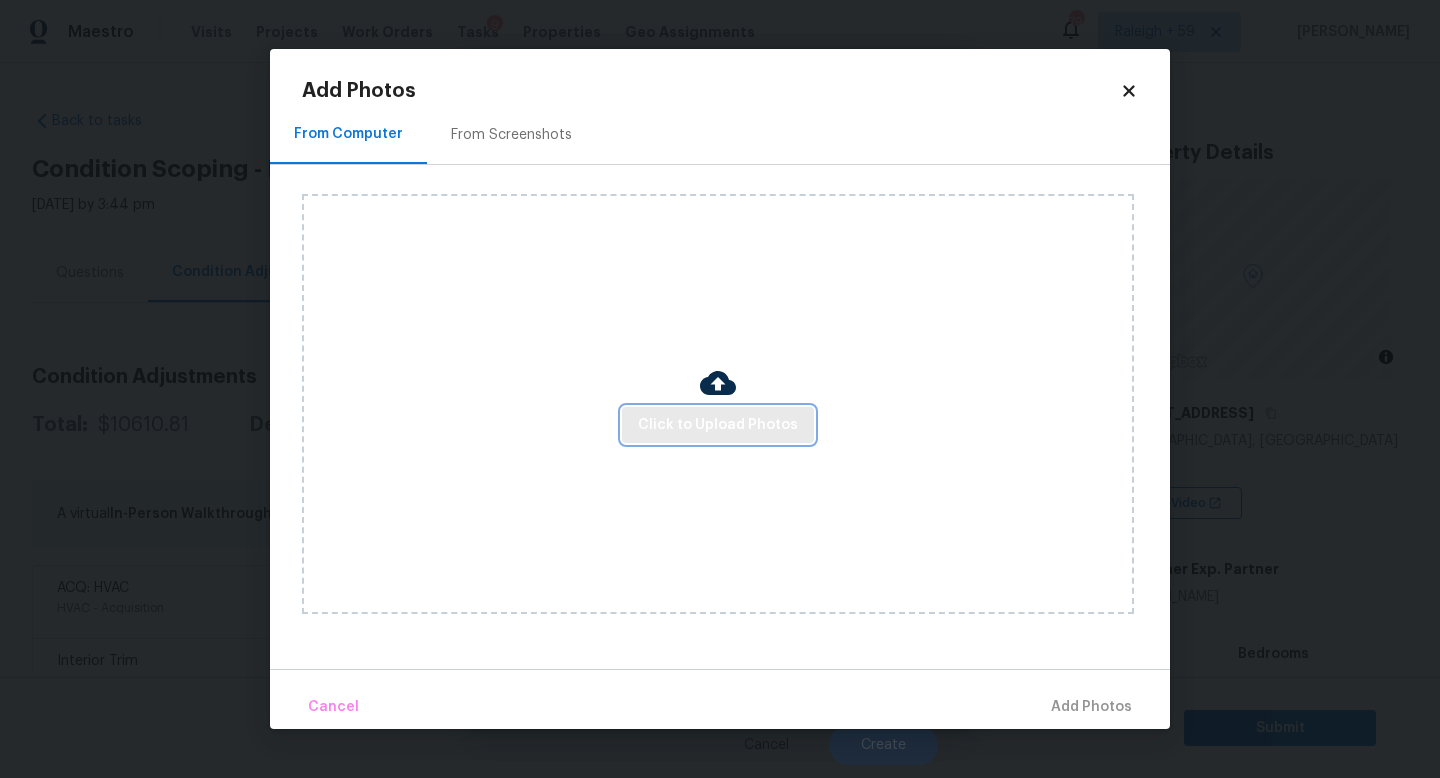 click on "Click to Upload Photos" at bounding box center [718, 425] 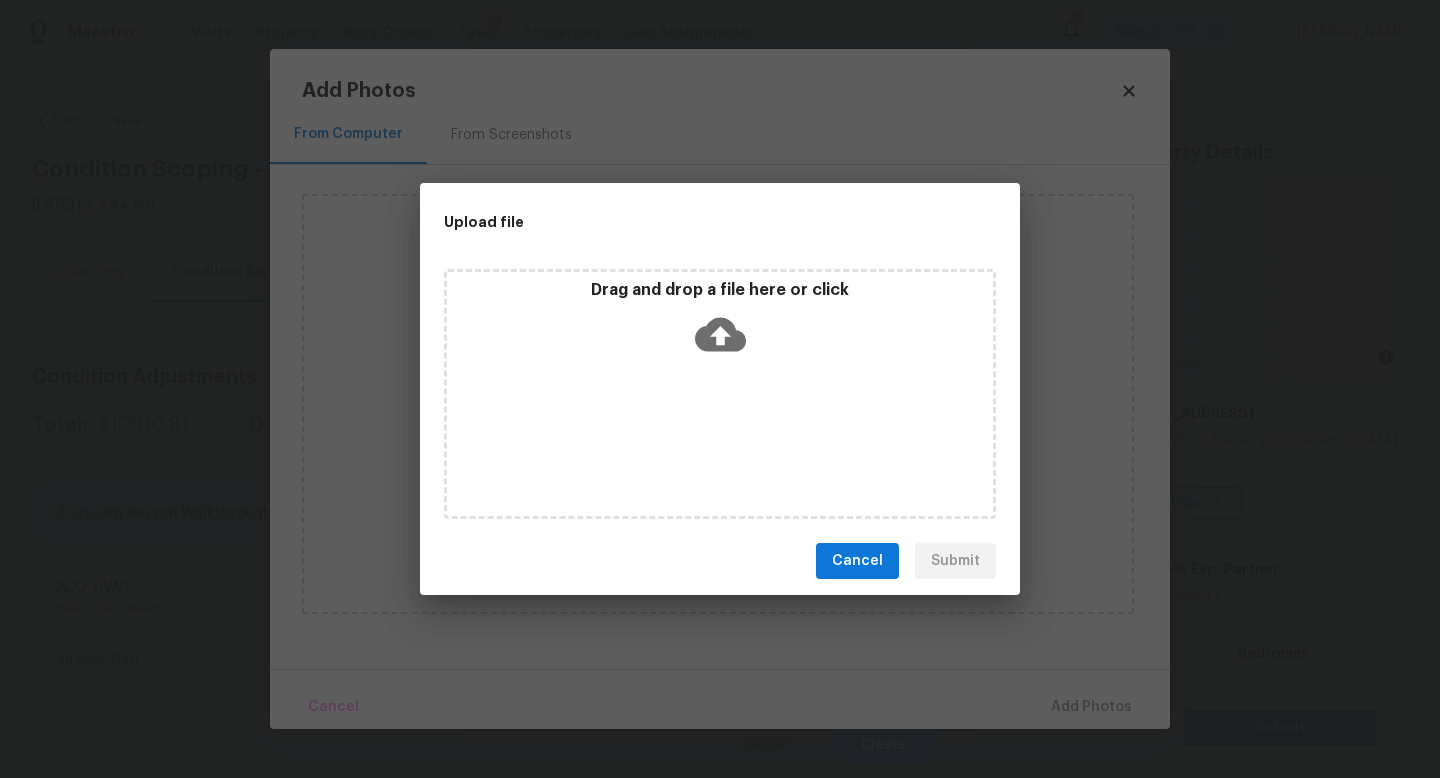 click on "Drag and drop a file here or click" at bounding box center [720, 394] 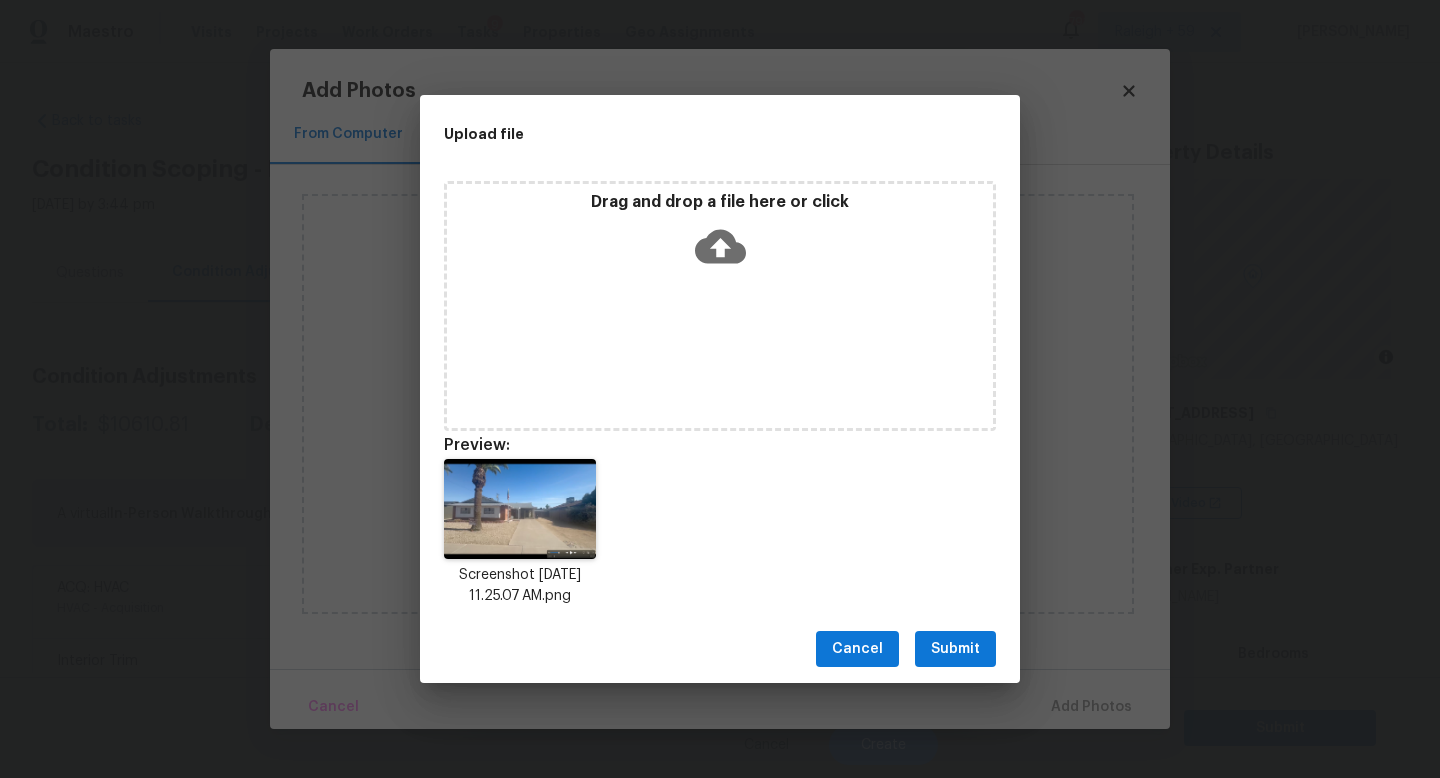 click on "Submit" at bounding box center (955, 649) 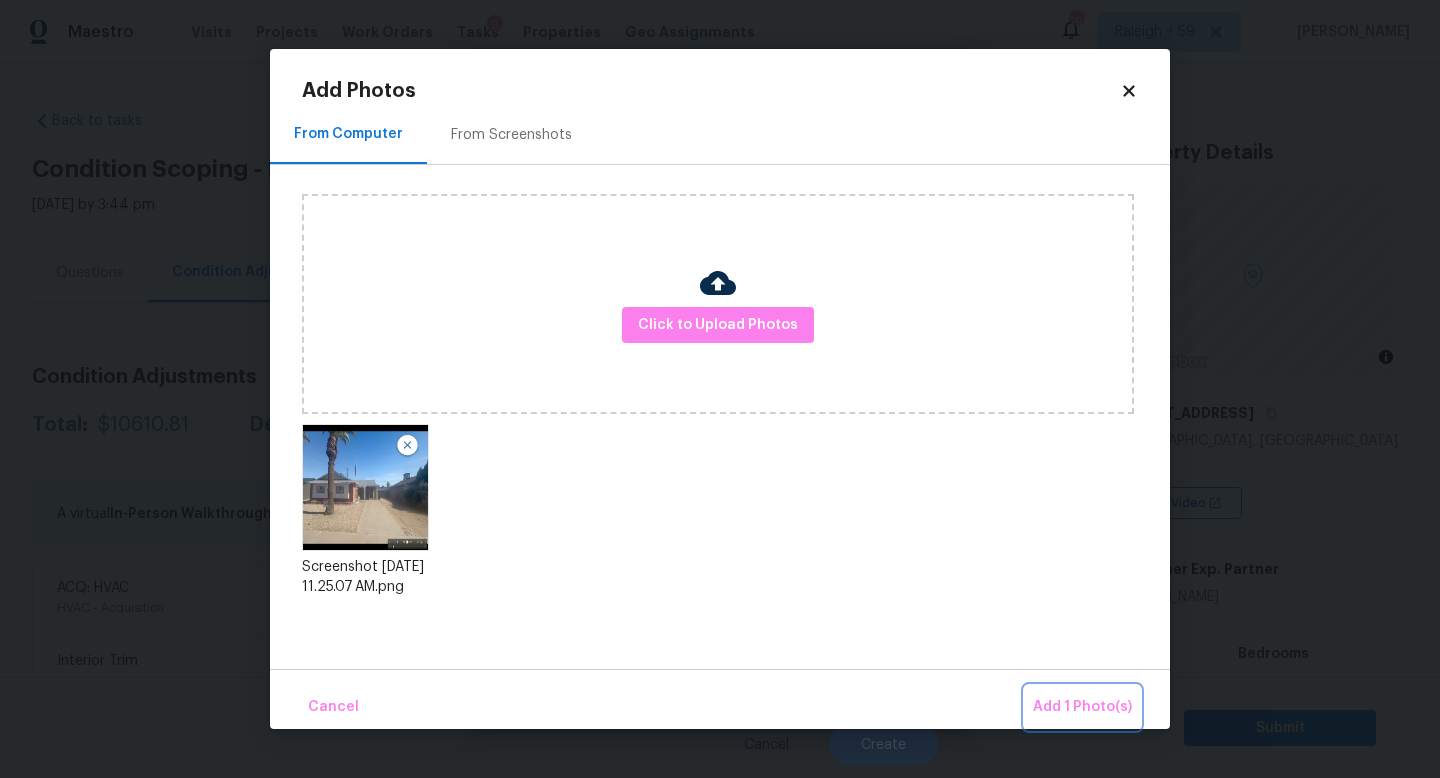 click on "Add 1 Photo(s)" at bounding box center [1082, 707] 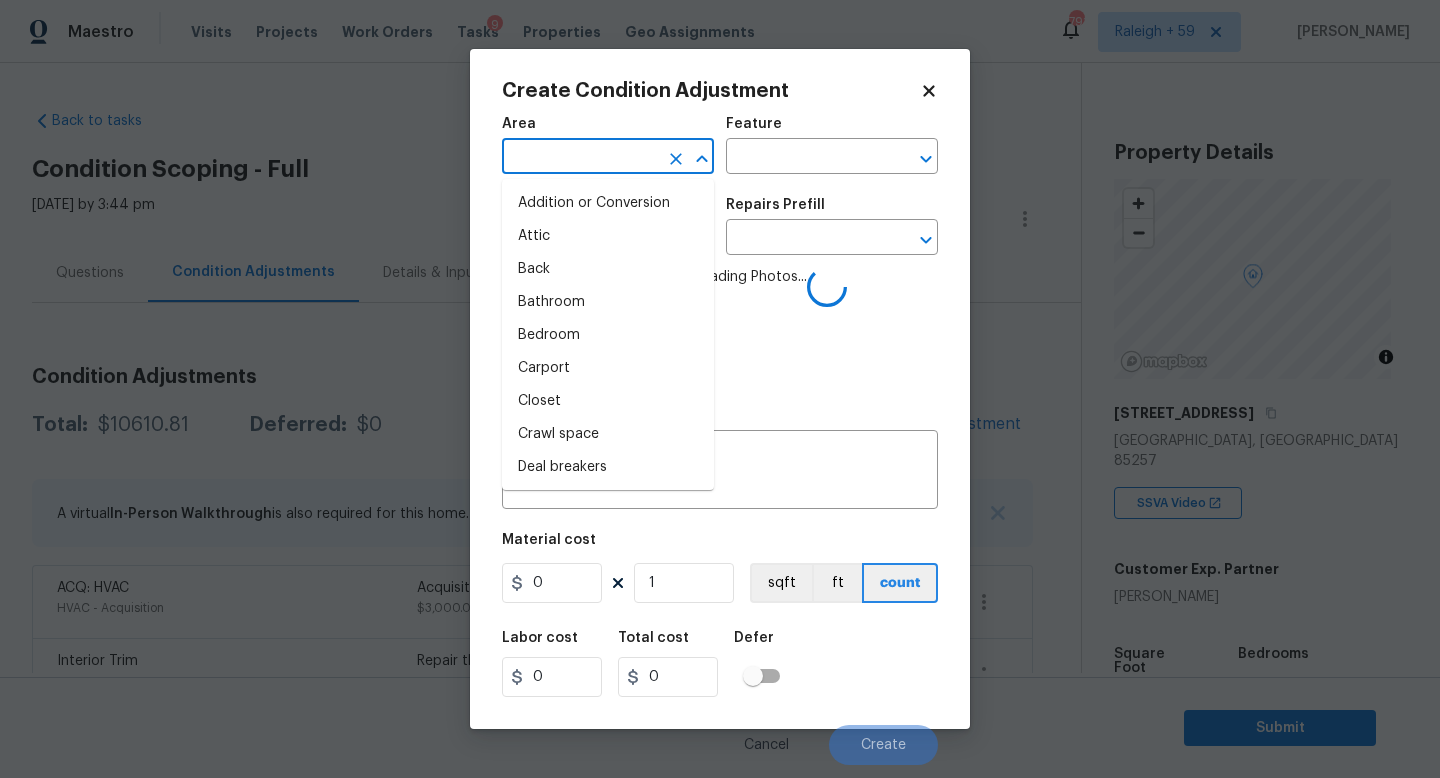 click at bounding box center [580, 158] 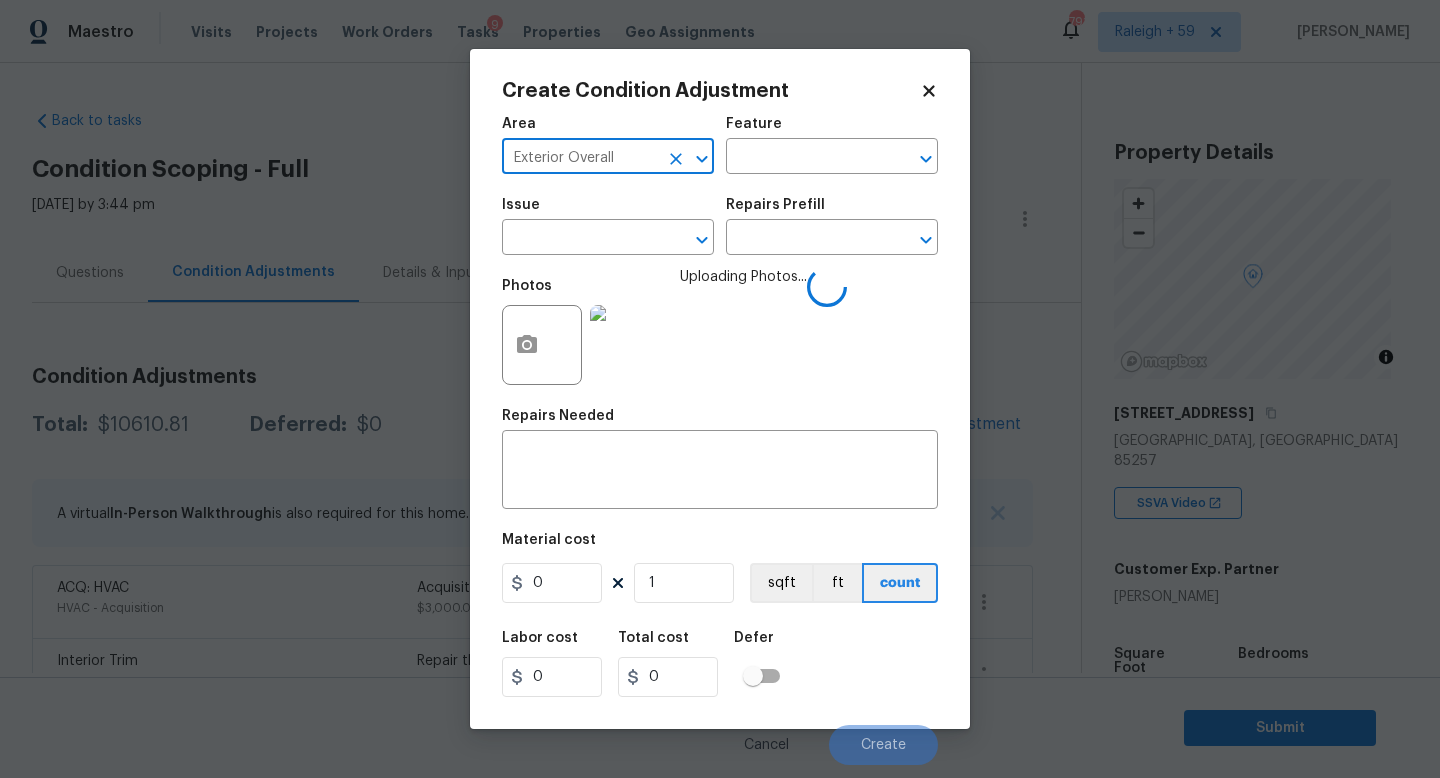 type on "Exterior Overall" 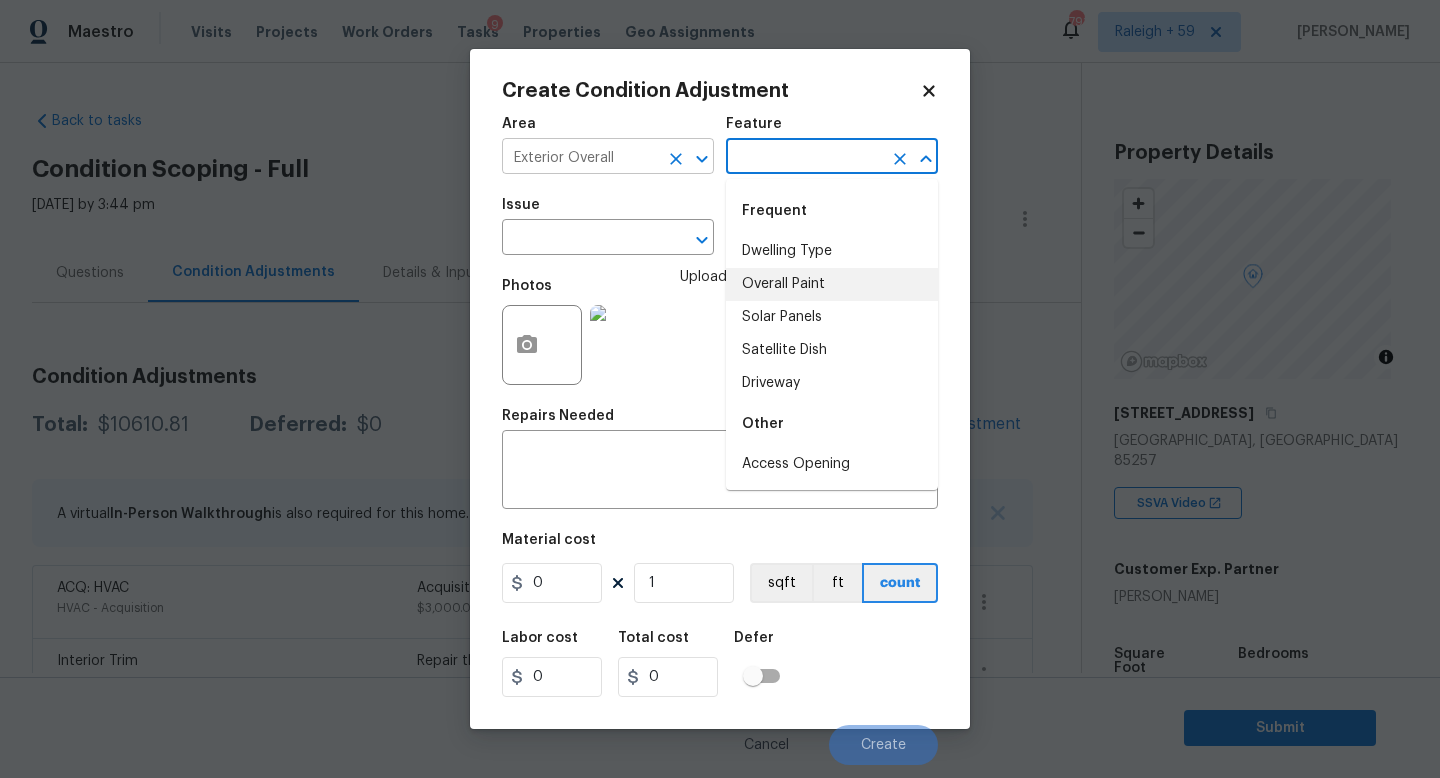 type on "Overall Paint" 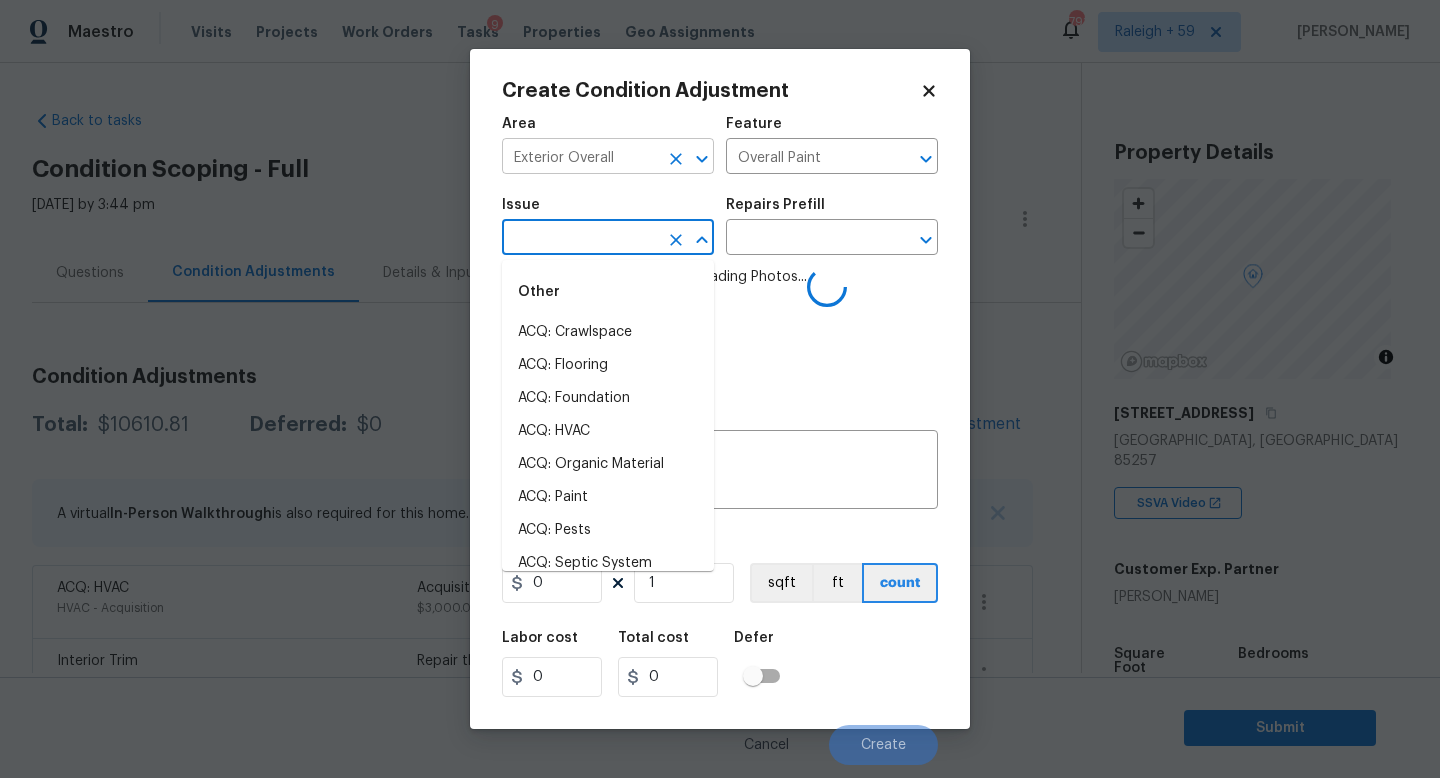 click 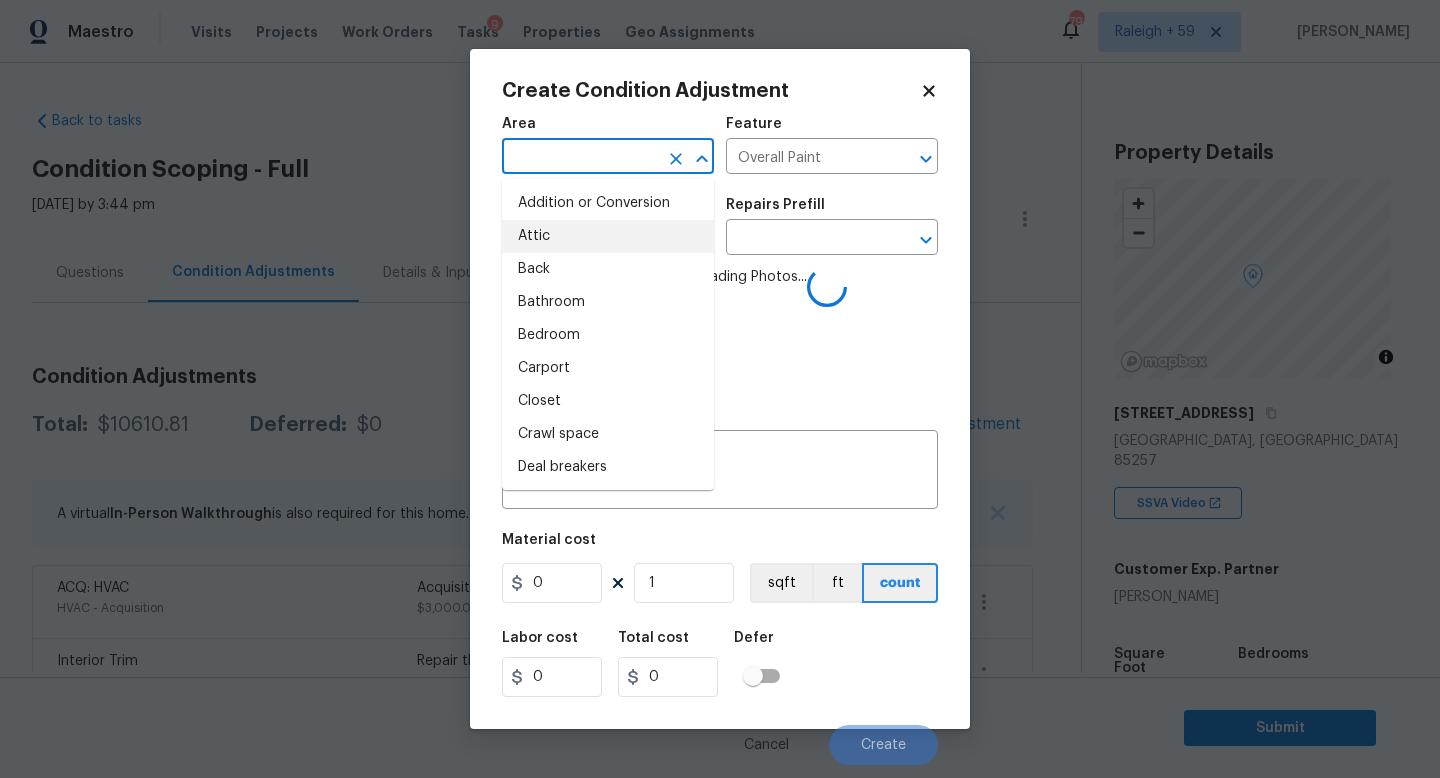 click at bounding box center [580, 158] 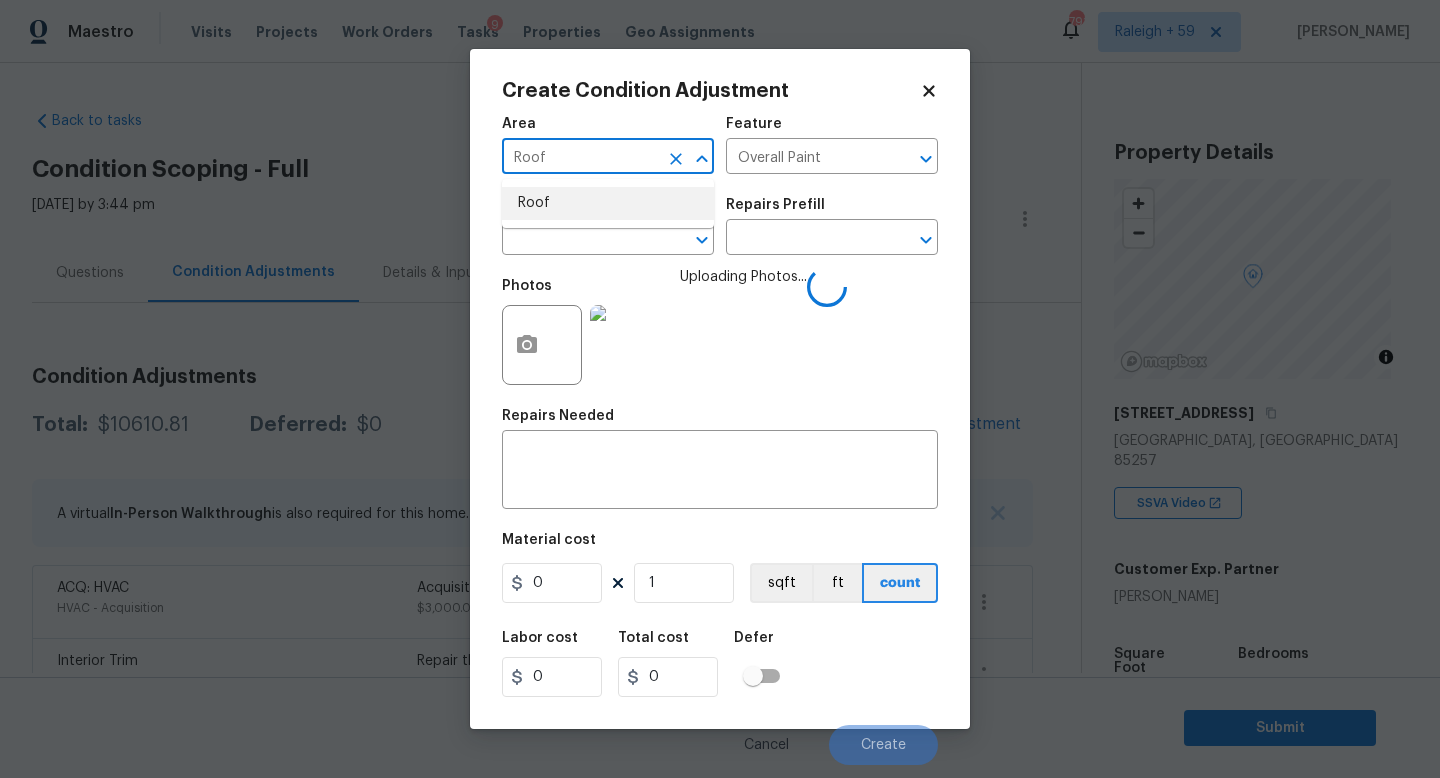 type on "Roof" 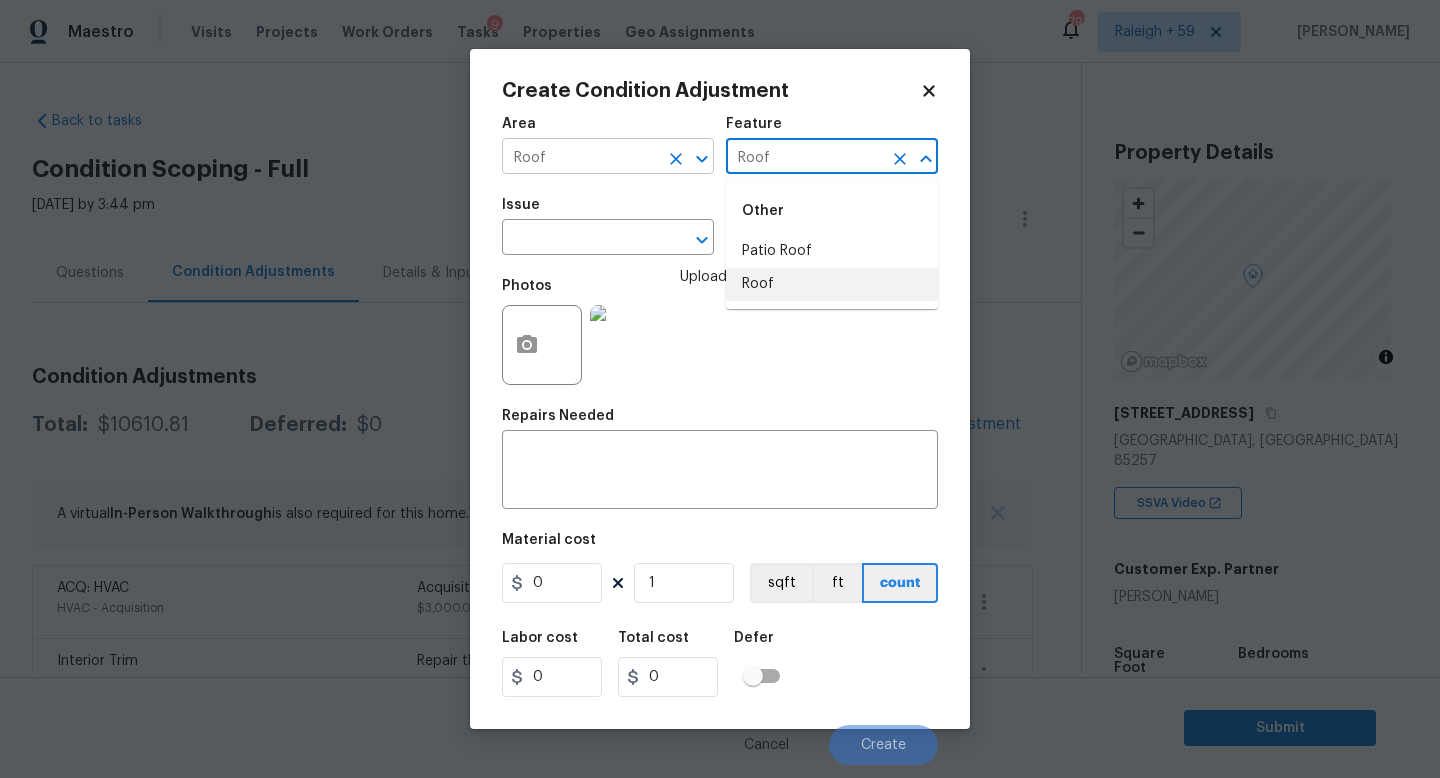 type on "Roof" 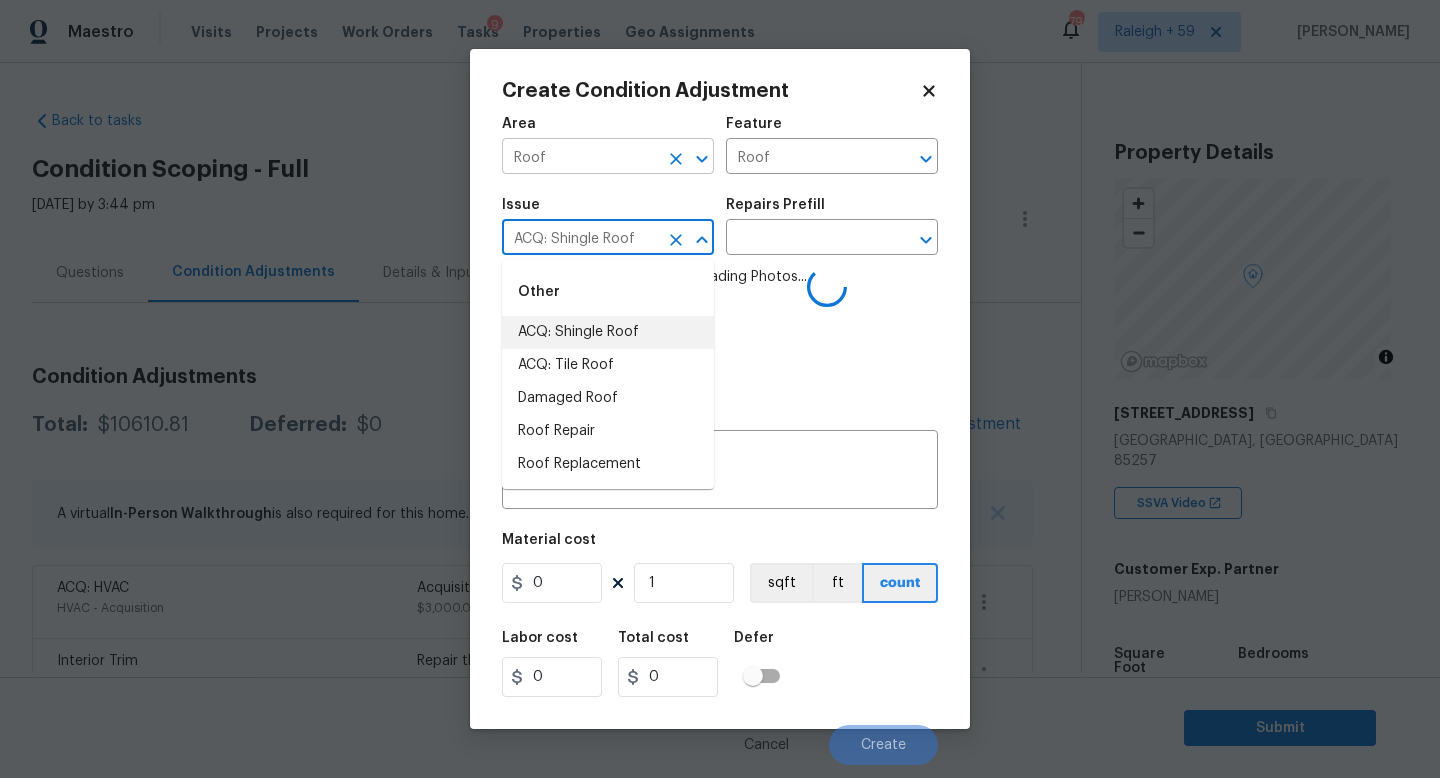 type on "ACQ: Shingle Roof" 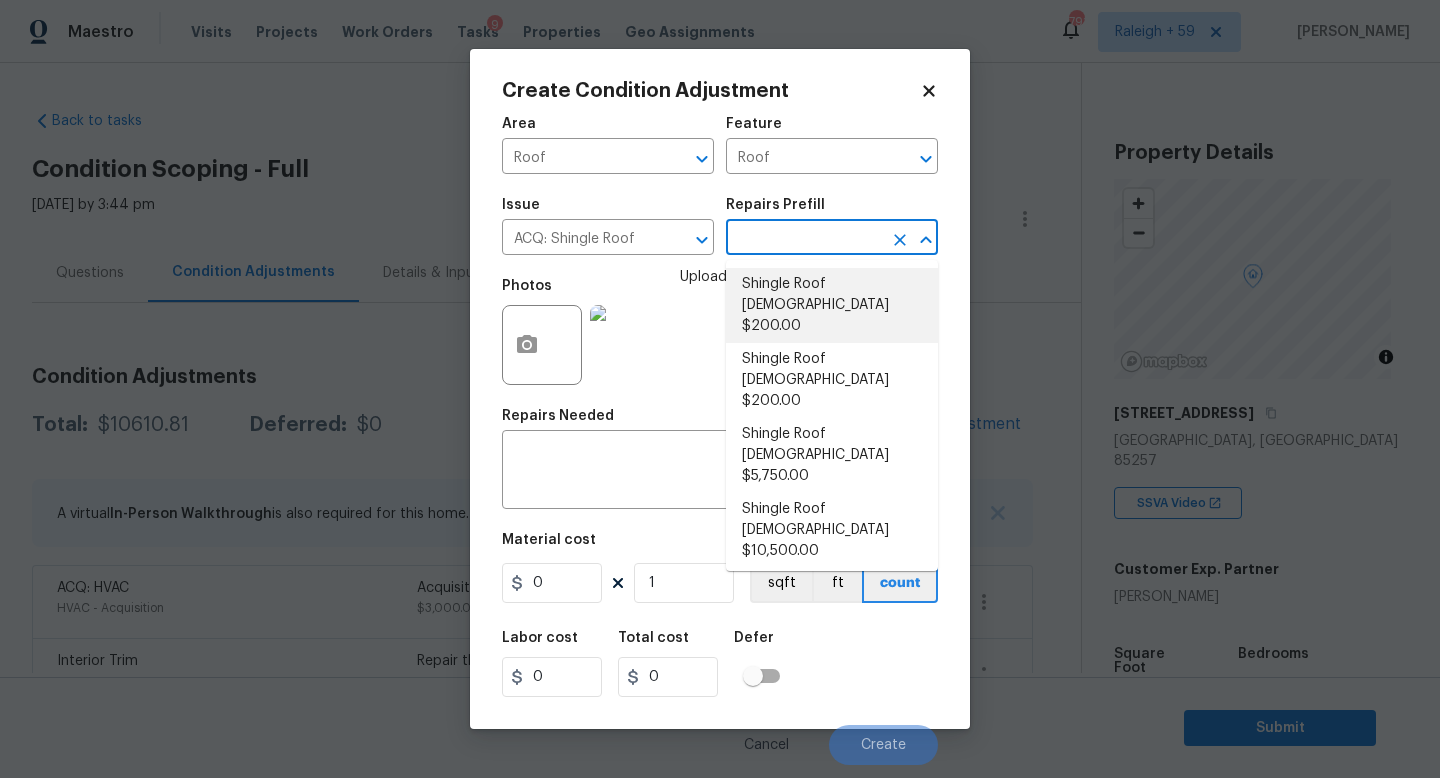 click on "Shingle Roof 0-10 Years Old $200.00" at bounding box center [832, 305] 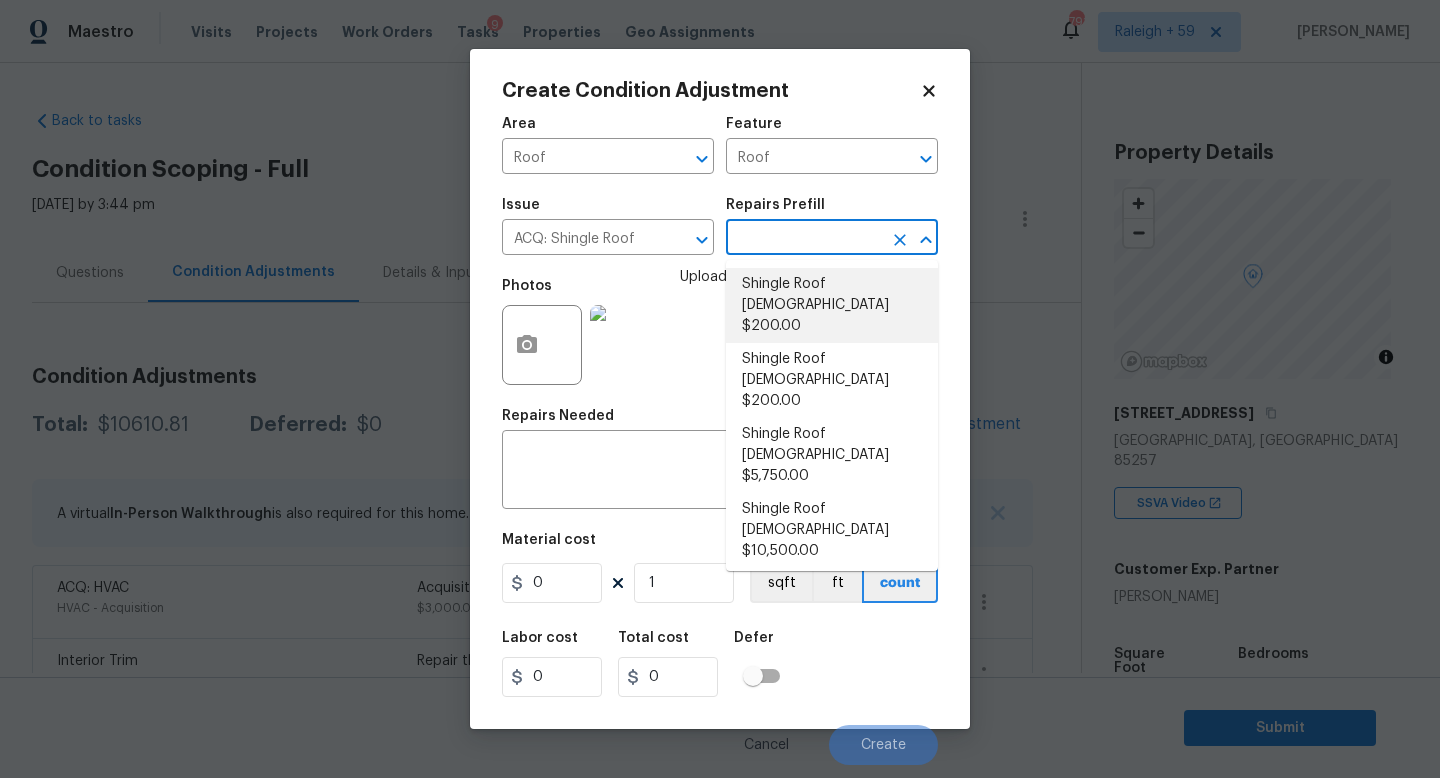 type on "Acquisition" 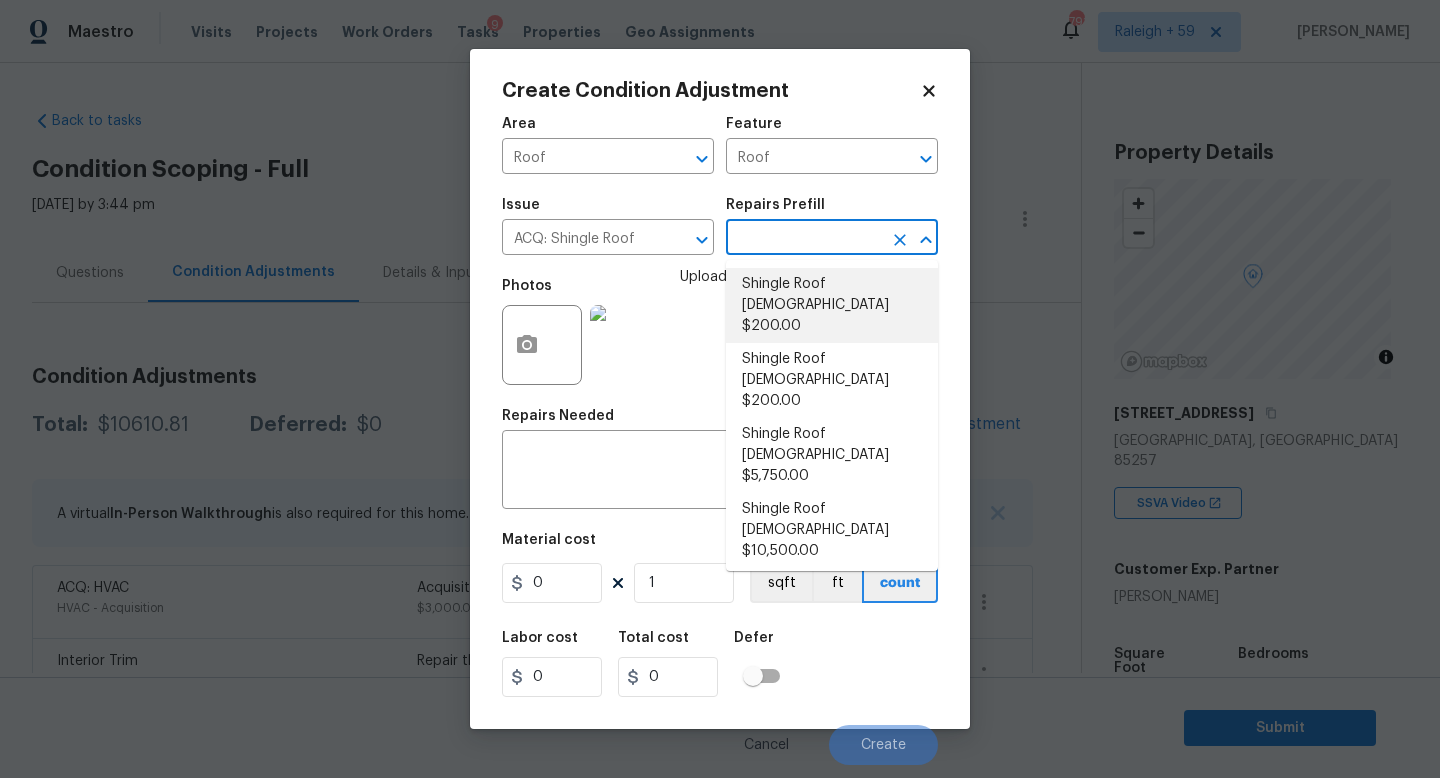 type 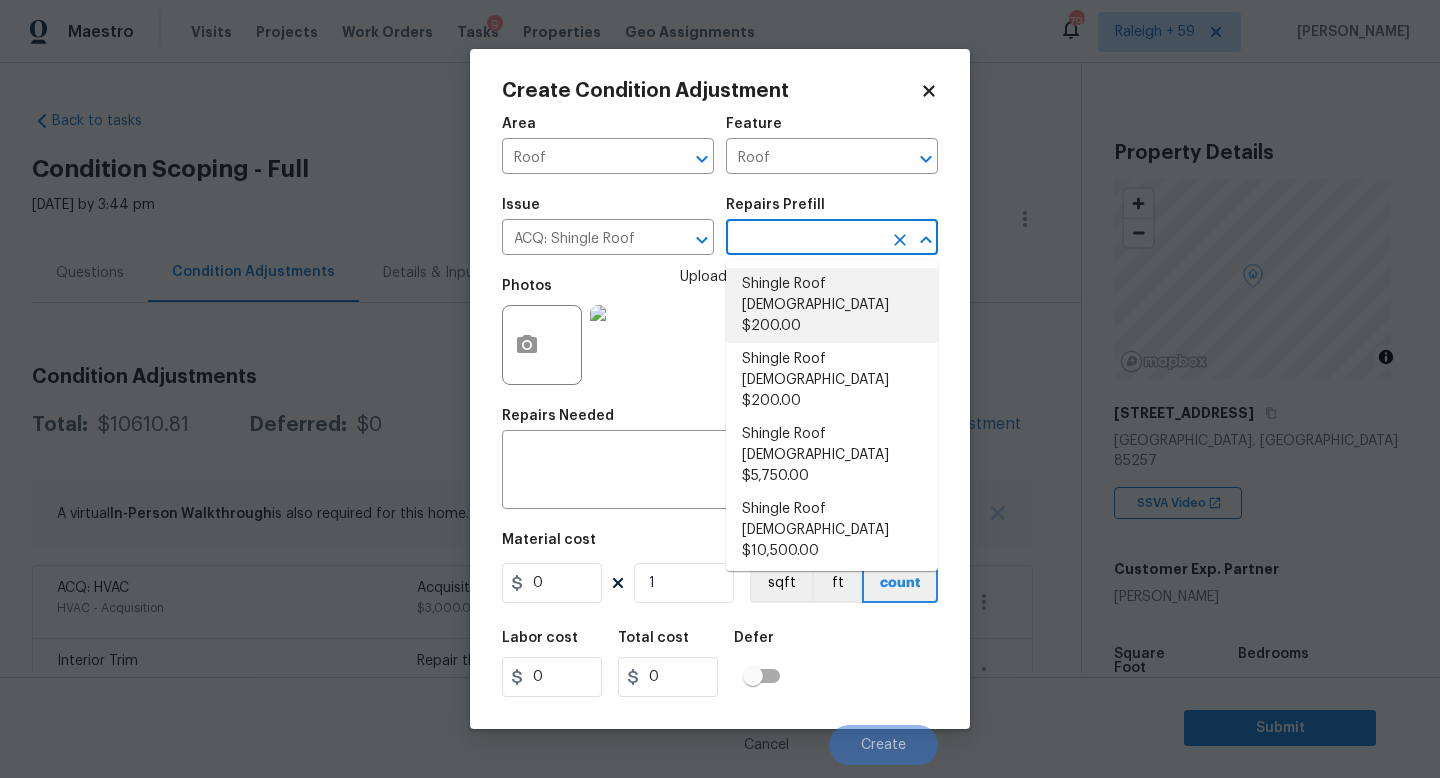 type on "Acquisition Scope: Shingle Roof 0-10 years in age maintenance." 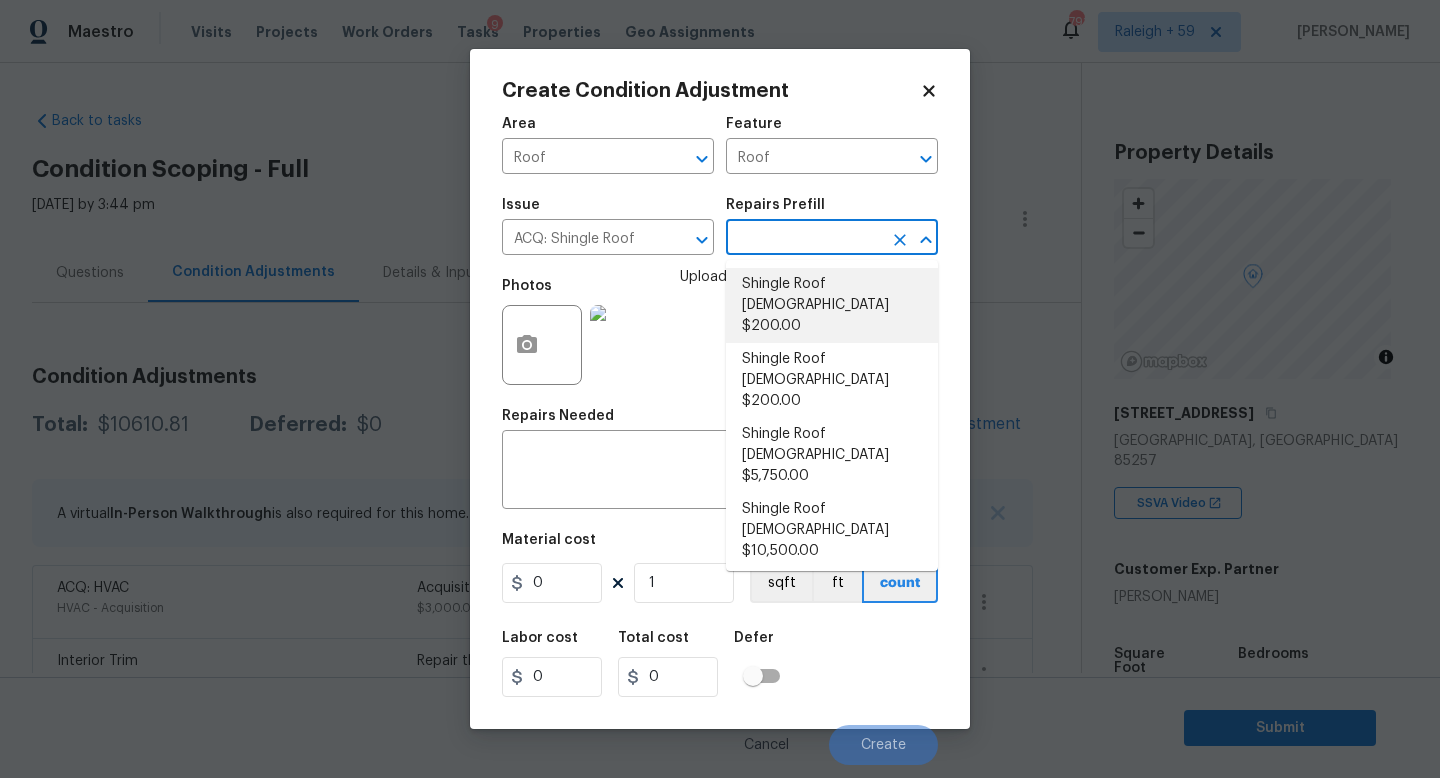 type on "200" 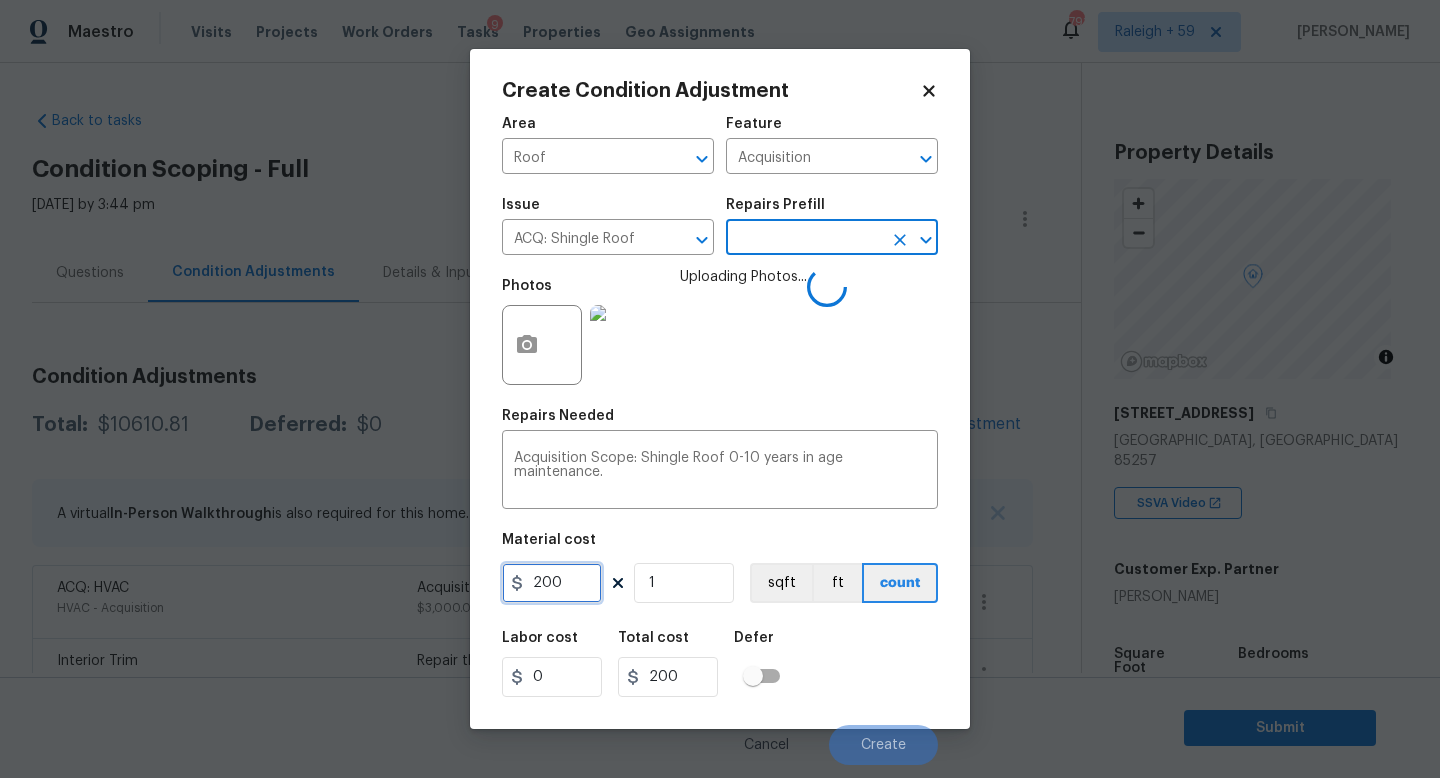 drag, startPoint x: 570, startPoint y: 599, endPoint x: 464, endPoint y: 592, distance: 106.23088 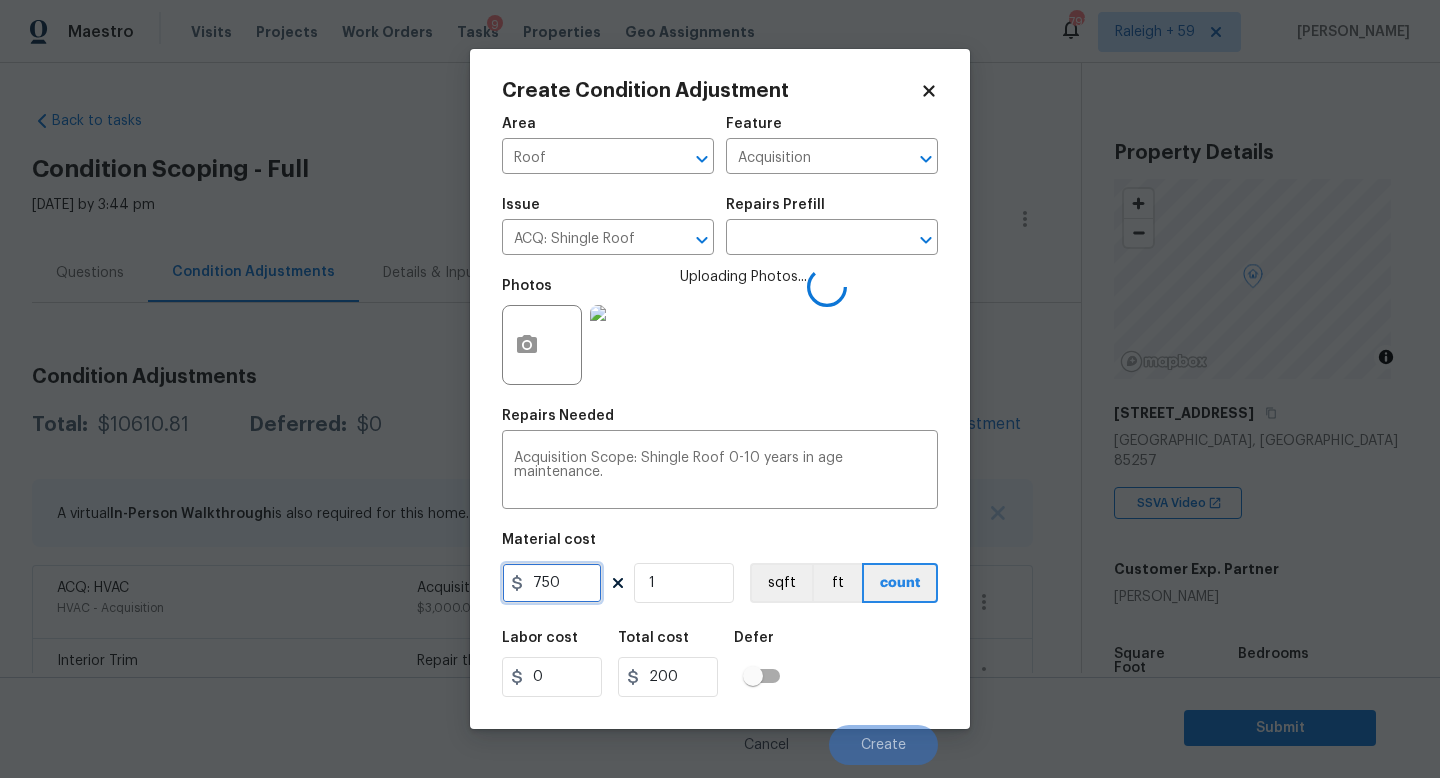 type on "750" 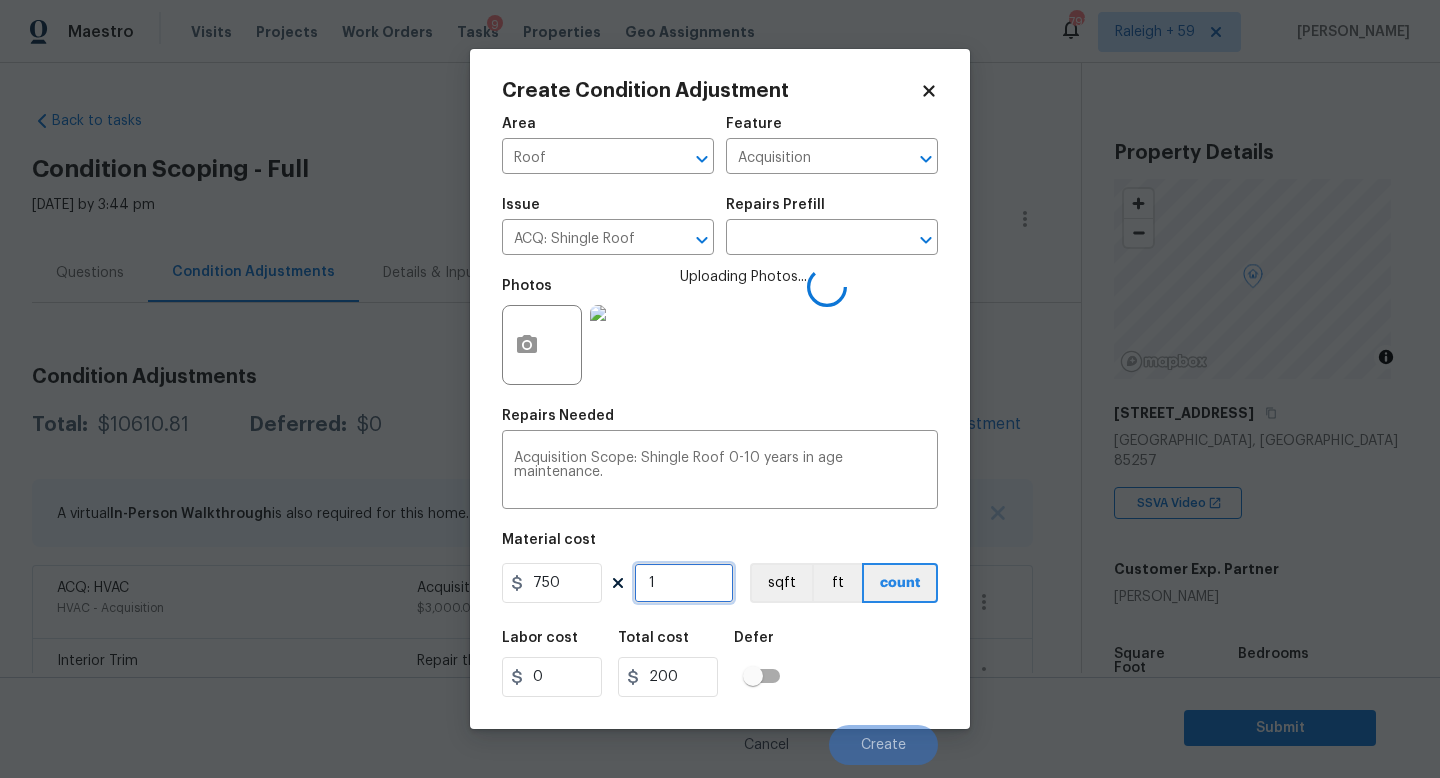 type on "750" 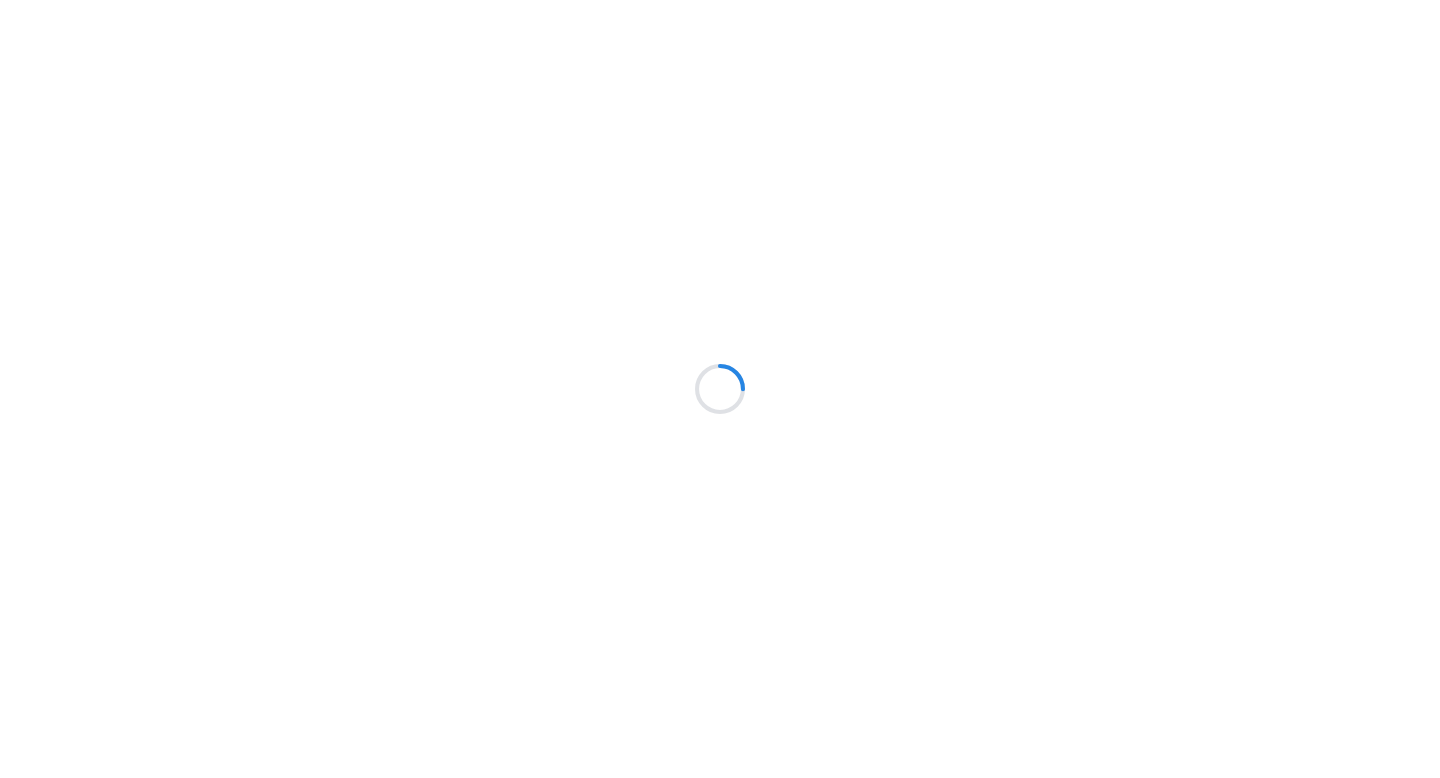 scroll, scrollTop: 0, scrollLeft: 0, axis: both 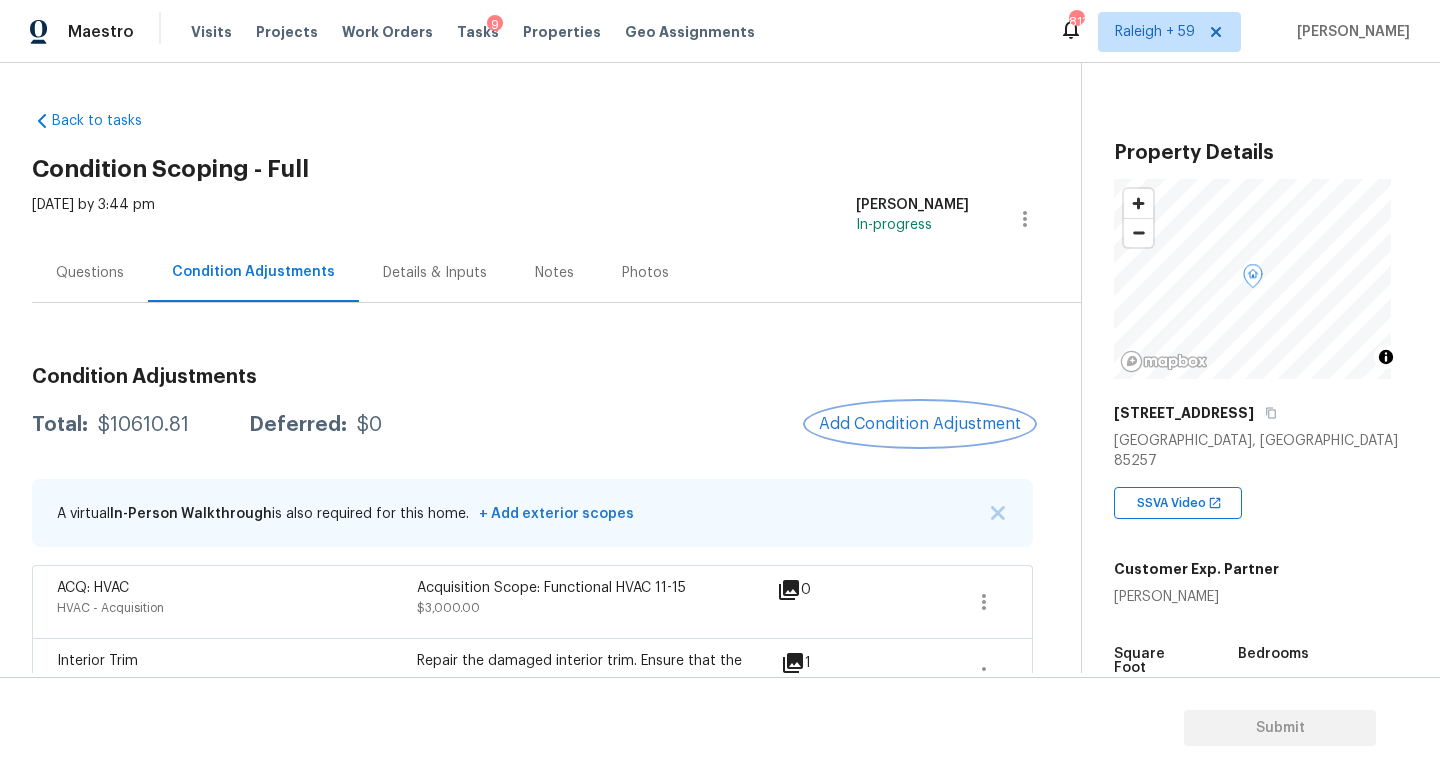 click on "Add Condition Adjustment" at bounding box center [920, 424] 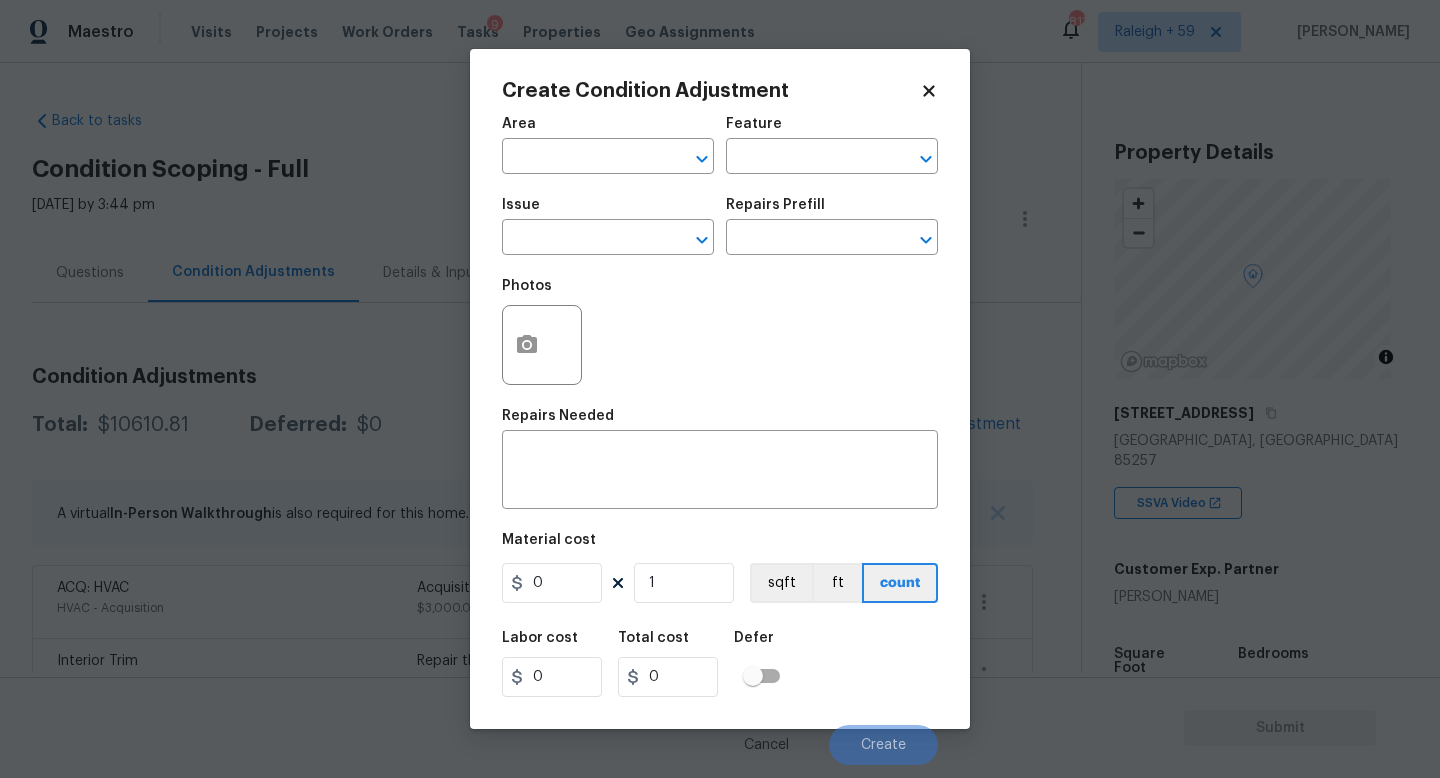 click on "Issue ​" at bounding box center [608, 226] 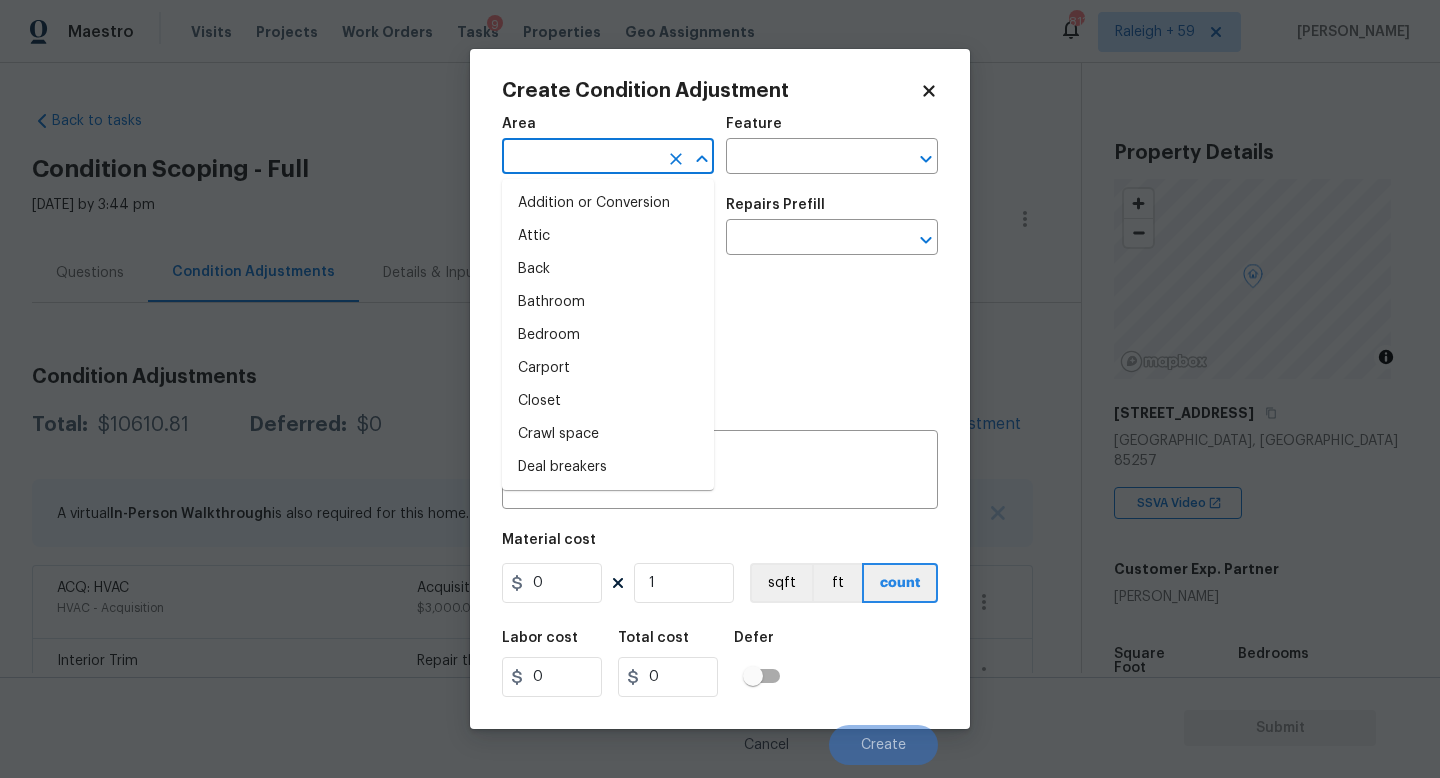 click at bounding box center (580, 158) 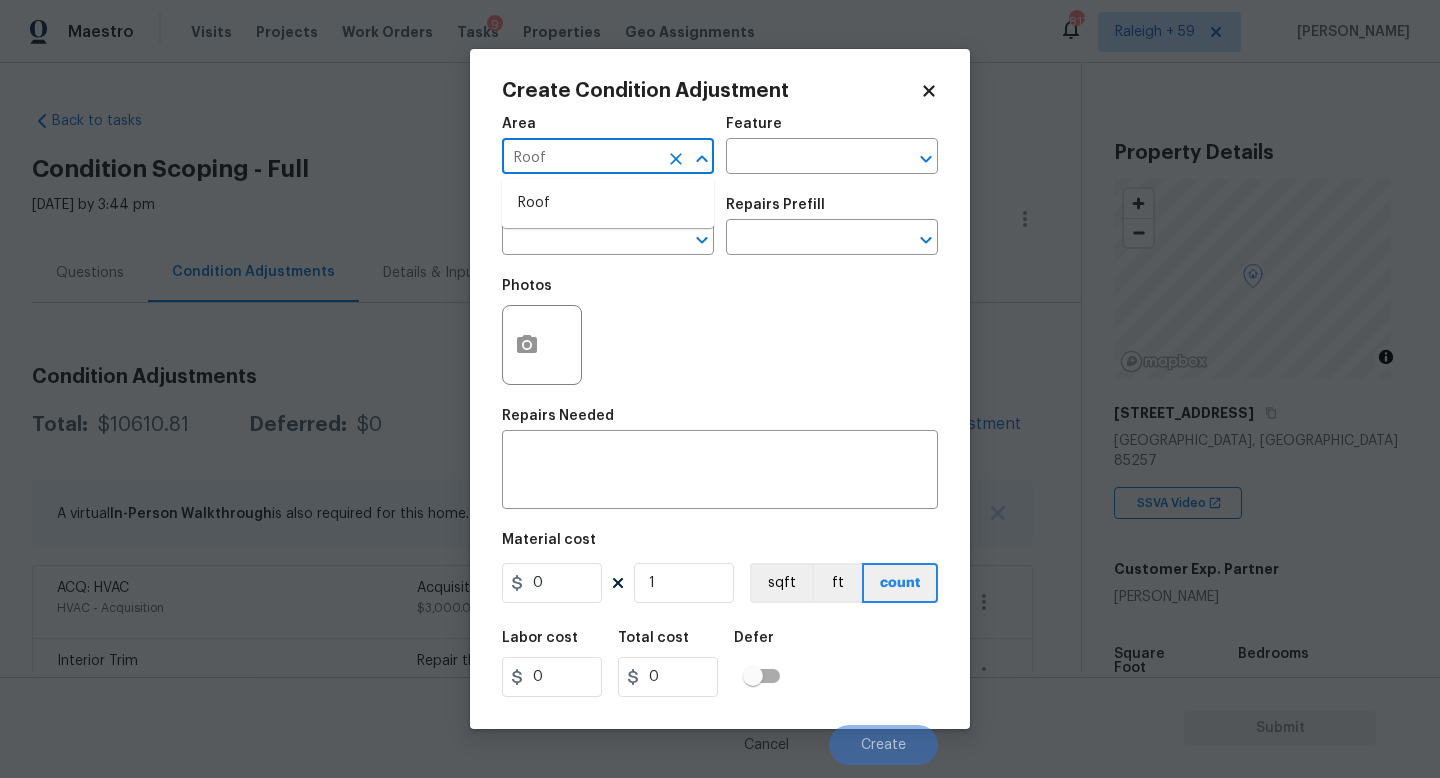 type on "Roof" 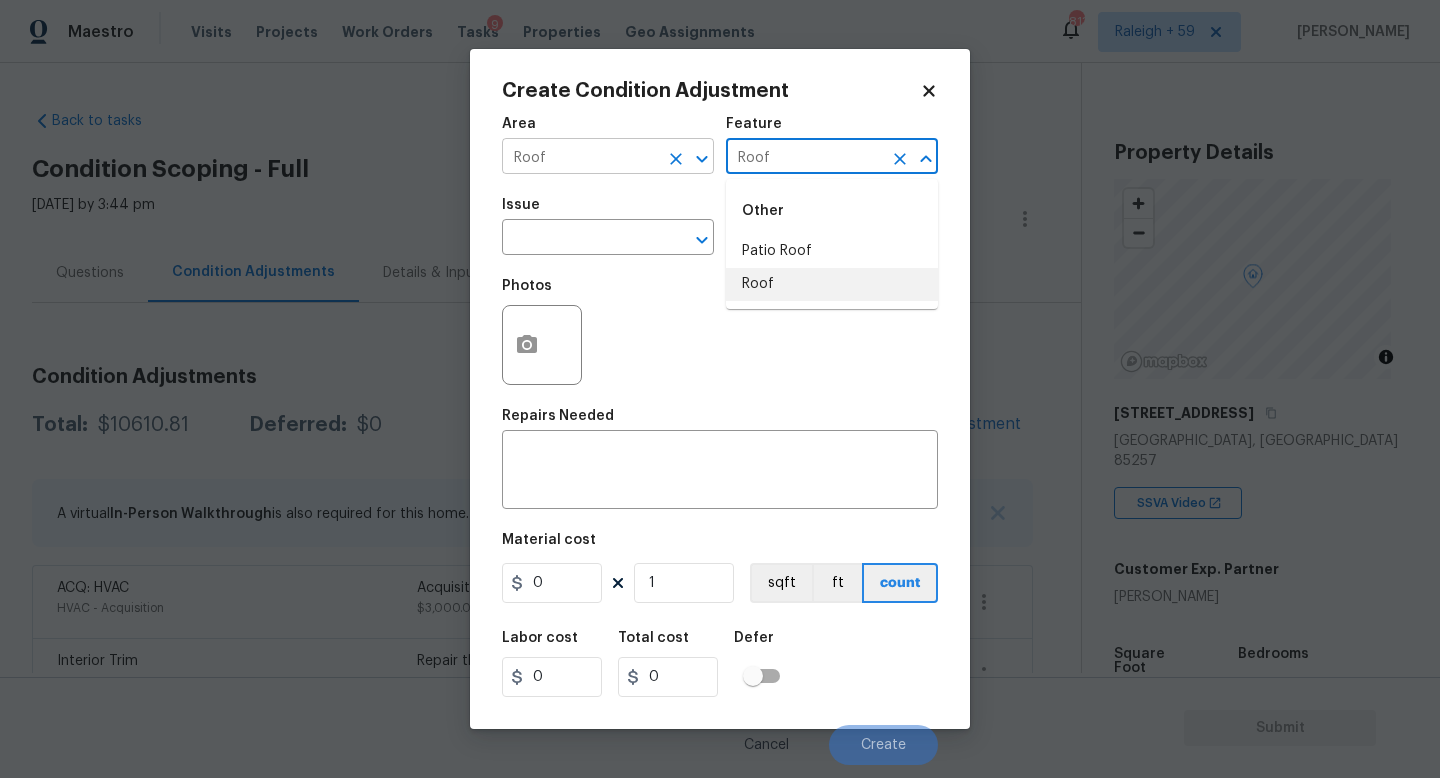 type on "Roof" 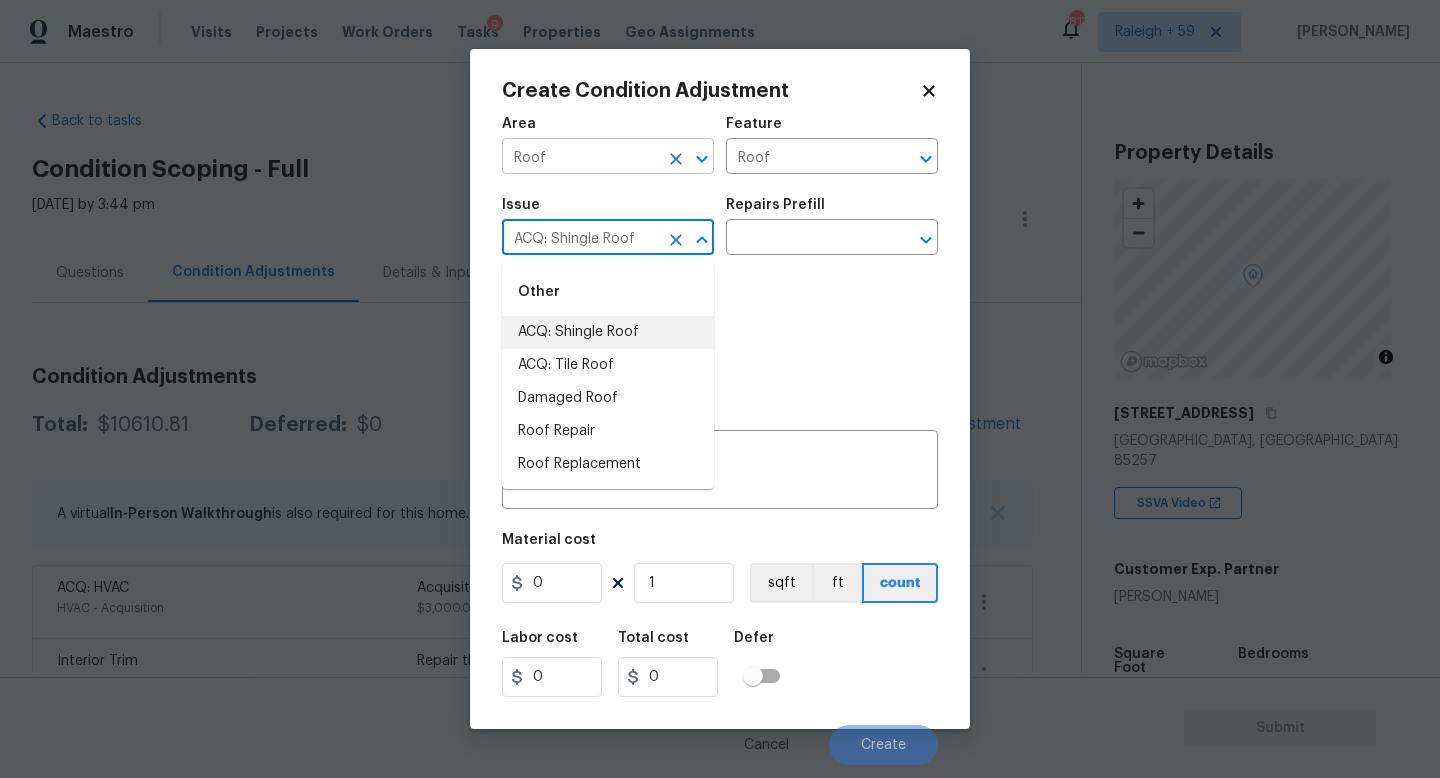 type on "ACQ: Shingle Roof" 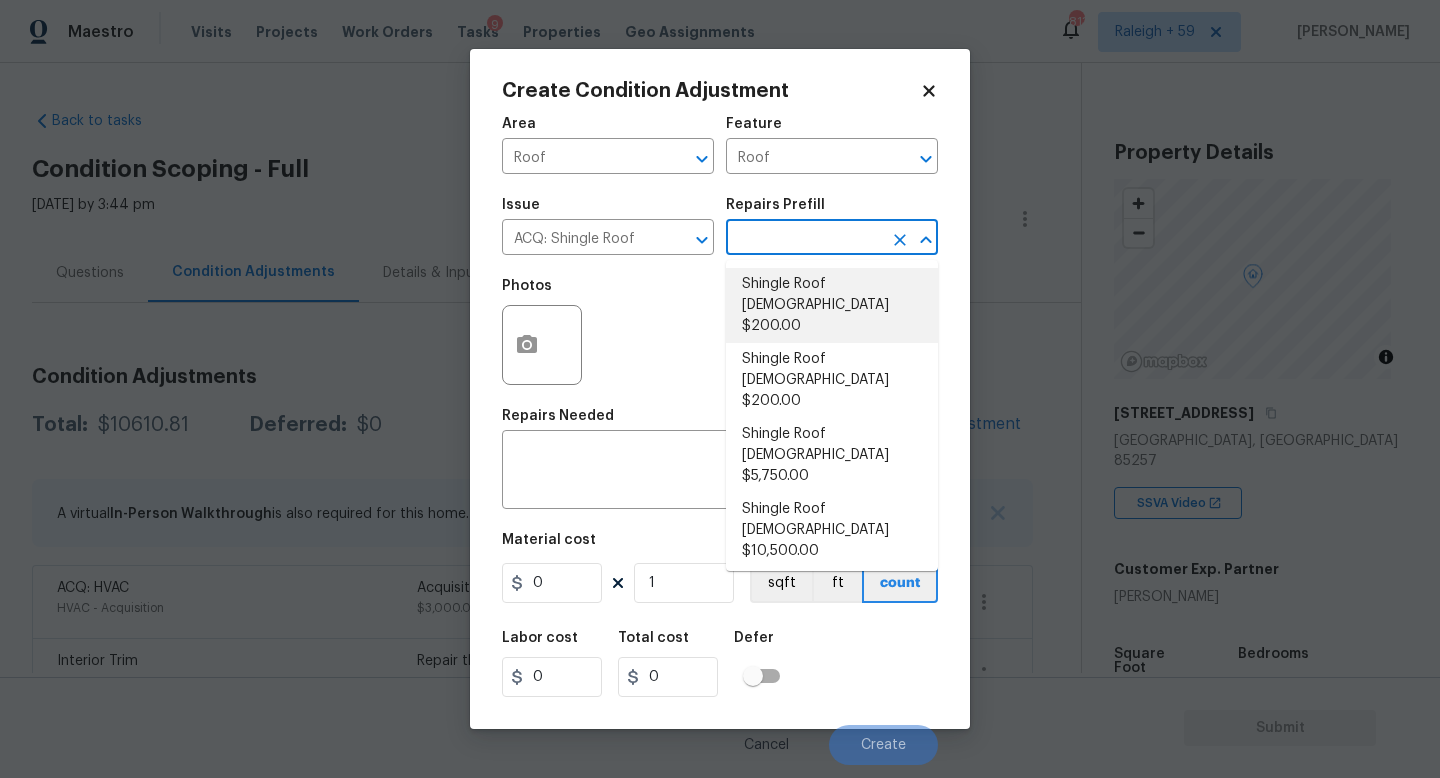 click on "Shingle Roof 0-10 Years Old $200.00" at bounding box center [832, 305] 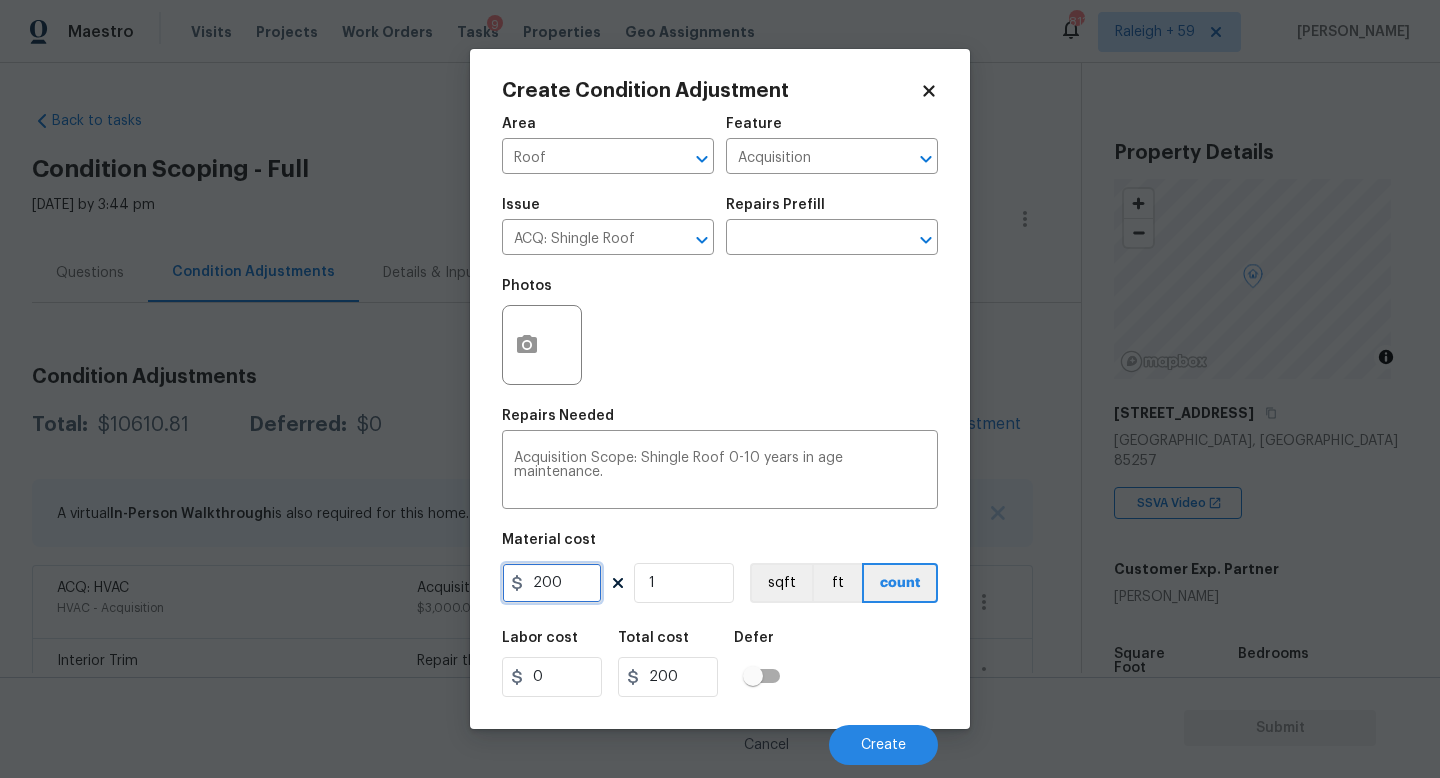 drag, startPoint x: 511, startPoint y: 579, endPoint x: 451, endPoint y: 583, distance: 60.133186 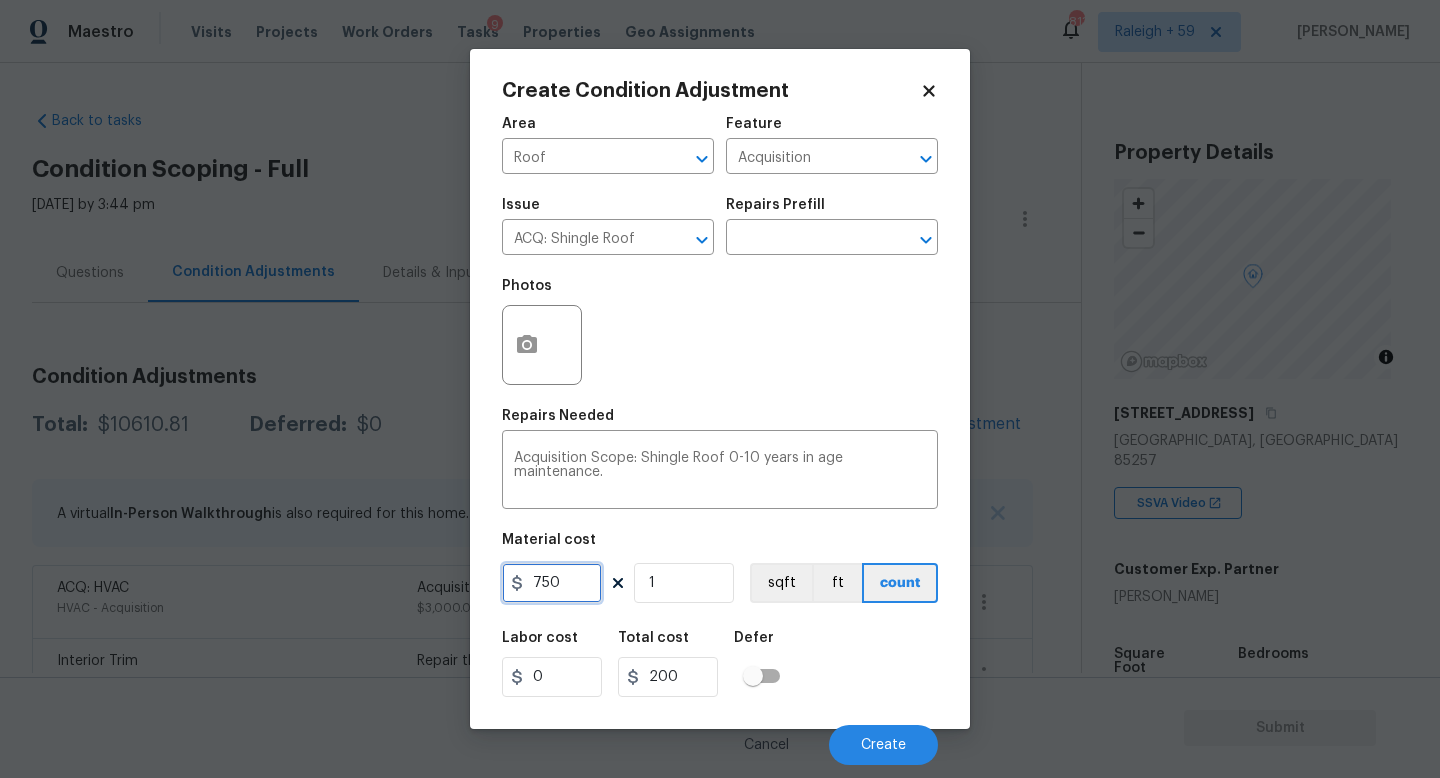 type on "750" 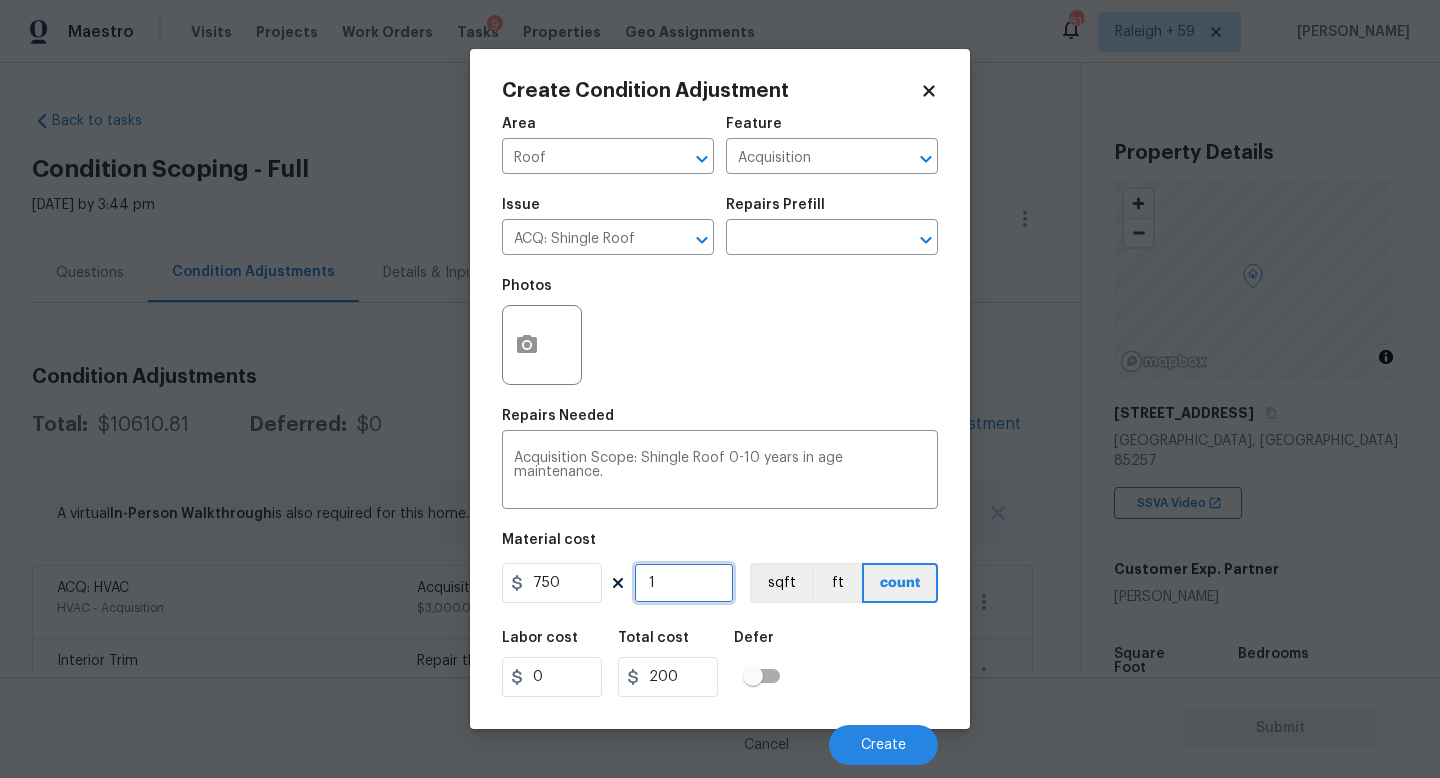 type on "750" 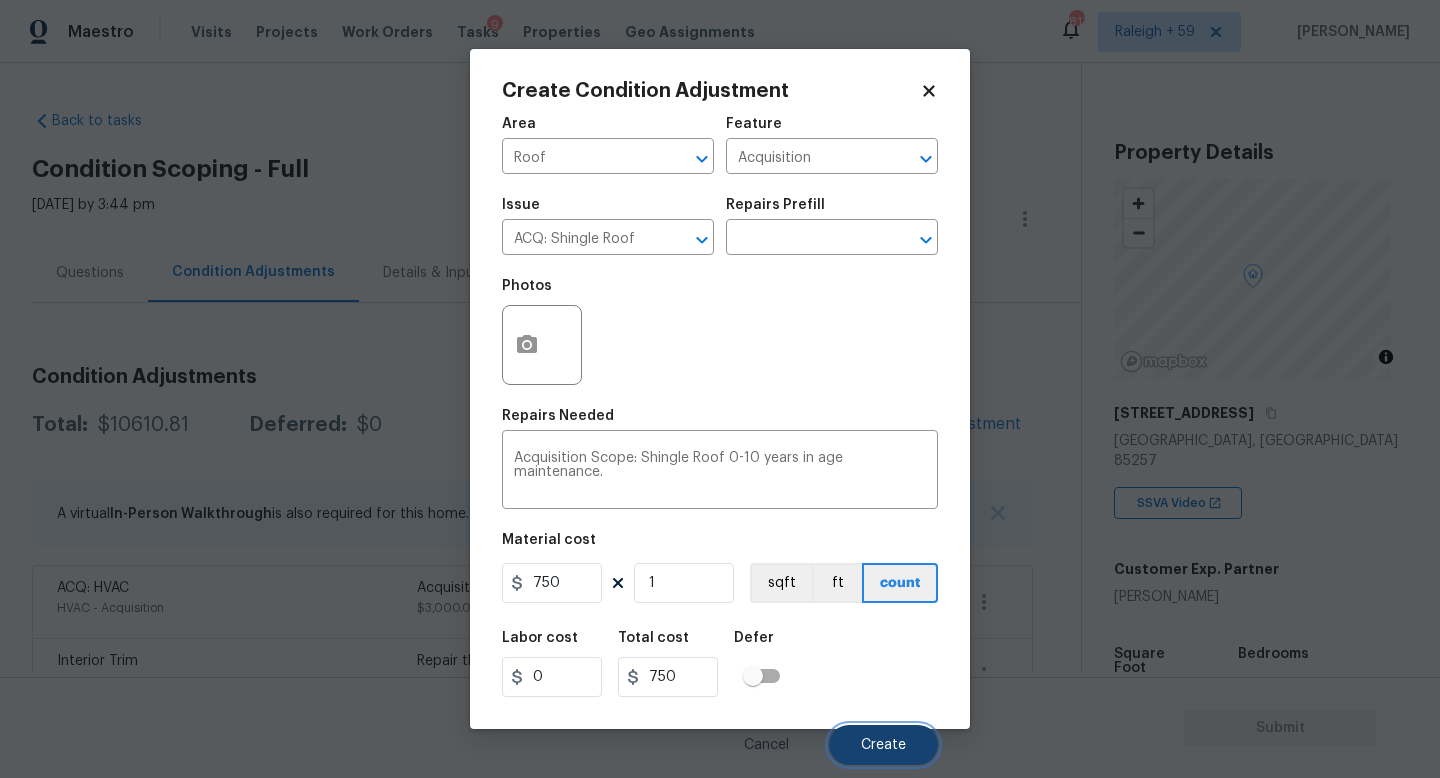 click on "Create" at bounding box center [883, 745] 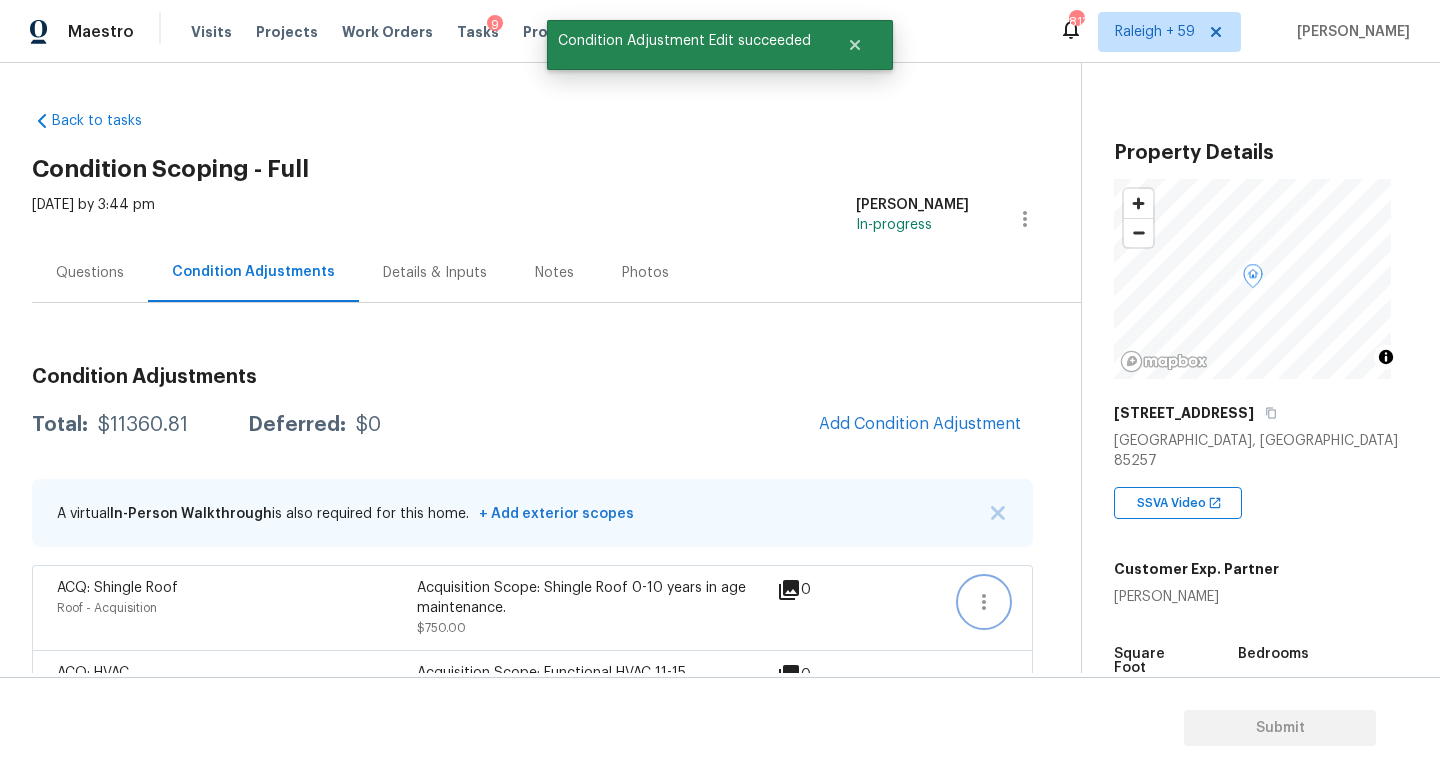 click 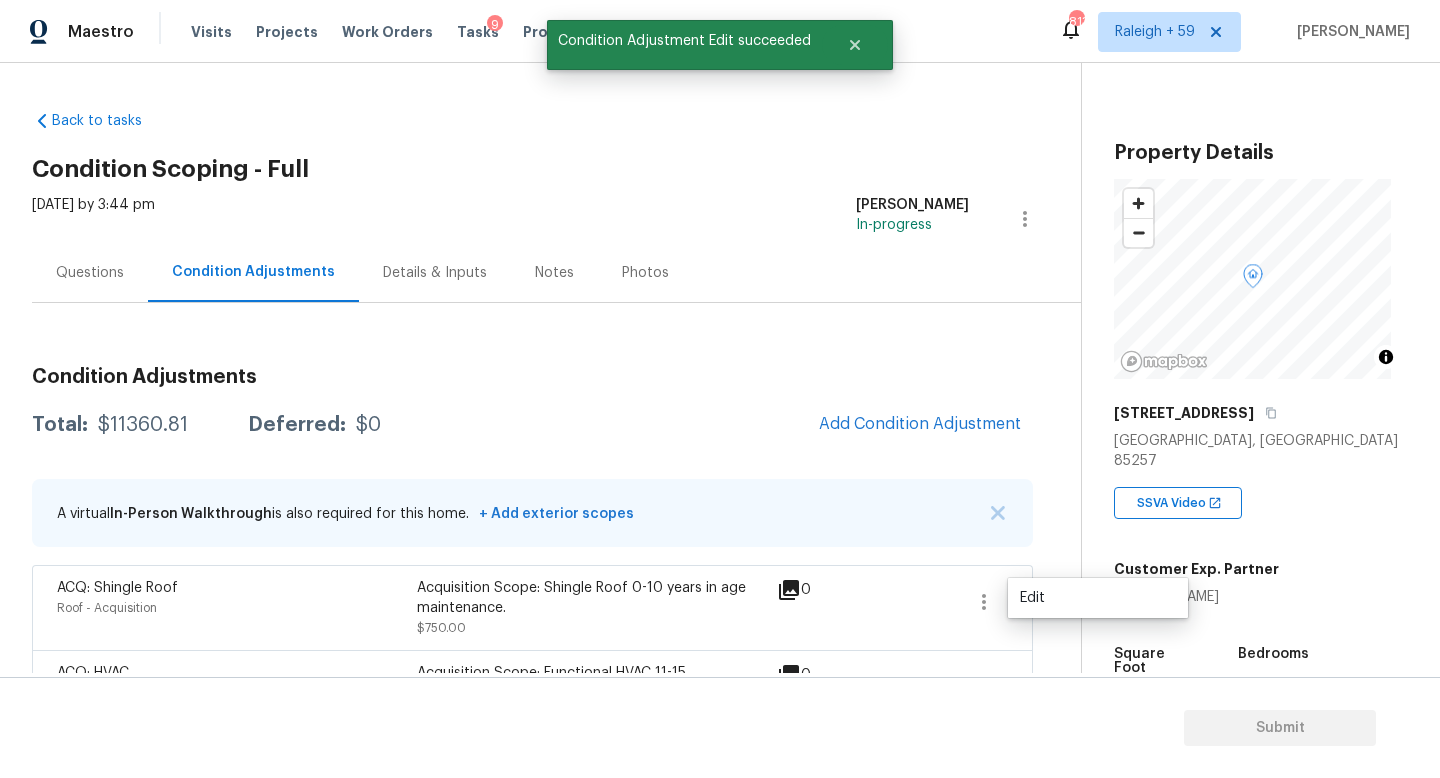 click on "Edit" at bounding box center [1098, 598] 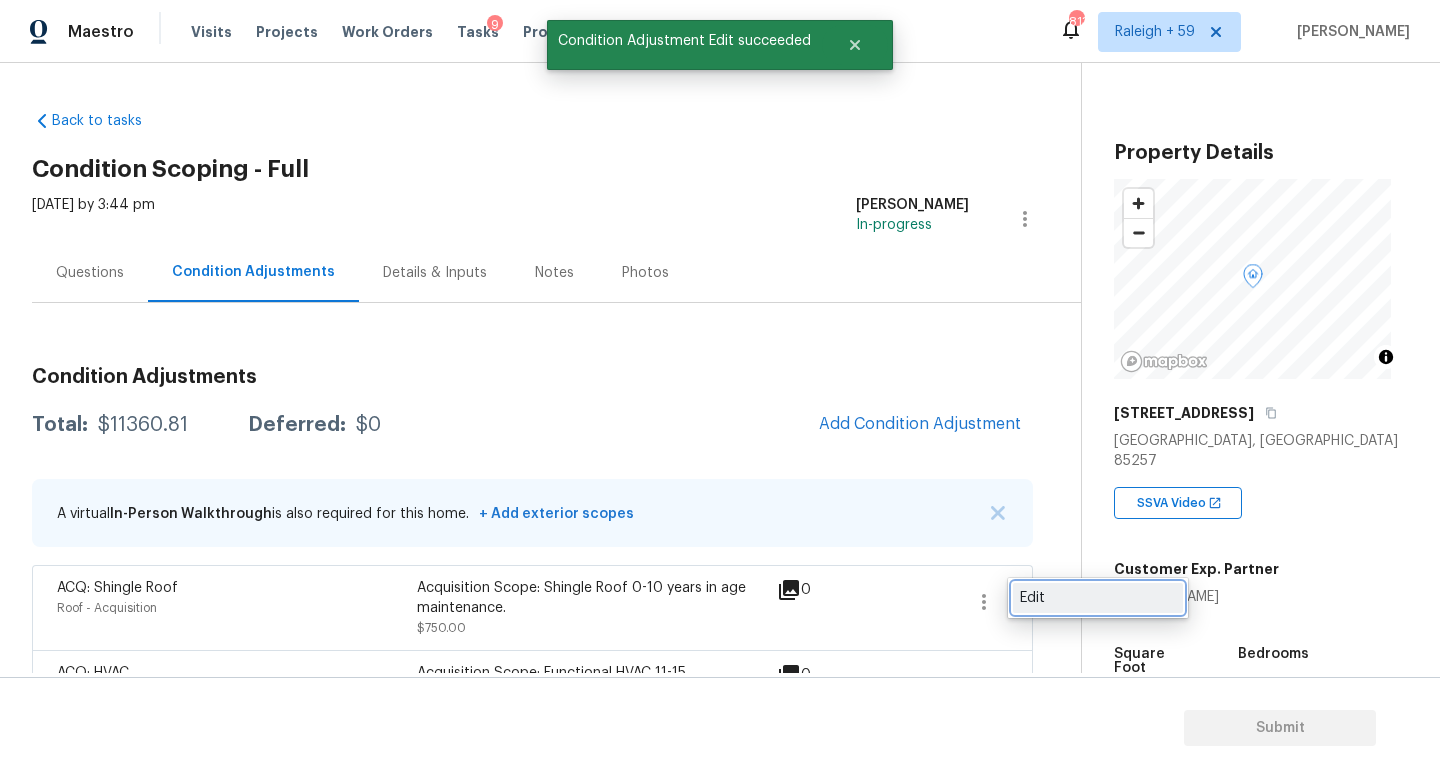 click on "Edit" at bounding box center [1098, 598] 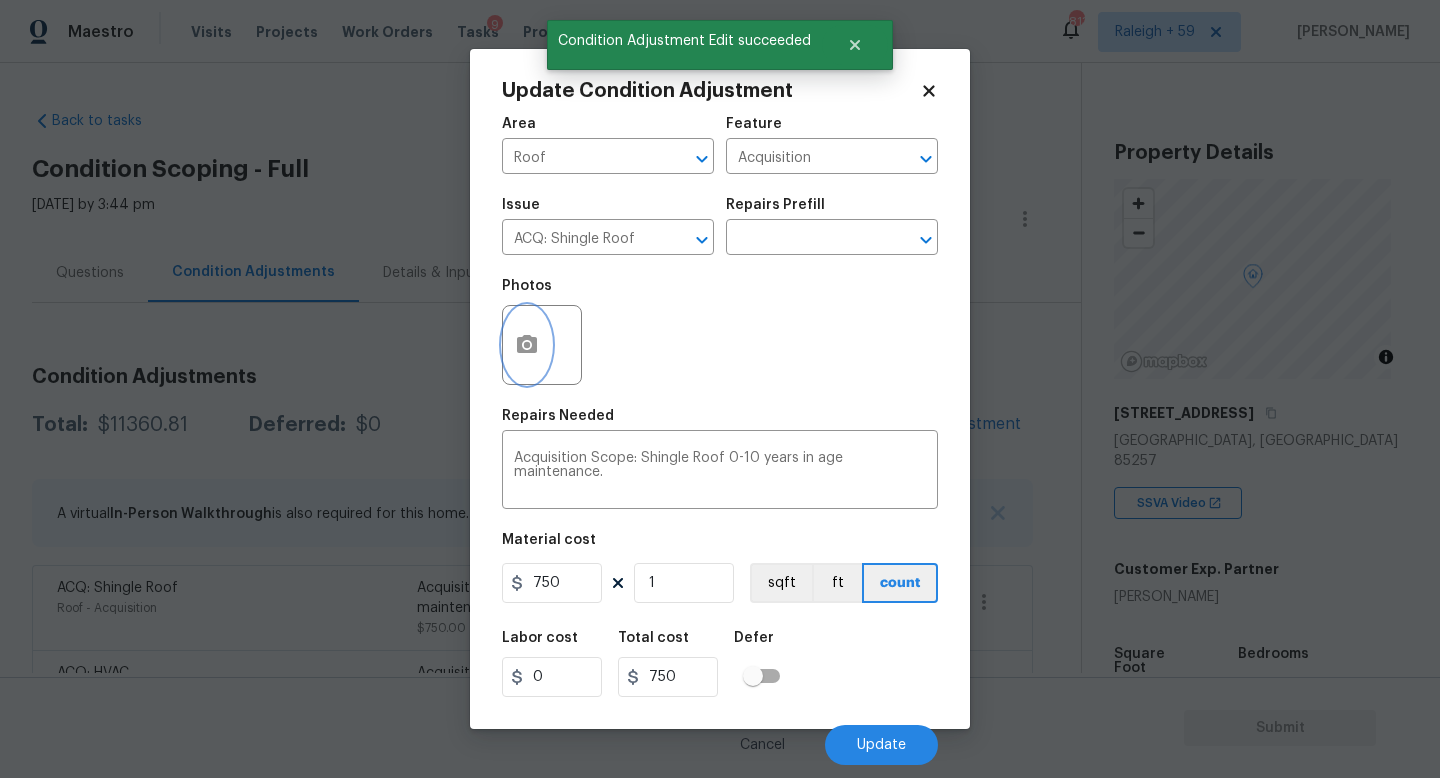 click at bounding box center (527, 345) 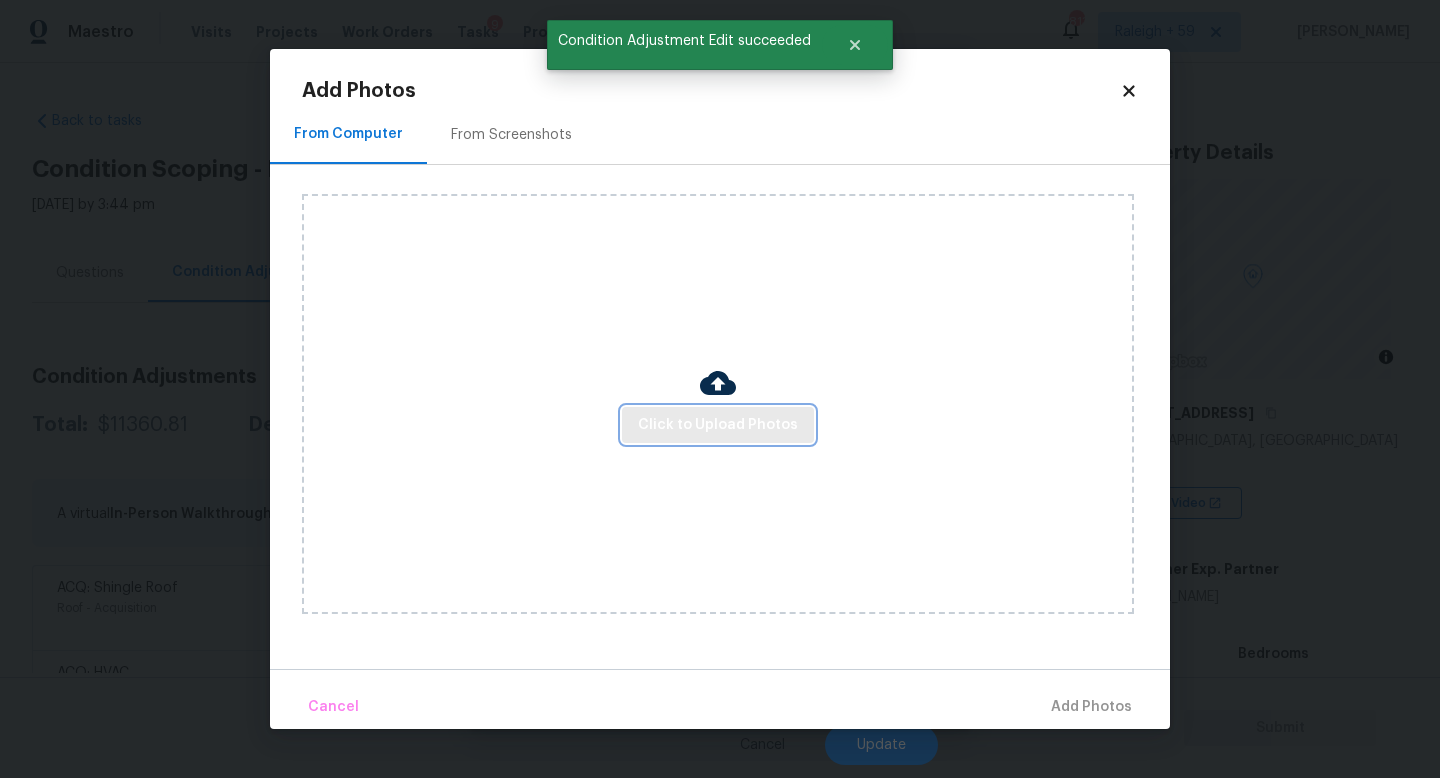 click on "Click to Upload Photos" at bounding box center [718, 425] 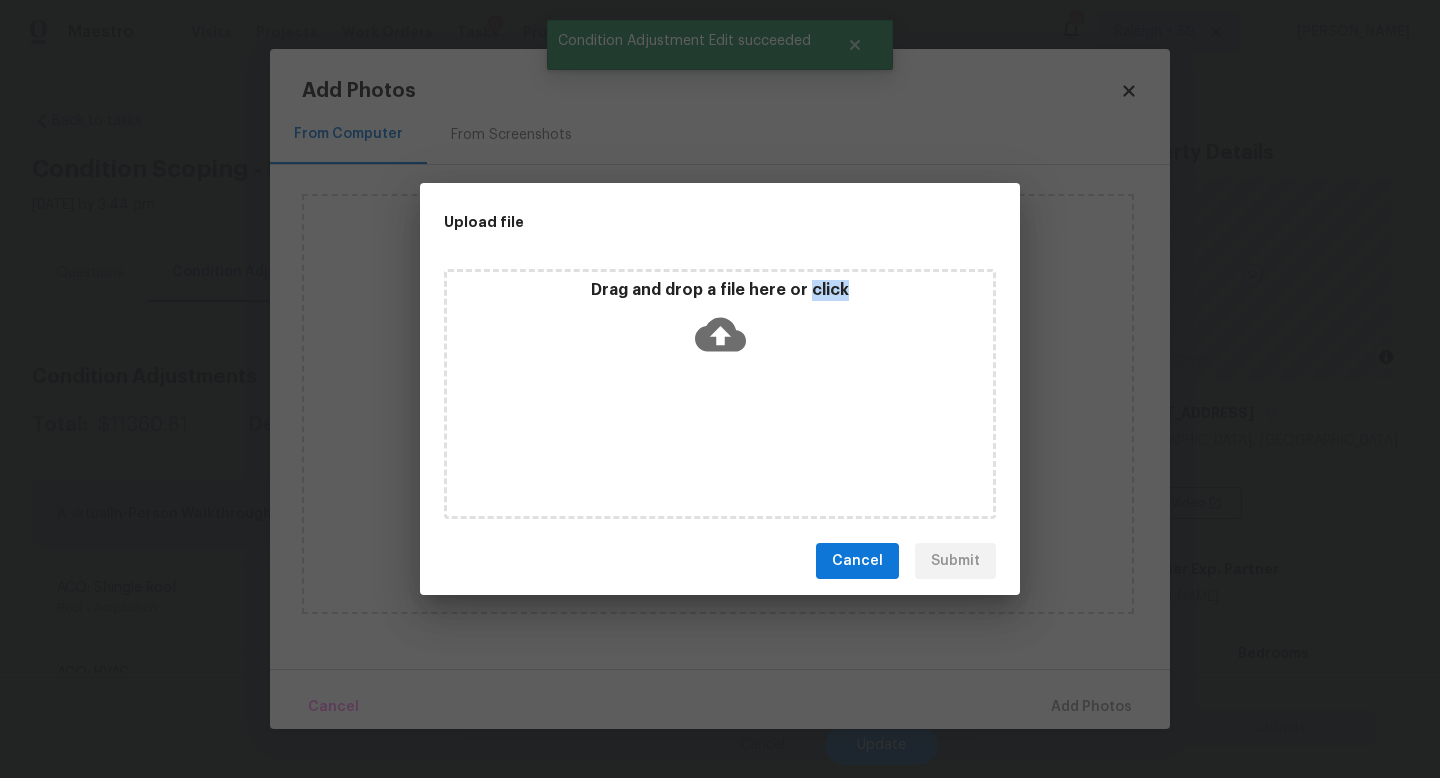 click on "Drag and drop a file here or click" at bounding box center [720, 394] 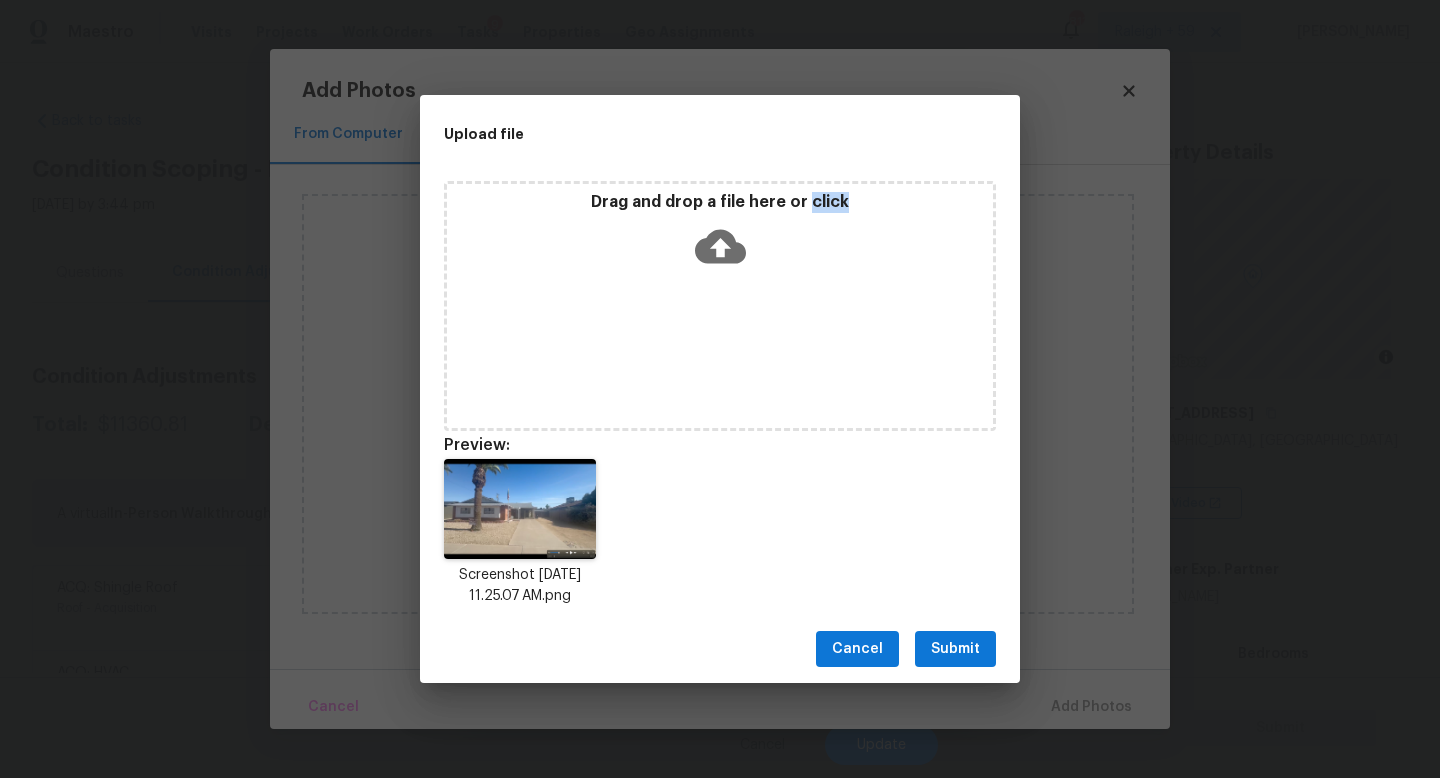 click on "Submit" at bounding box center (955, 649) 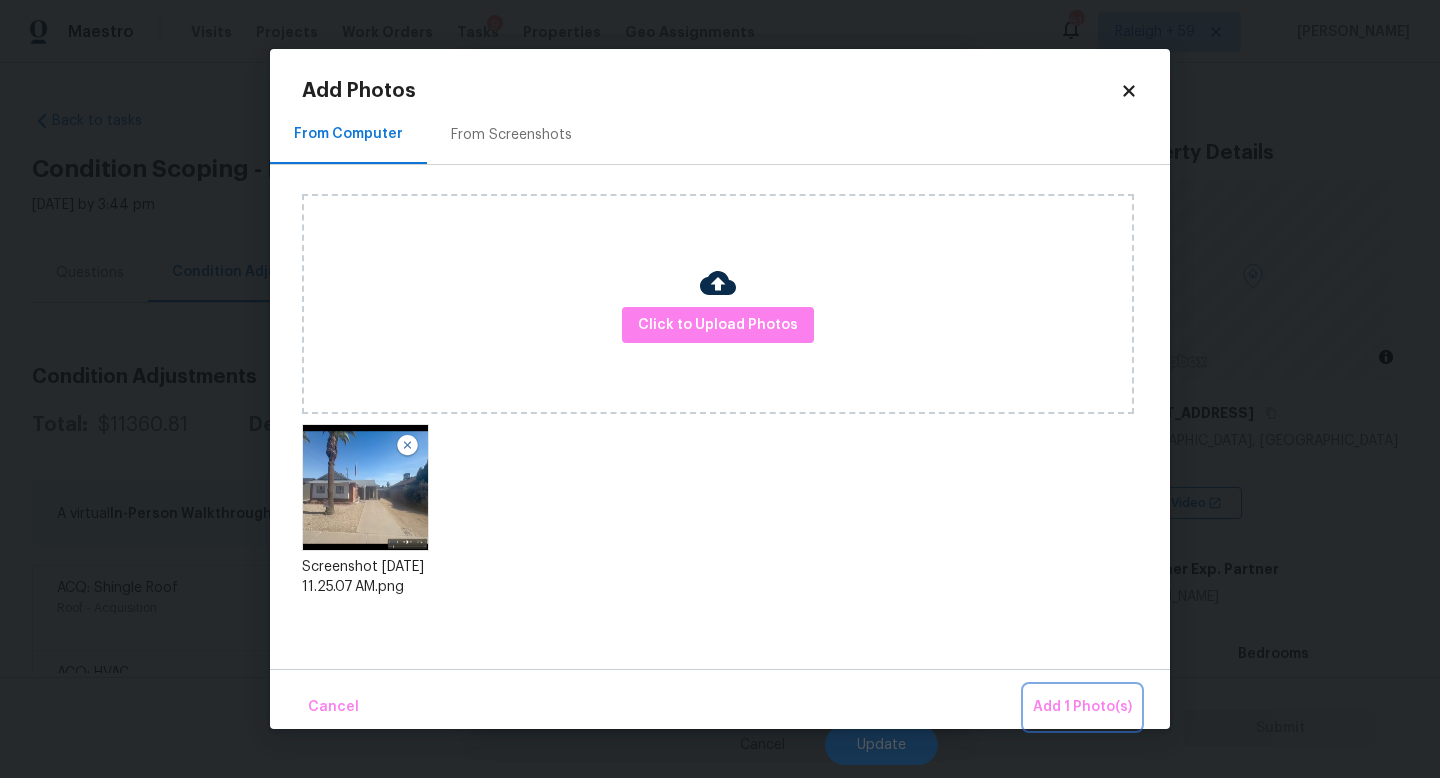 click on "Add 1 Photo(s)" at bounding box center (1082, 707) 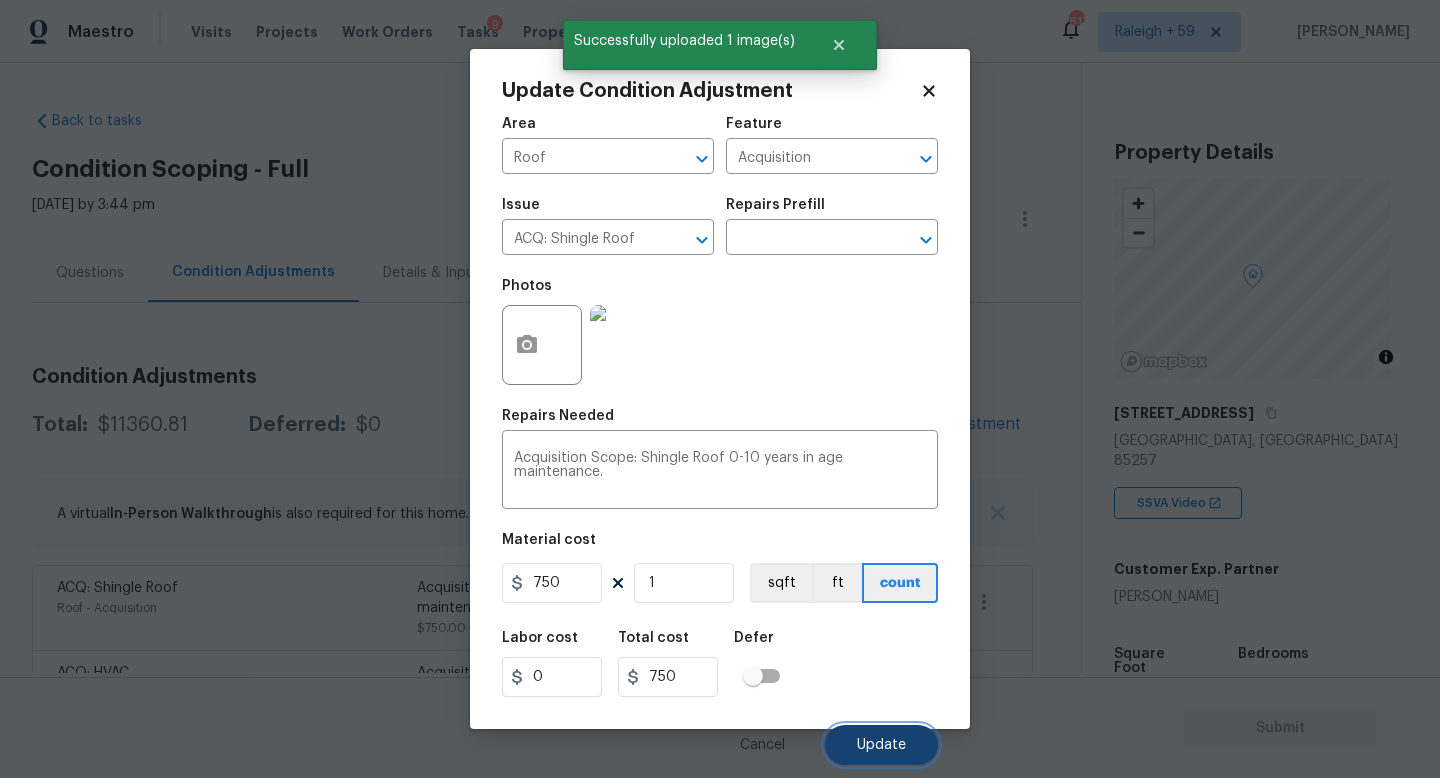 click on "Update" at bounding box center (881, 745) 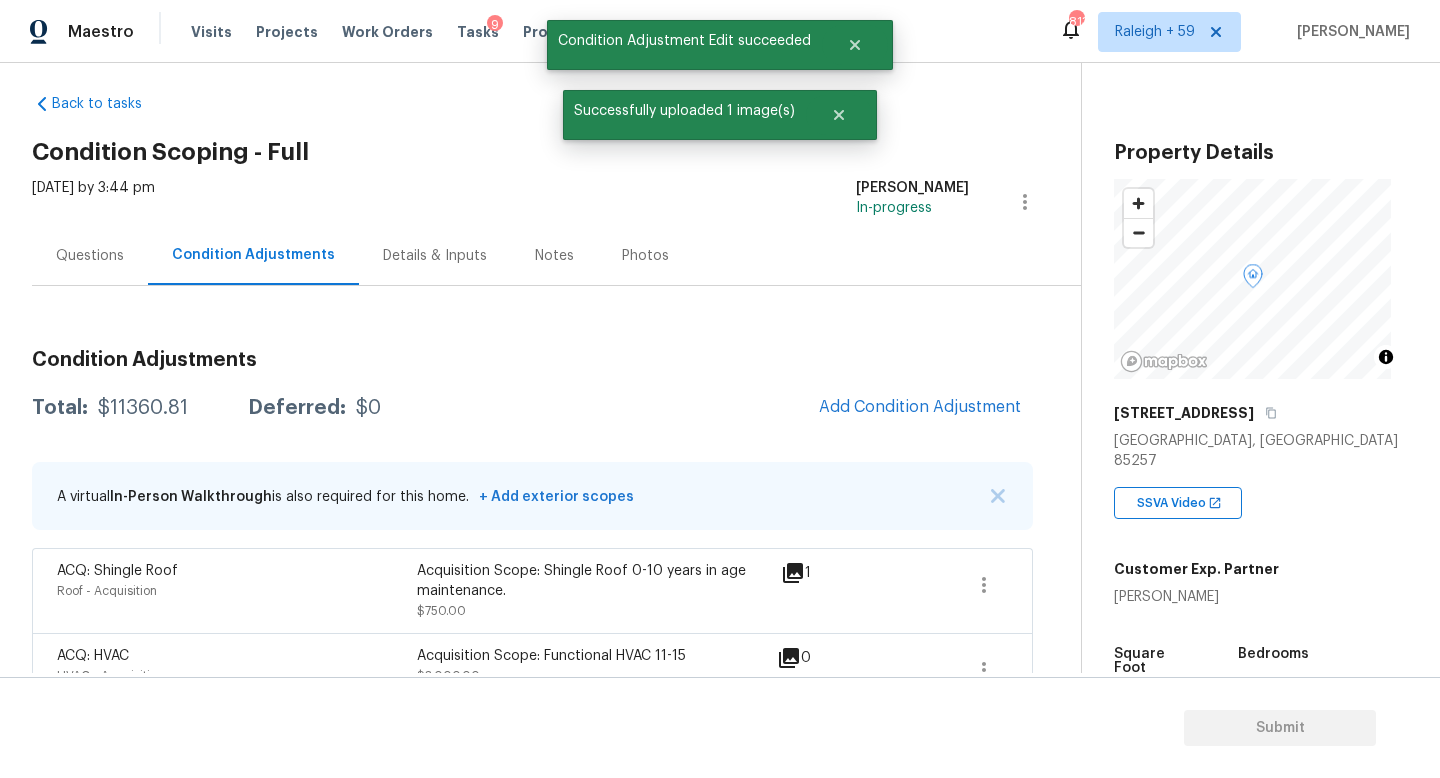 scroll, scrollTop: 37, scrollLeft: 0, axis: vertical 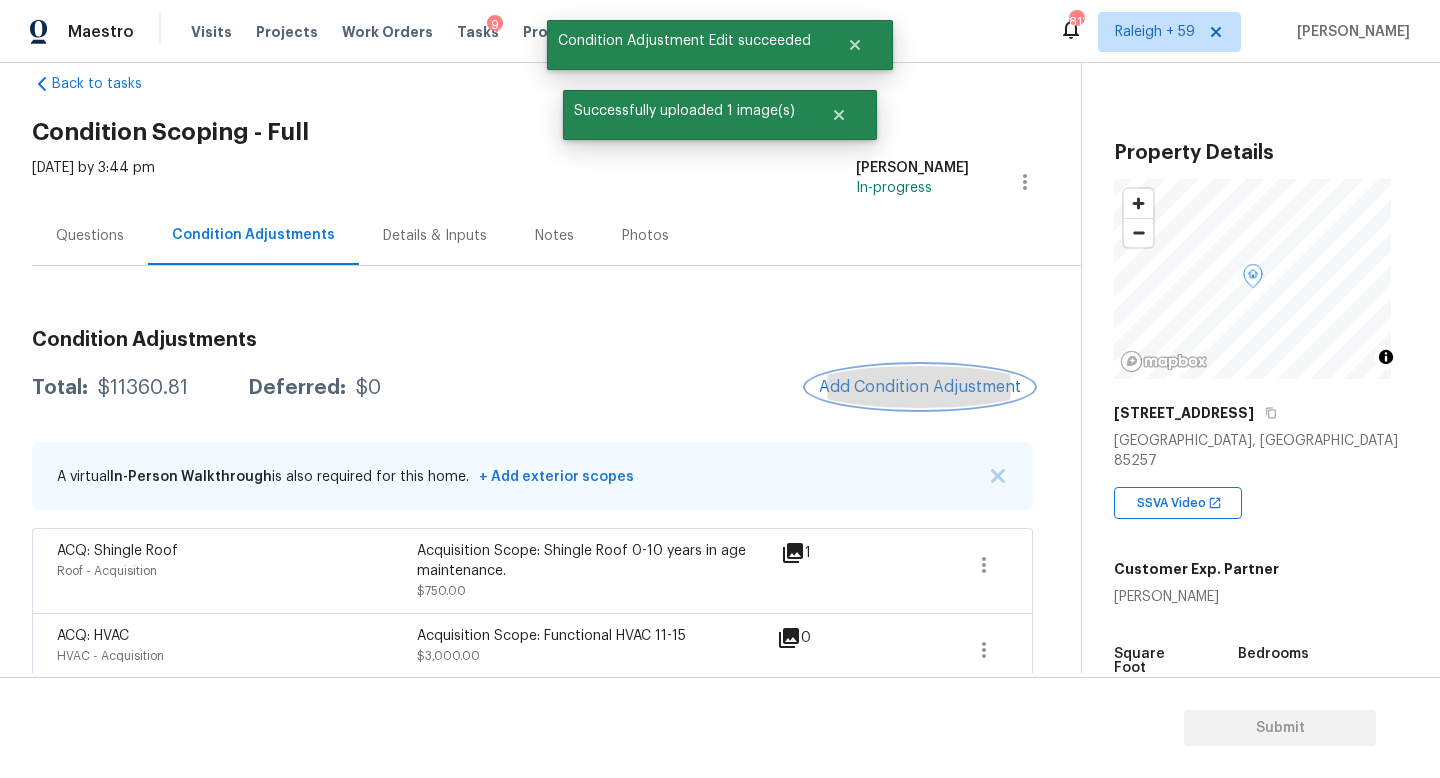 click on "Add Condition Adjustment" at bounding box center (920, 387) 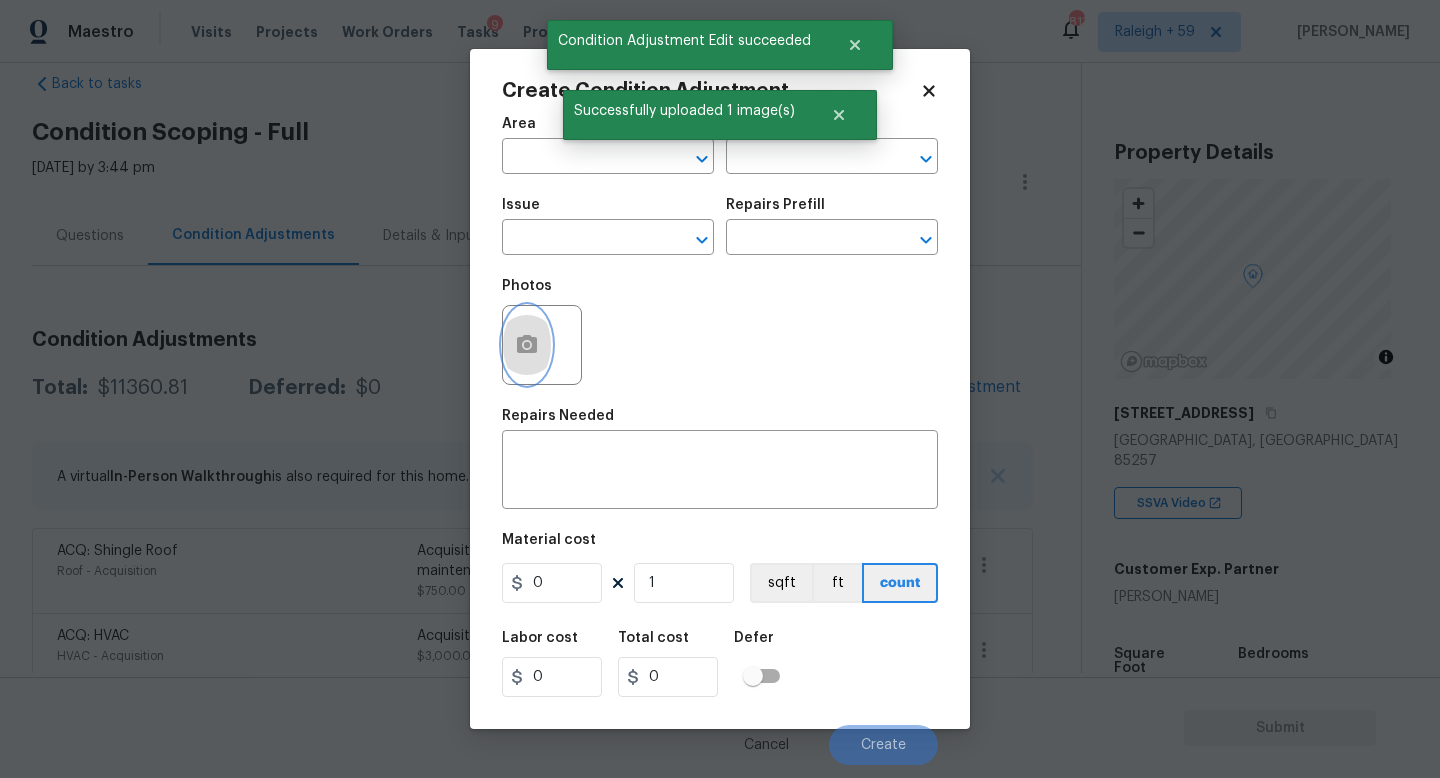 click at bounding box center (527, 345) 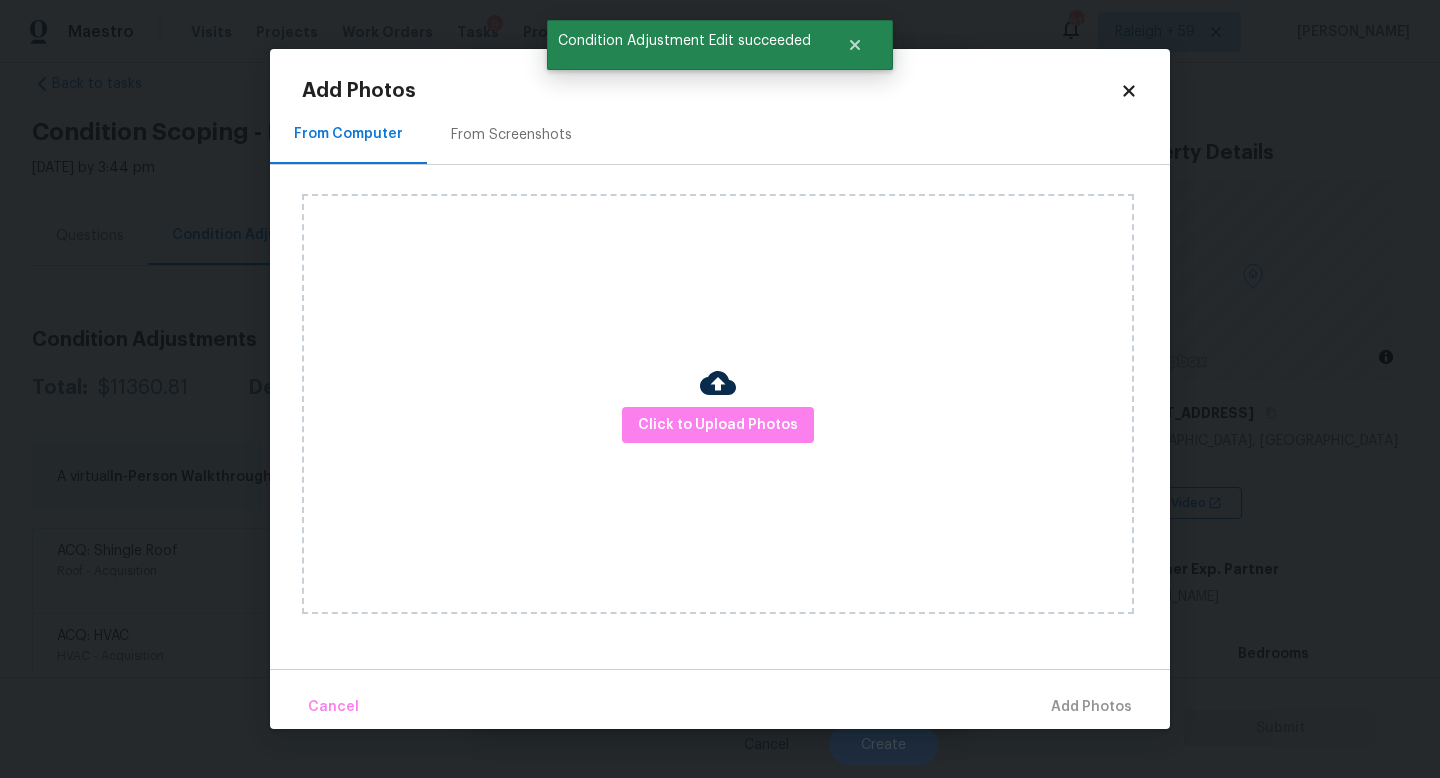 click on "Click to Upload Photos" at bounding box center [718, 404] 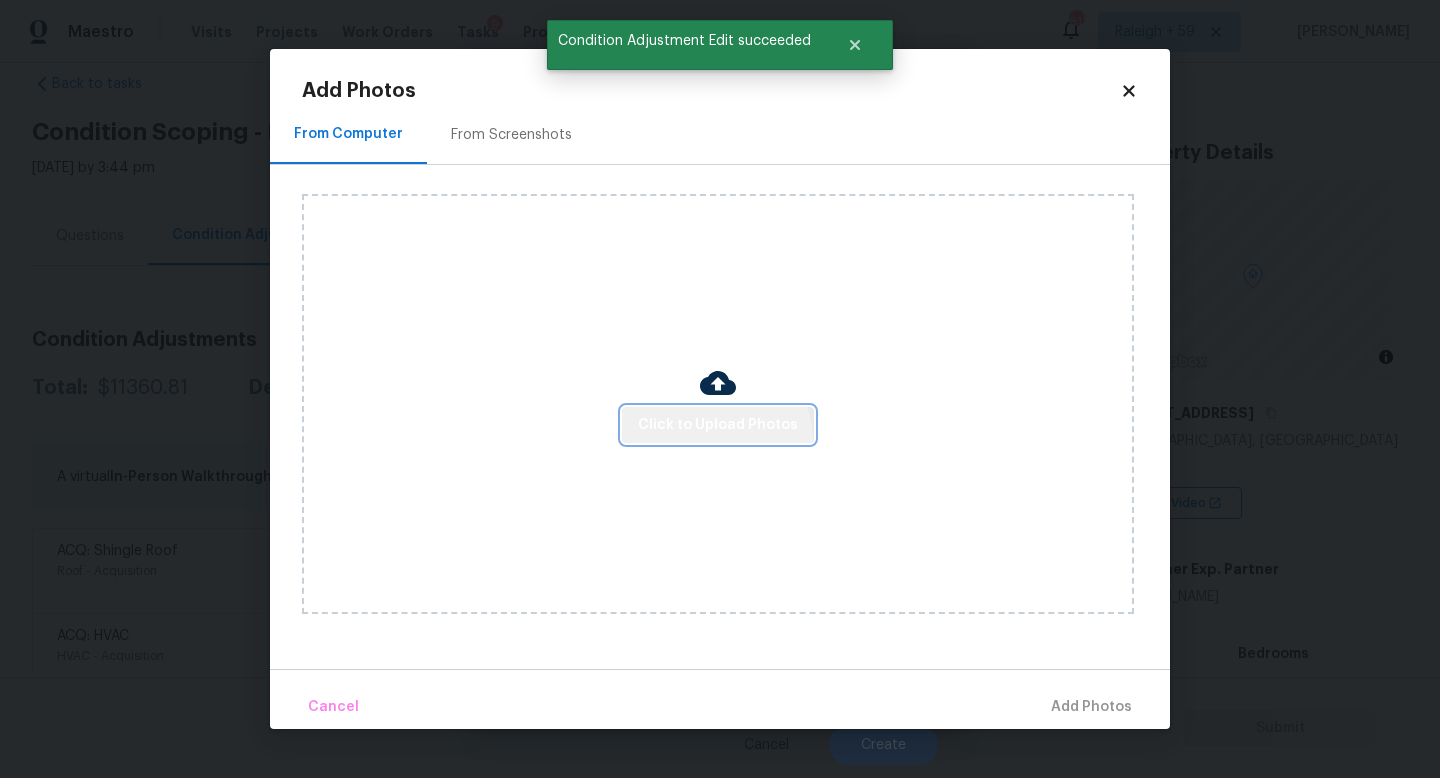 click on "Click to Upload Photos" at bounding box center (718, 425) 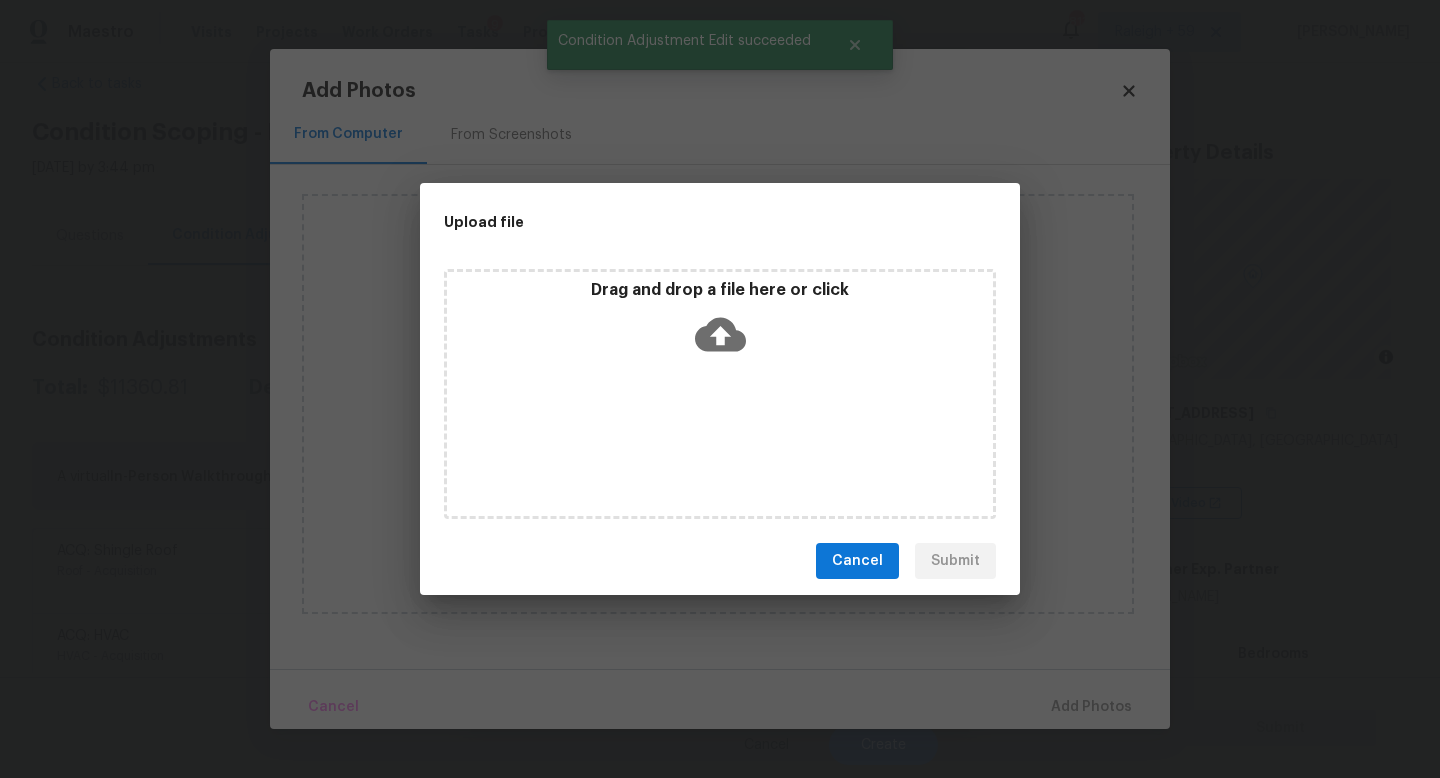click on "Drag and drop a file here or click" at bounding box center (720, 394) 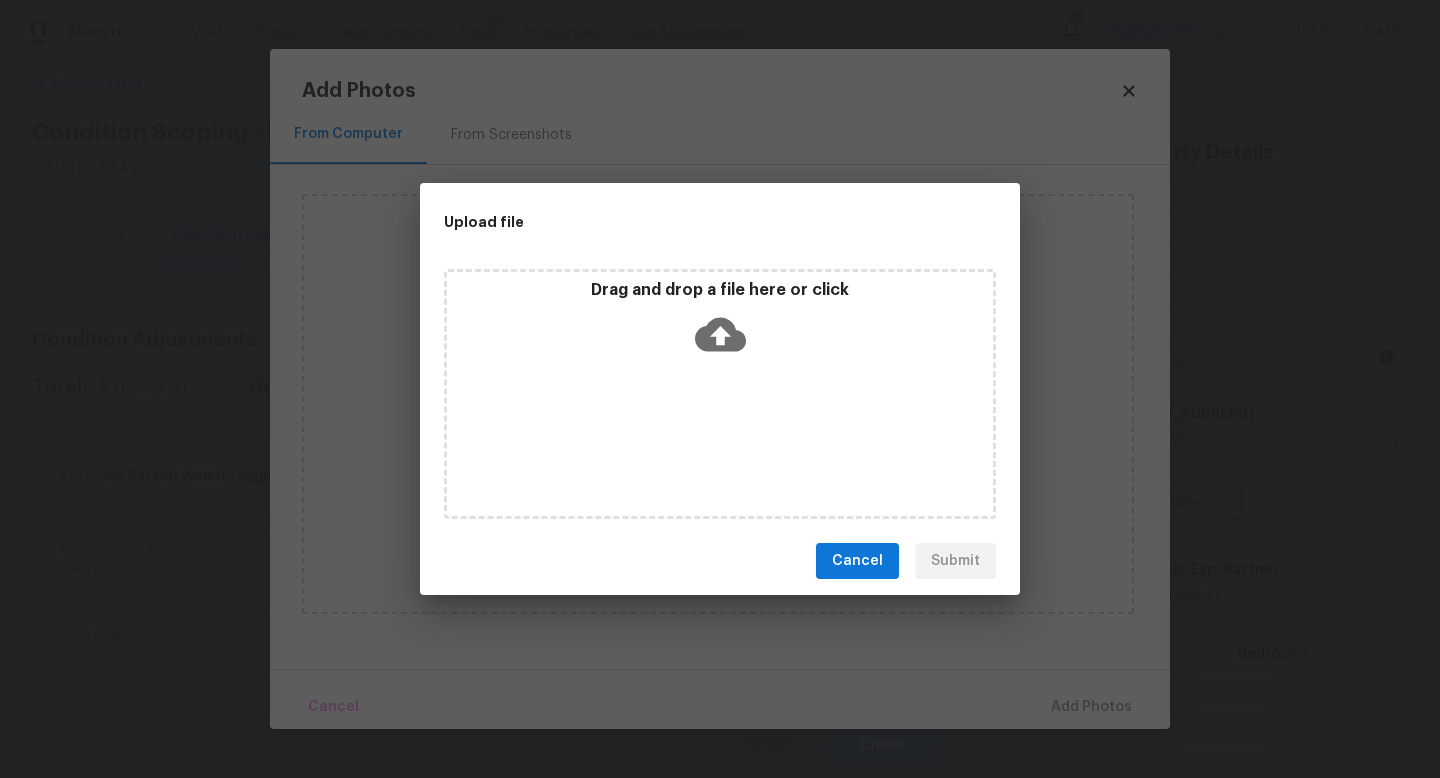 type 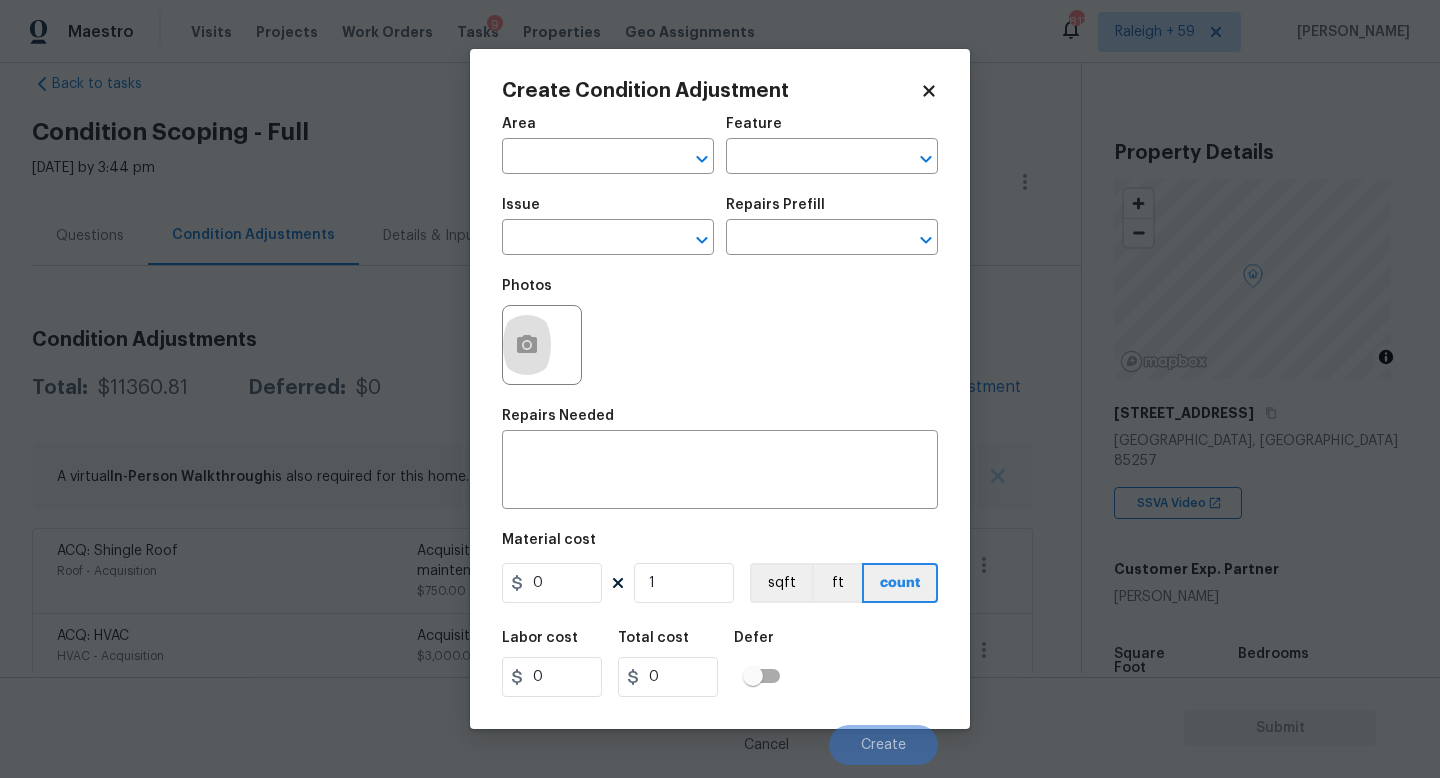 click on "Maestro Visits Projects Work Orders Tasks 9 Properties Geo Assignments 813 Raleigh + 59 Roopesh Jaikanth Back to tasks Condition Scoping - Full Wed, Jul 16 2025 by 3:44 pm   Roopesh Jaikanth In-progress Questions Condition Adjustments Details & Inputs Notes Photos Condition Adjustments Total:  $11360.81 Deferred:  $0 Add Condition Adjustment A virtual  In-Person Walkthrough  is also required for this home.   + Add exterior scopes ACQ: Shingle Roof Roof - Acquisition Acquisition Scope: Shingle Roof 0-10 years in age maintenance. $750.00   1 ACQ: HVAC HVAC - Acquisition Acquisition Scope: Functional HVAC 11-15 $3,000.00   0 Interior Trim Roof - Interior Trim Repair the damaged interior trim. Ensure that the repair matches the finish of the surrounding trim. Dispose of all debris properly.  $300.00   1 ACQ: Paint Exterior Overall - Acquisition Acquisition Scope: 75%+ of the home exterior will likely require paint $2,134.50   2 Pressure Washing Exterior Overall - Siding $200.00   0 Landscape Package $750.00   2" at bounding box center [720, 389] 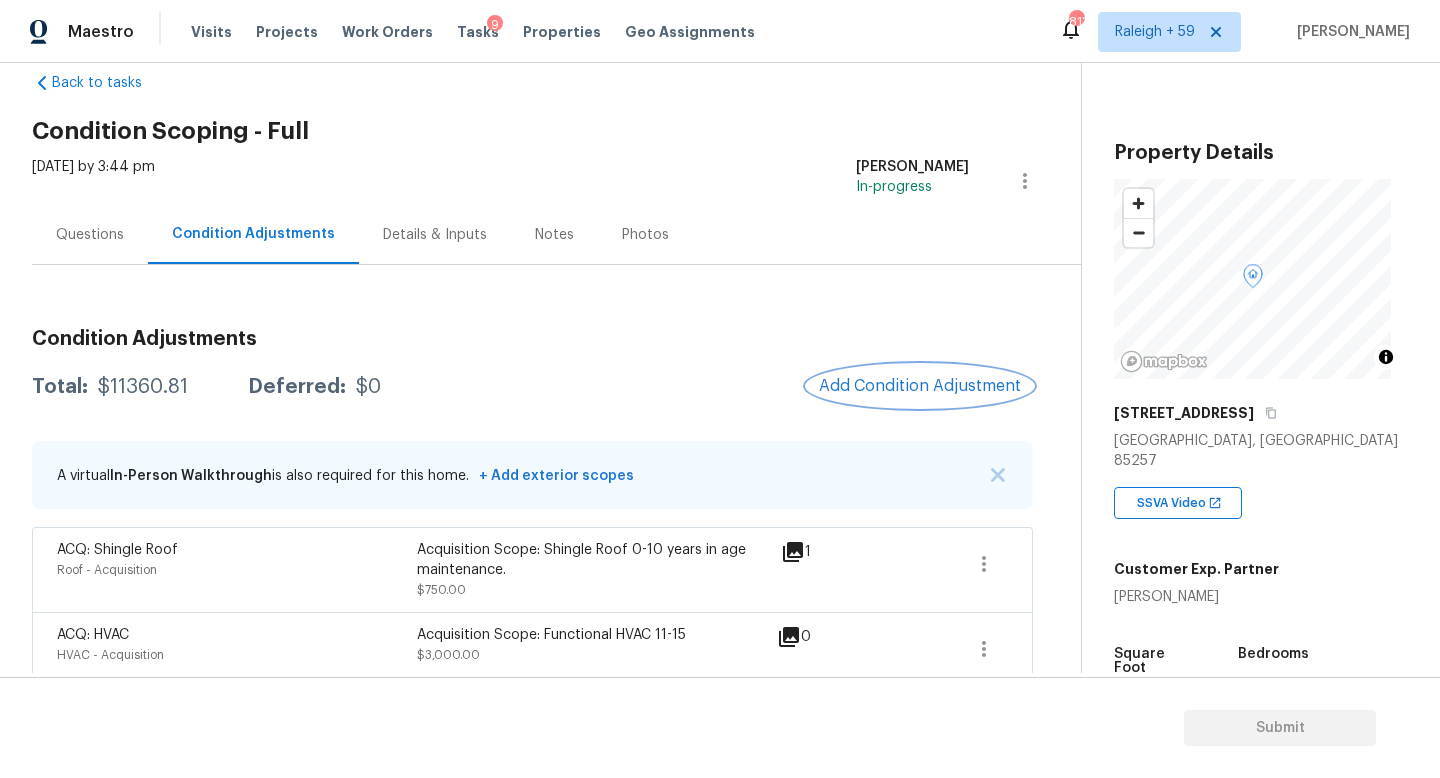 scroll, scrollTop: 3, scrollLeft: 0, axis: vertical 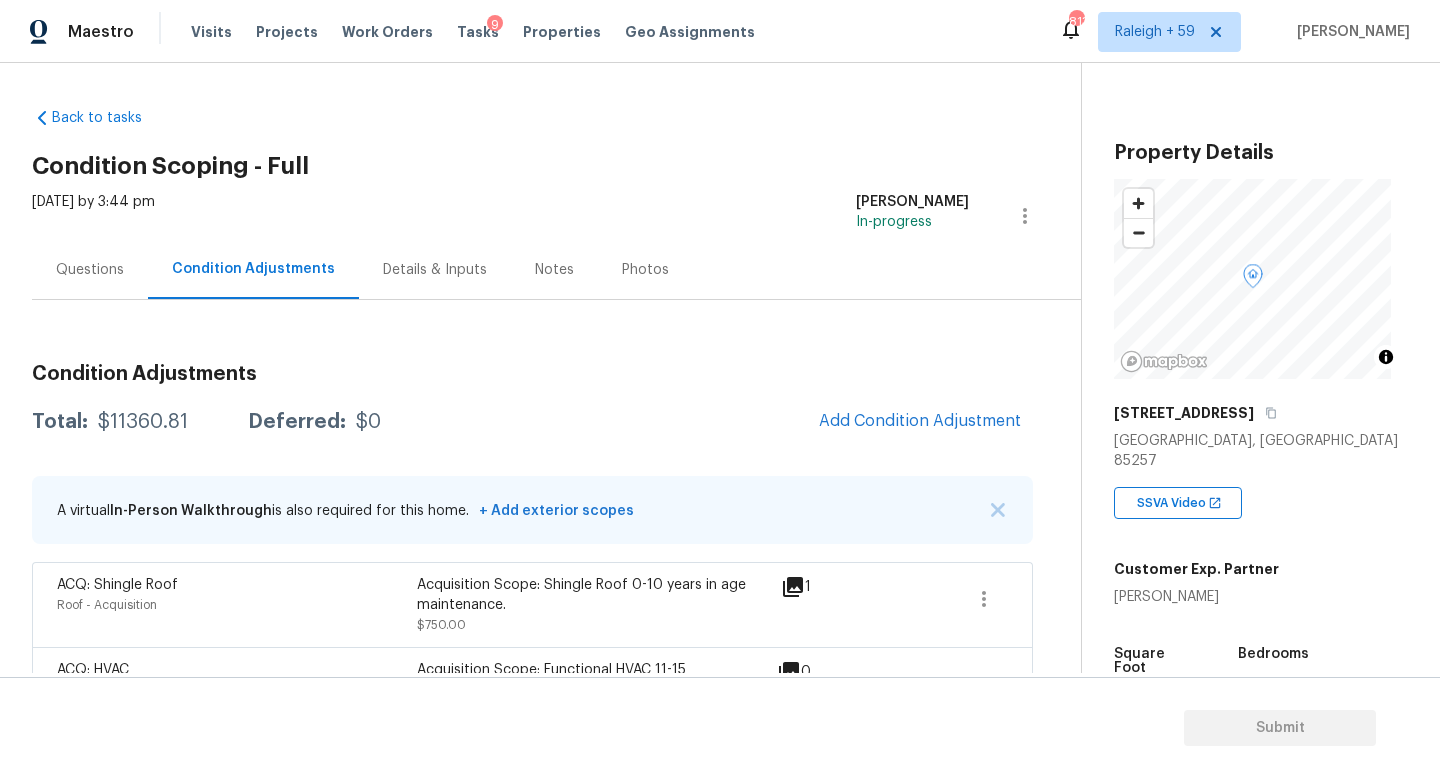 click on "Questions" at bounding box center (90, 270) 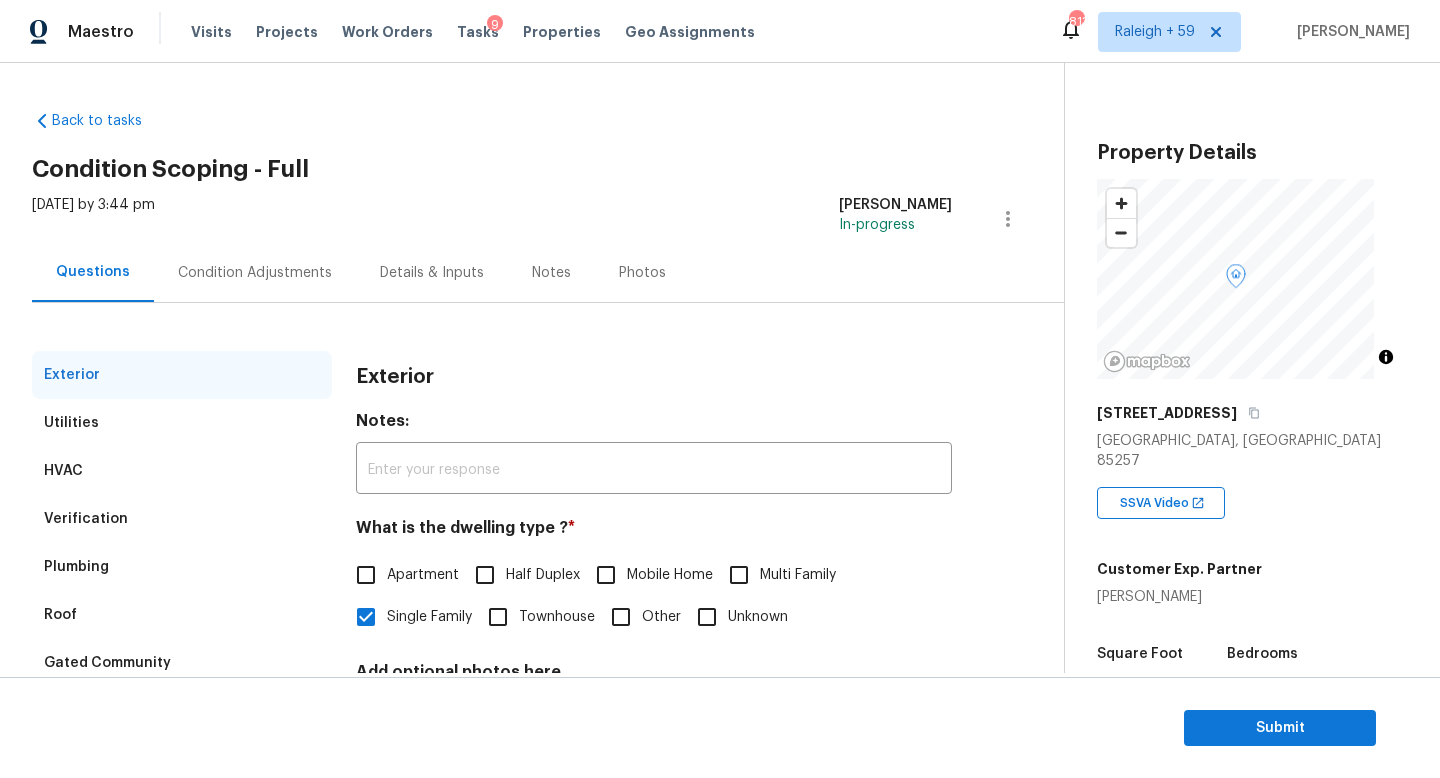 click on "Condition Adjustments" at bounding box center [255, 273] 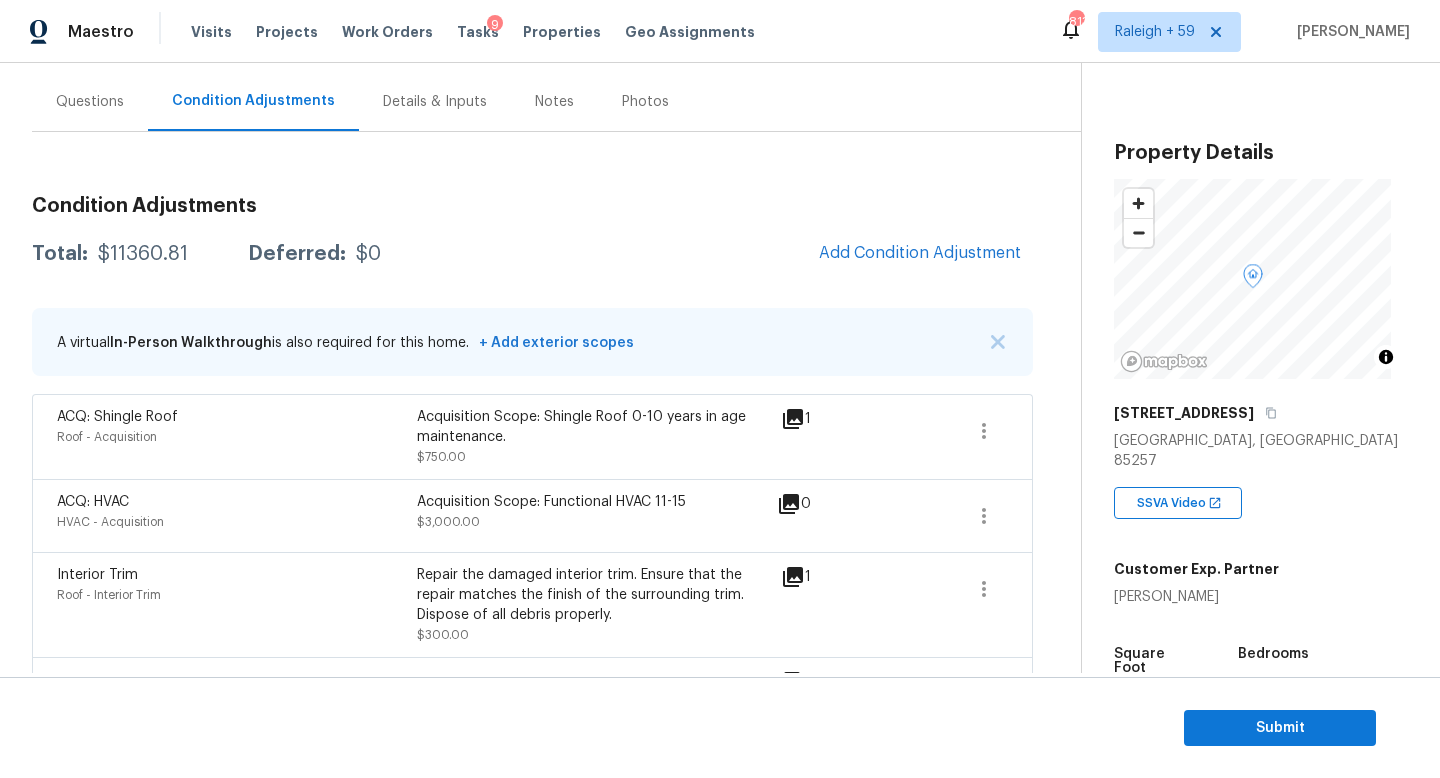 scroll, scrollTop: 129, scrollLeft: 0, axis: vertical 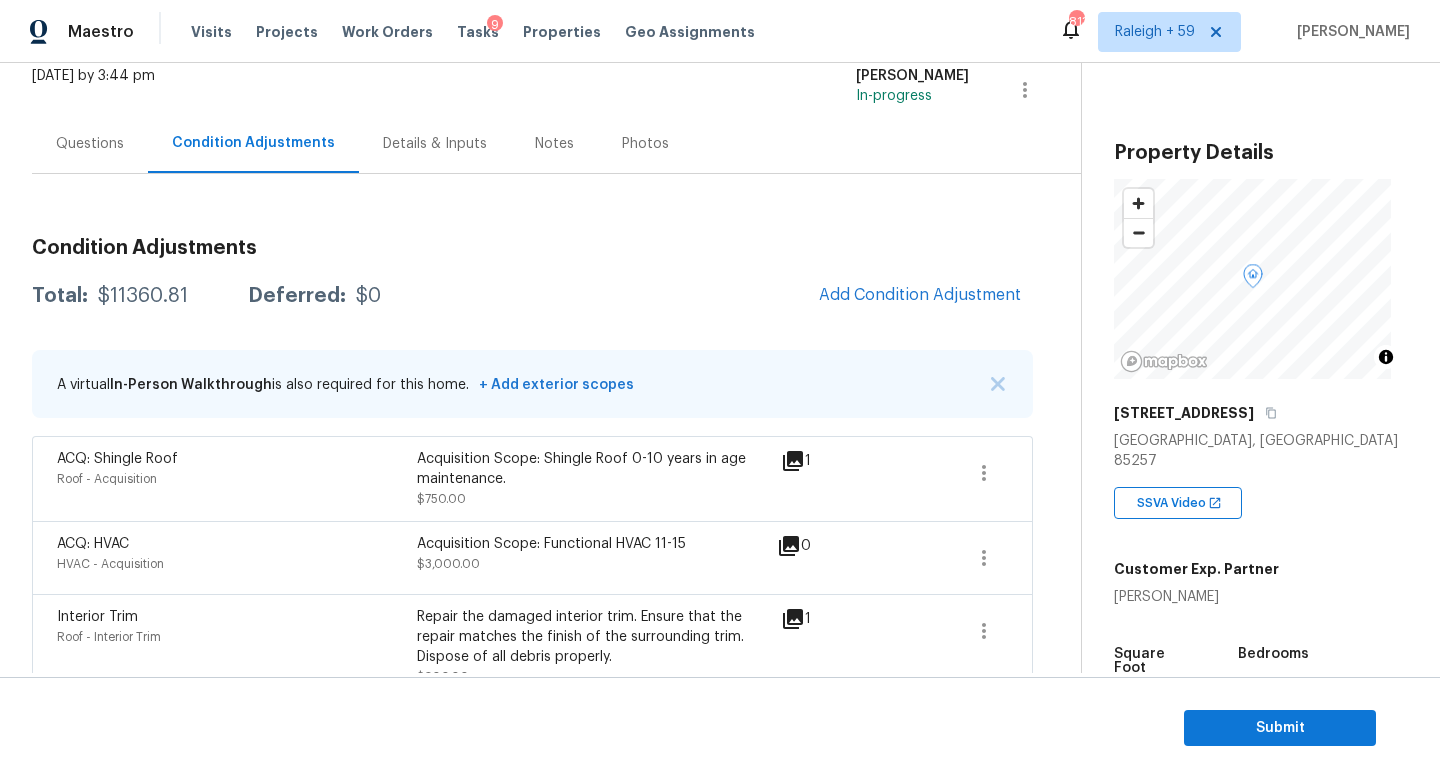 click on "Questions" at bounding box center [90, 143] 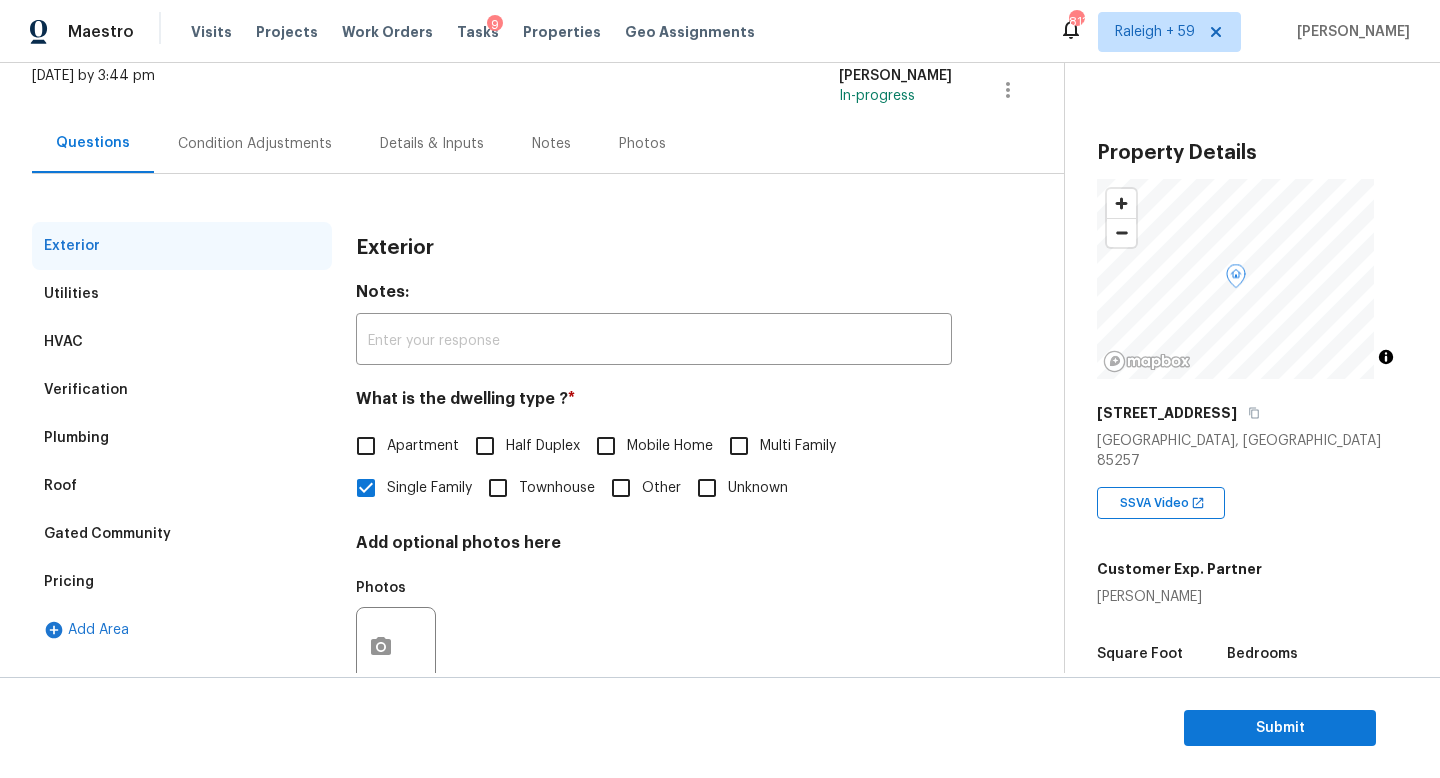 click on "Verification" at bounding box center [182, 390] 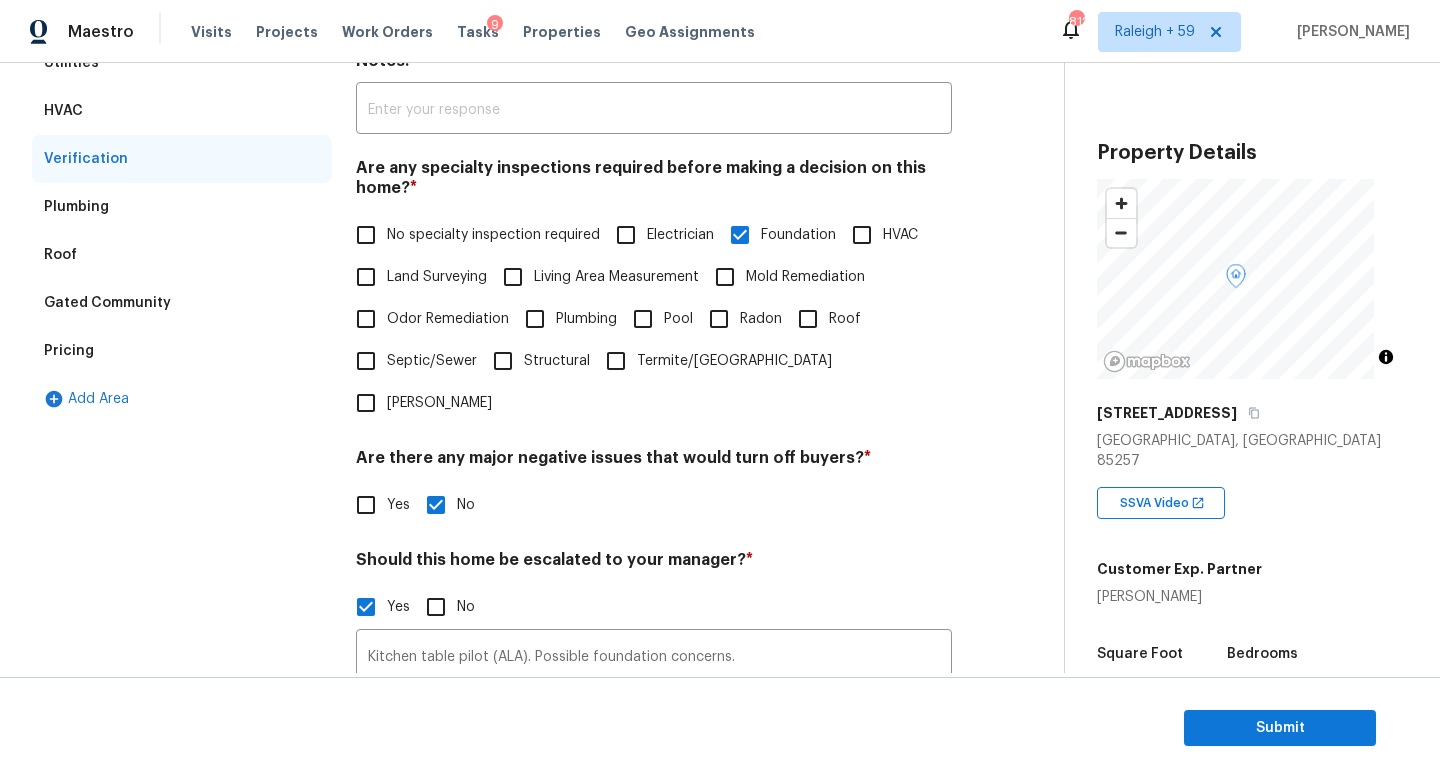 scroll, scrollTop: 233, scrollLeft: 0, axis: vertical 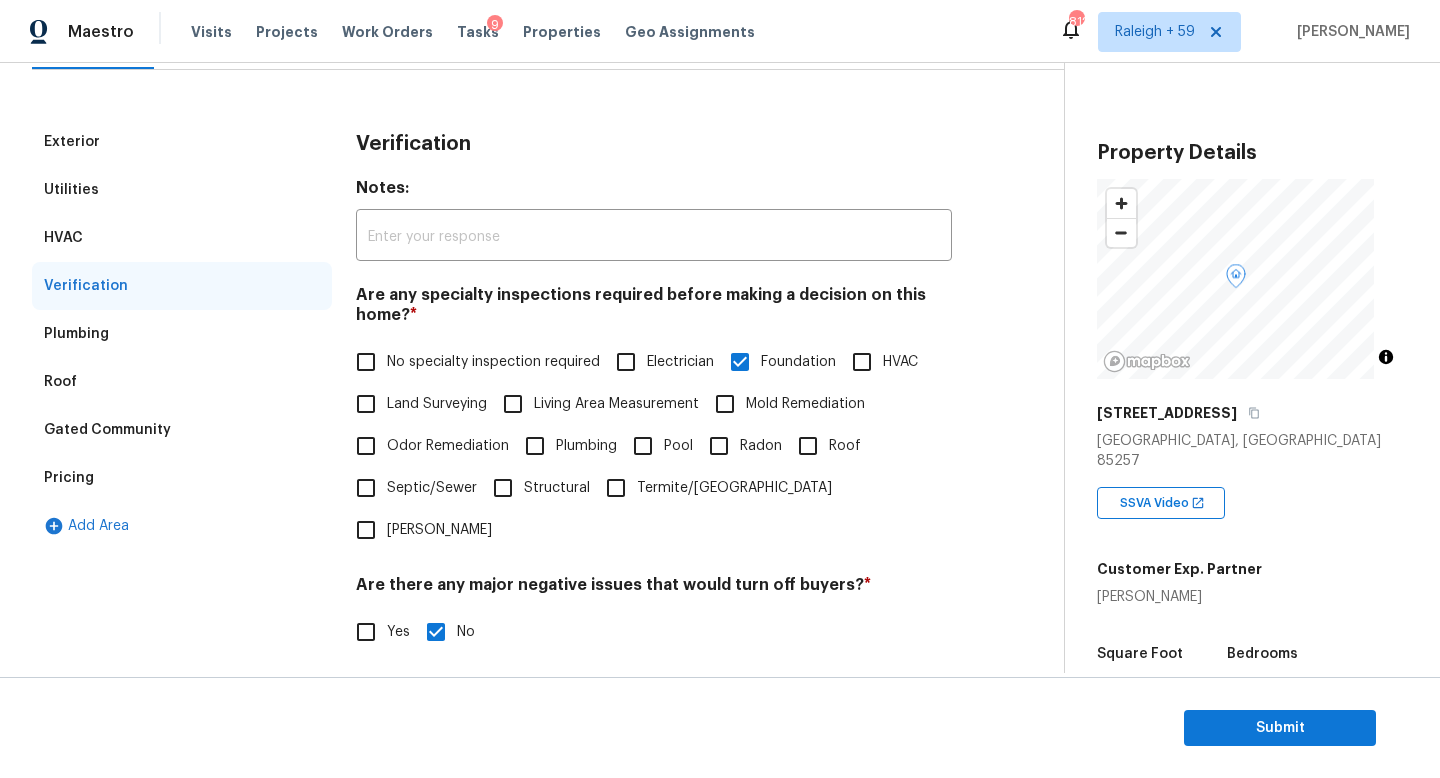 click on "Exterior" at bounding box center [182, 142] 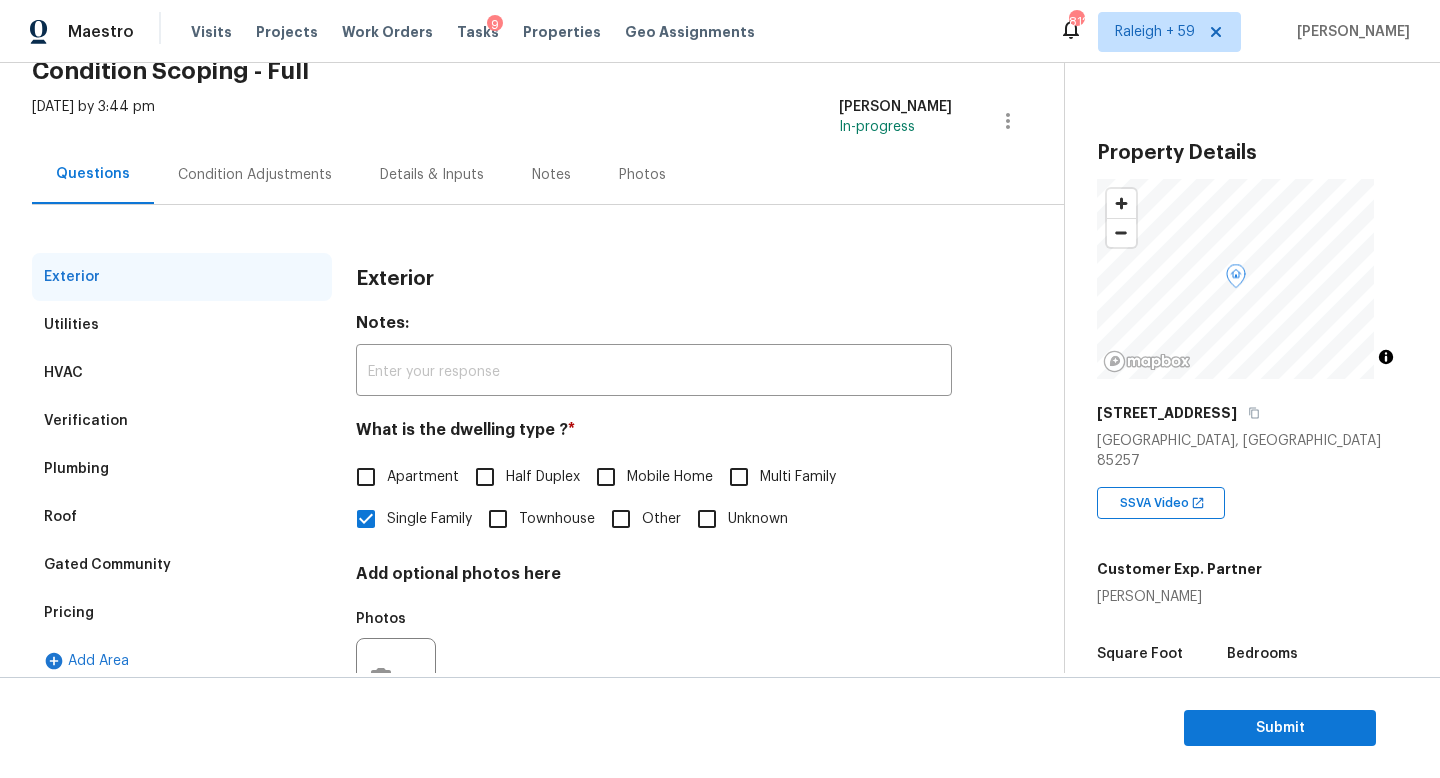 scroll, scrollTop: 0, scrollLeft: 0, axis: both 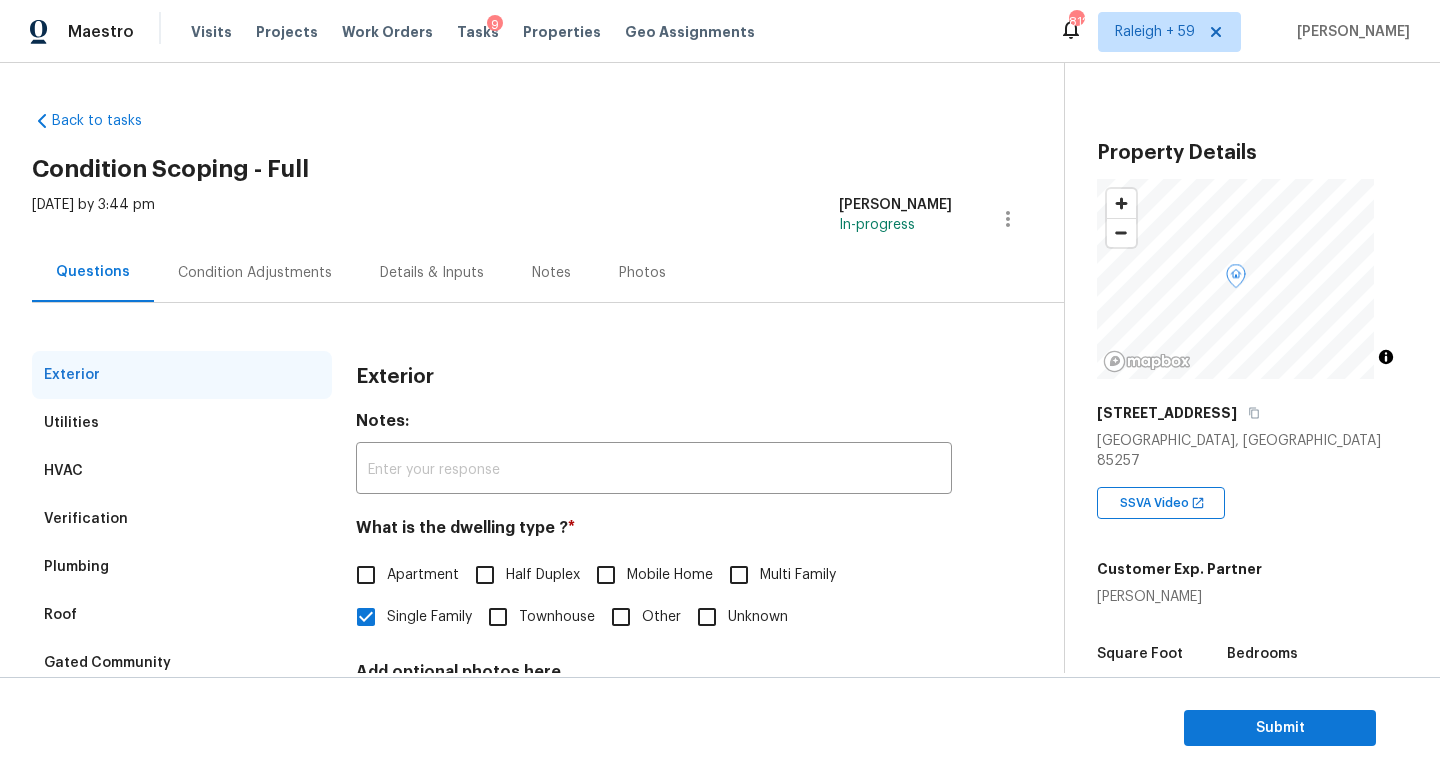 click on "Condition Adjustments" at bounding box center [255, 273] 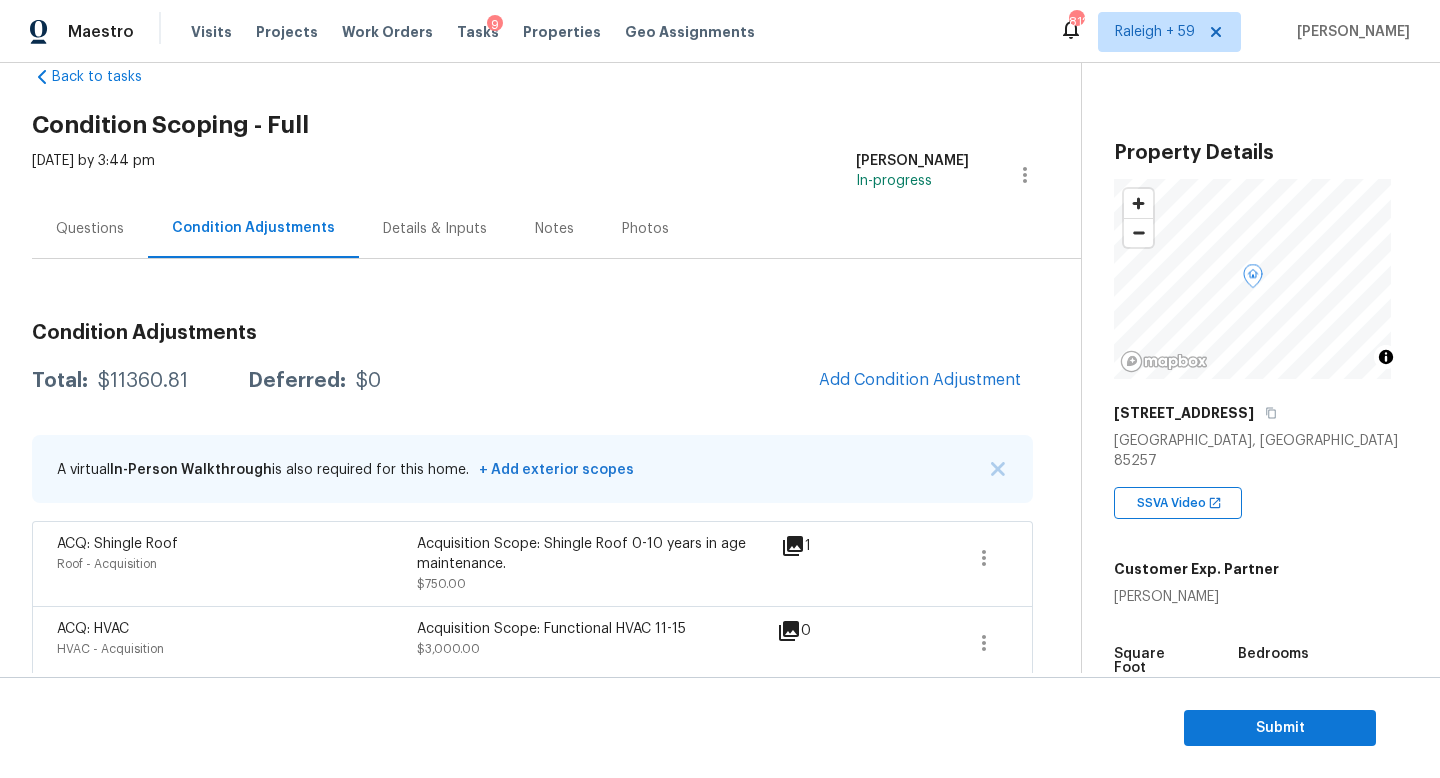 scroll, scrollTop: 45, scrollLeft: 0, axis: vertical 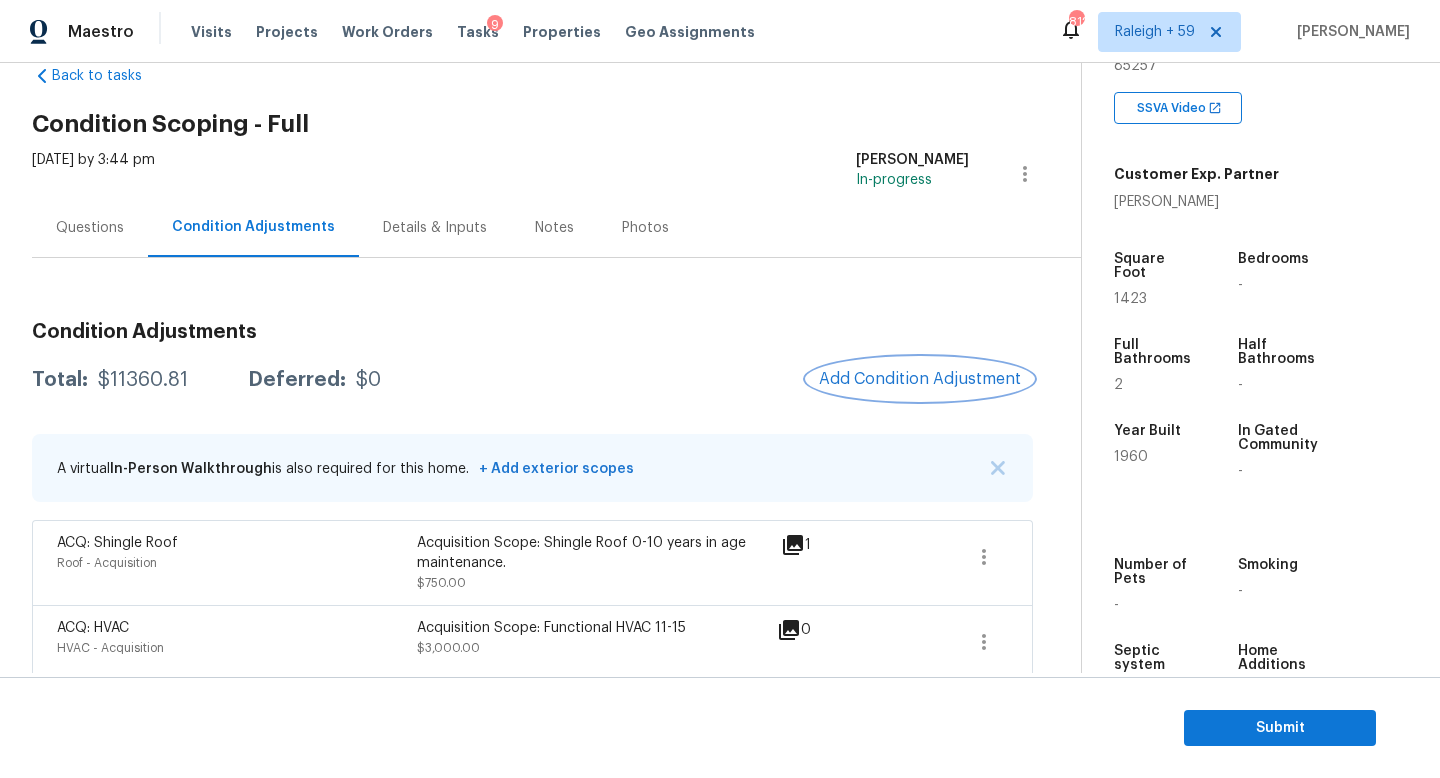click on "Add Condition Adjustment" at bounding box center (920, 379) 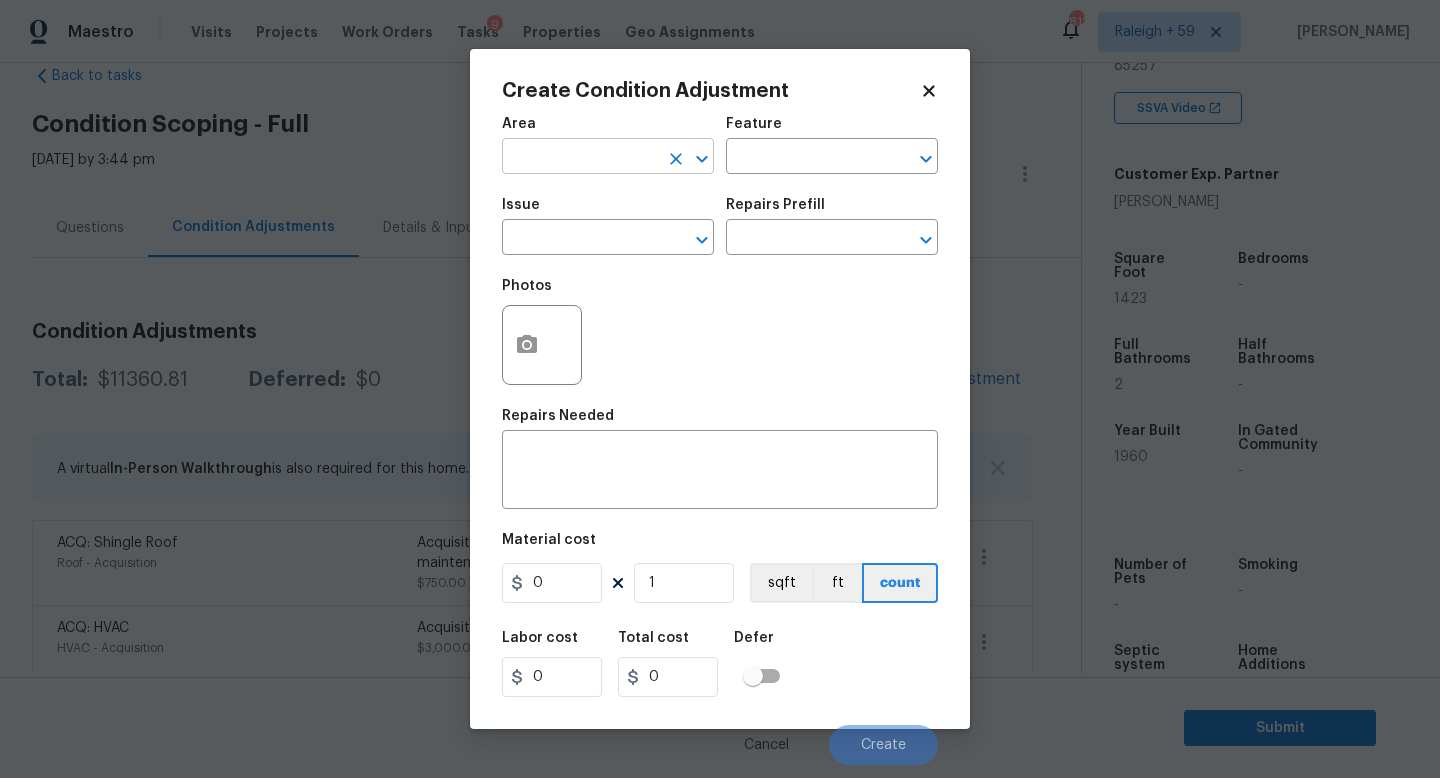 click at bounding box center (580, 158) 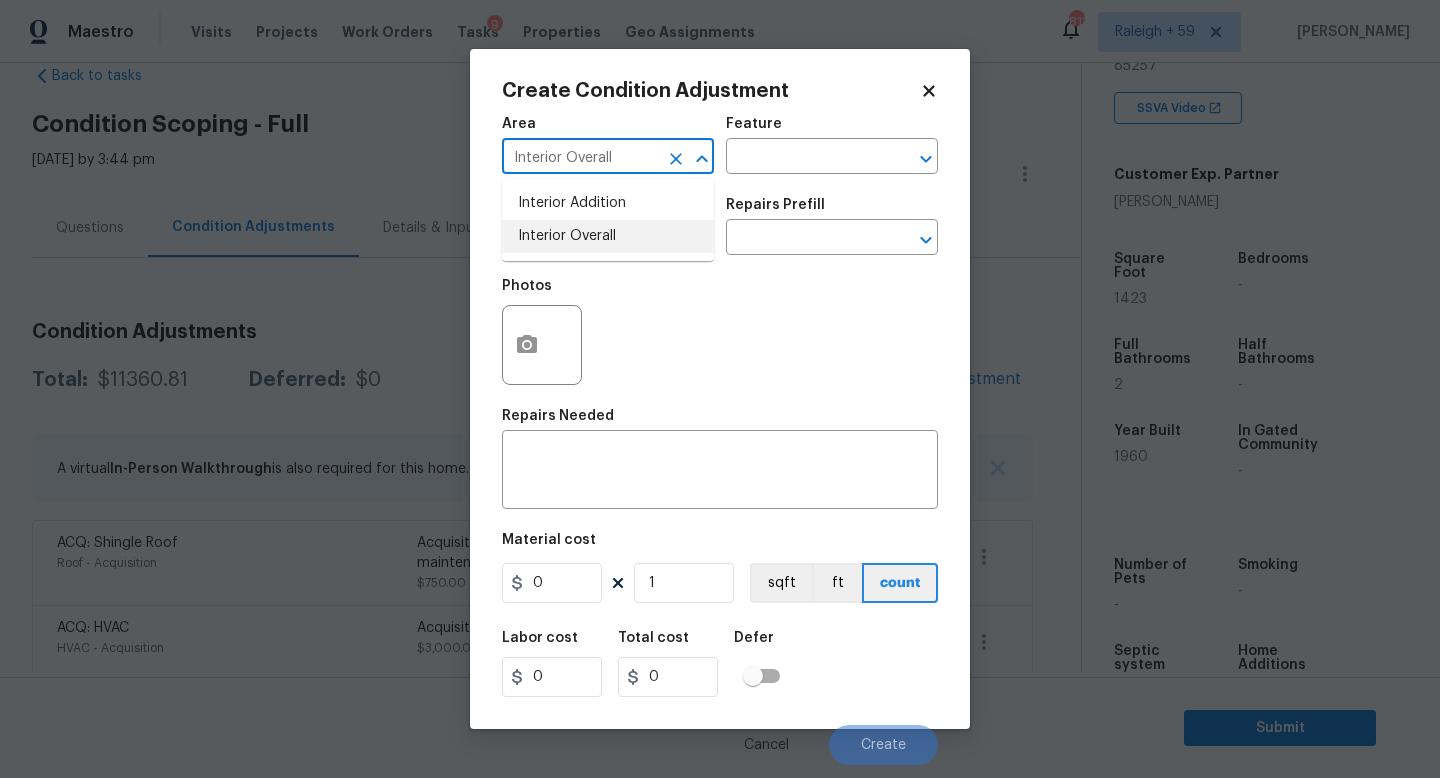 type on "Interior Overall" 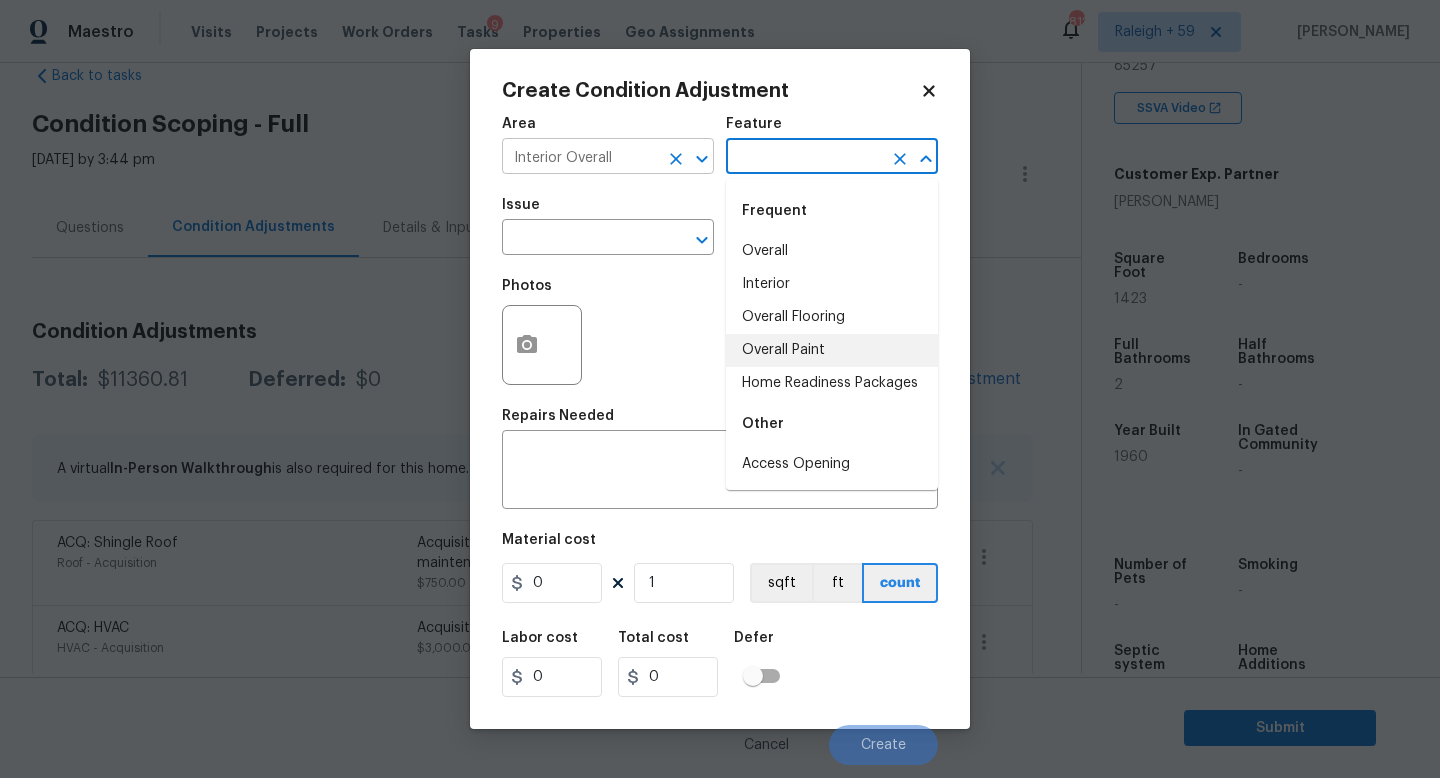 type on "Home Readiness Packages" 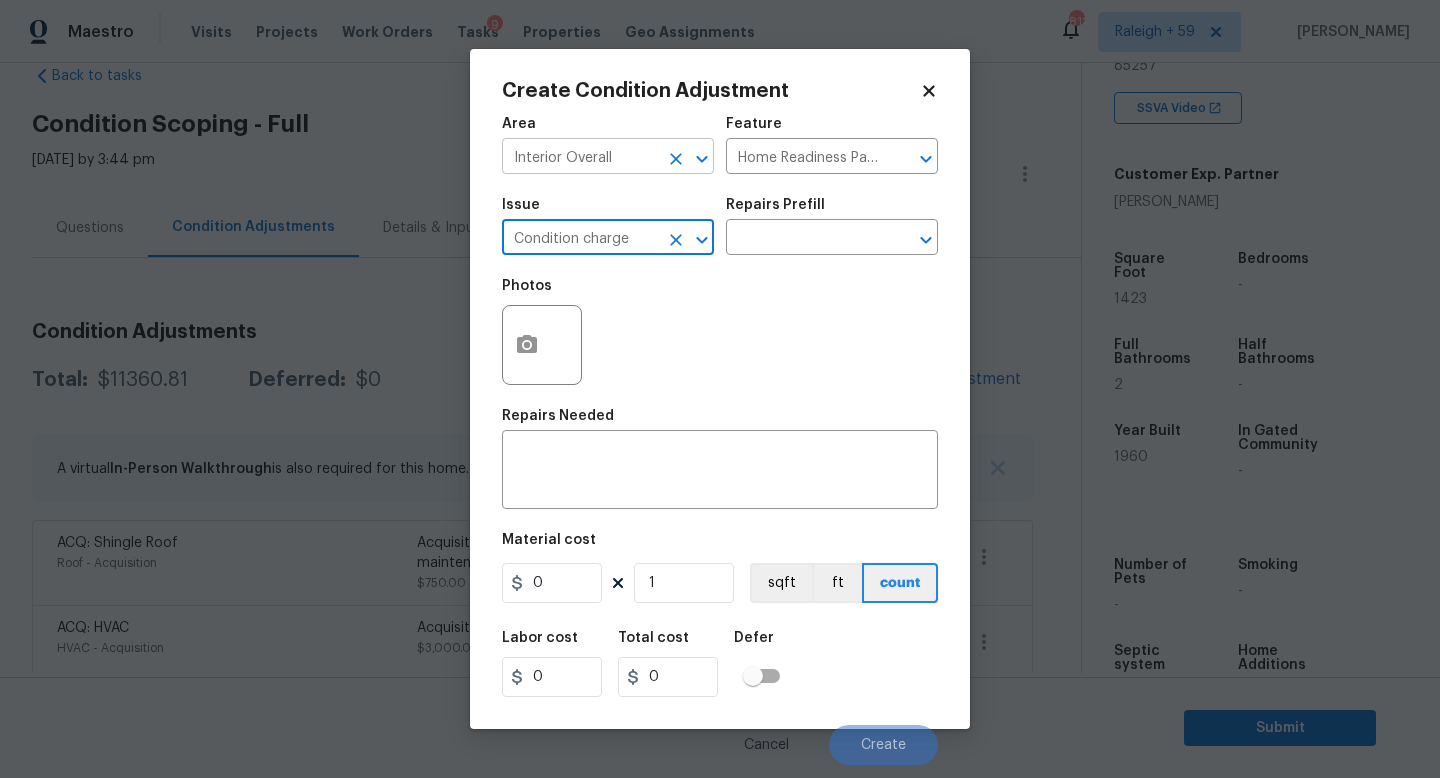type on "Condition charge" 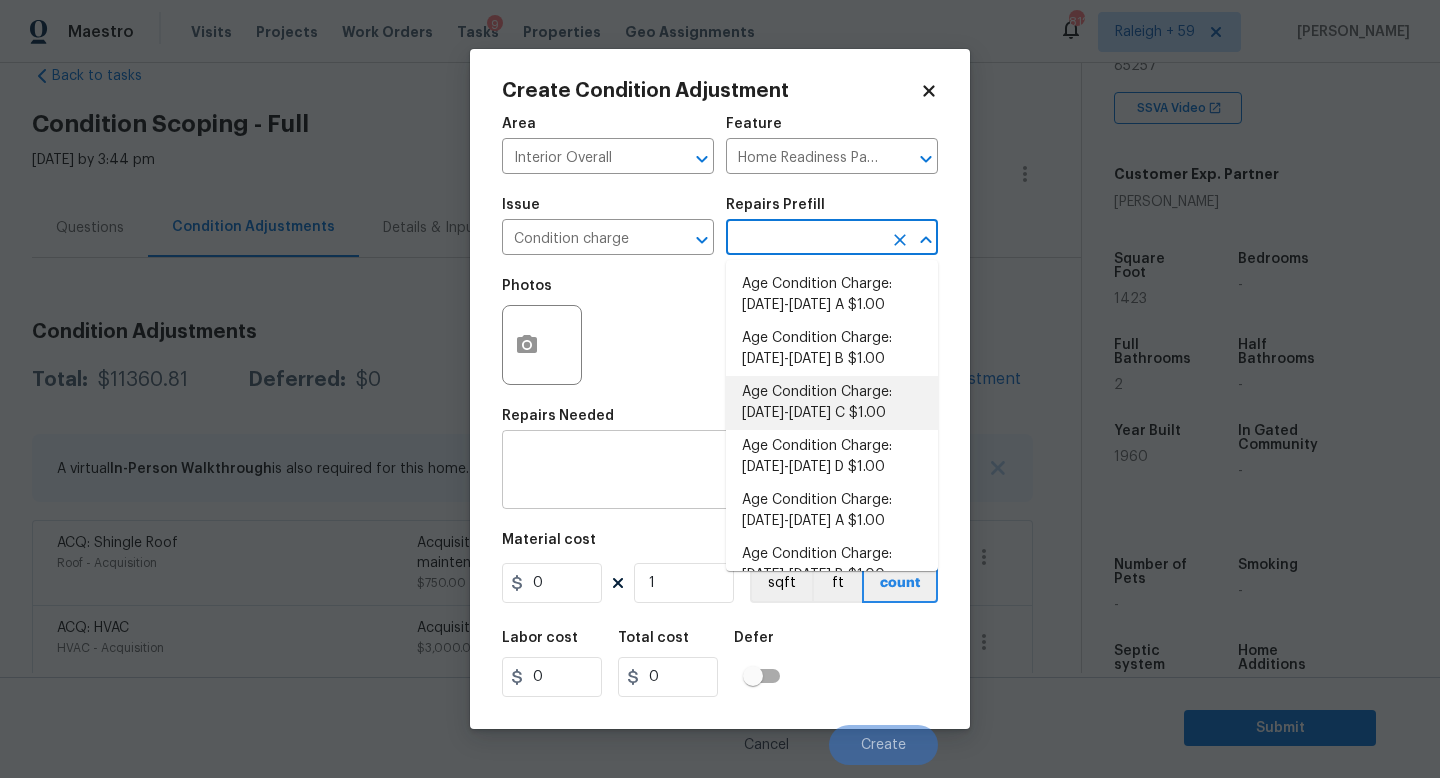 drag, startPoint x: 845, startPoint y: 400, endPoint x: 731, endPoint y: 465, distance: 131.2288 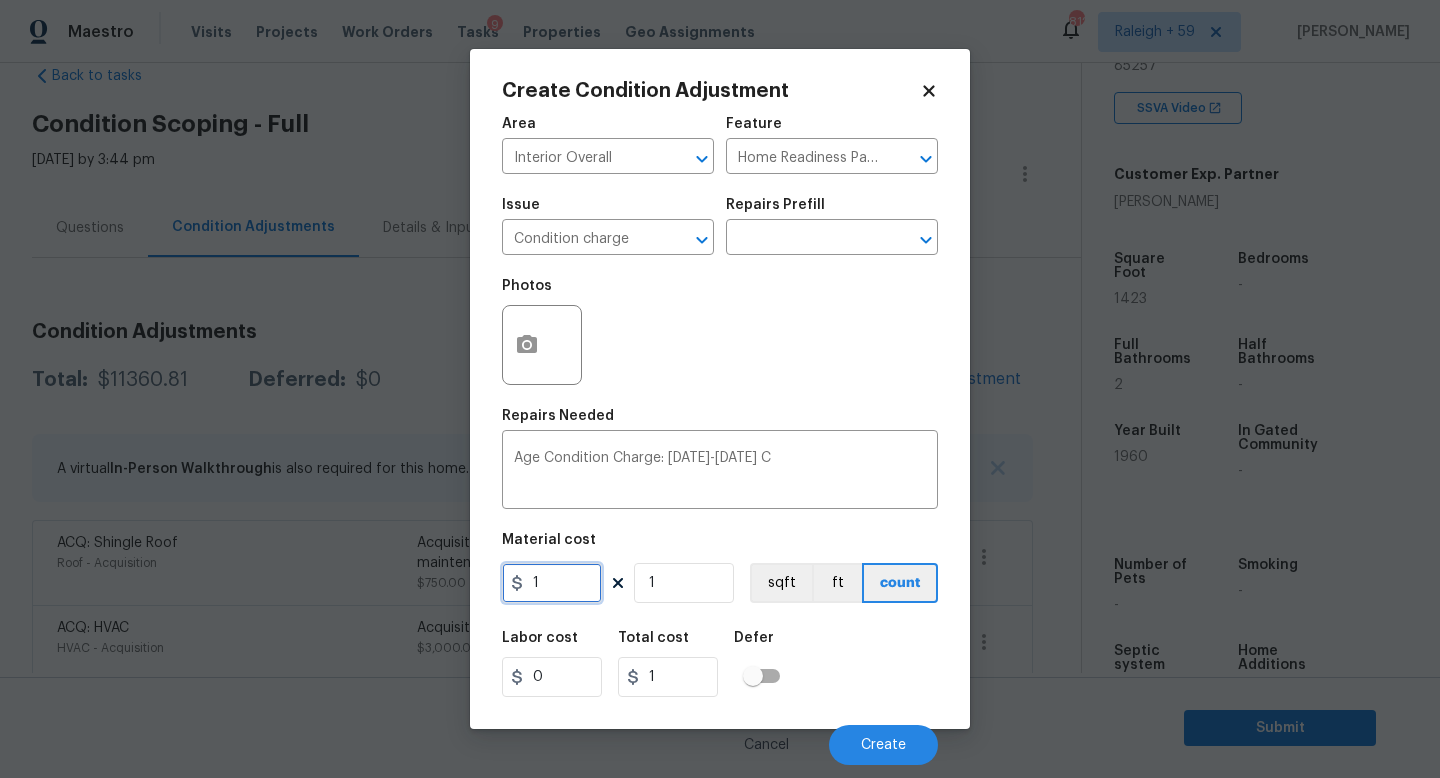 click on "1" at bounding box center [552, 583] 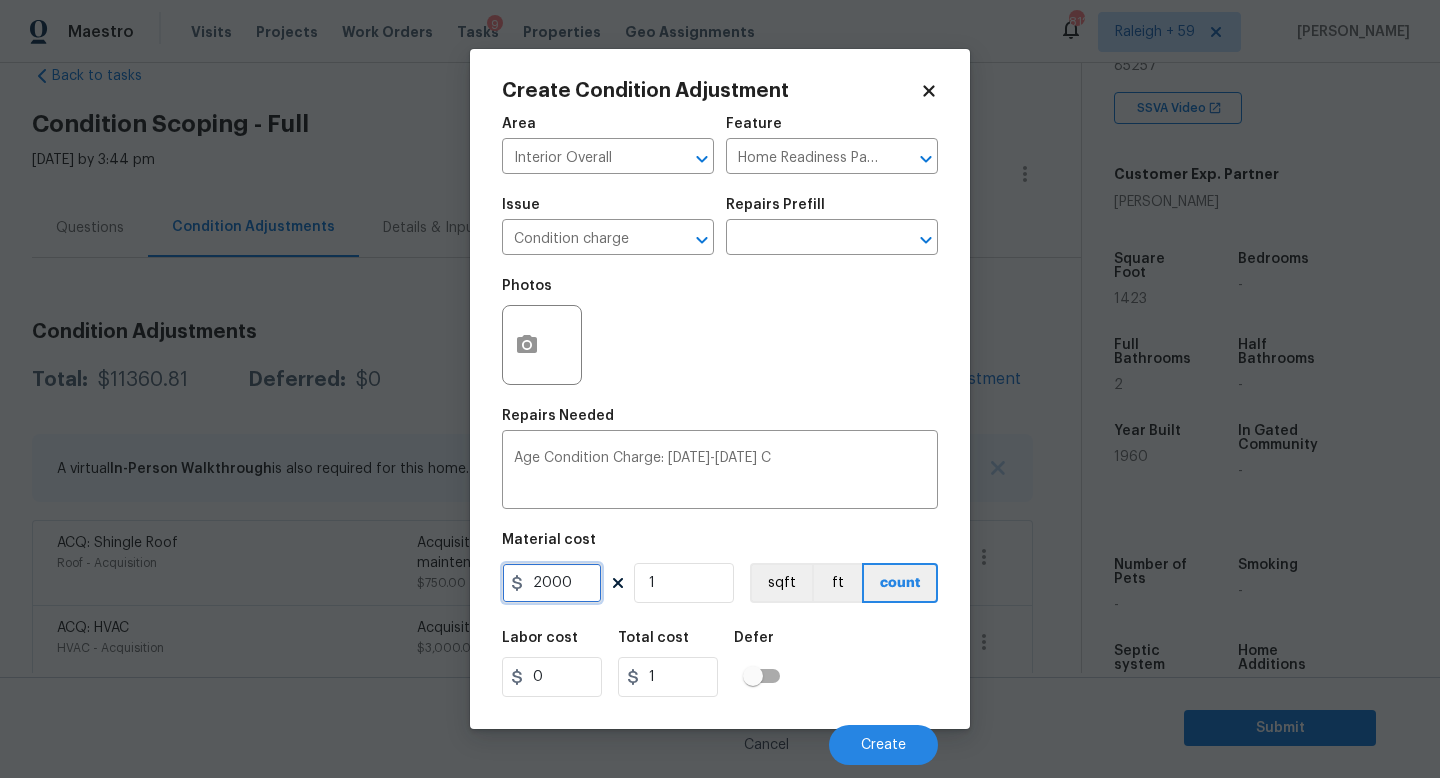 type on "2000" 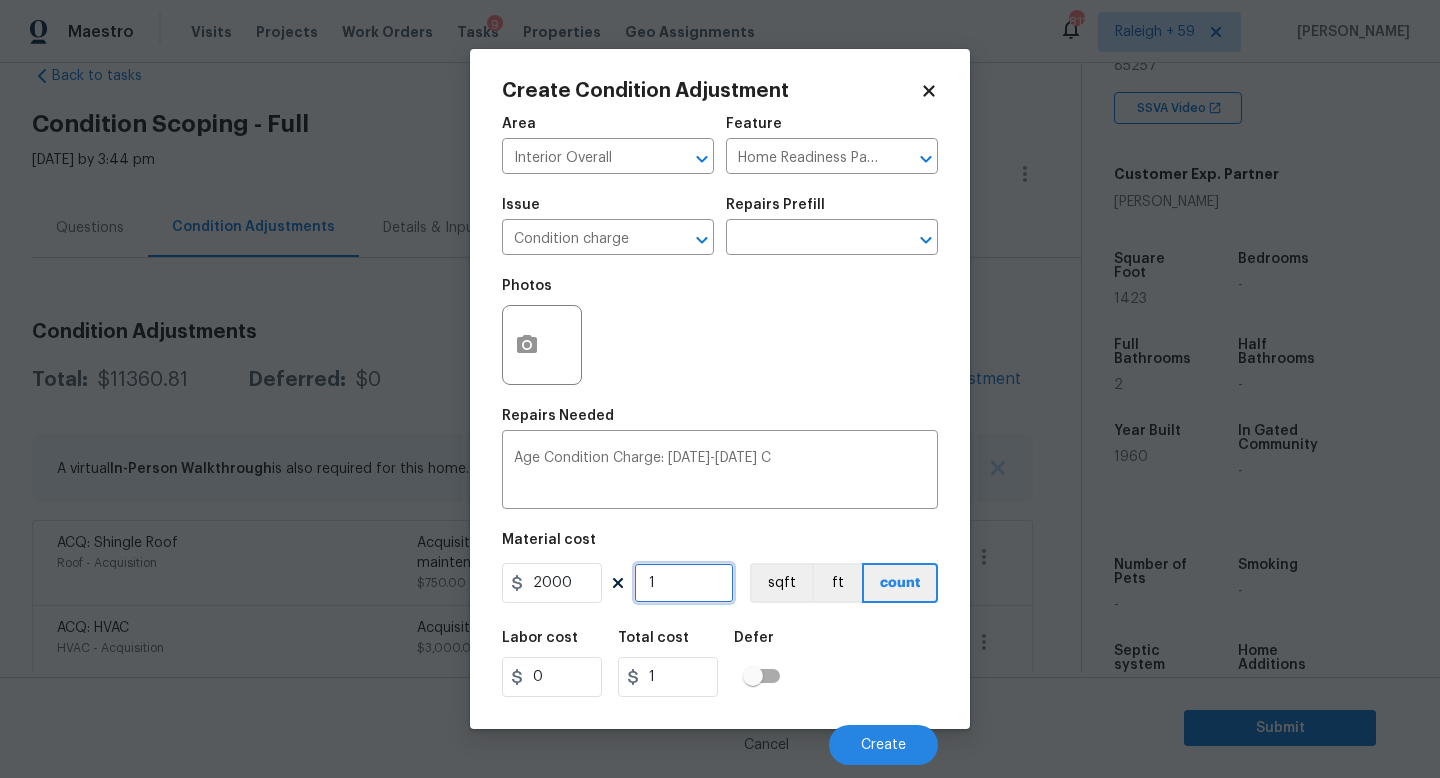 type on "2000" 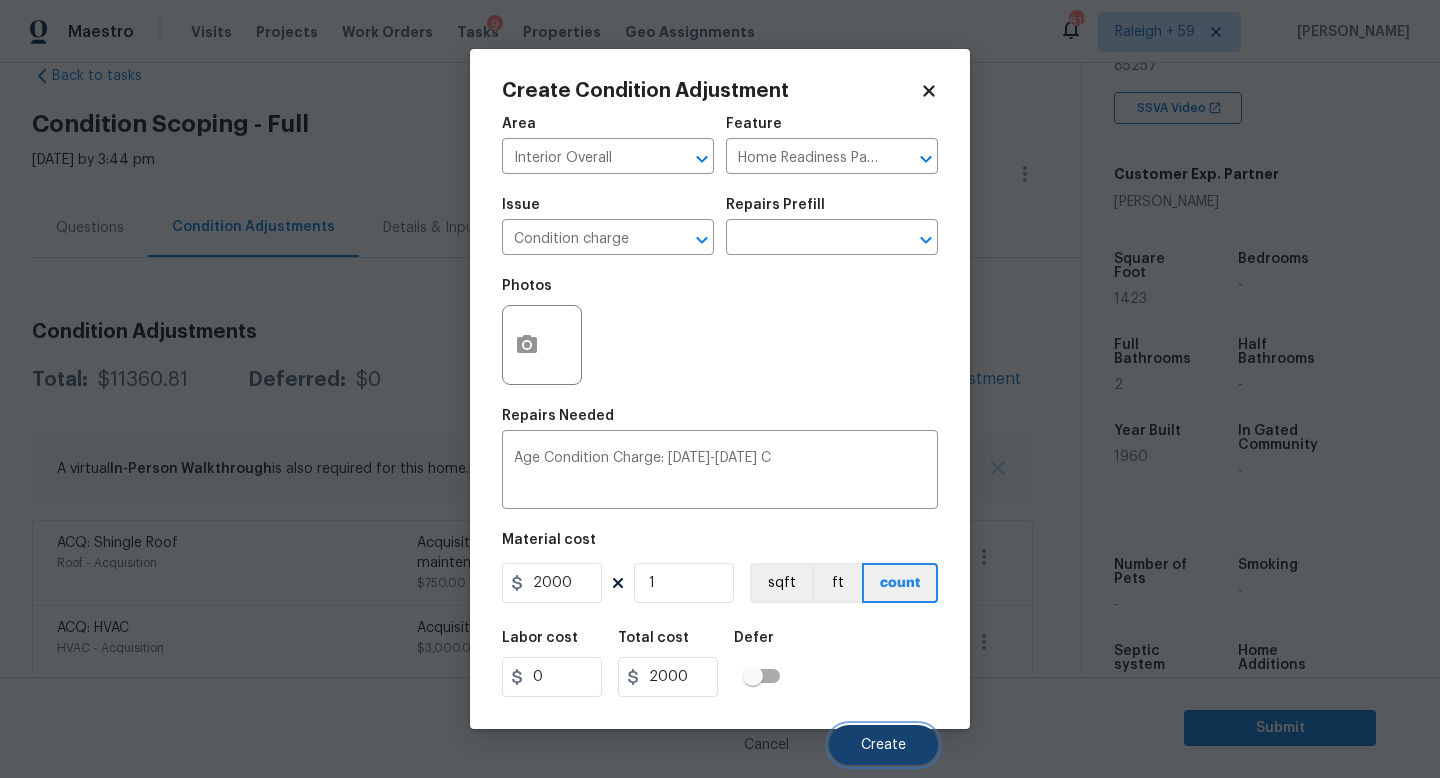 click on "Create" at bounding box center (883, 745) 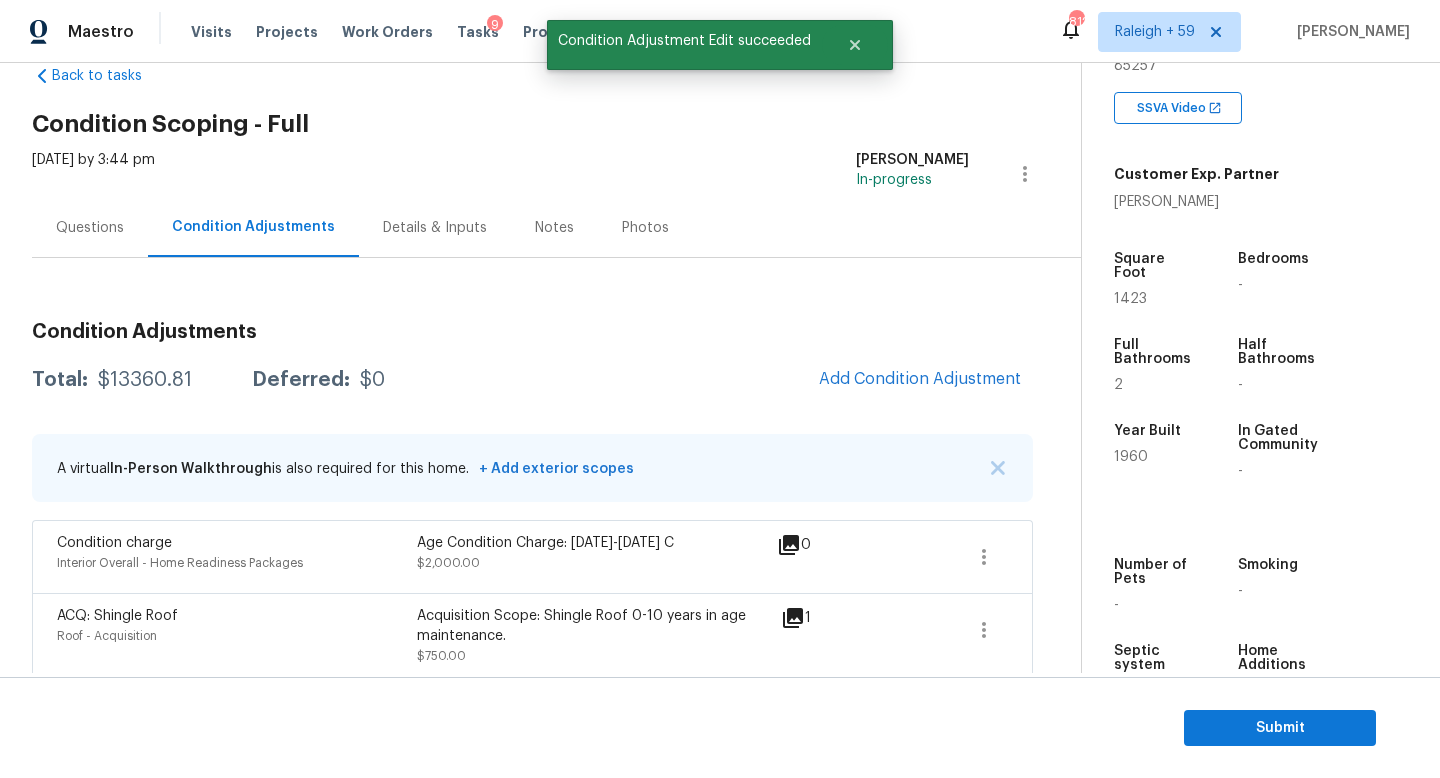 click on "Questions" at bounding box center (90, 227) 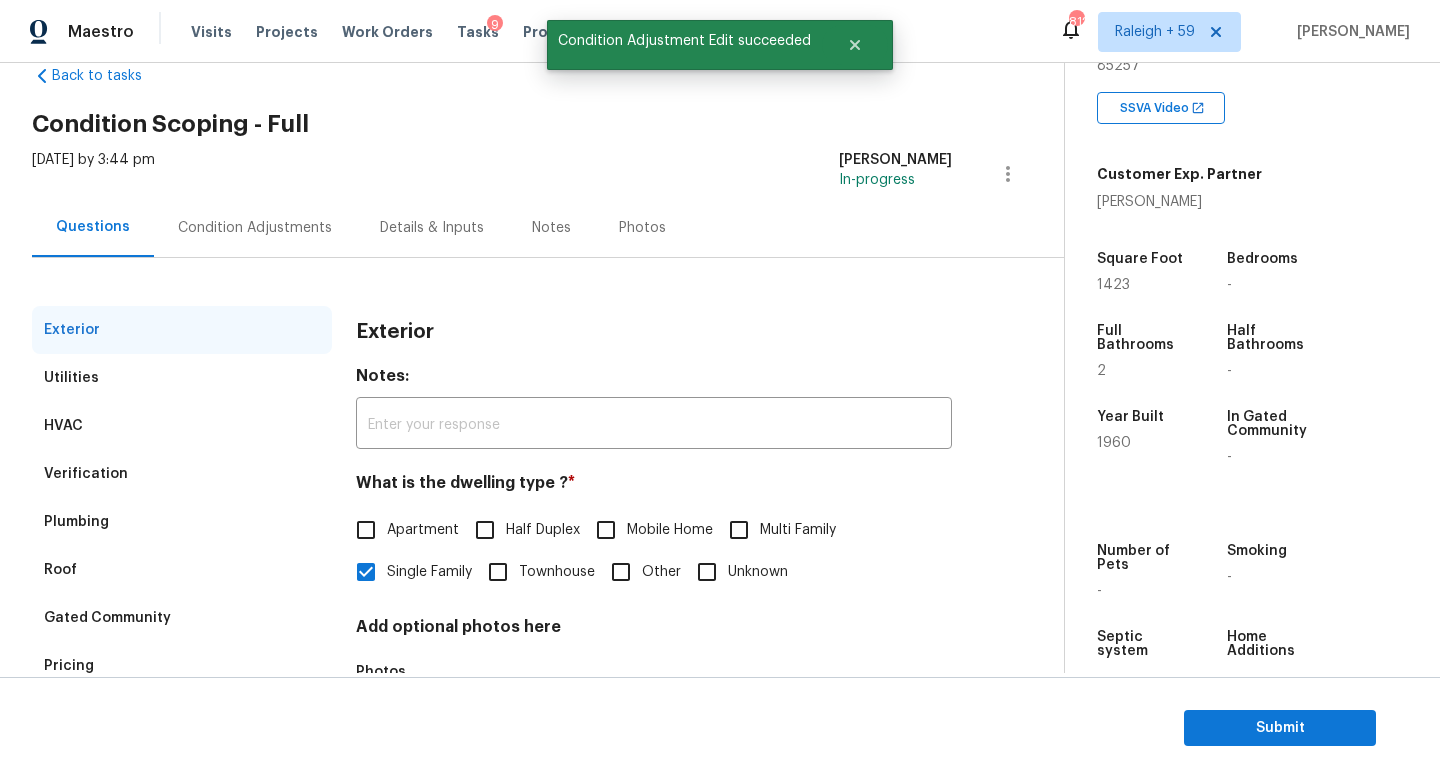click on "Condition Adjustments" at bounding box center (255, 227) 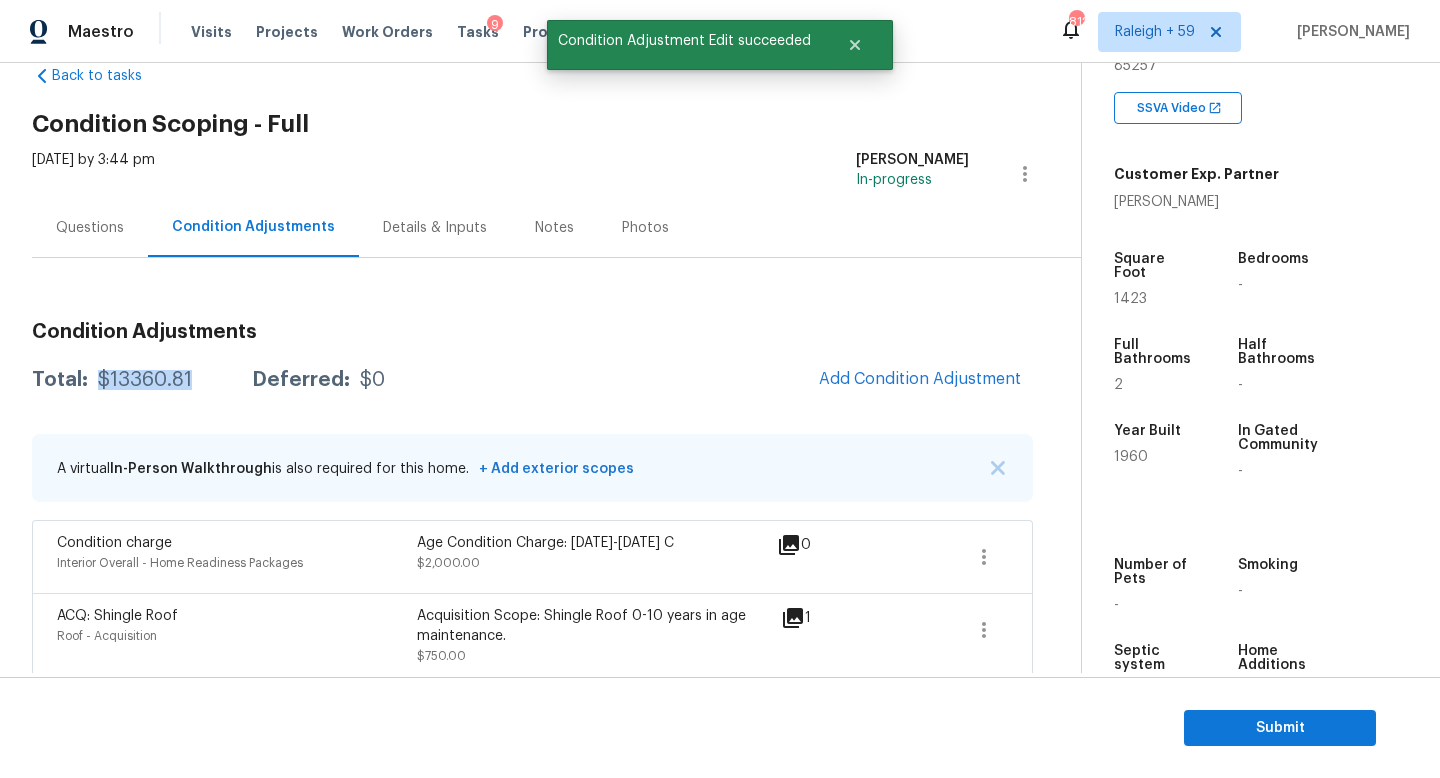 drag, startPoint x: 205, startPoint y: 382, endPoint x: 92, endPoint y: 387, distance: 113.110565 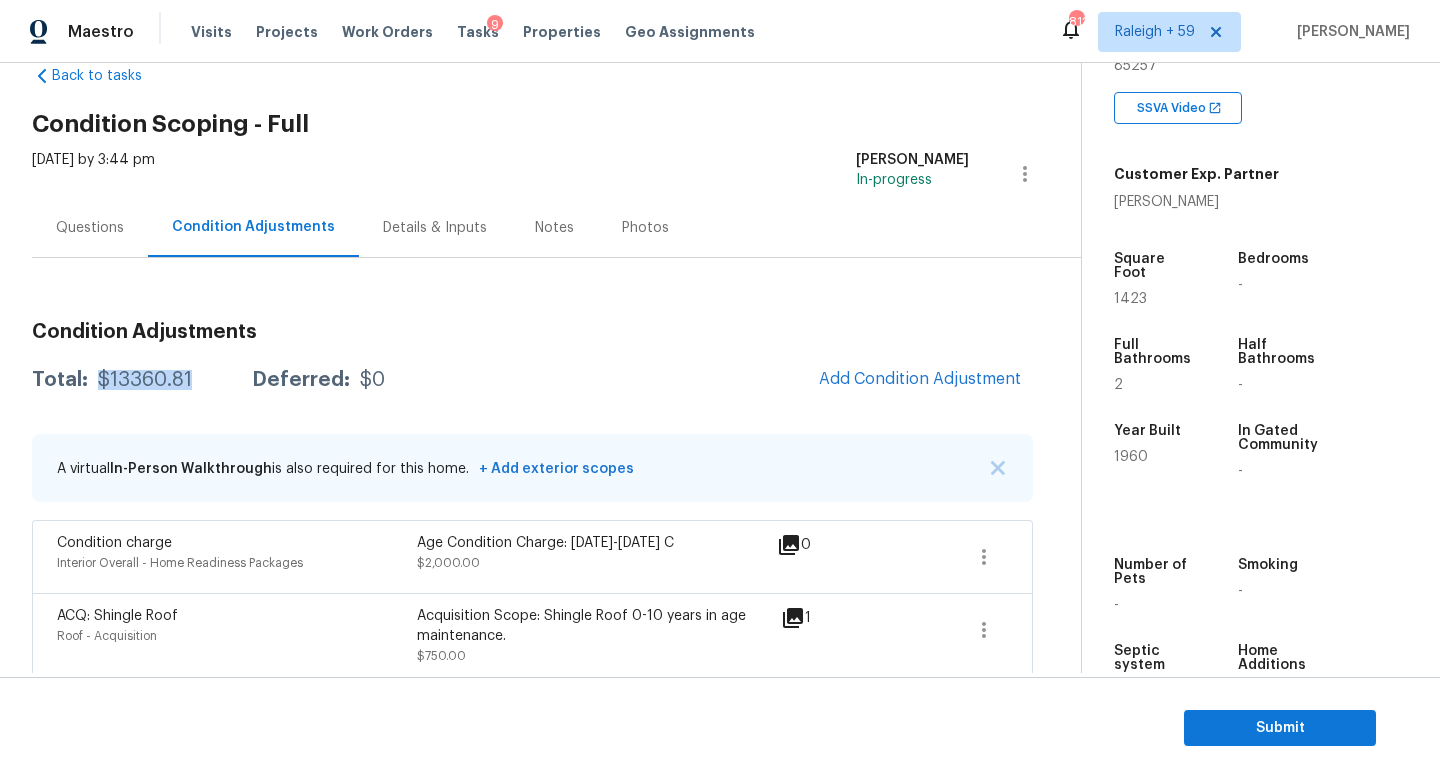 copy on "$13360.81" 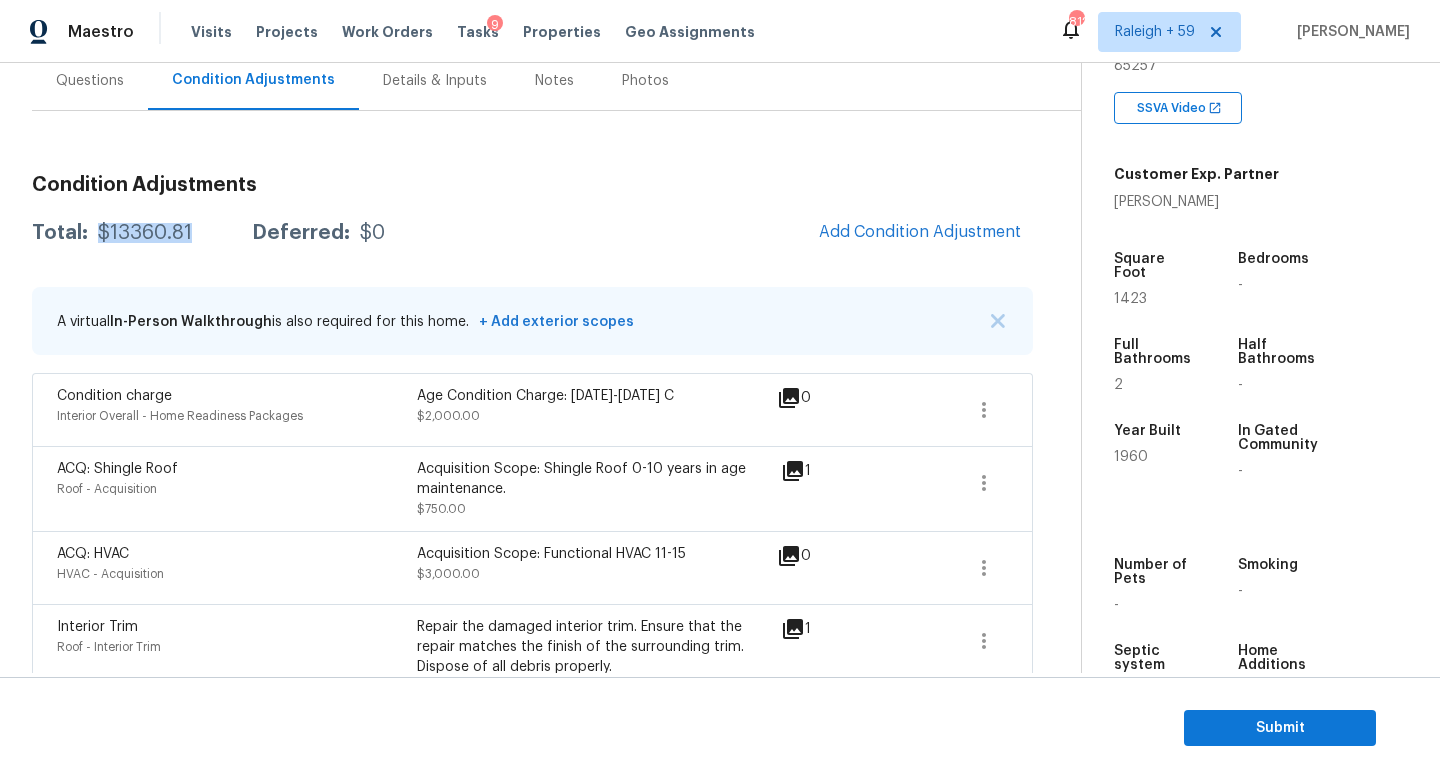 scroll, scrollTop: 0, scrollLeft: 0, axis: both 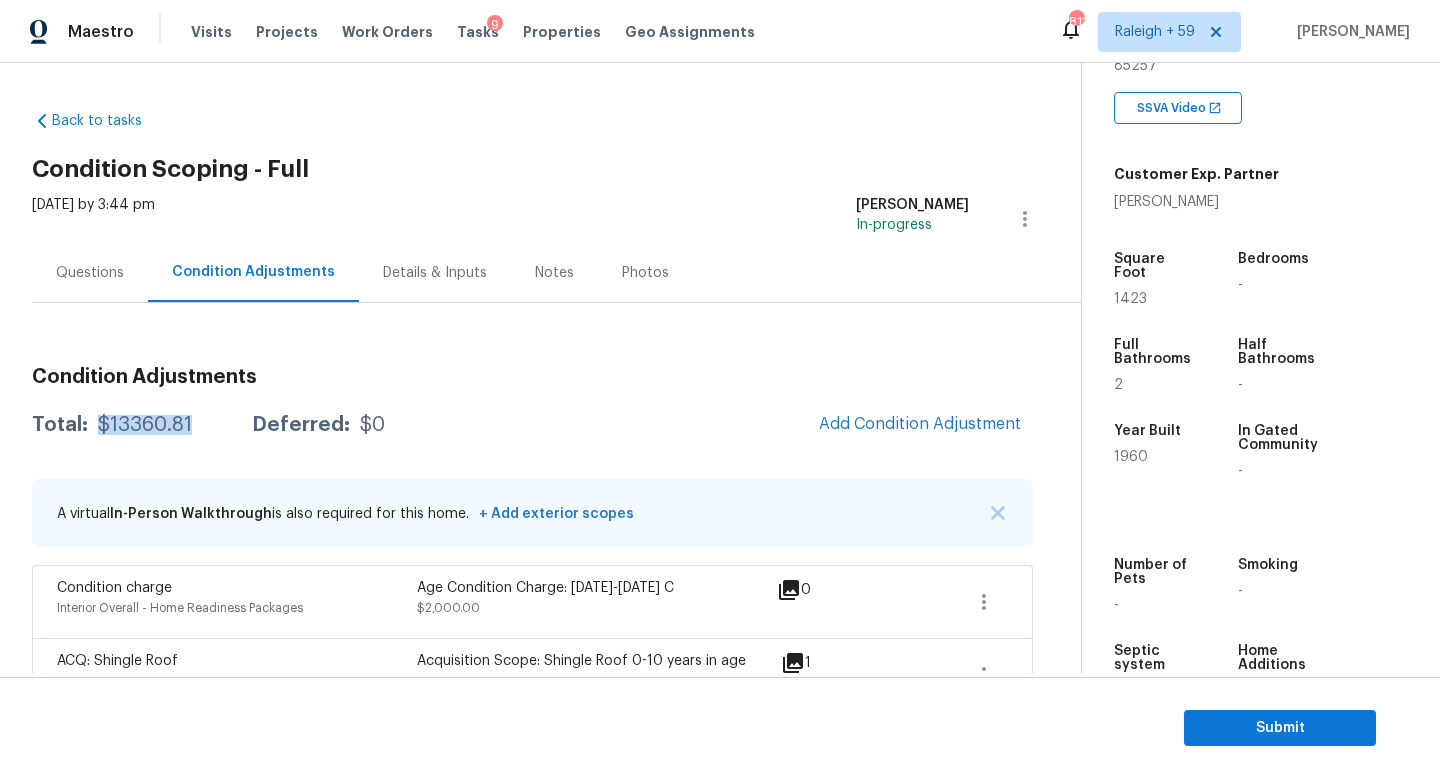 click on "Questions" at bounding box center (90, 272) 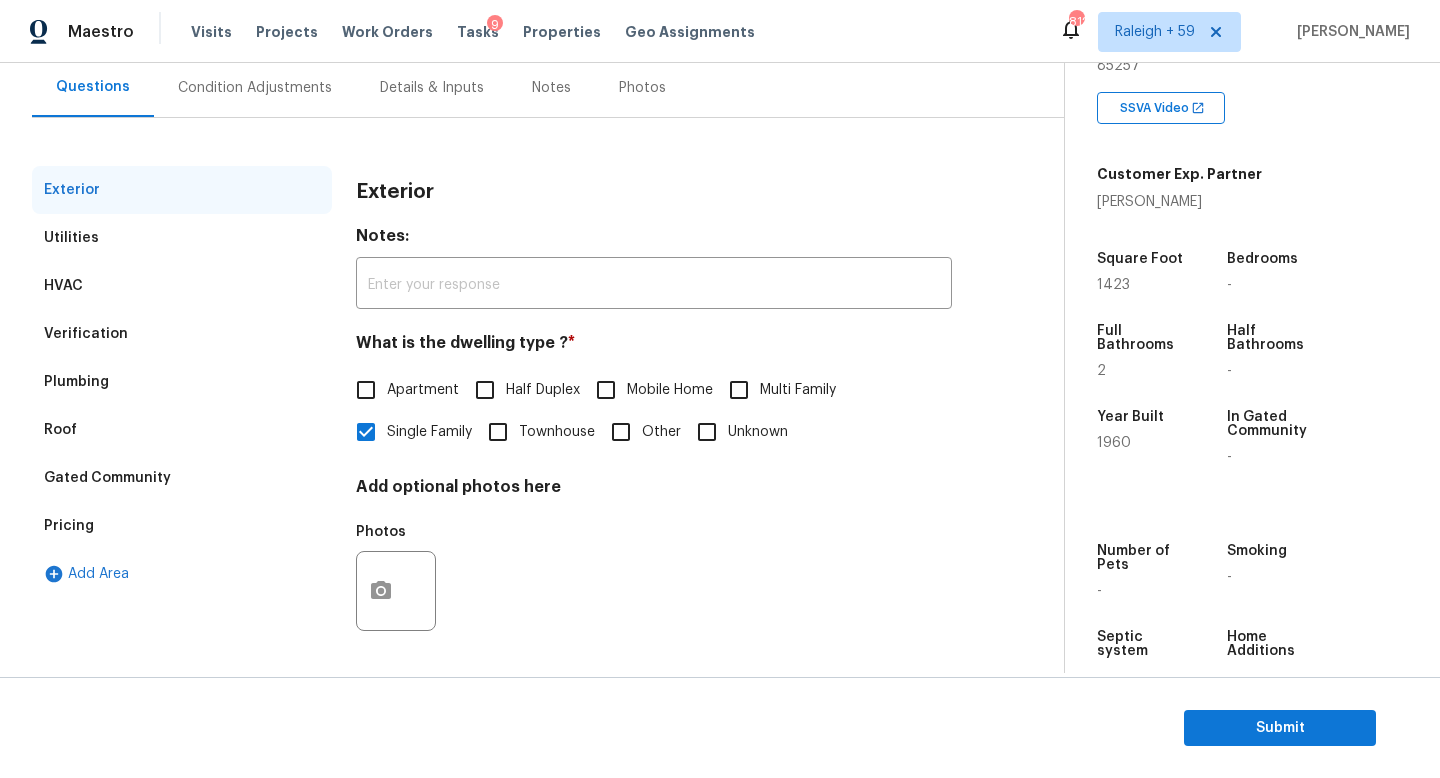 scroll, scrollTop: 200, scrollLeft: 0, axis: vertical 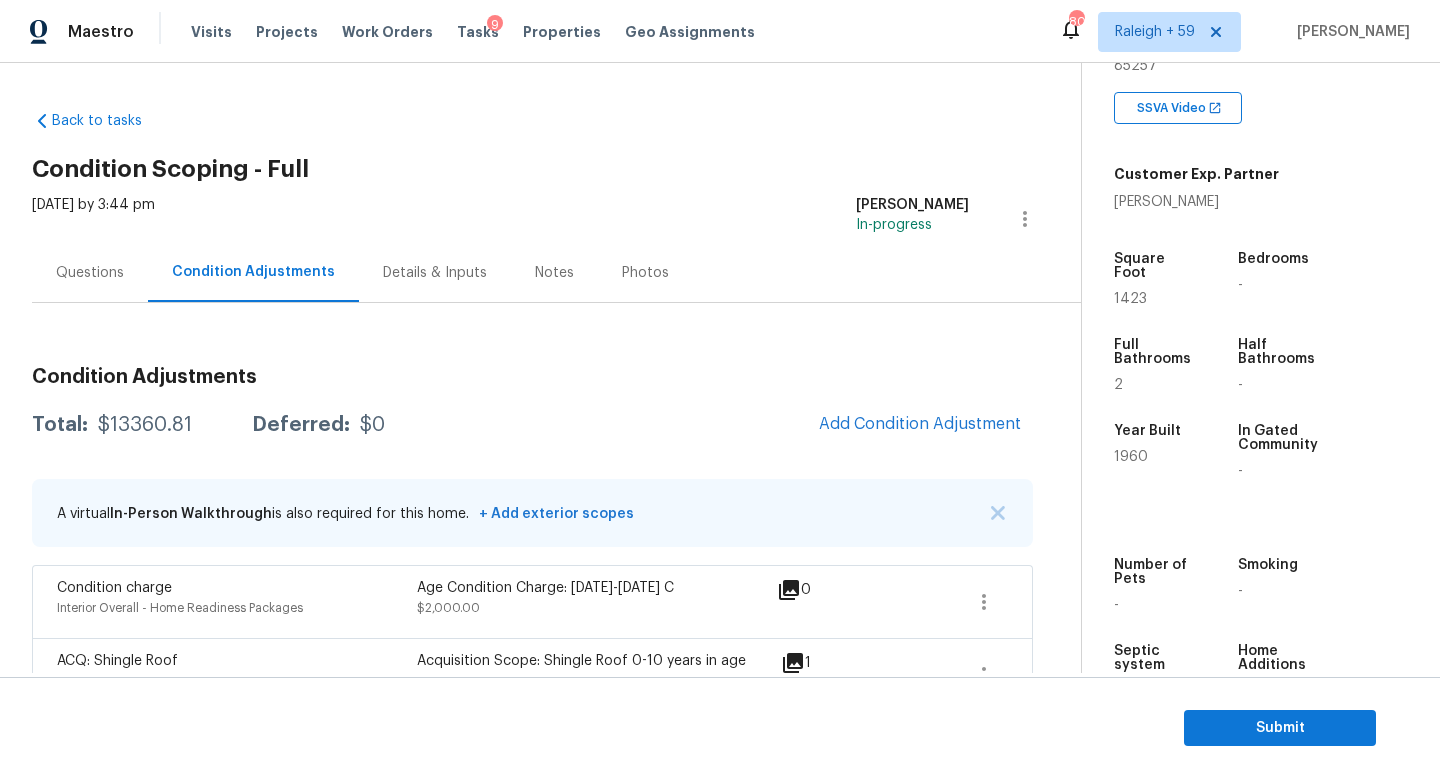 click on "Questions" at bounding box center [90, 273] 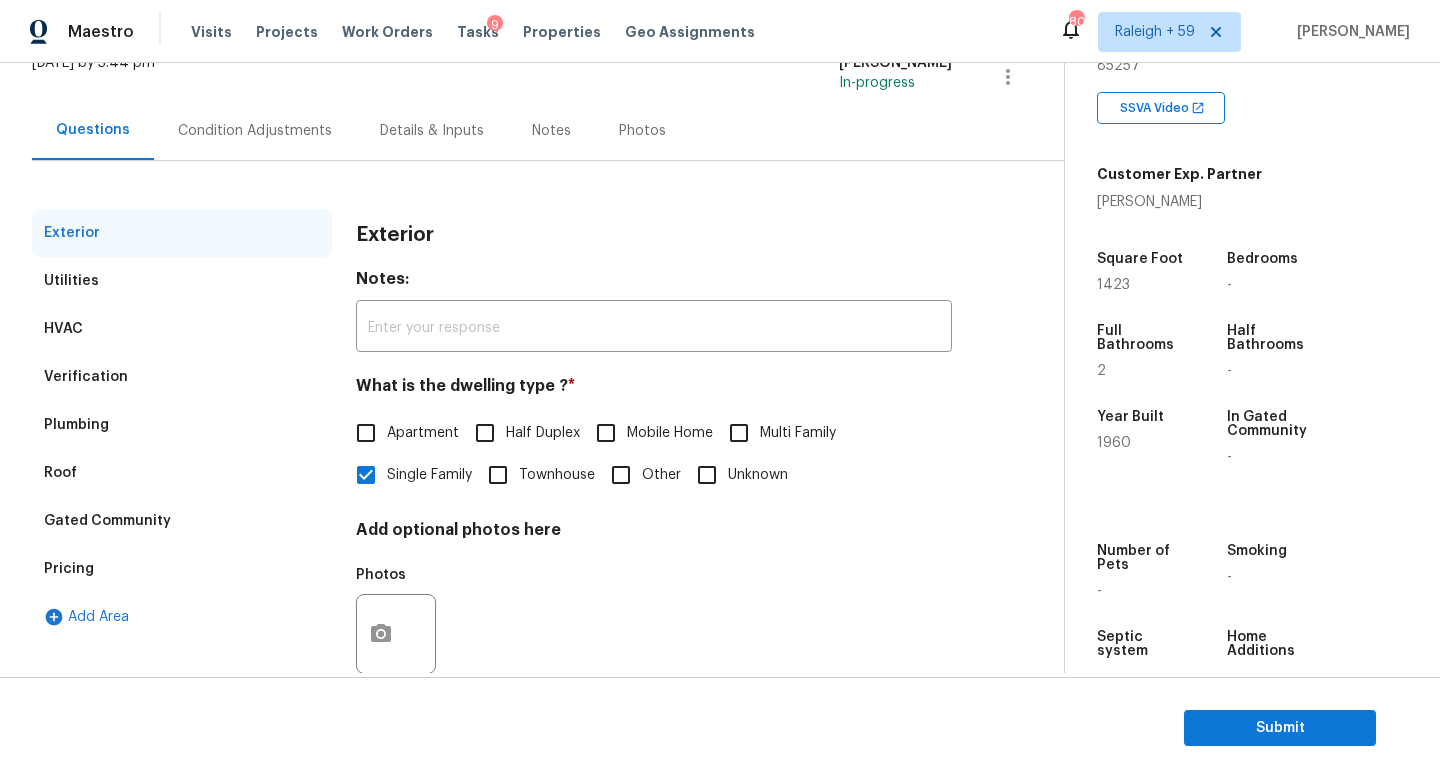 scroll, scrollTop: 200, scrollLeft: 0, axis: vertical 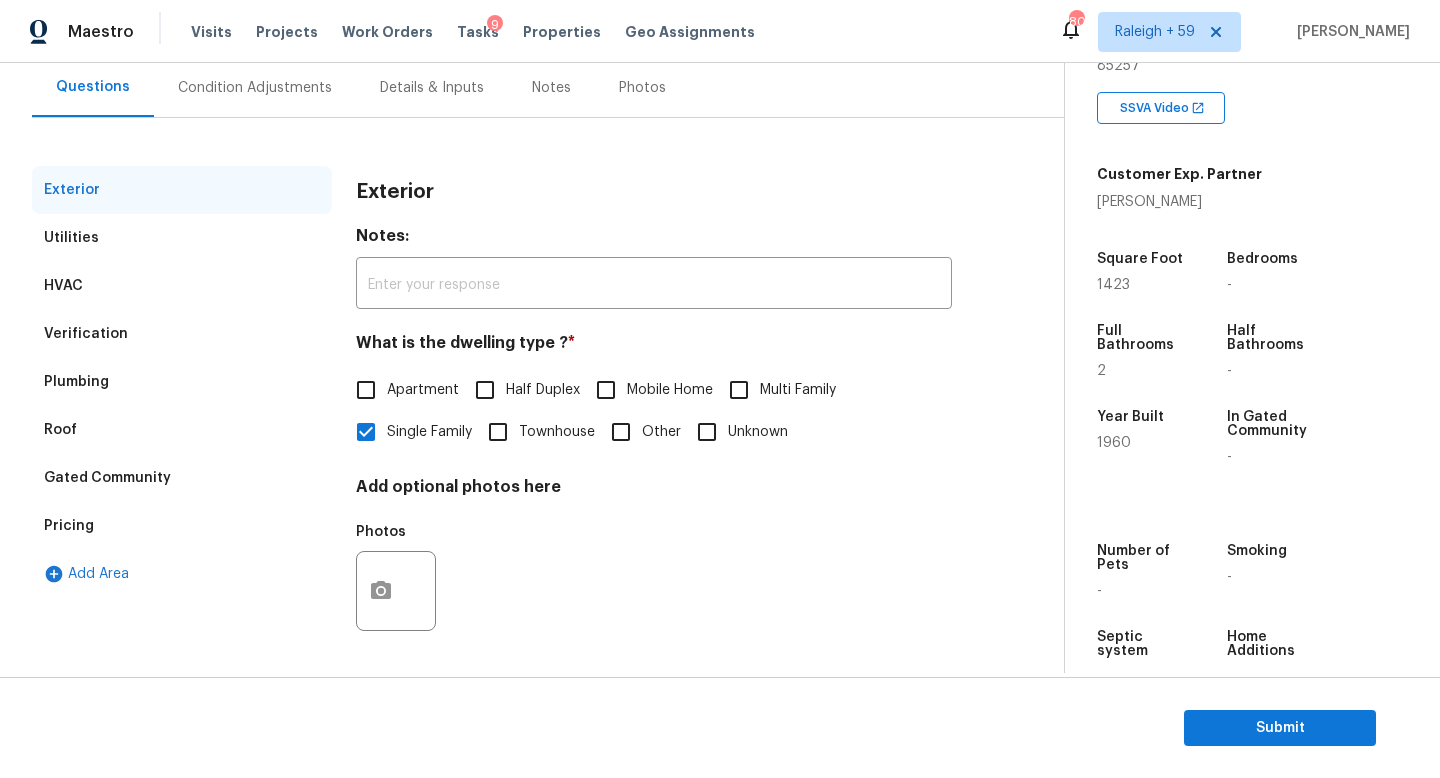 click on "Pricing" at bounding box center [182, 526] 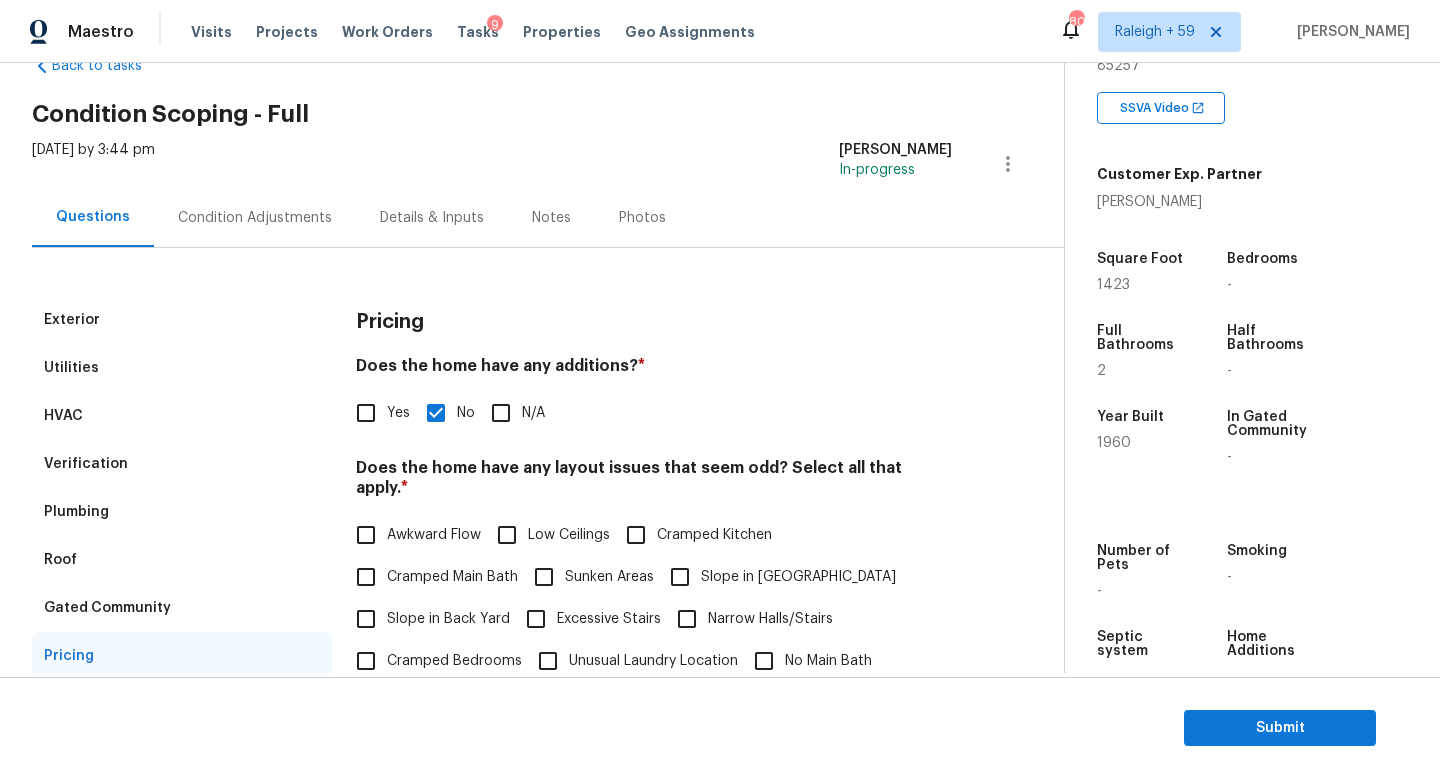 scroll, scrollTop: 0, scrollLeft: 0, axis: both 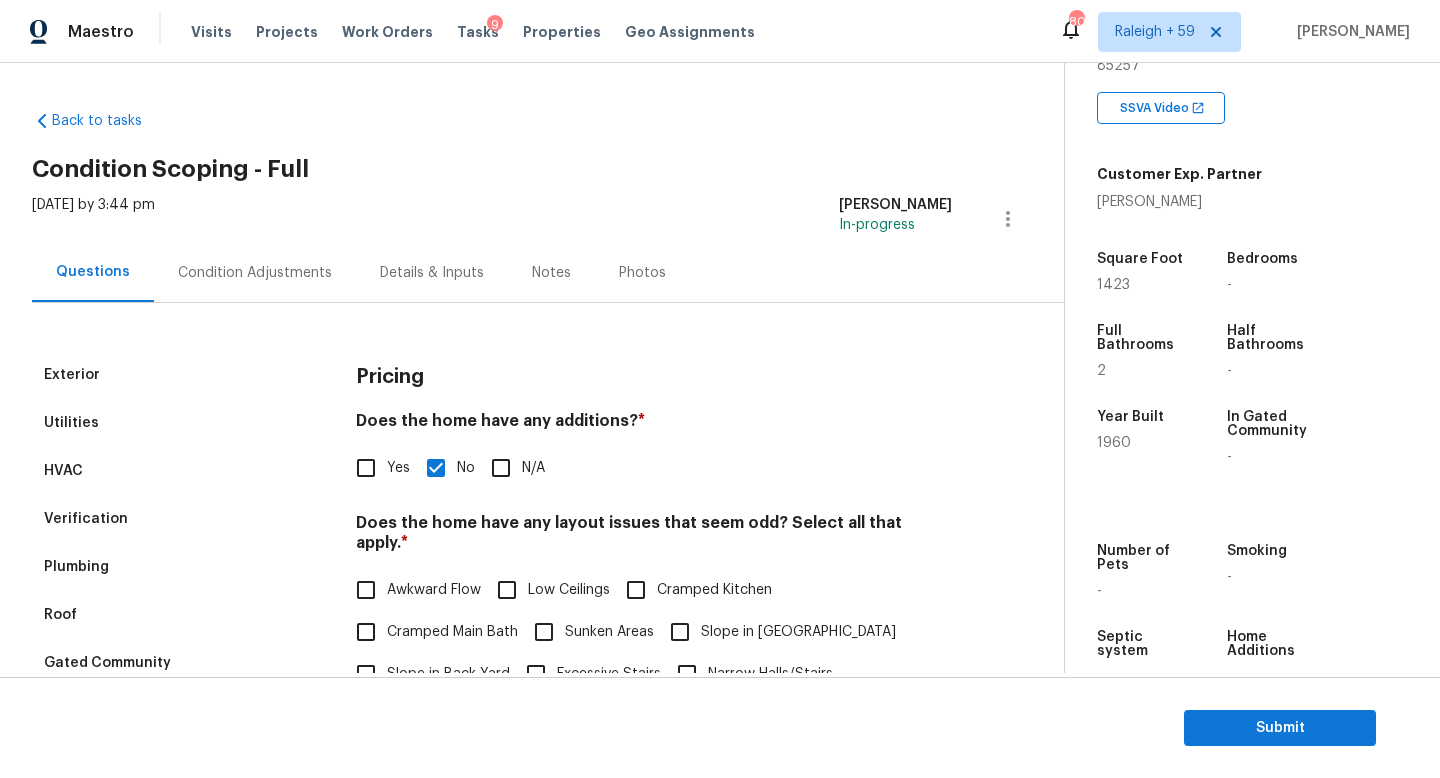click on "Yes" at bounding box center [366, 468] 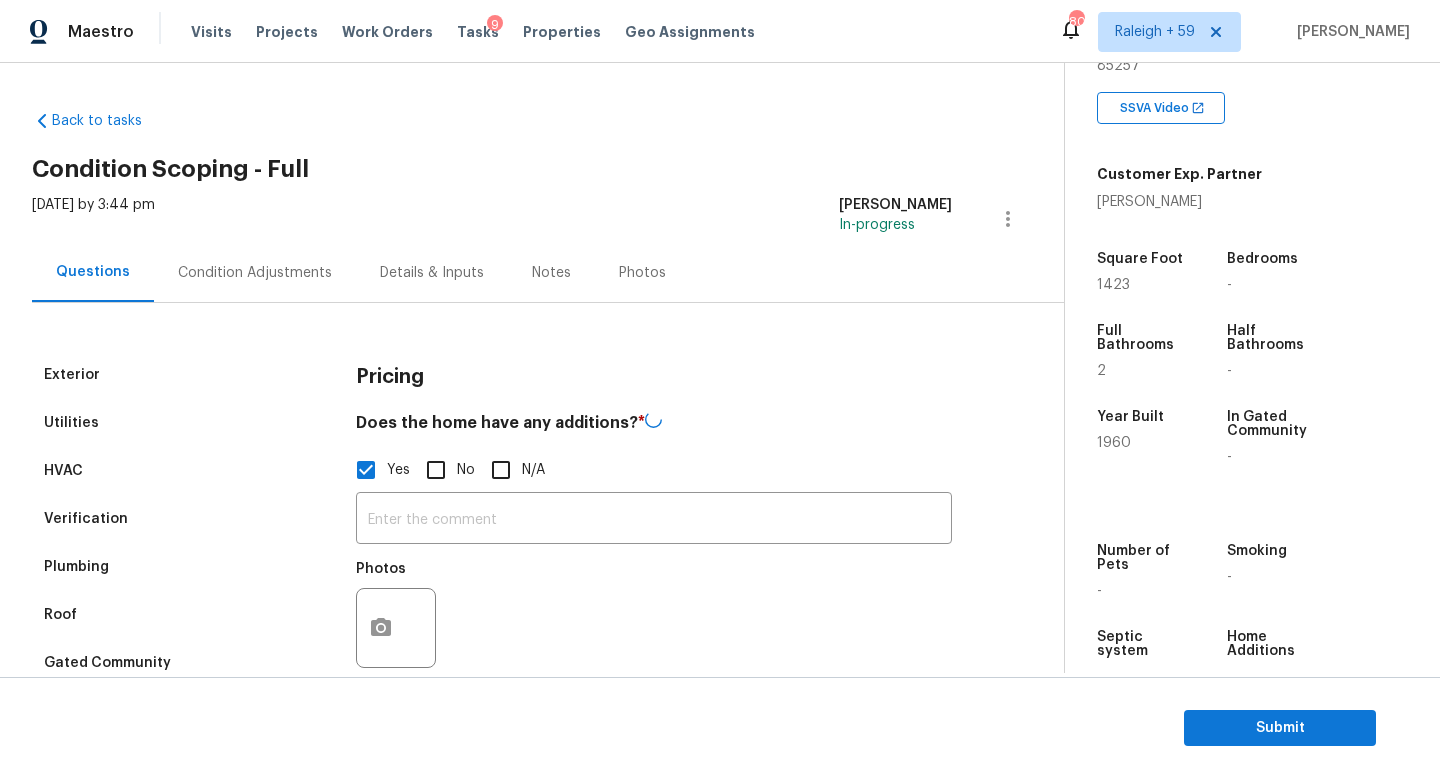 checkbox on "false" 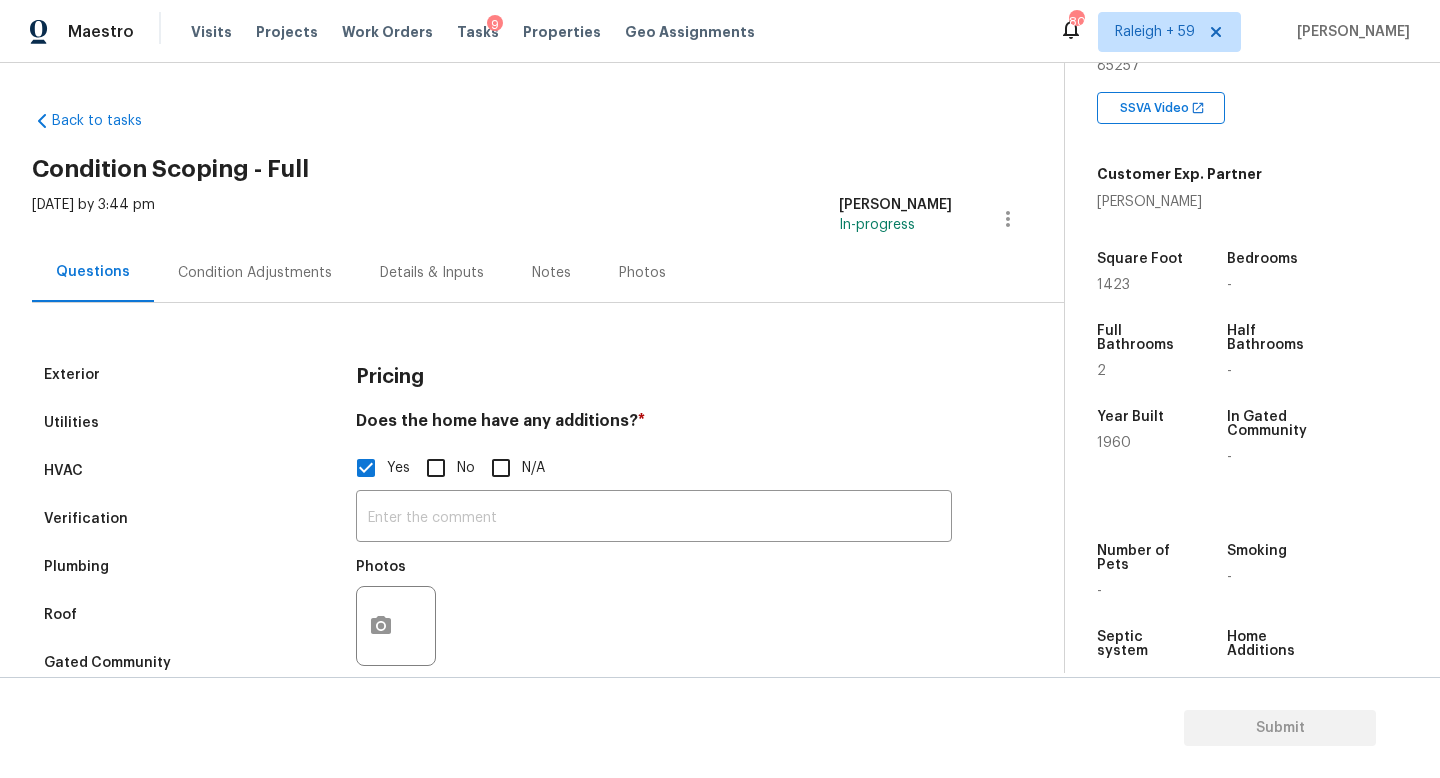 click on "Photos" at bounding box center [398, 613] 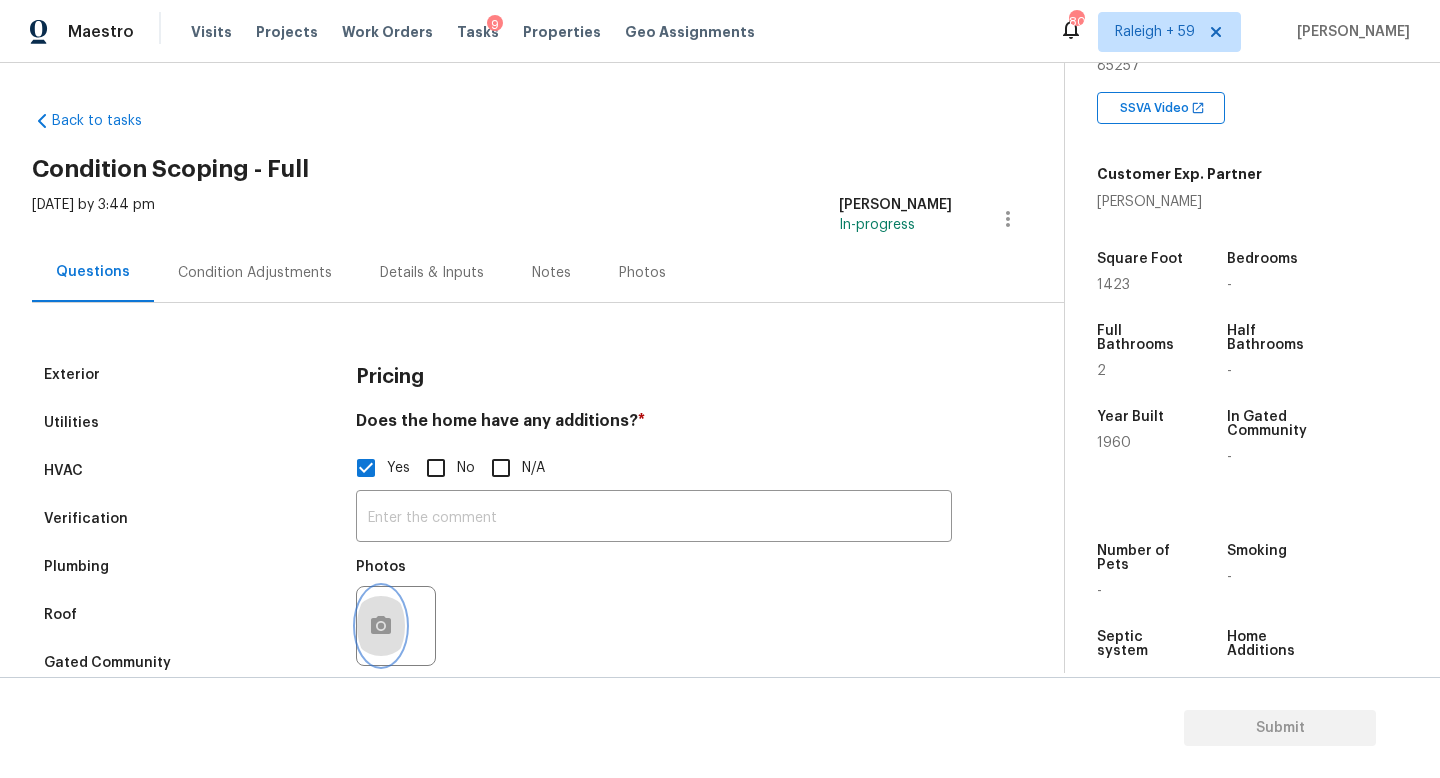click at bounding box center (381, 626) 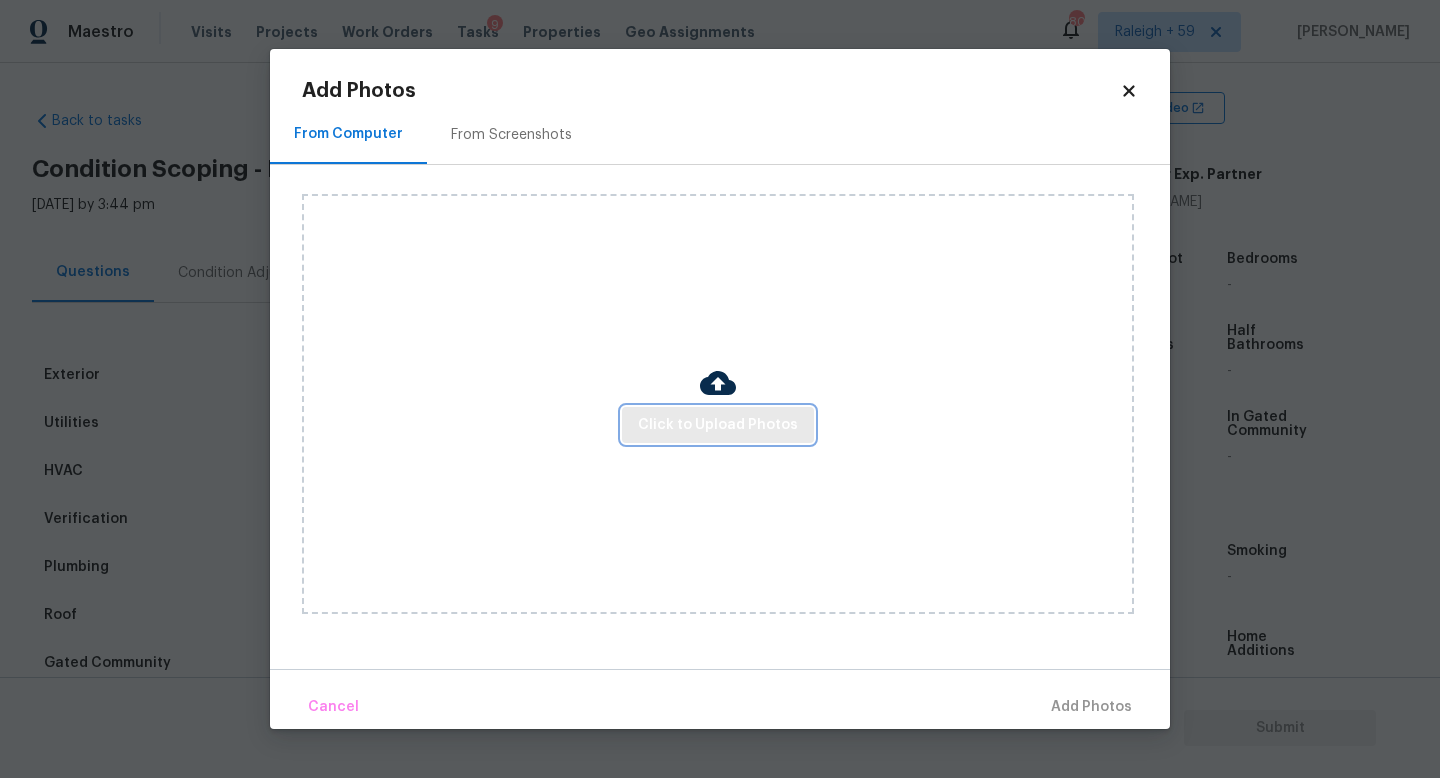 click on "Click to Upload Photos" at bounding box center (718, 425) 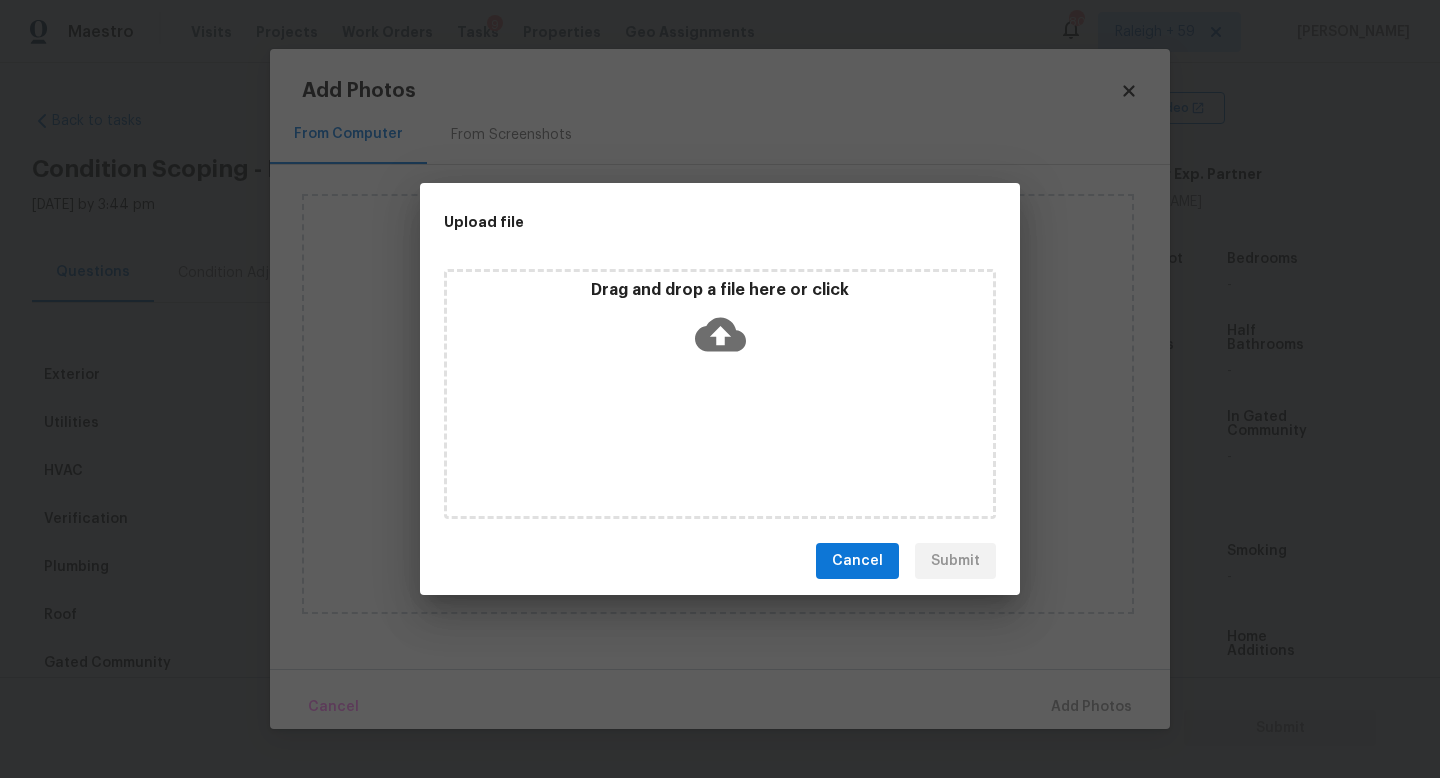 click on "Drag and drop a file here or click" at bounding box center (720, 394) 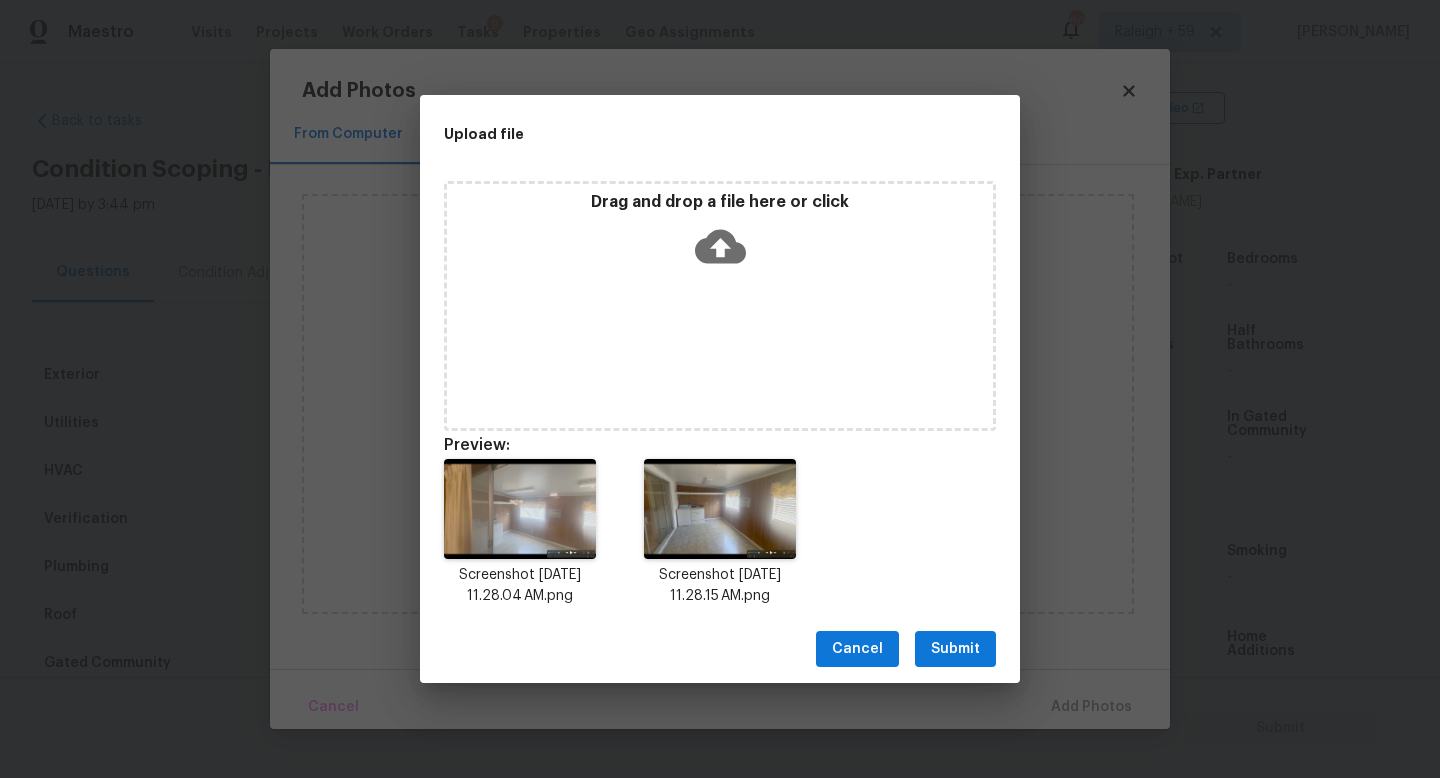 click on "Submit" at bounding box center (955, 649) 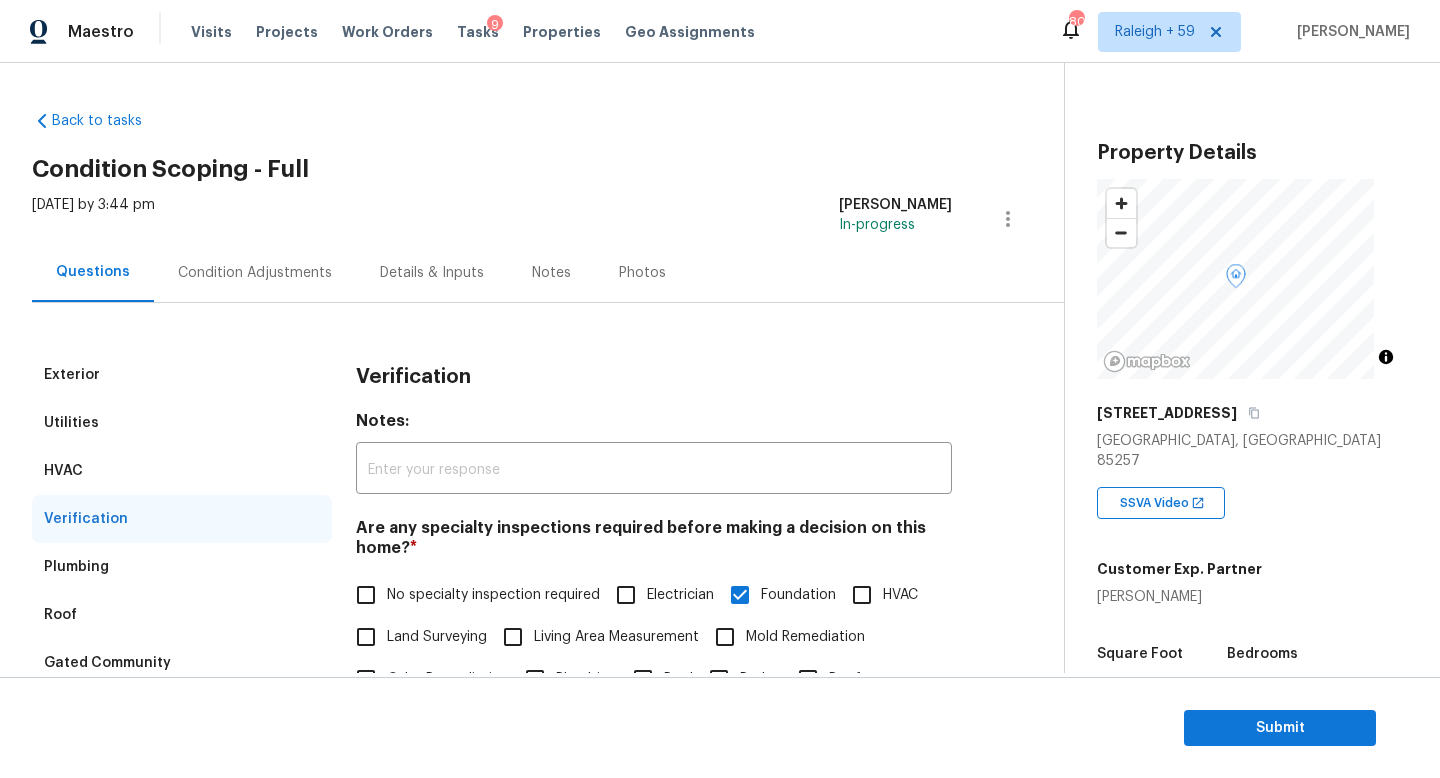 scroll, scrollTop: 0, scrollLeft: 0, axis: both 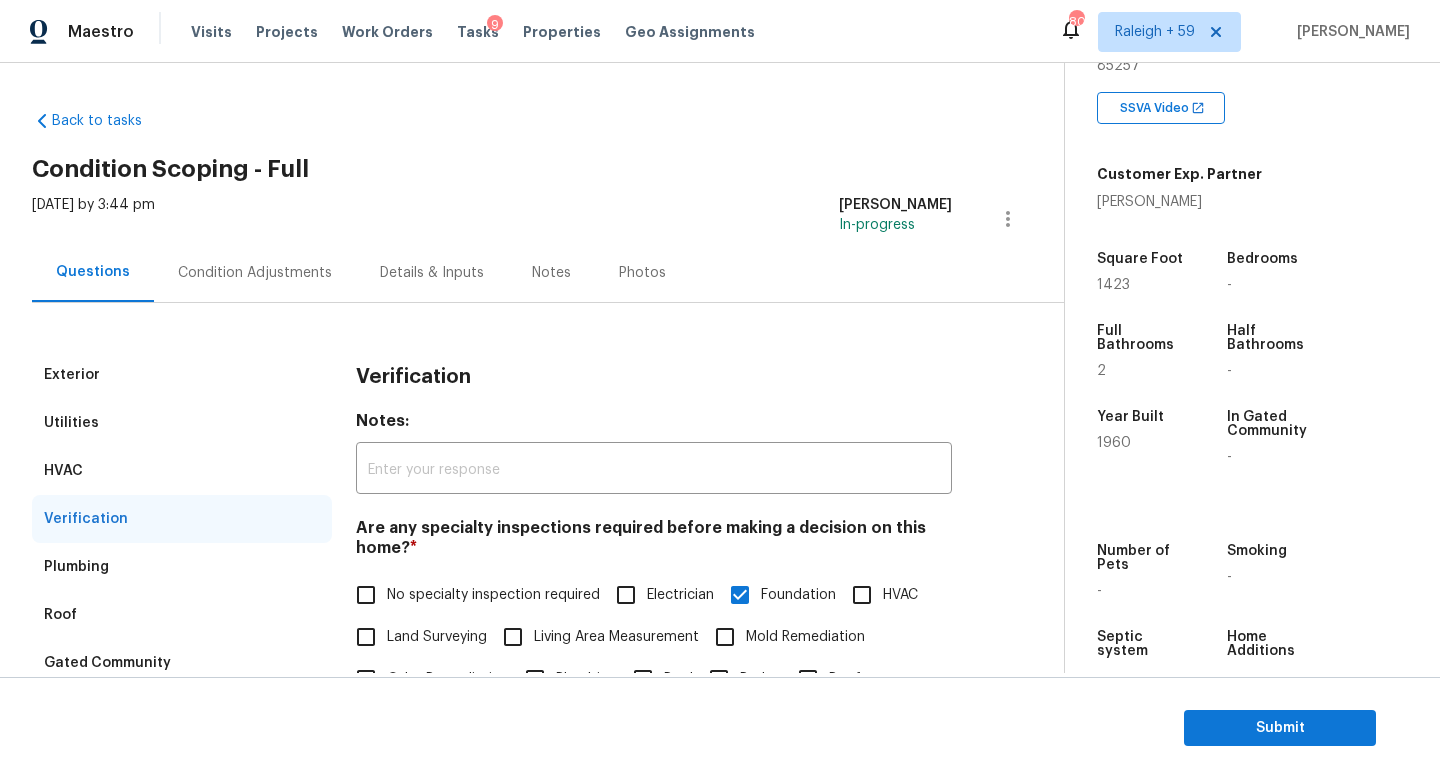 click on "Condition Adjustments" at bounding box center [255, 273] 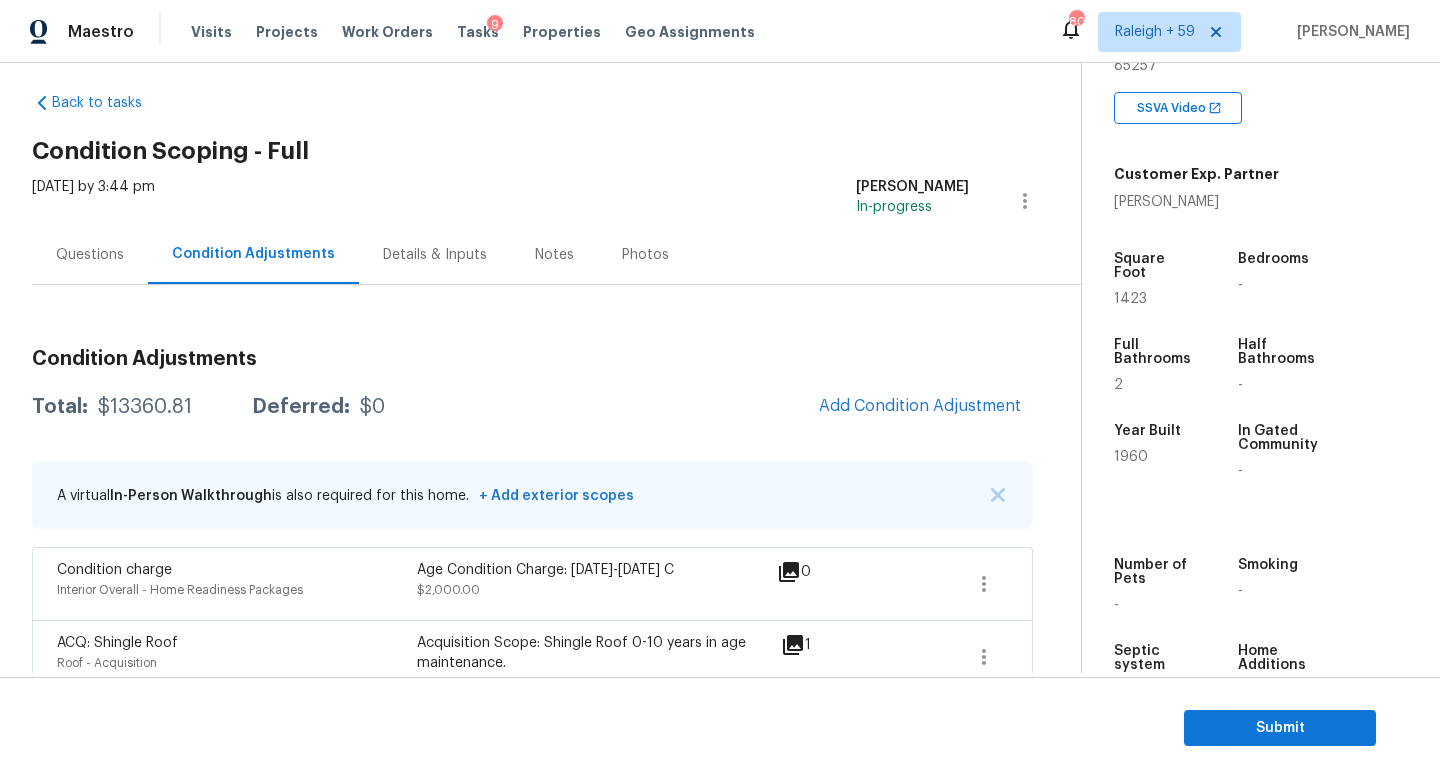 scroll, scrollTop: 12, scrollLeft: 0, axis: vertical 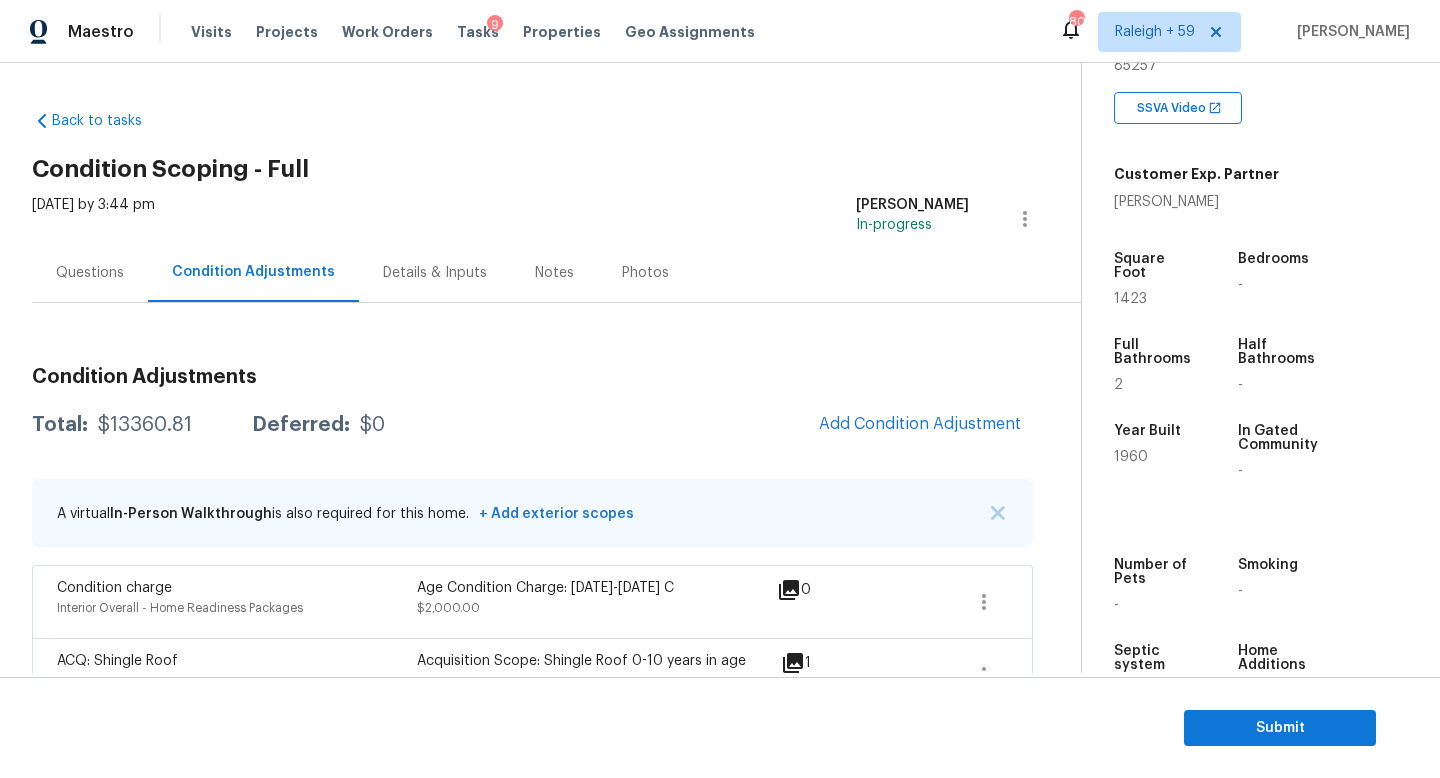 click on "Details & Inputs" at bounding box center (435, 273) 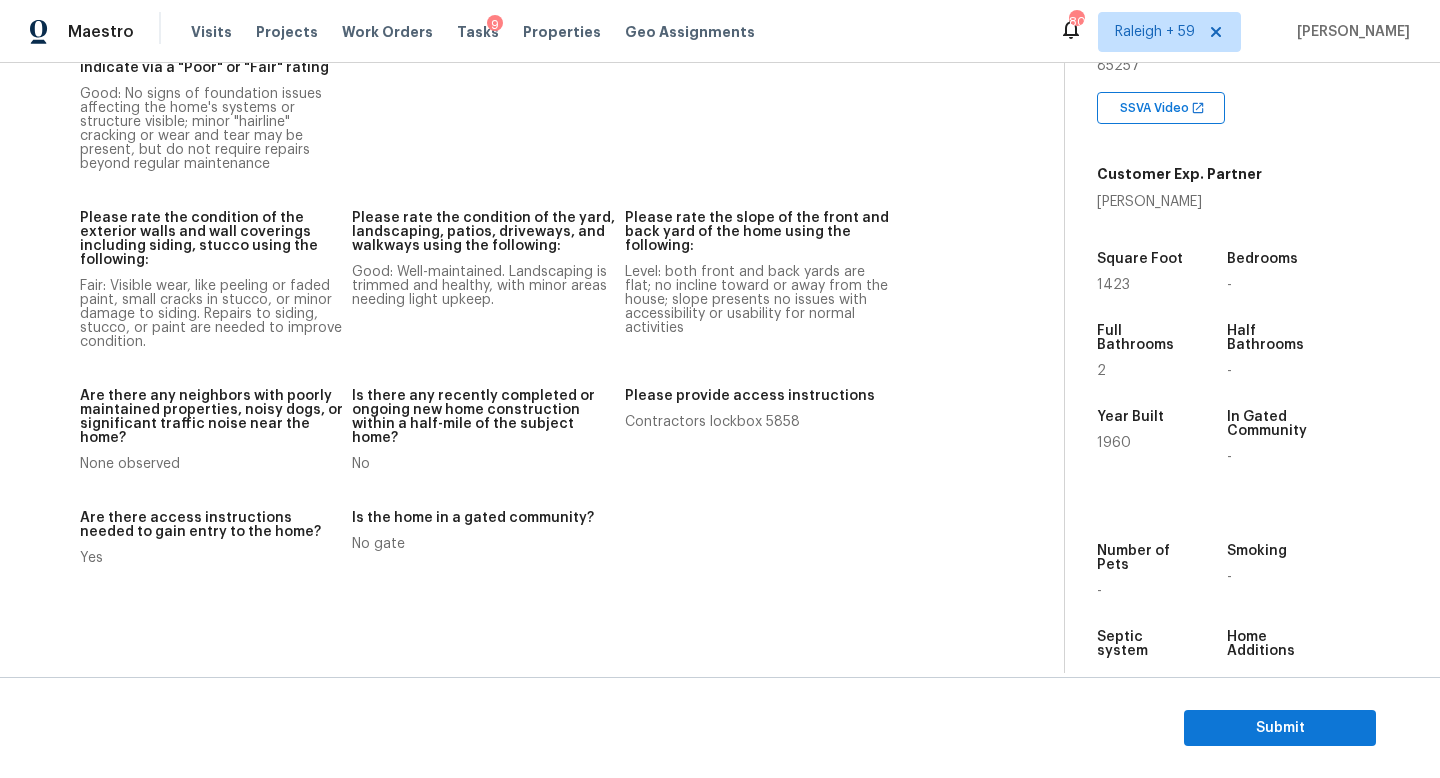 scroll, scrollTop: 2382, scrollLeft: 0, axis: vertical 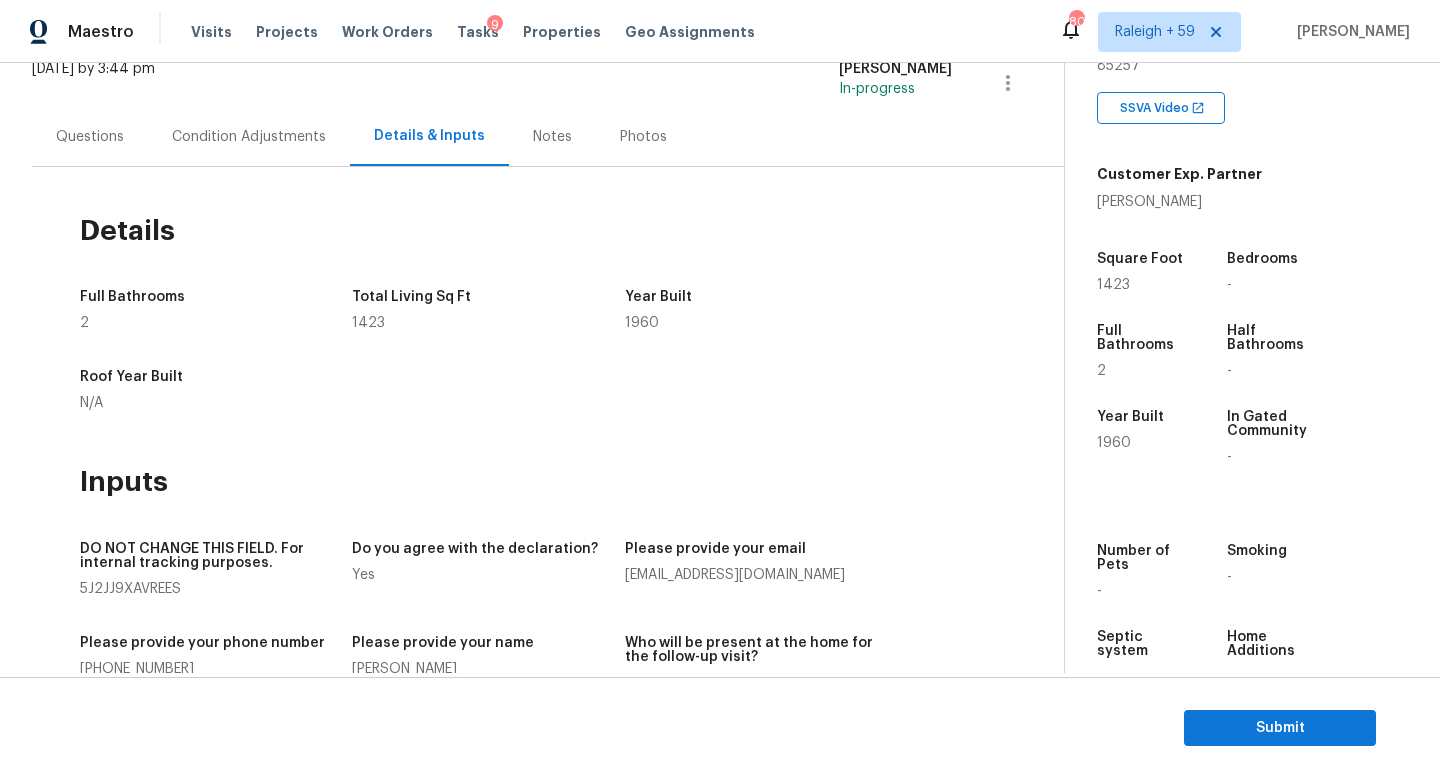 click on "Condition Adjustments" at bounding box center (249, 136) 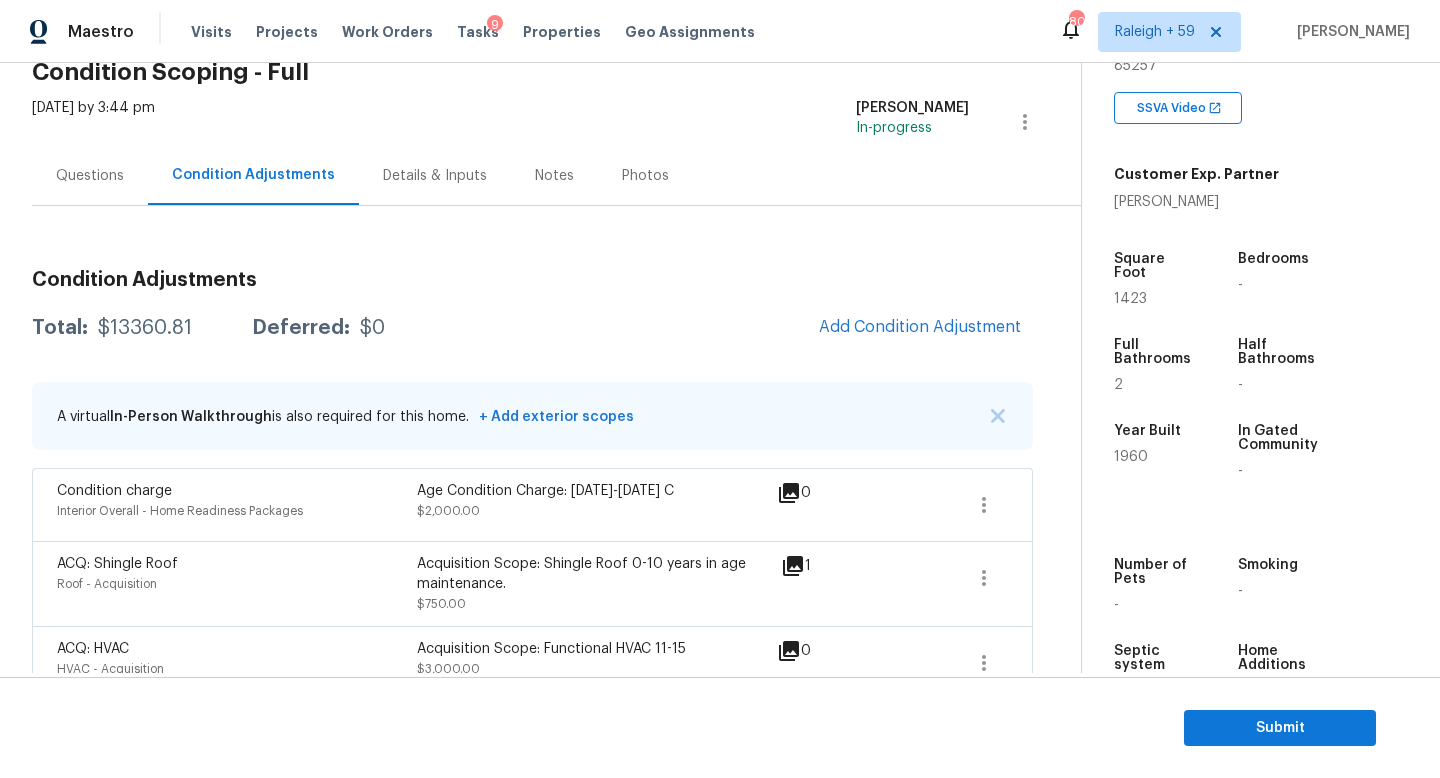 scroll, scrollTop: 0, scrollLeft: 0, axis: both 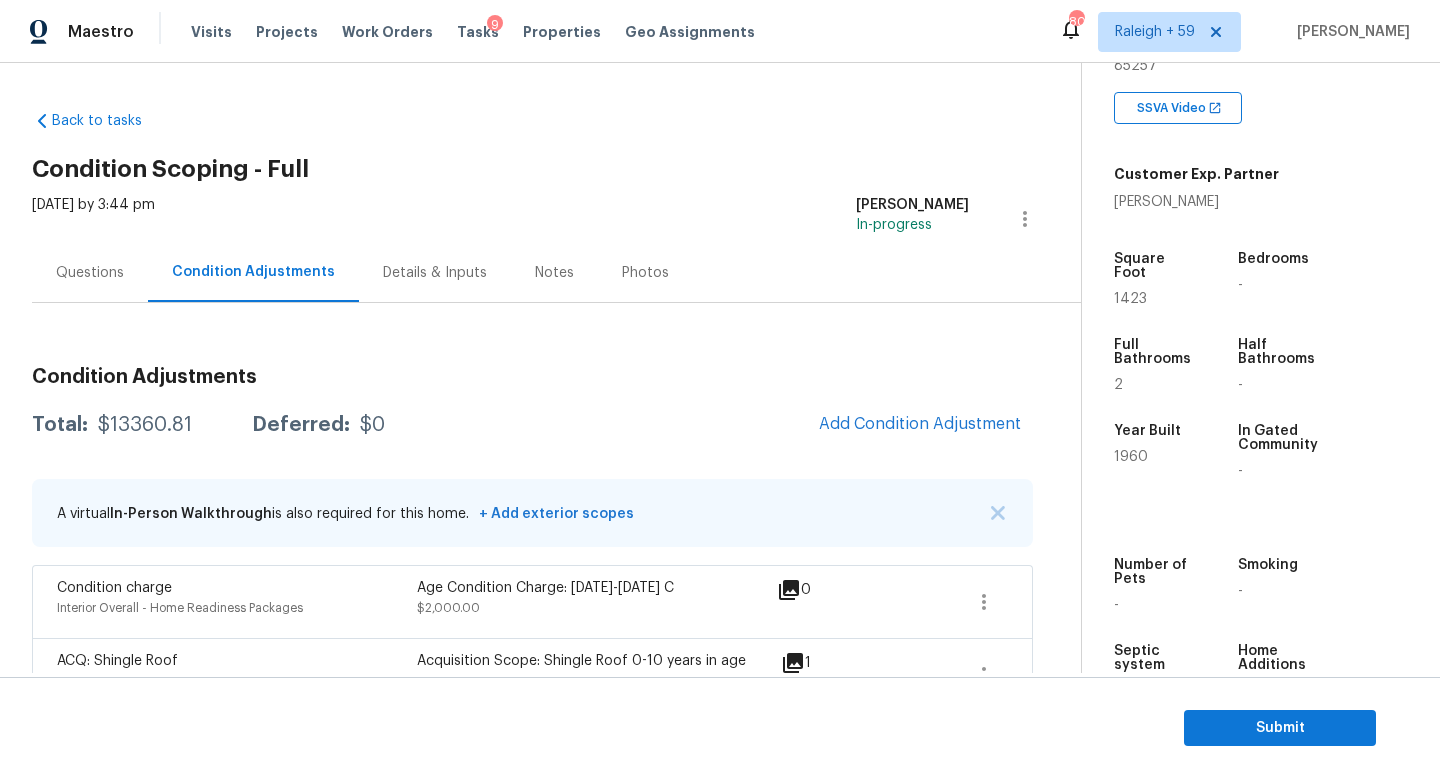 click on "Questions" at bounding box center [90, 273] 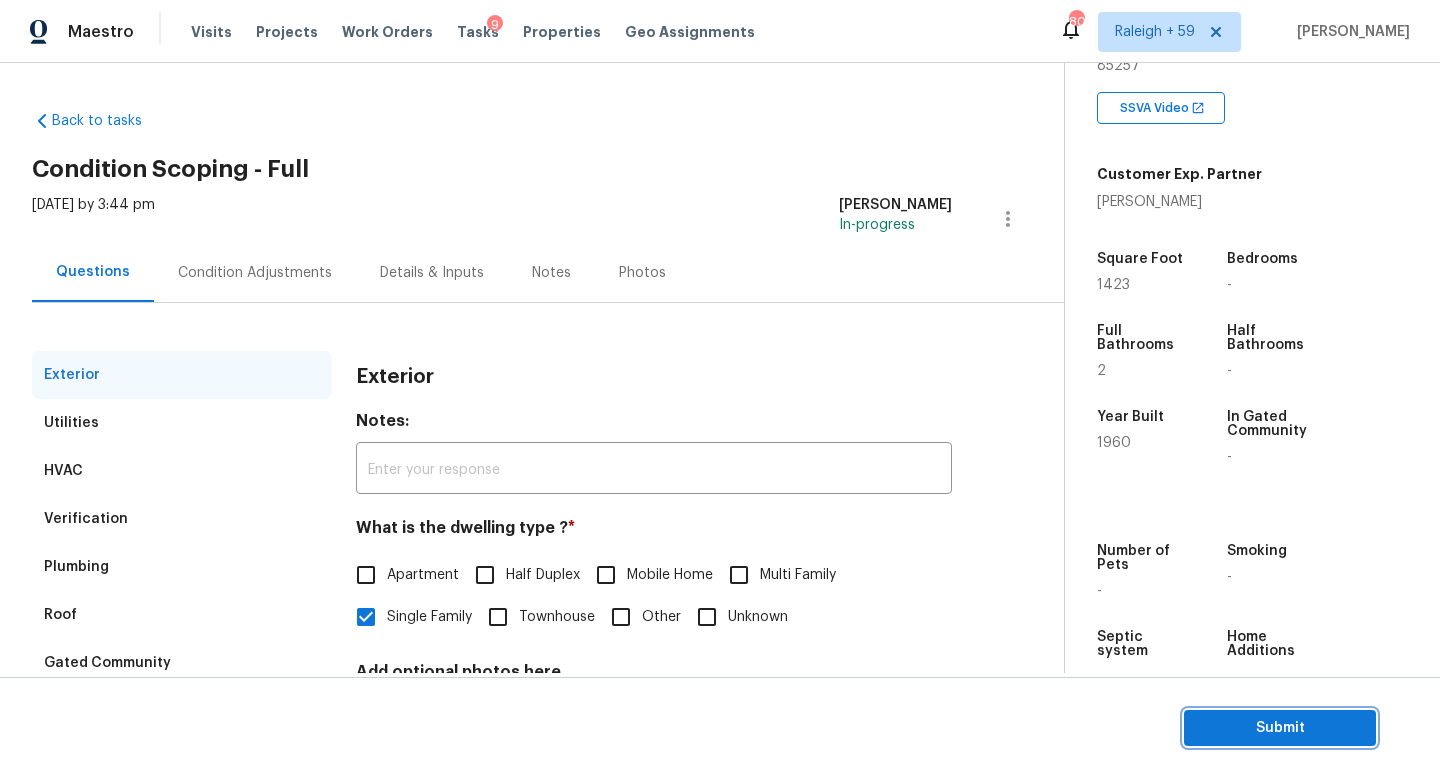 click on "Submit" at bounding box center [1280, 728] 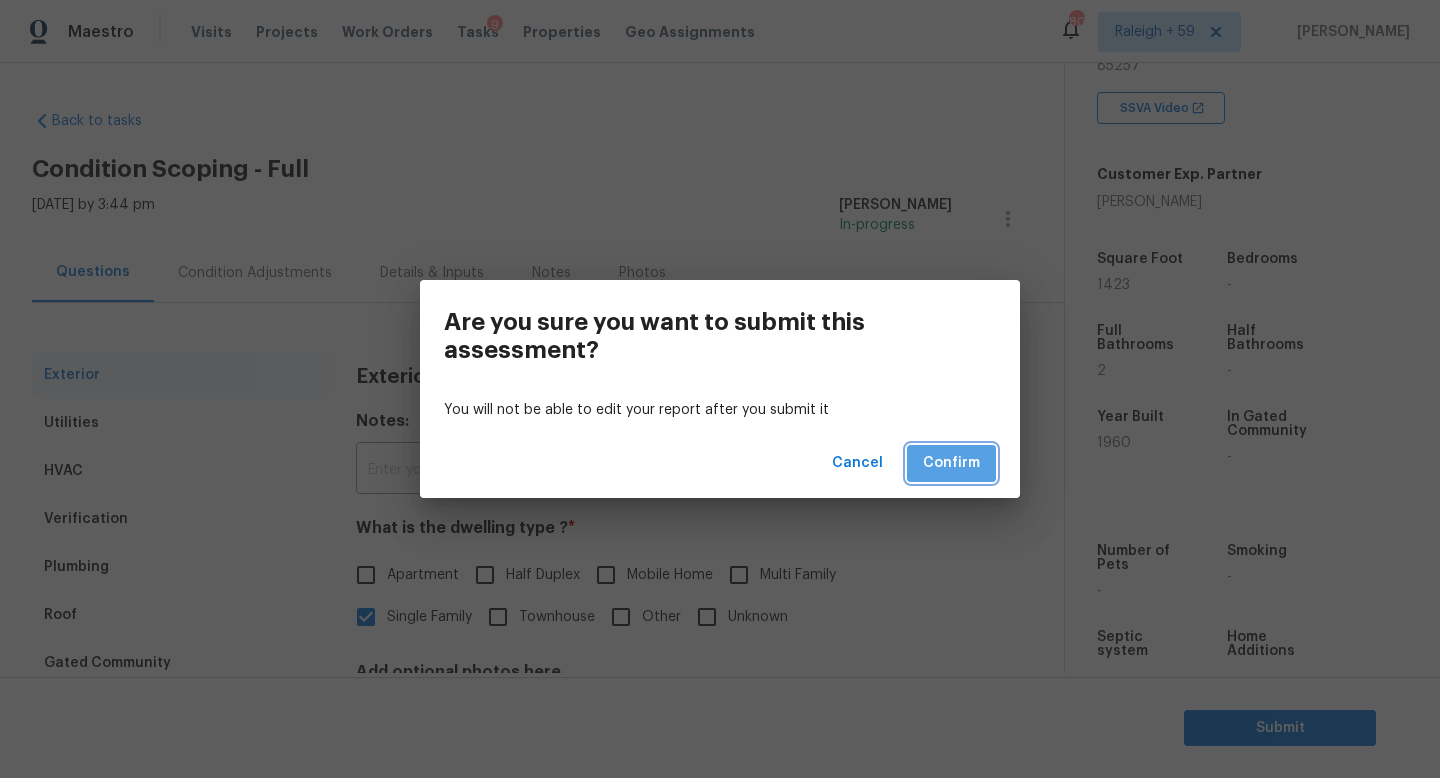 click on "Confirm" at bounding box center (951, 463) 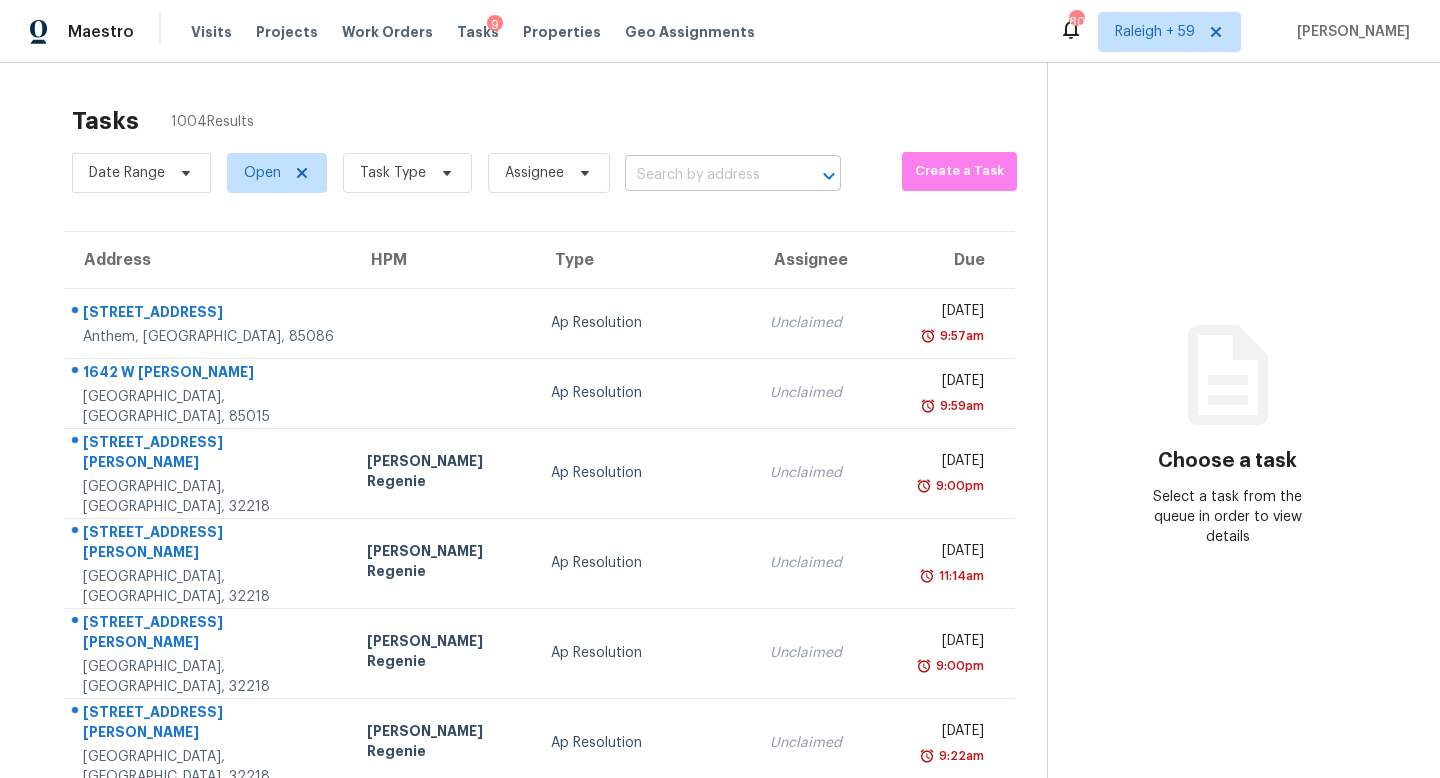 click at bounding box center [705, 175] 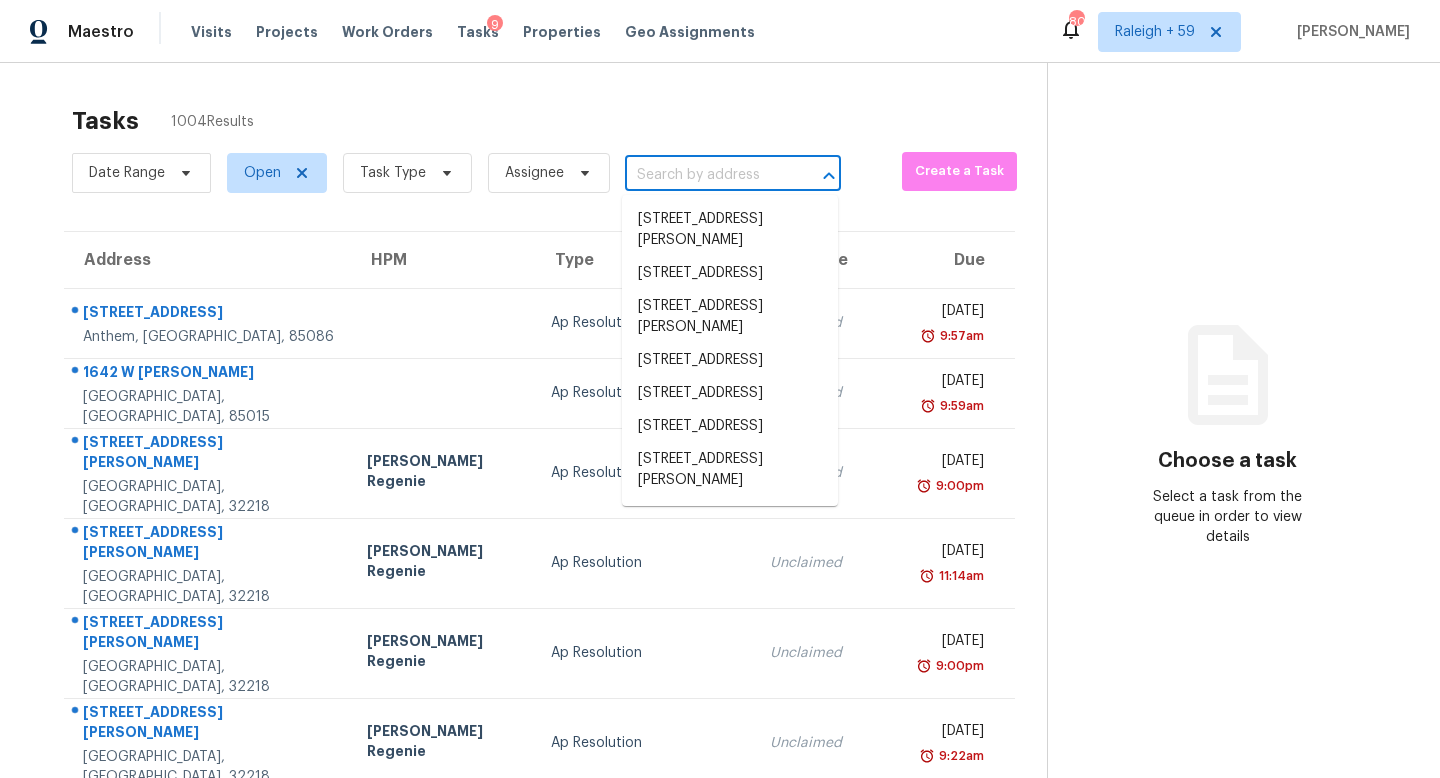 paste on "[STREET_ADDRESS]" 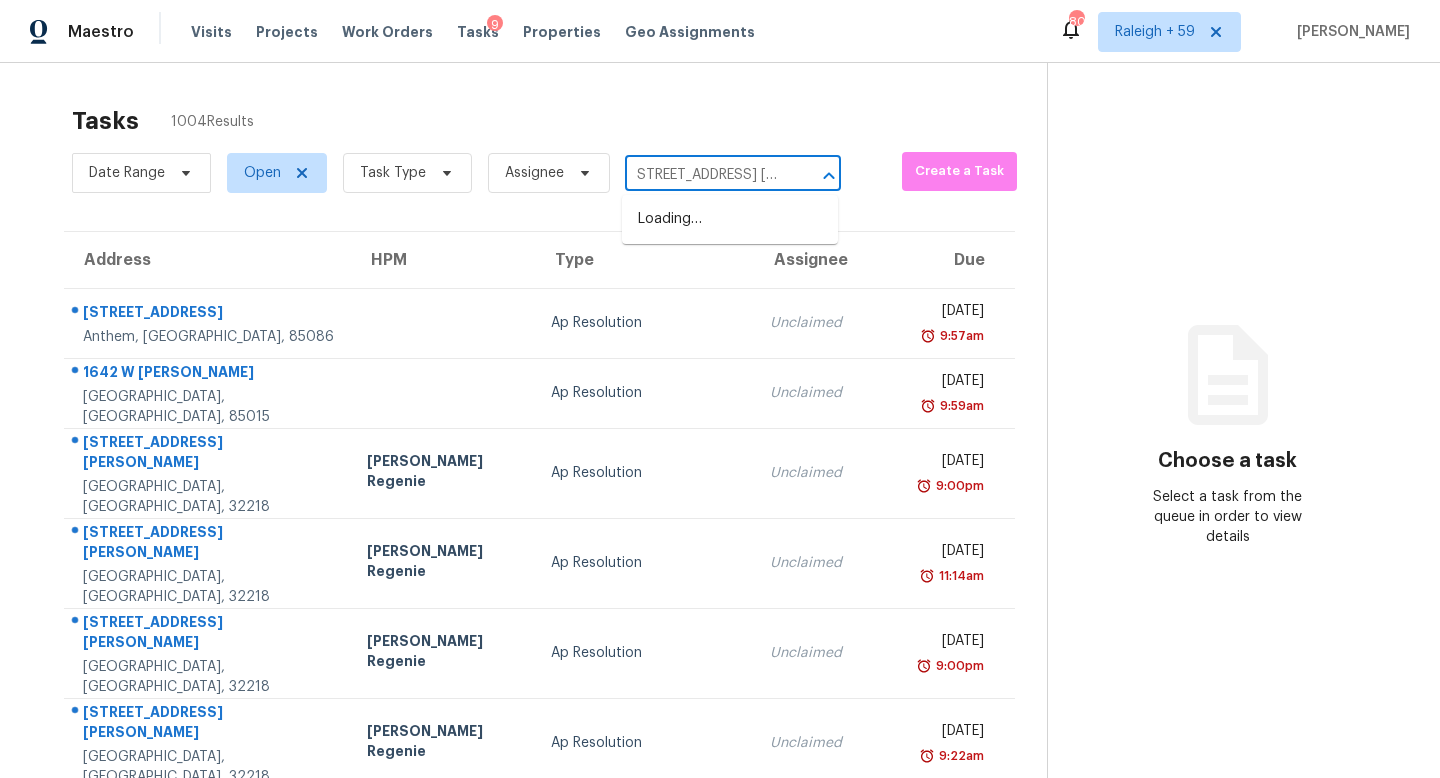 scroll, scrollTop: 0, scrollLeft: 0, axis: both 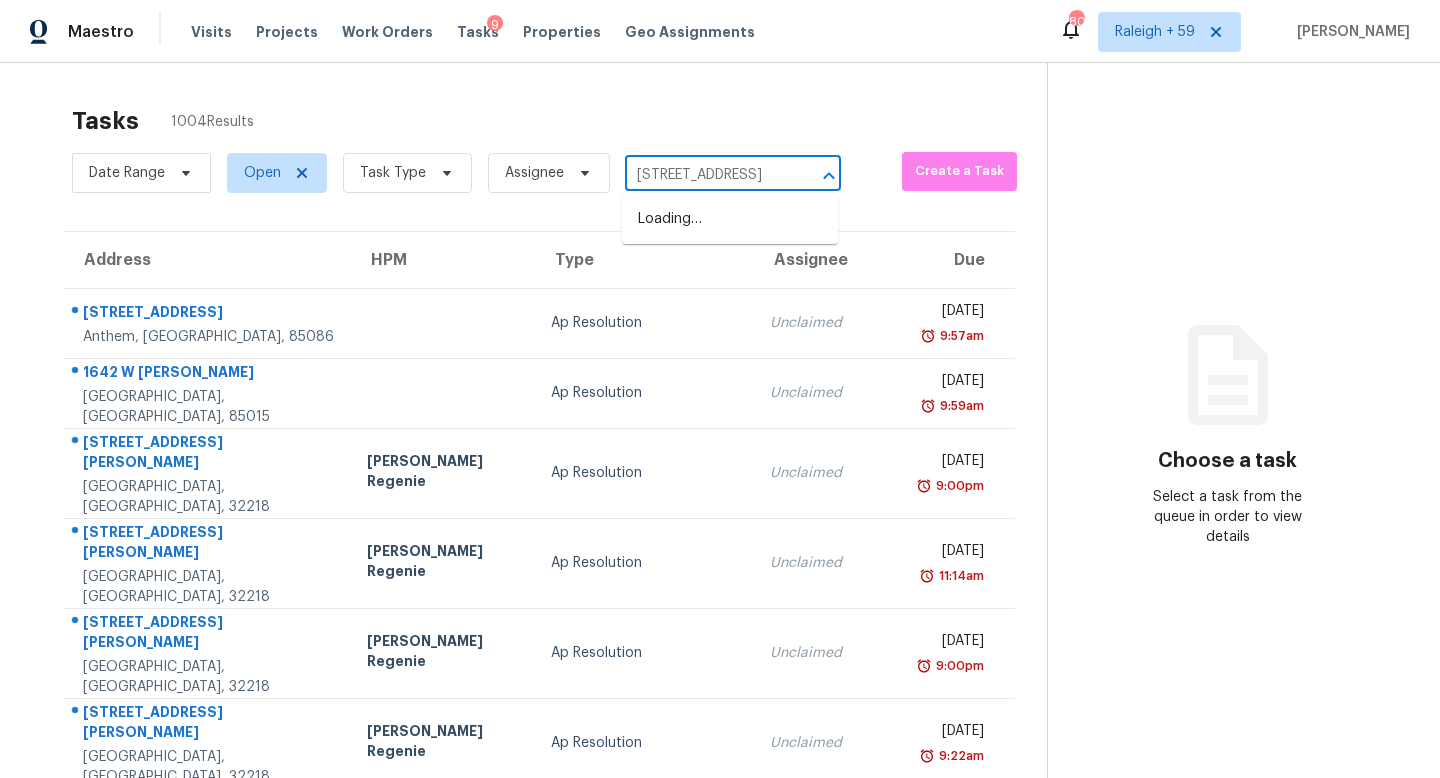 type on "[STREET_ADDRESS]" 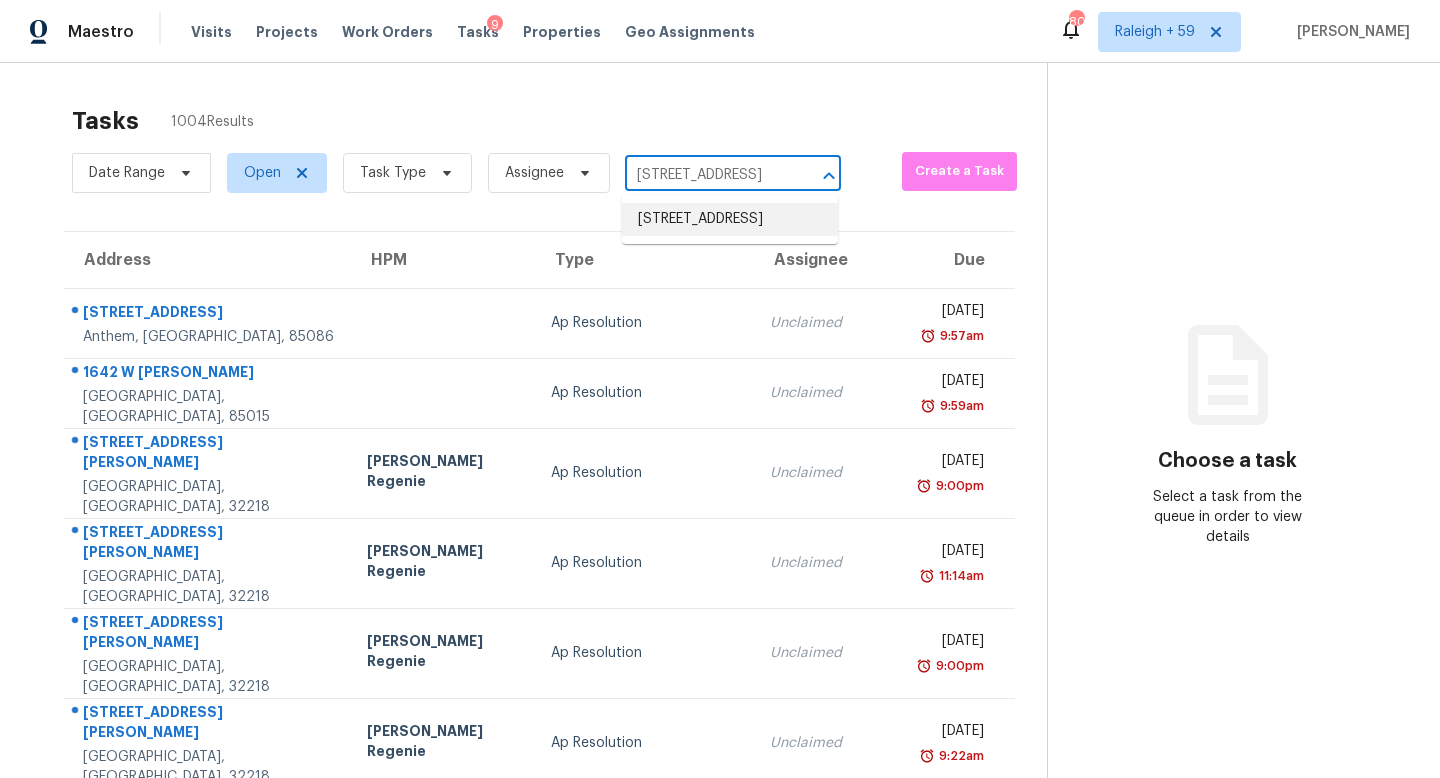 click on "[STREET_ADDRESS]" at bounding box center [730, 219] 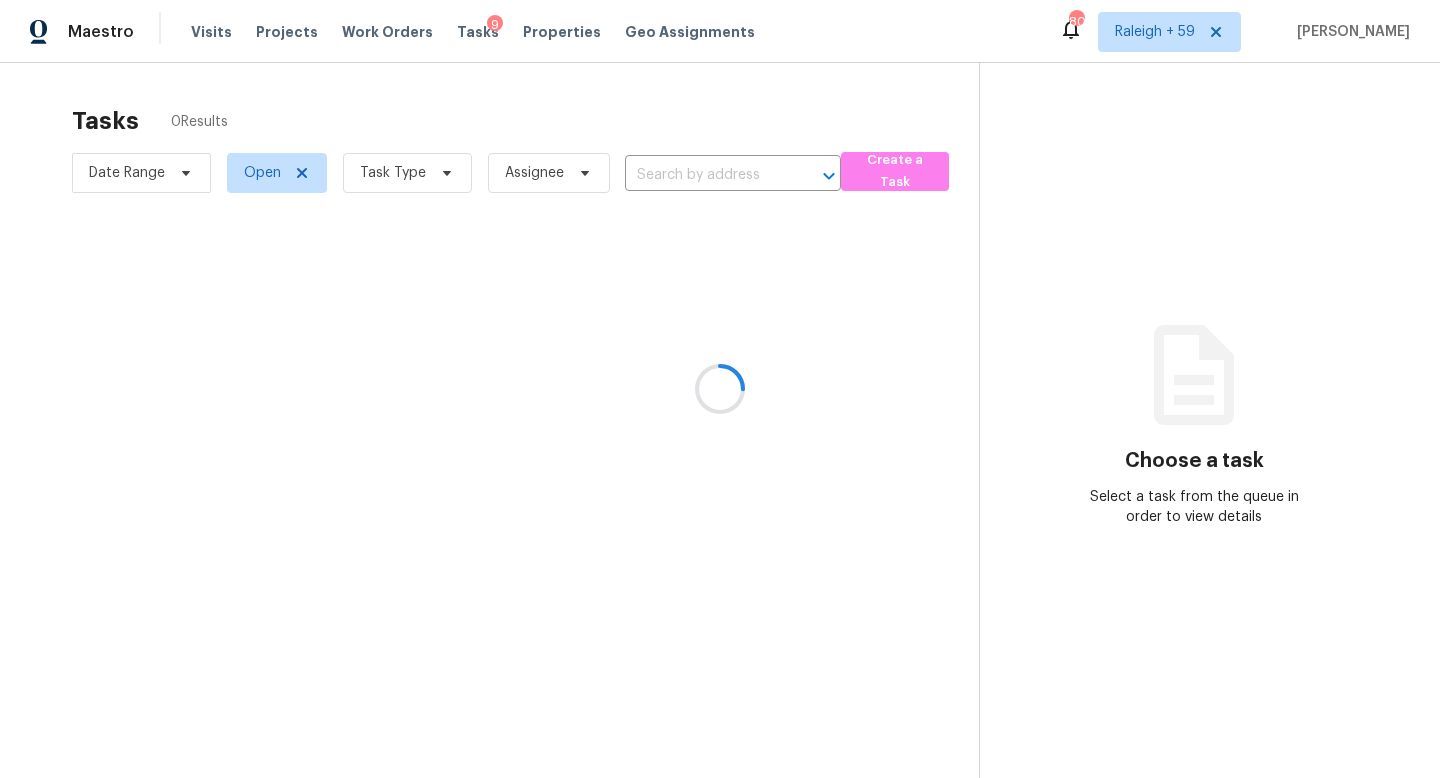 type on "[STREET_ADDRESS]" 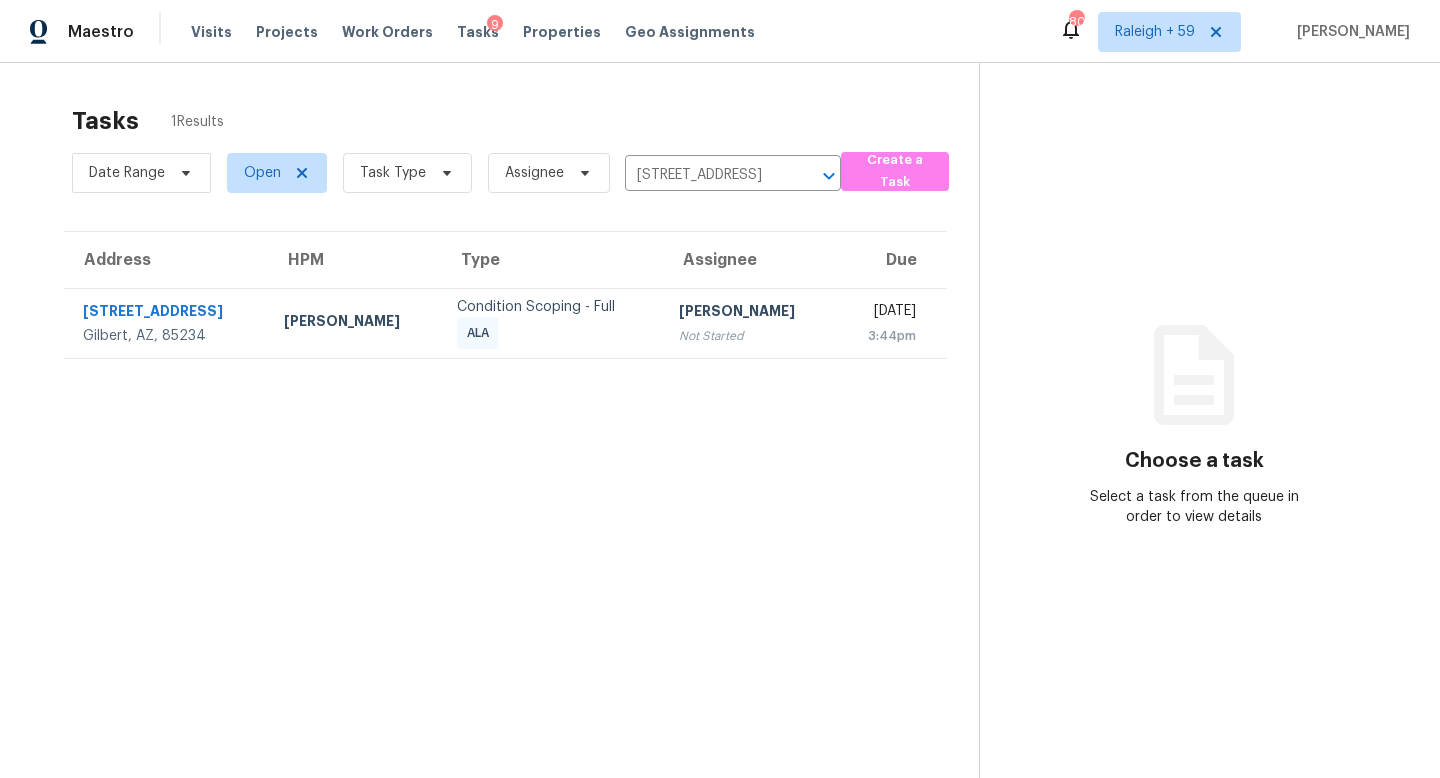 click on "[PERSON_NAME]" at bounding box center (749, 313) 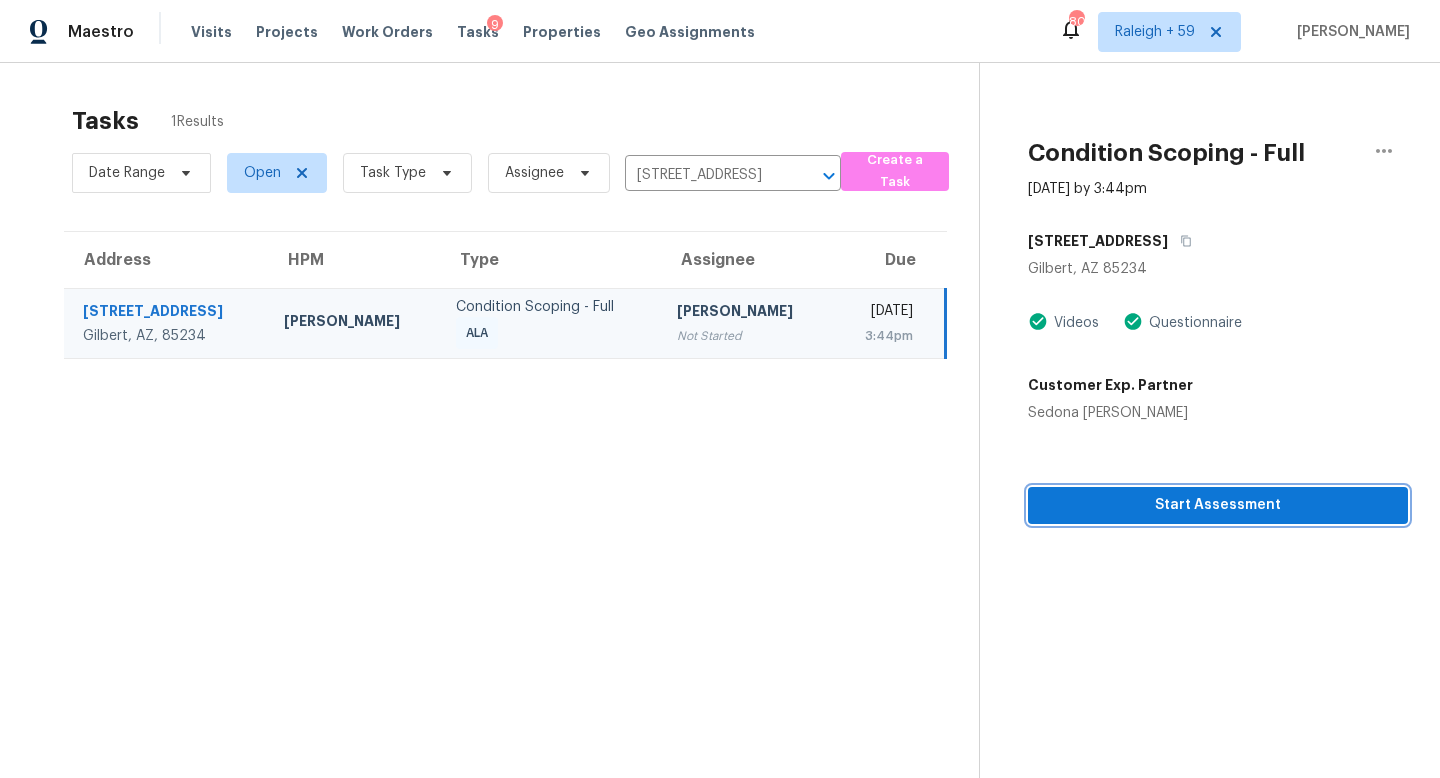 click on "Start Assessment" at bounding box center (1218, 505) 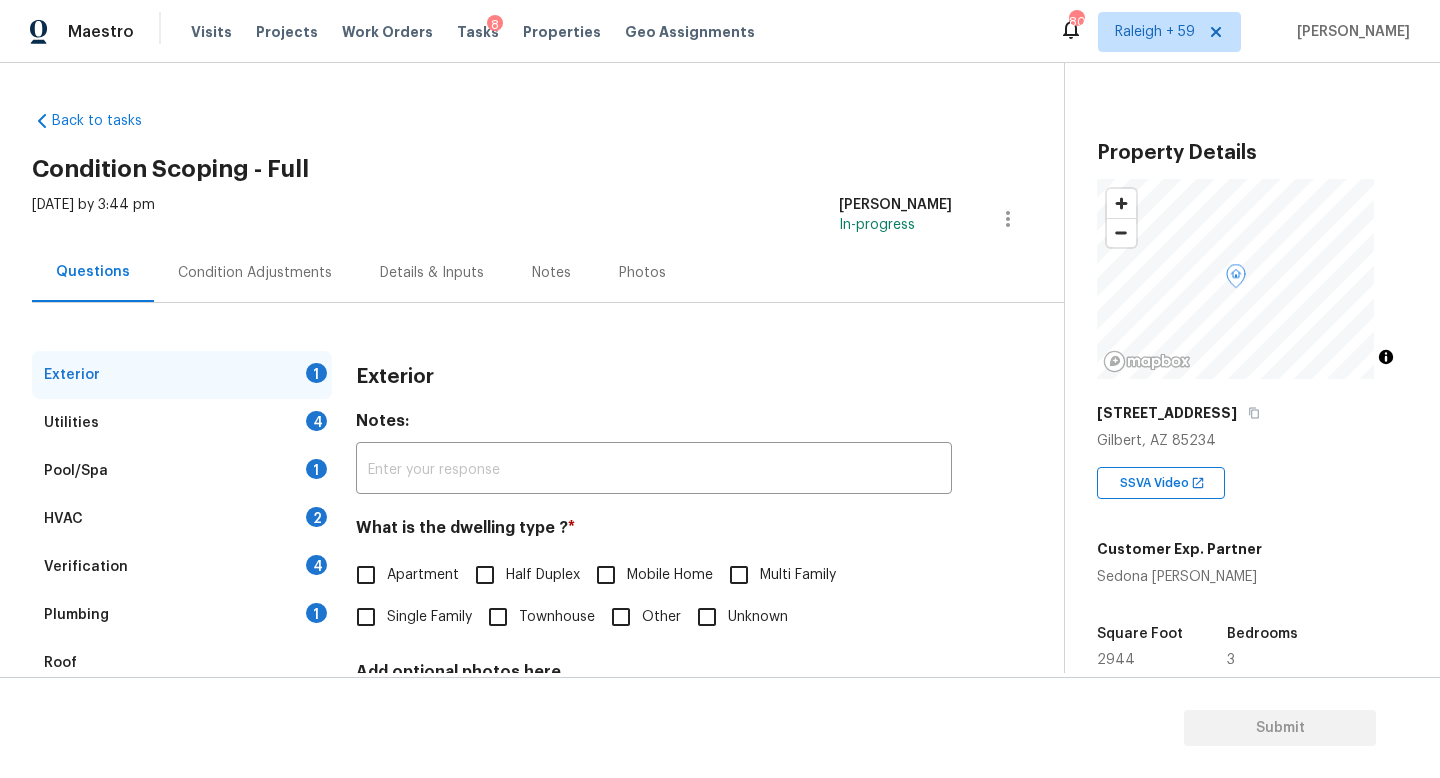 click on "Townhouse" at bounding box center (557, 617) 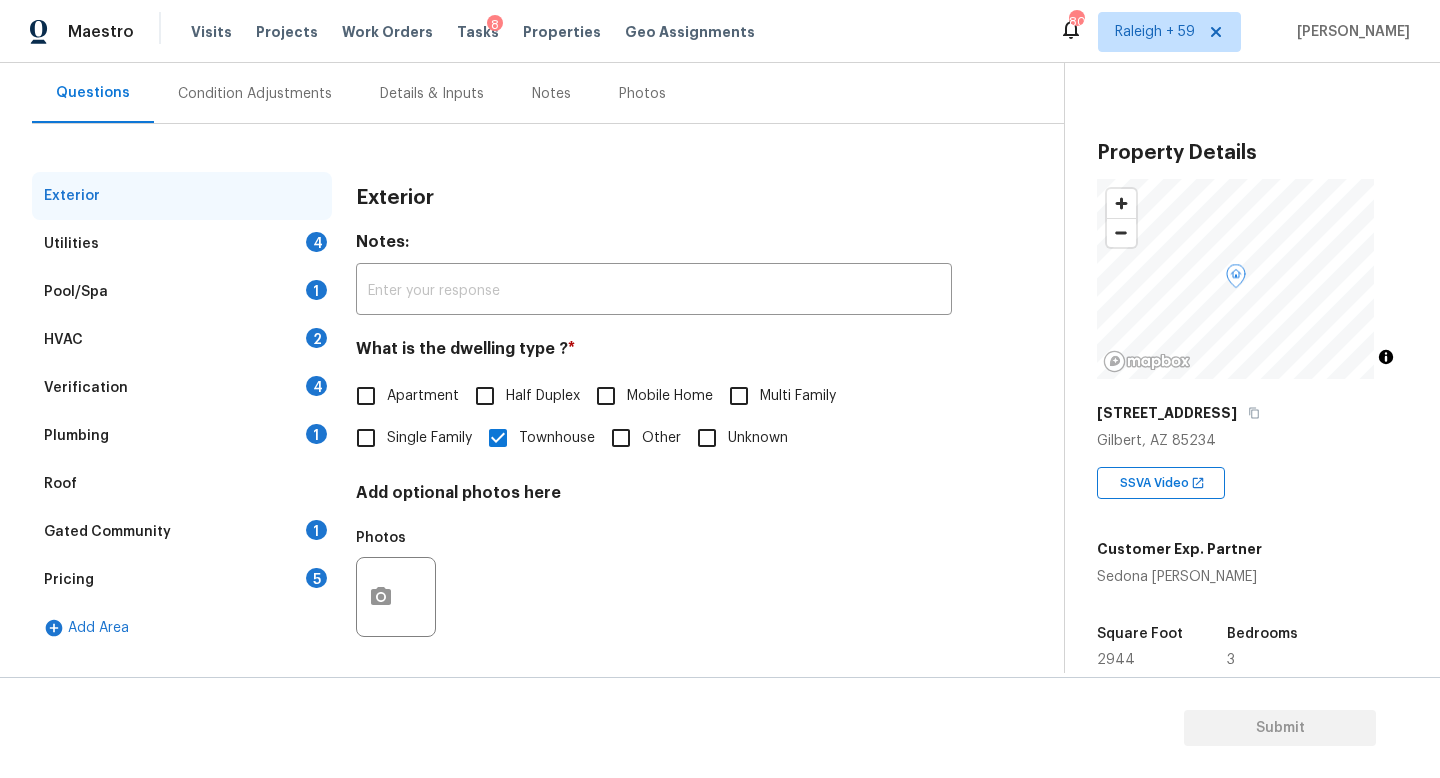 scroll, scrollTop: 200, scrollLeft: 0, axis: vertical 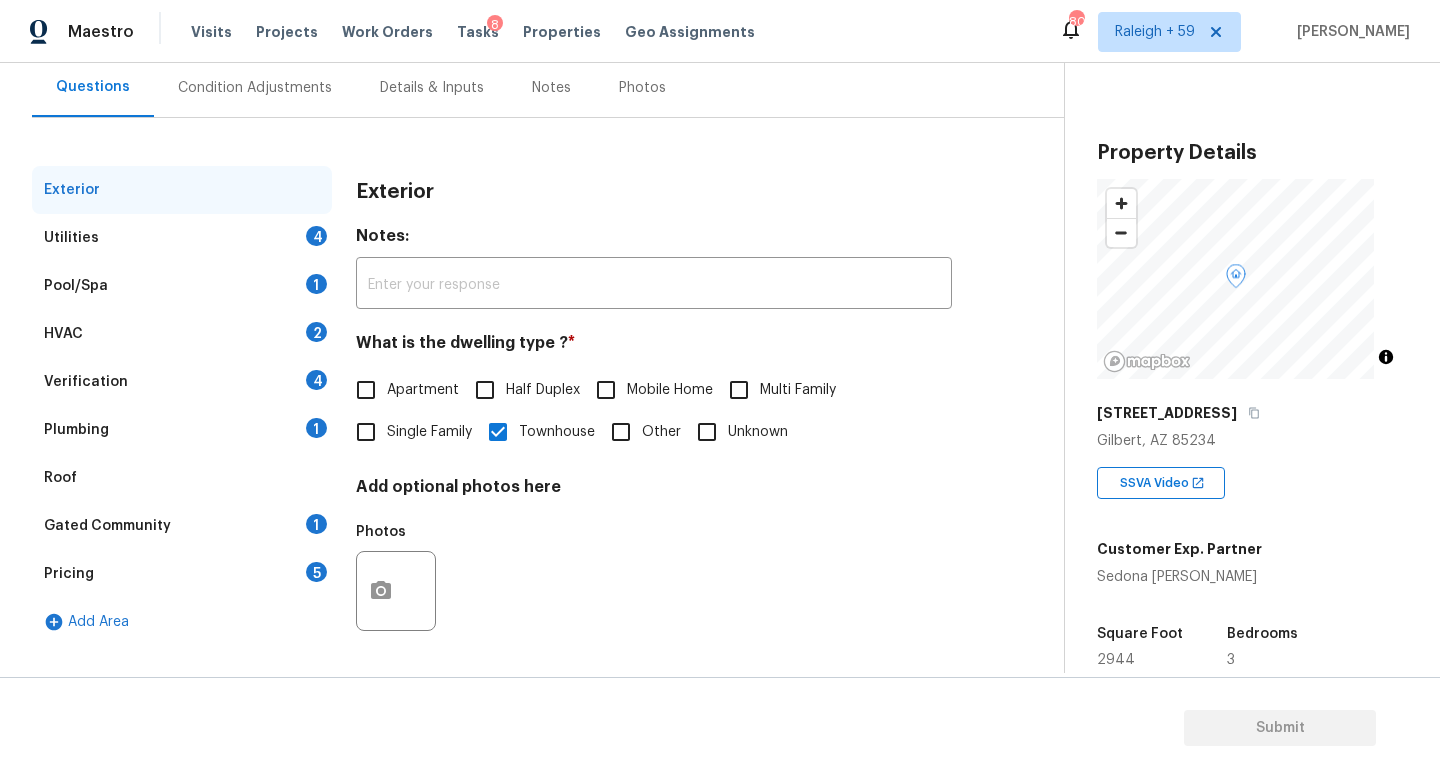 click on "Verification 4" at bounding box center (182, 382) 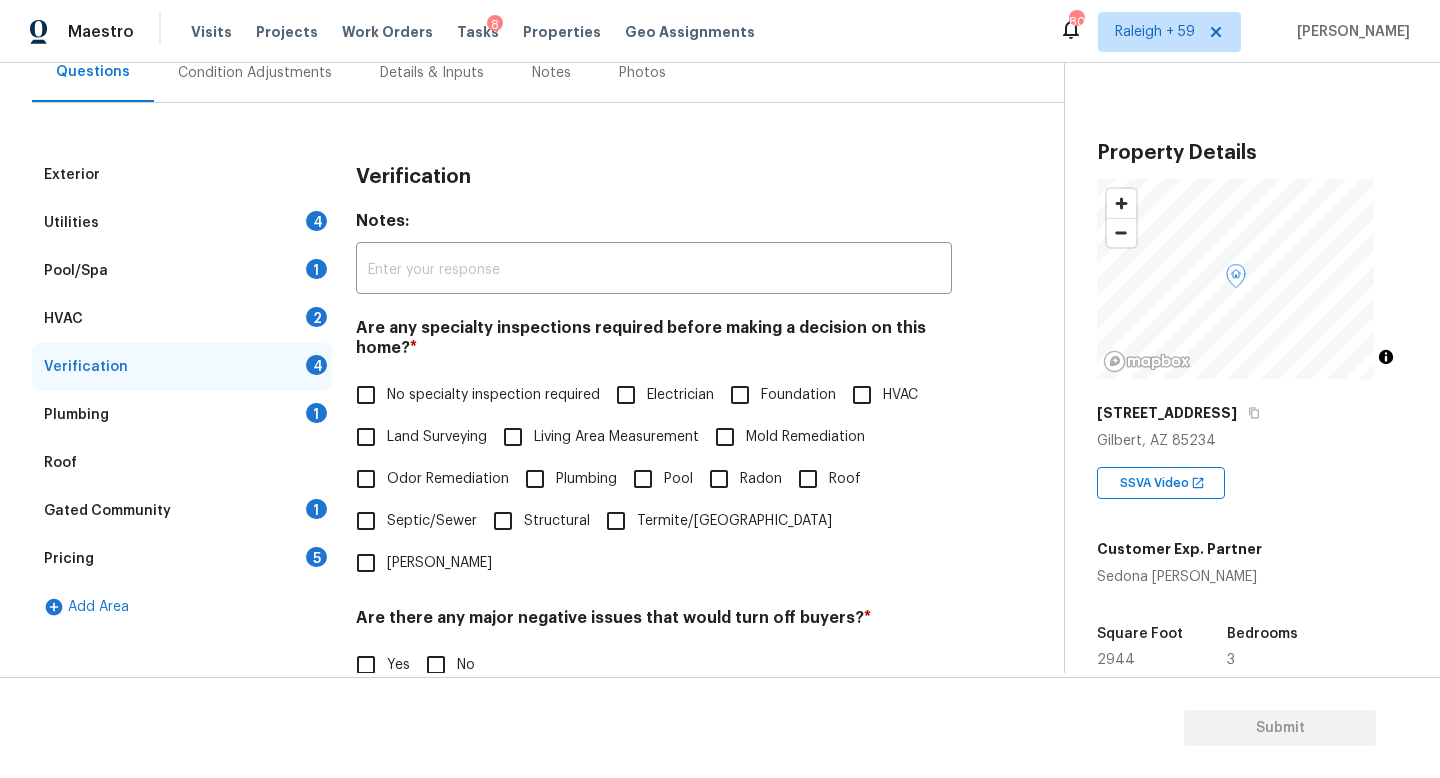 click on "Details & Inputs" at bounding box center [432, 72] 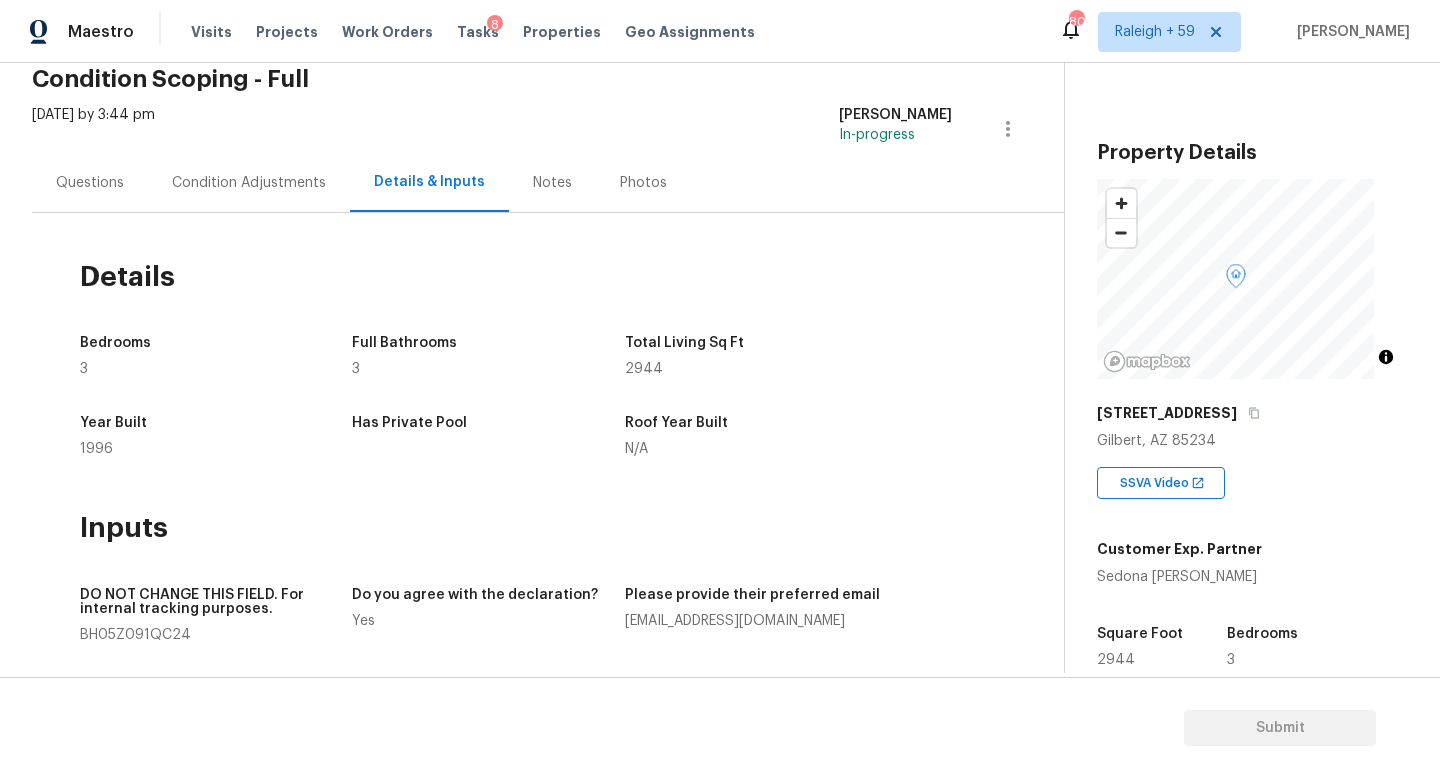 scroll, scrollTop: 0, scrollLeft: 0, axis: both 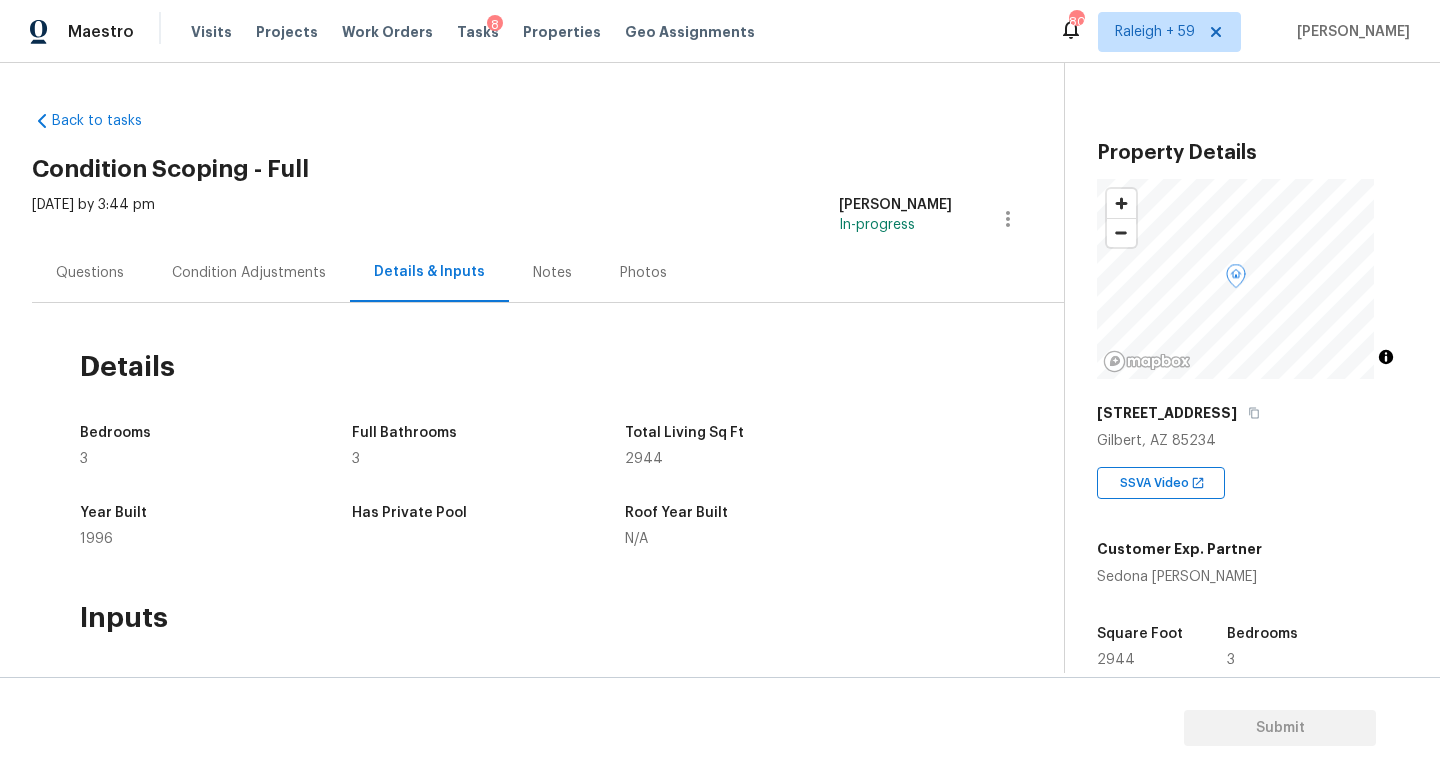click on "Questions" at bounding box center (90, 272) 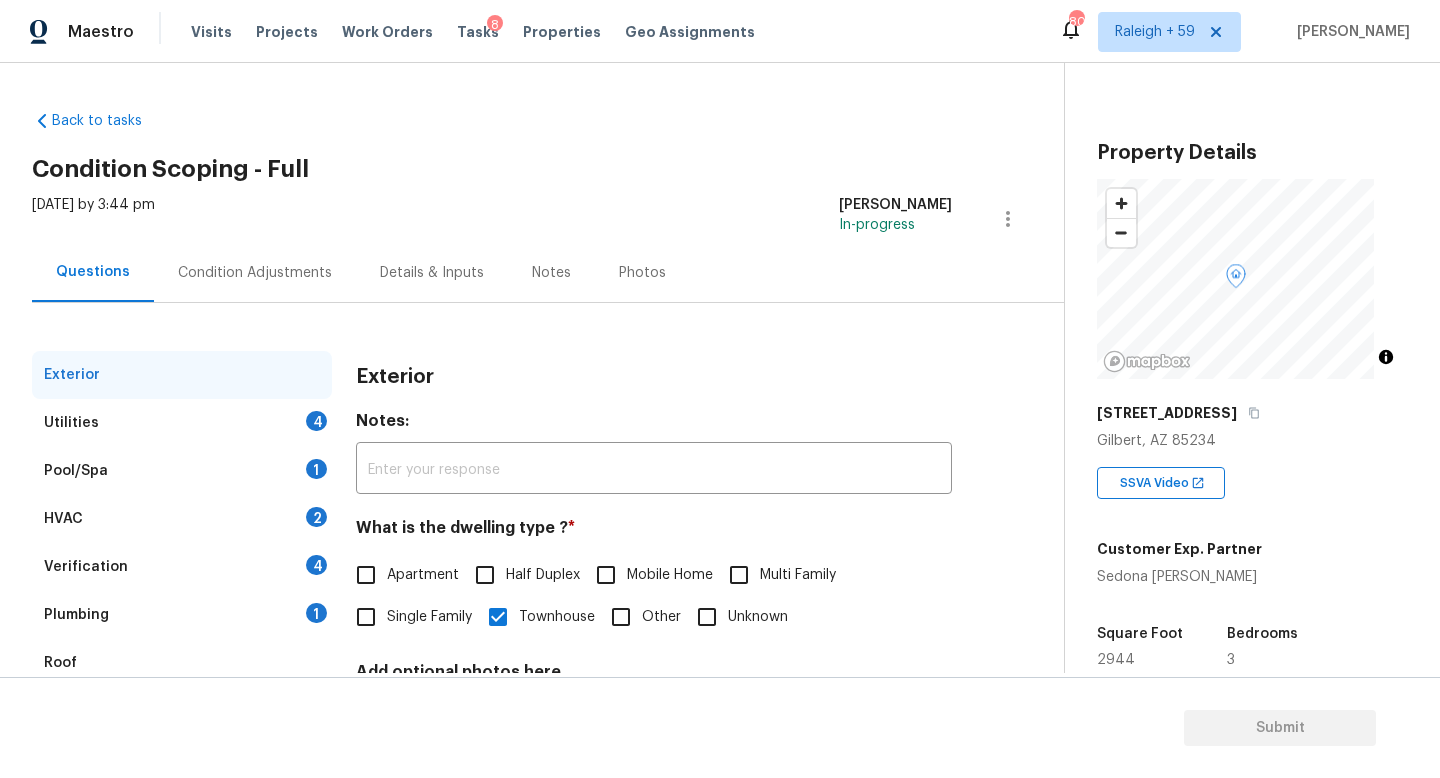 scroll, scrollTop: 200, scrollLeft: 0, axis: vertical 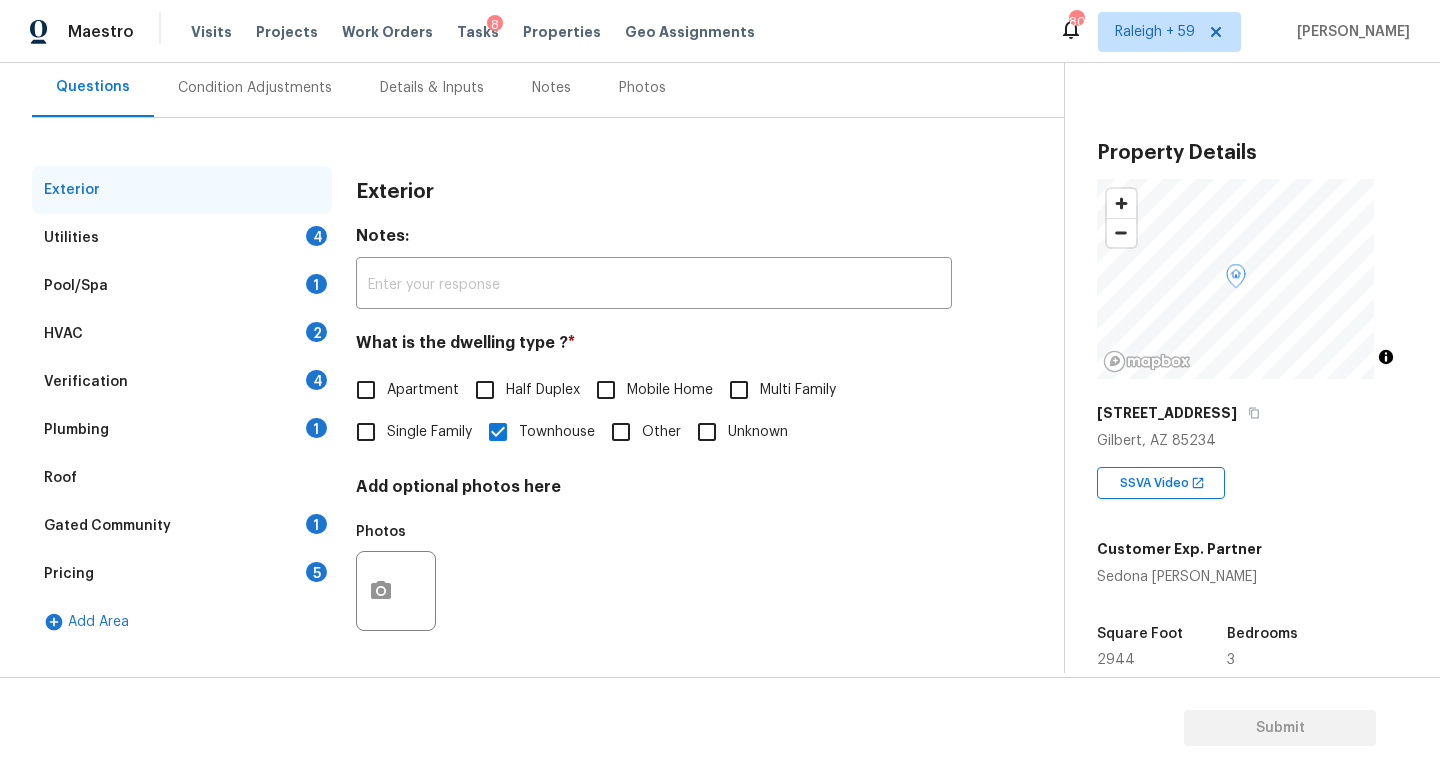 click on "Details & Inputs" at bounding box center (432, 87) 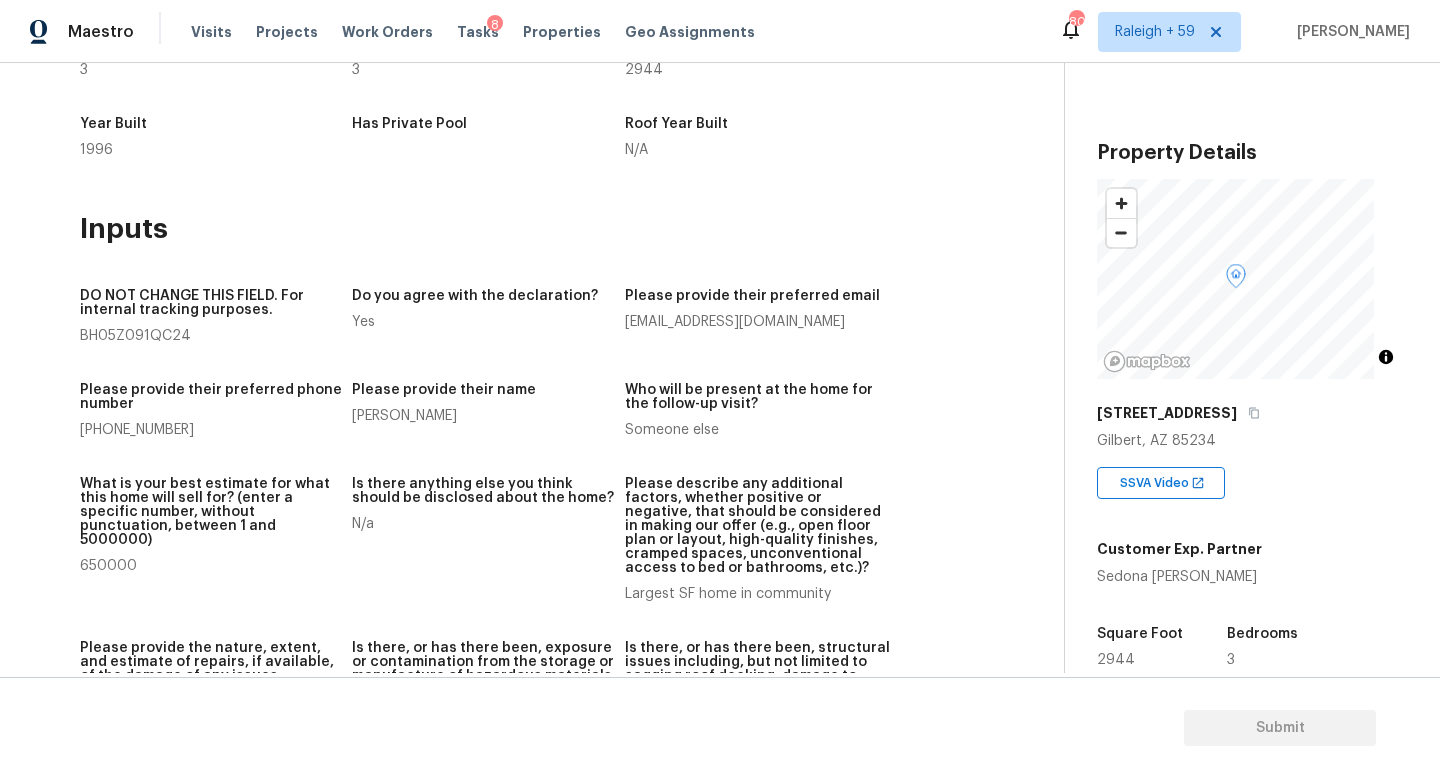 scroll, scrollTop: 0, scrollLeft: 0, axis: both 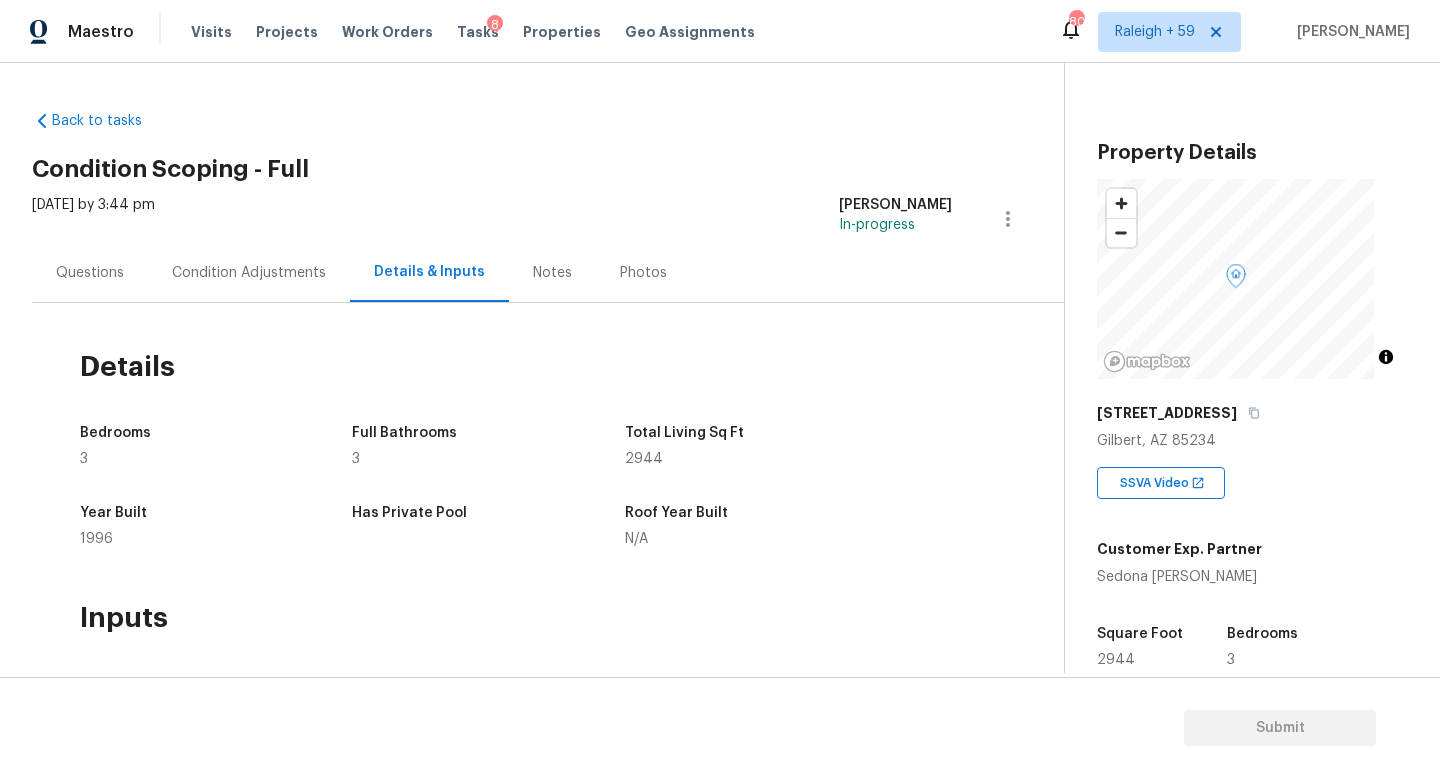 click on "Questions" at bounding box center [90, 273] 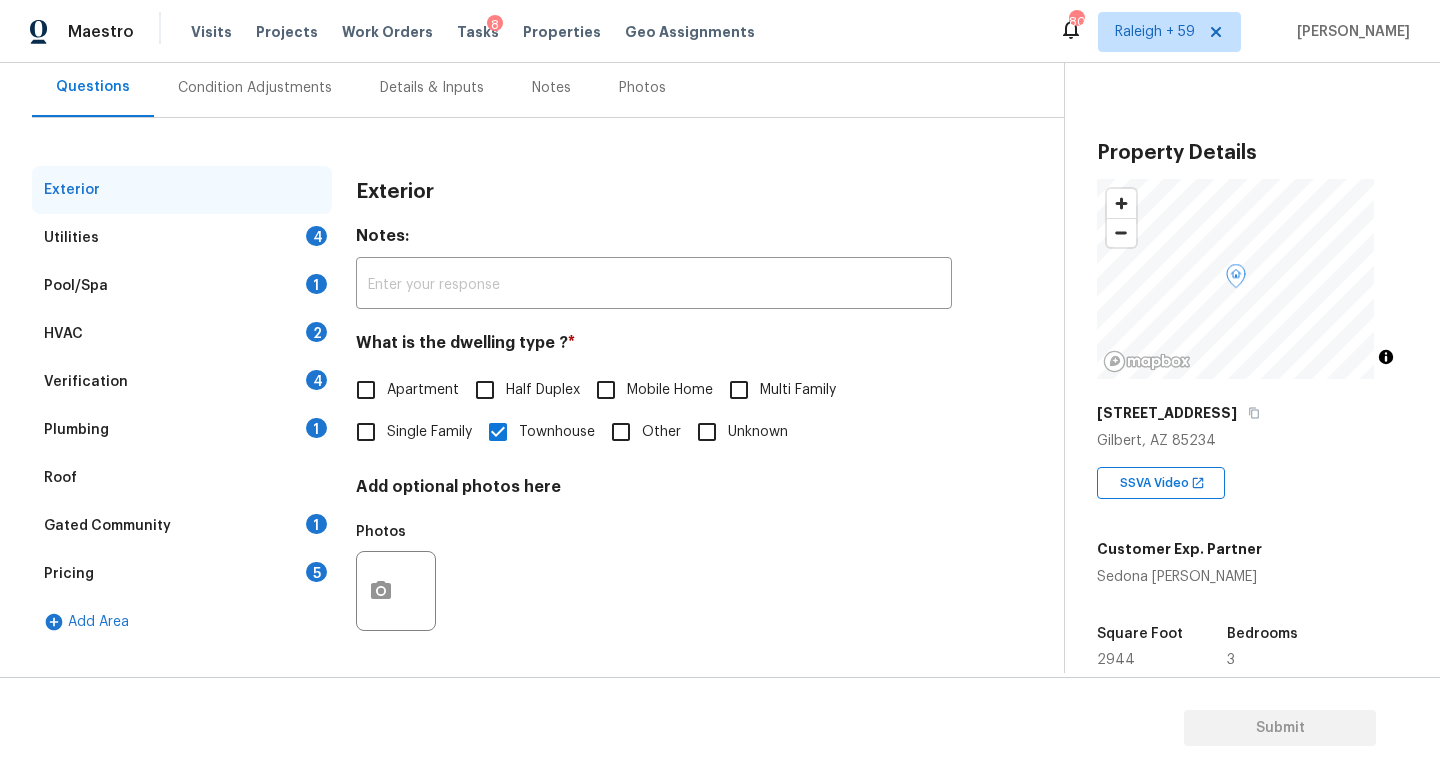 click on "Plumbing 1" at bounding box center (182, 430) 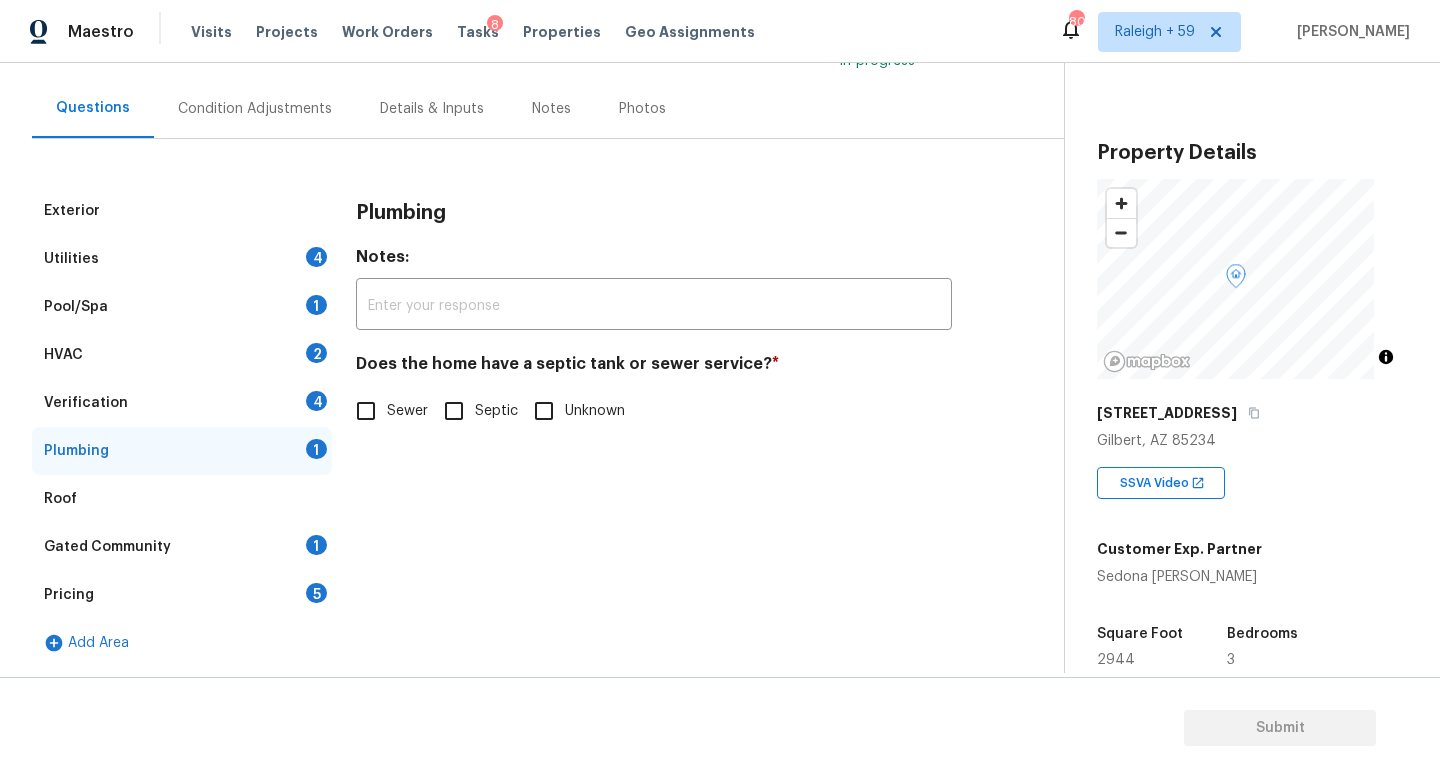 click on "Sewer" at bounding box center [407, 411] 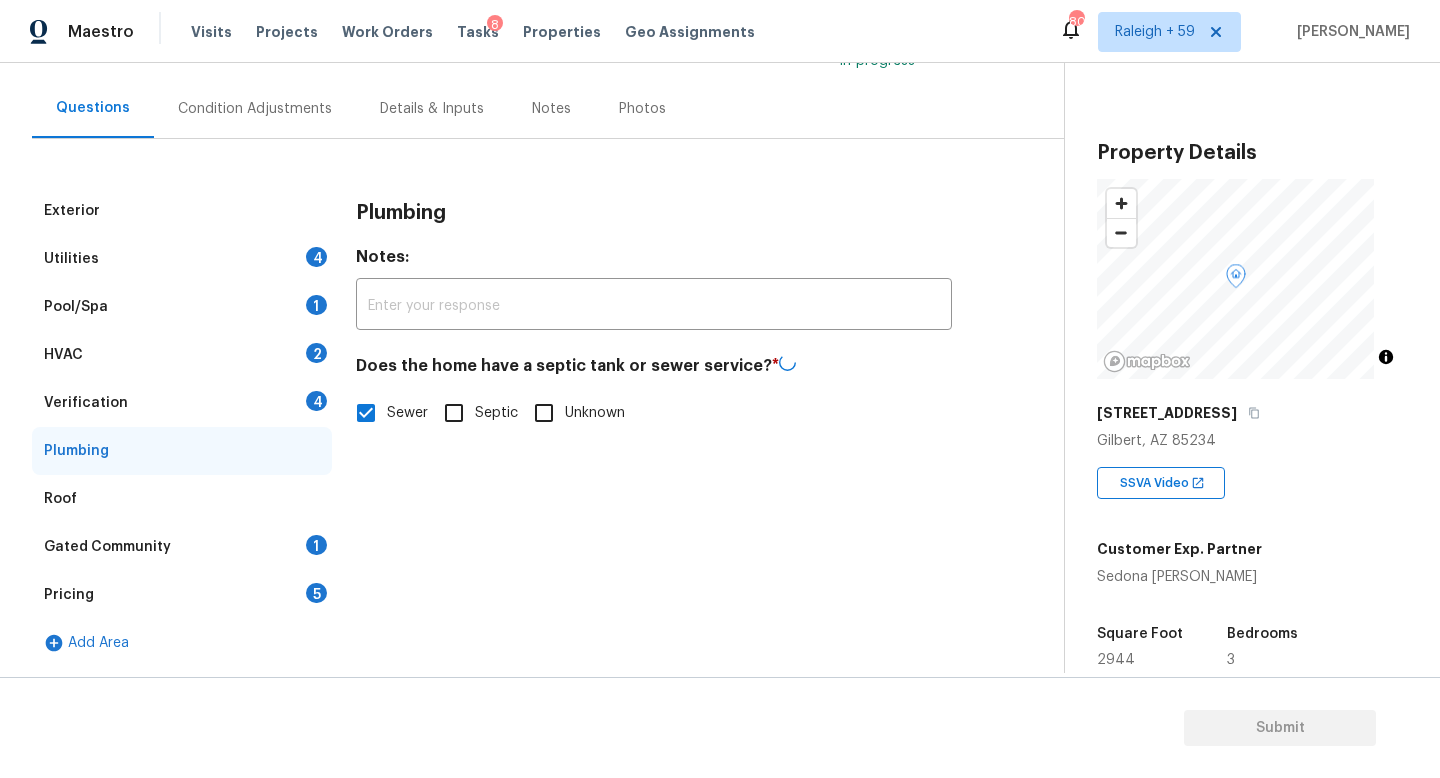 click on "Verification 4" at bounding box center [182, 403] 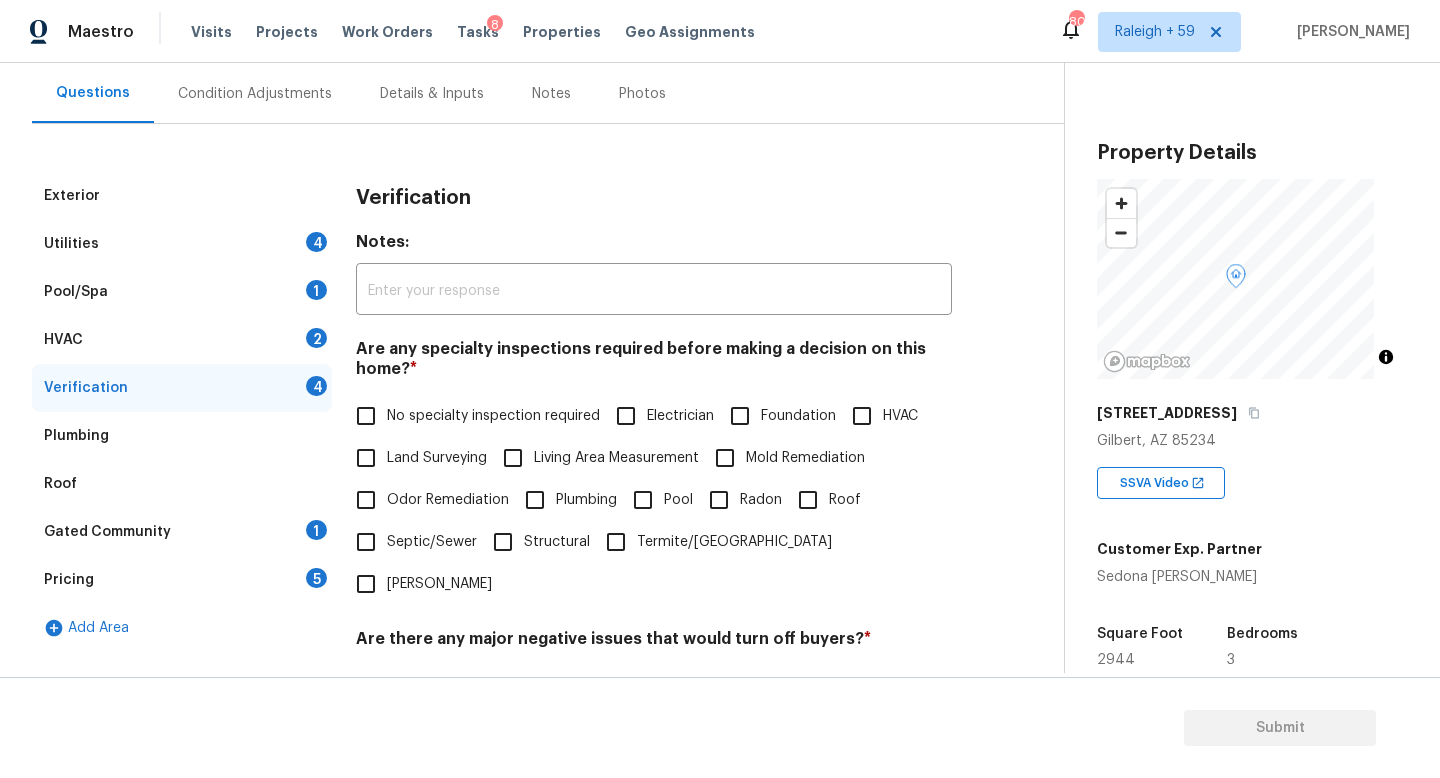 click on "No specialty inspection required" at bounding box center [493, 416] 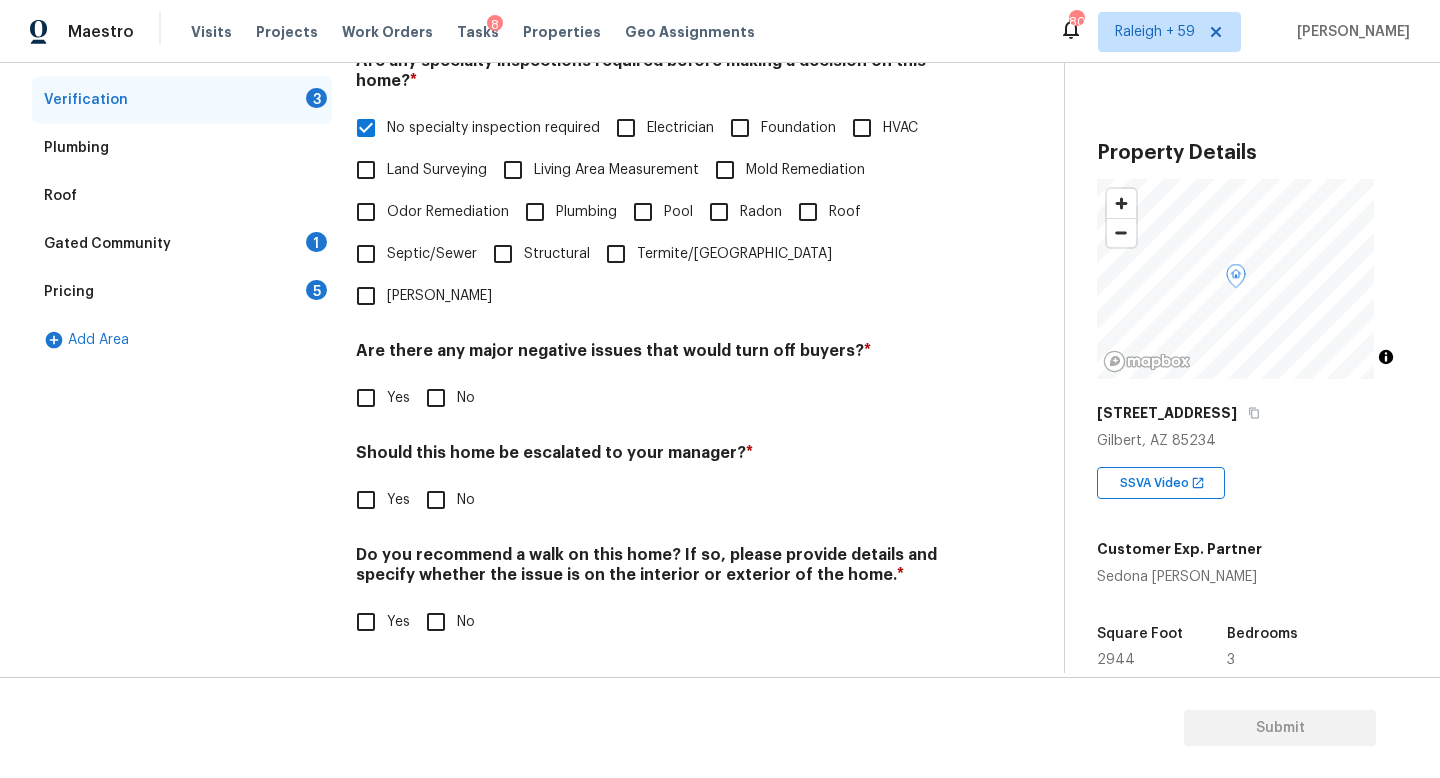 scroll, scrollTop: 482, scrollLeft: 0, axis: vertical 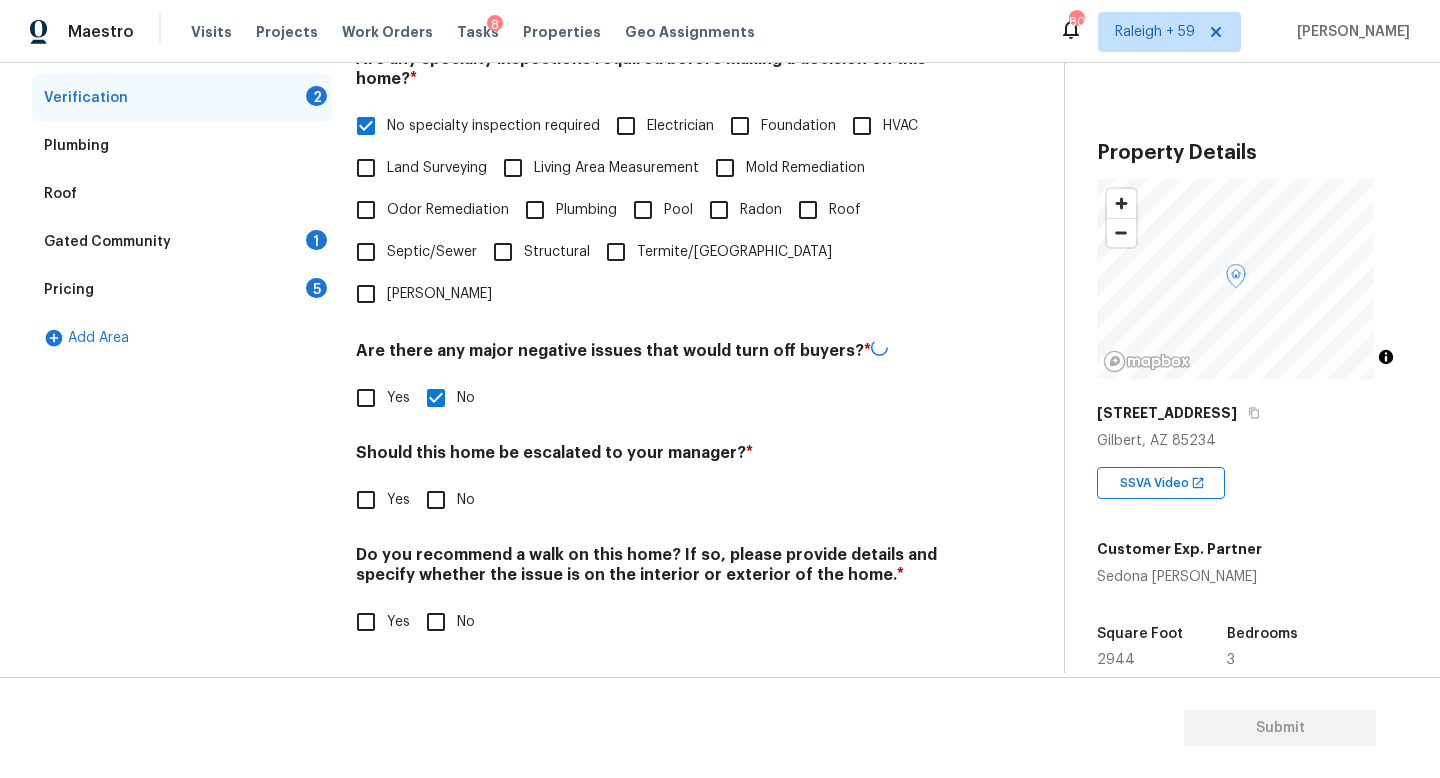 click on "Yes" at bounding box center (366, 500) 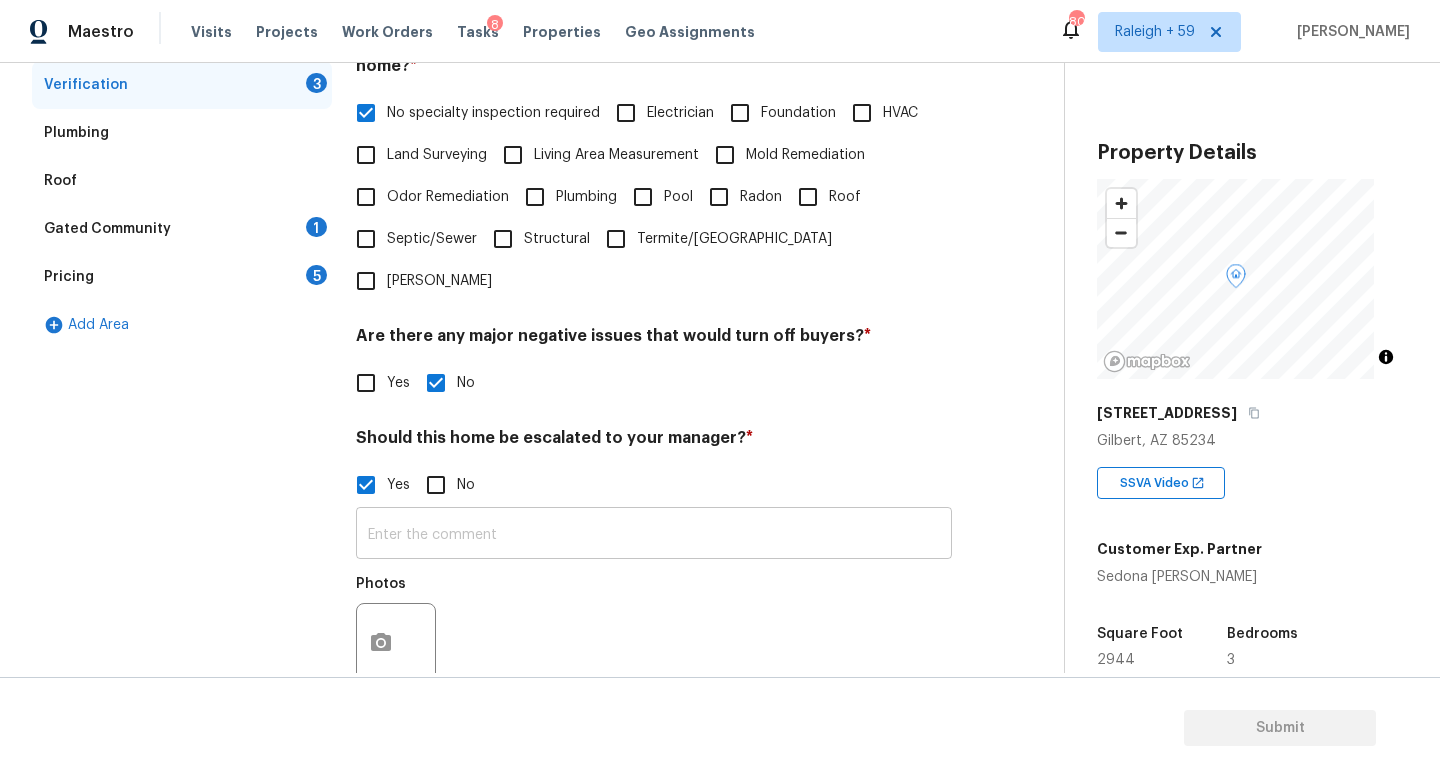click at bounding box center [654, 535] 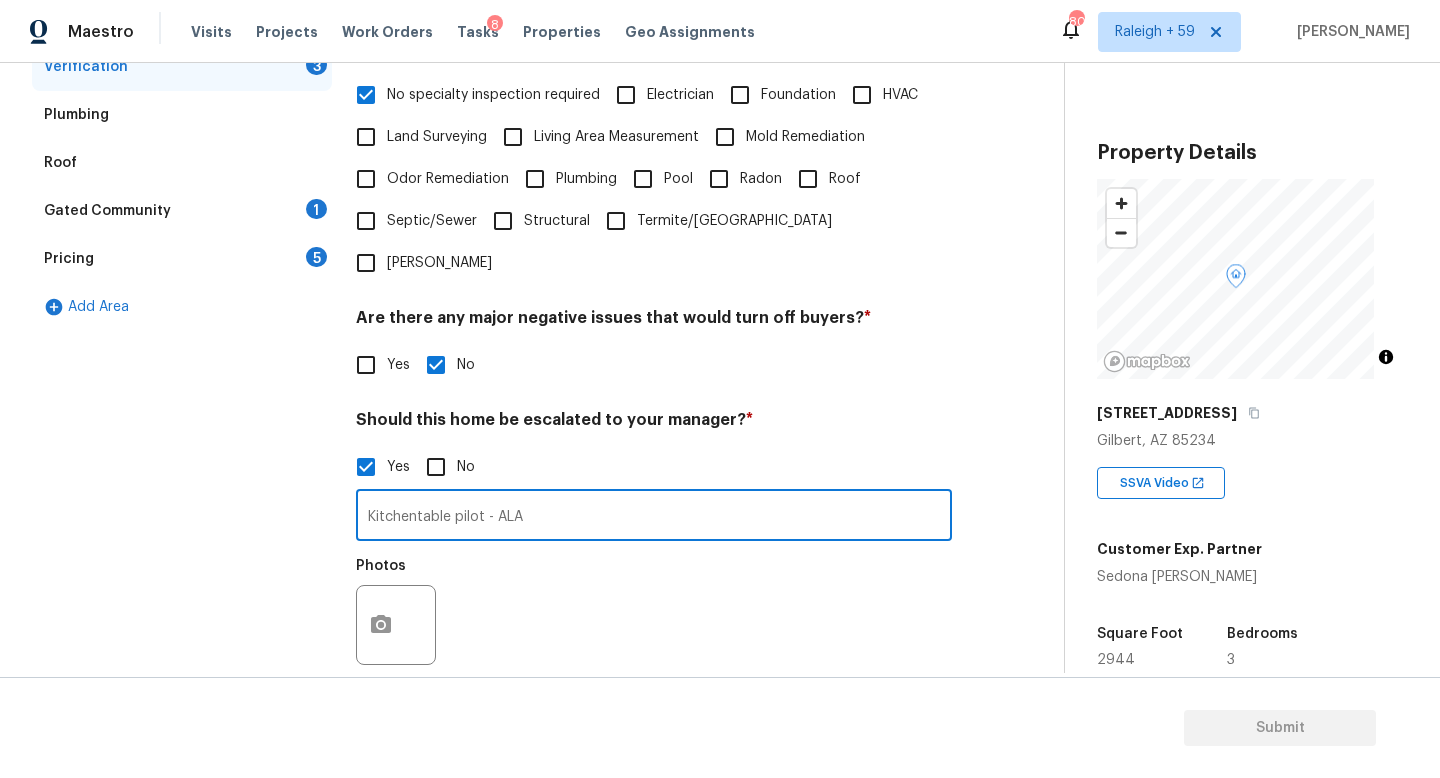 scroll, scrollTop: 524, scrollLeft: 0, axis: vertical 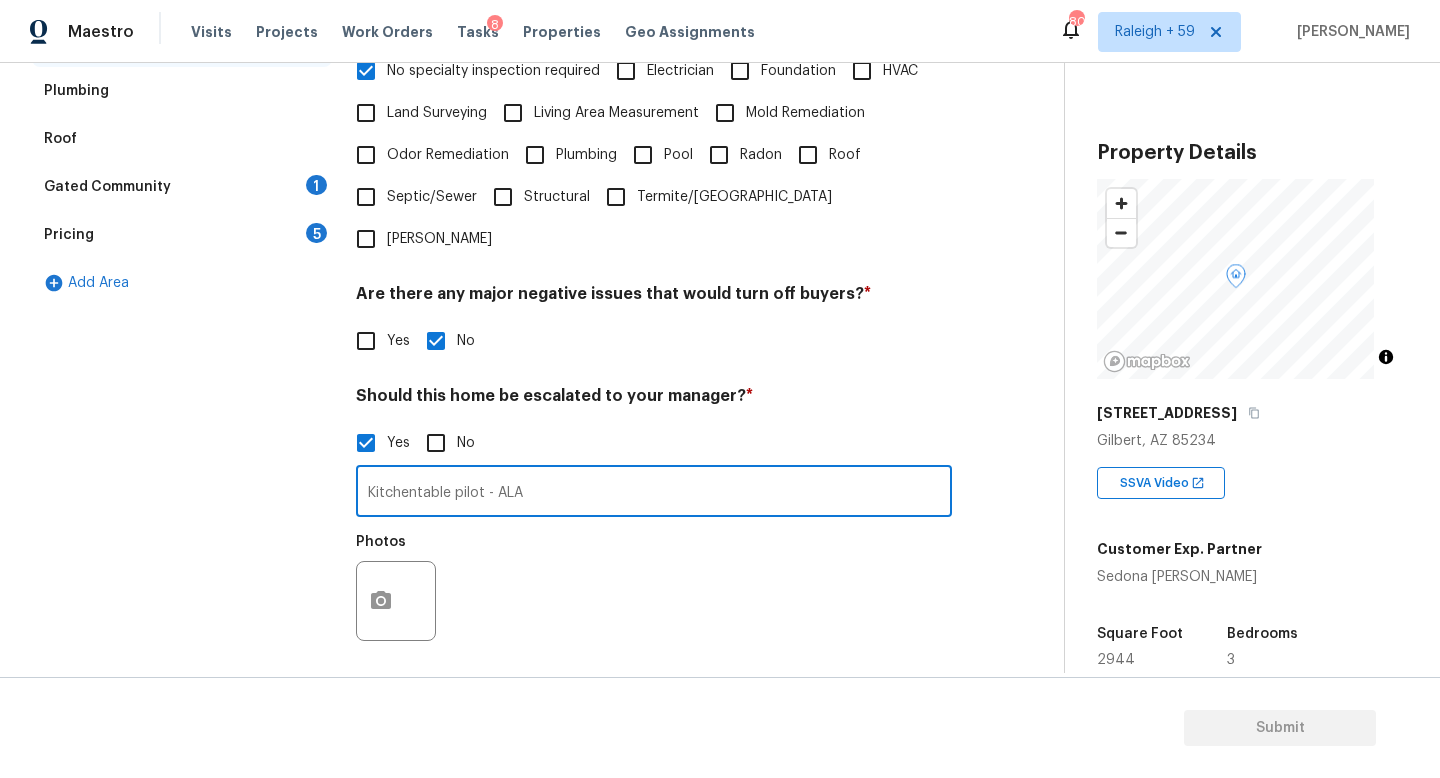 type on "Kitchentable pilot - ALA" 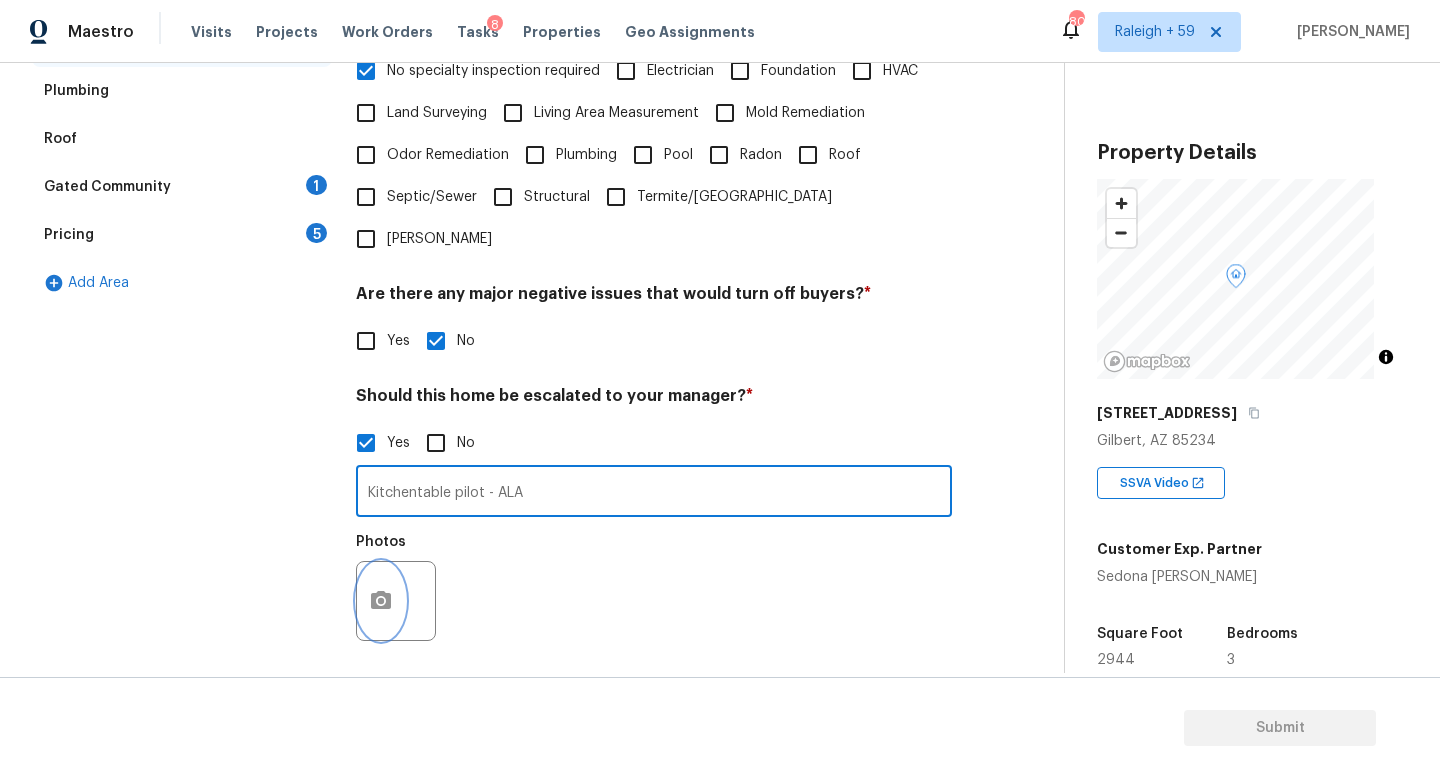 click at bounding box center [381, 601] 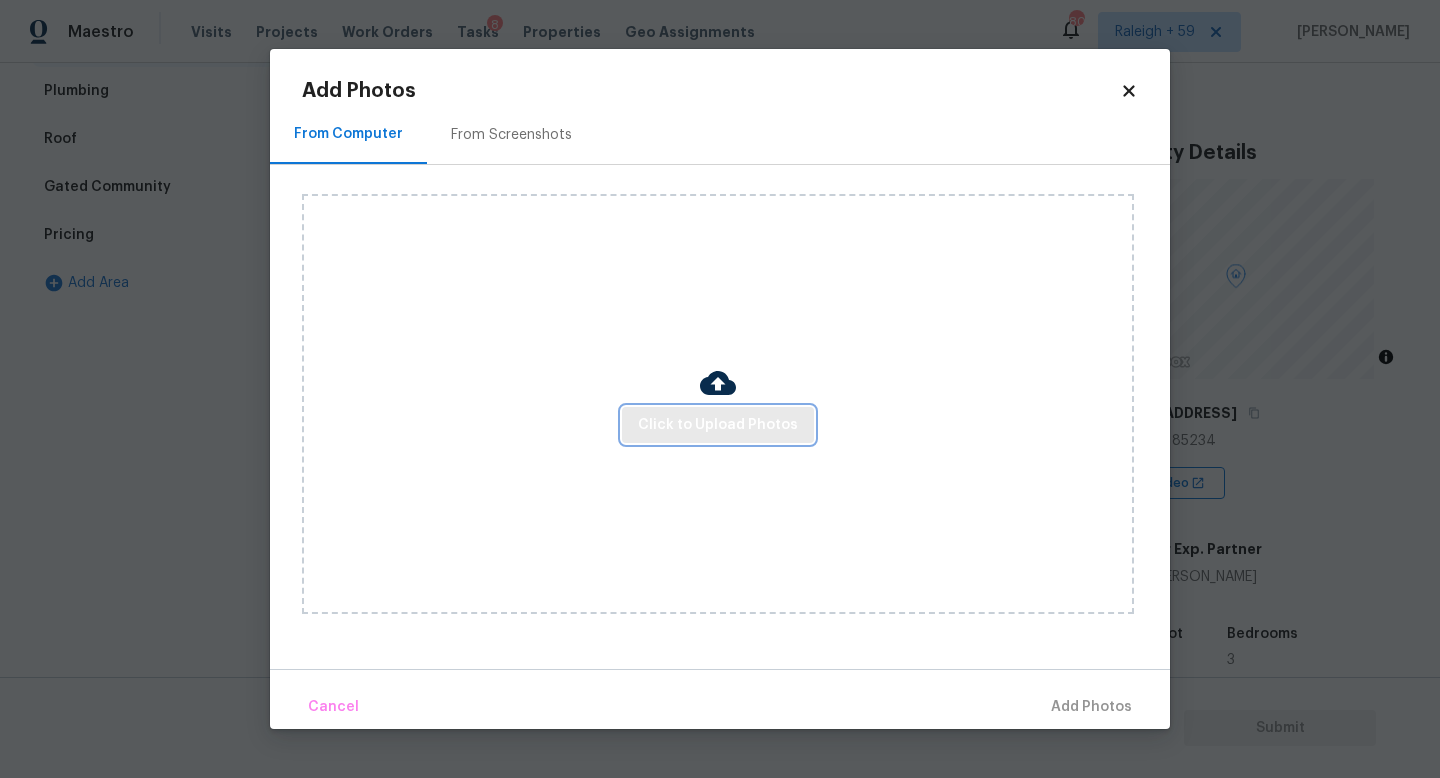click on "Click to Upload Photos" at bounding box center (718, 425) 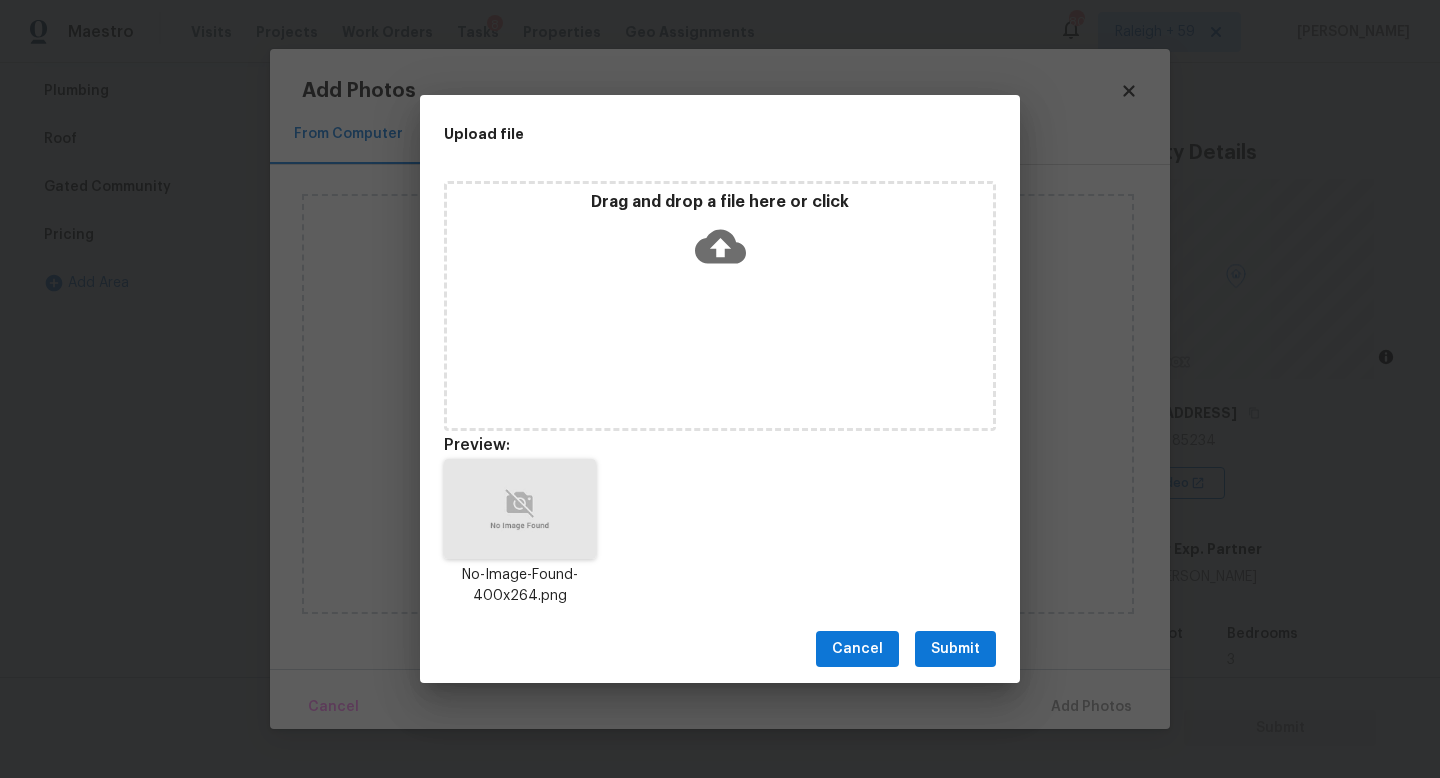 click on "Submit" at bounding box center (955, 649) 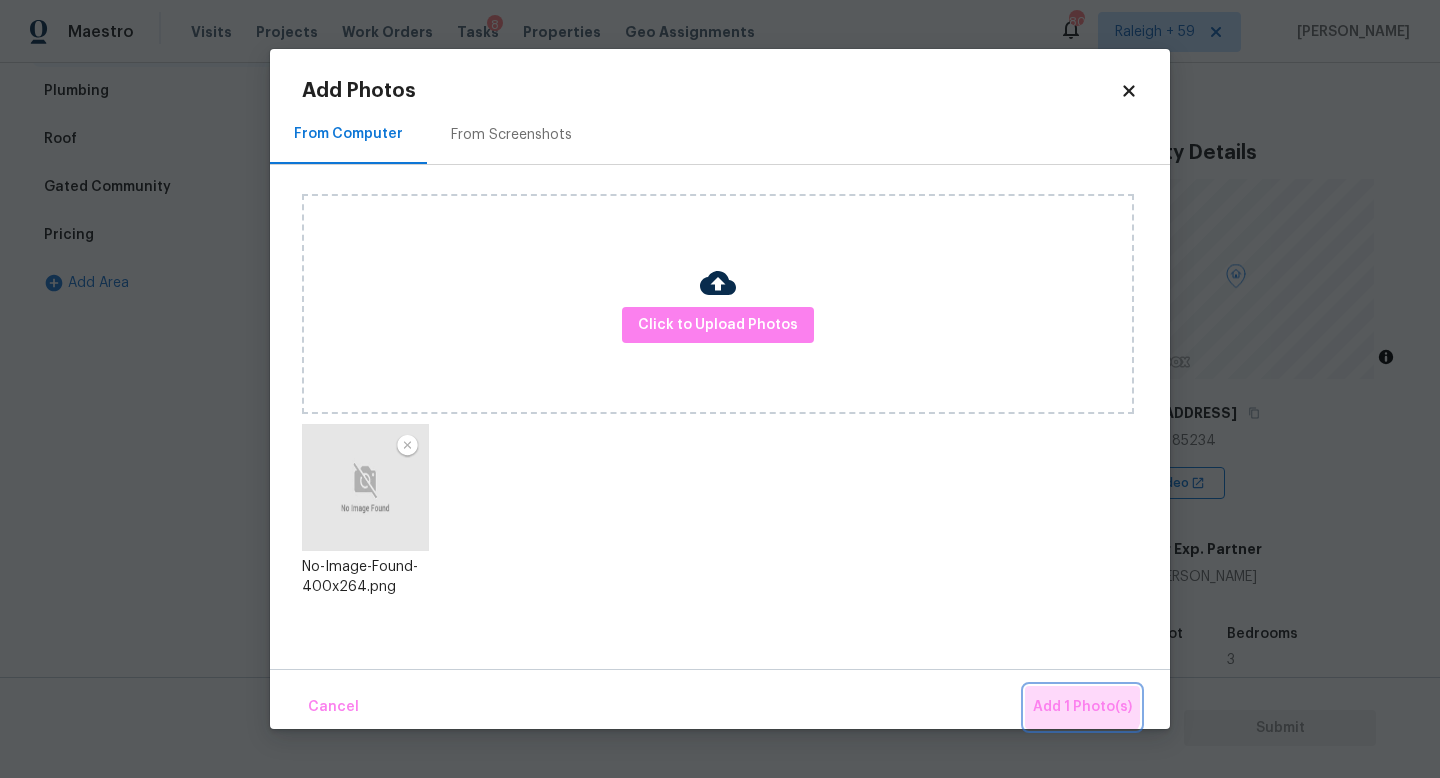 click on "Add 1 Photo(s)" at bounding box center [1082, 707] 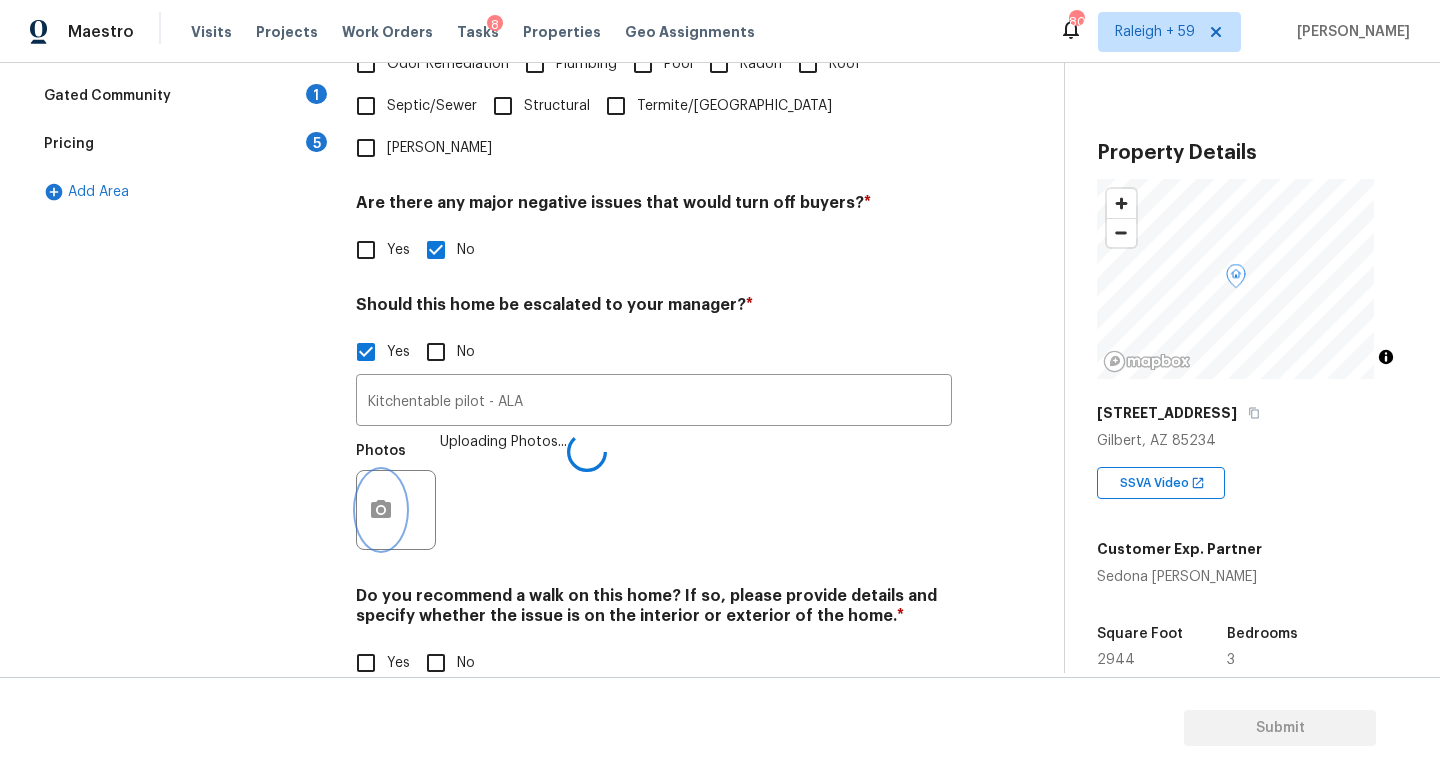 scroll, scrollTop: 672, scrollLeft: 0, axis: vertical 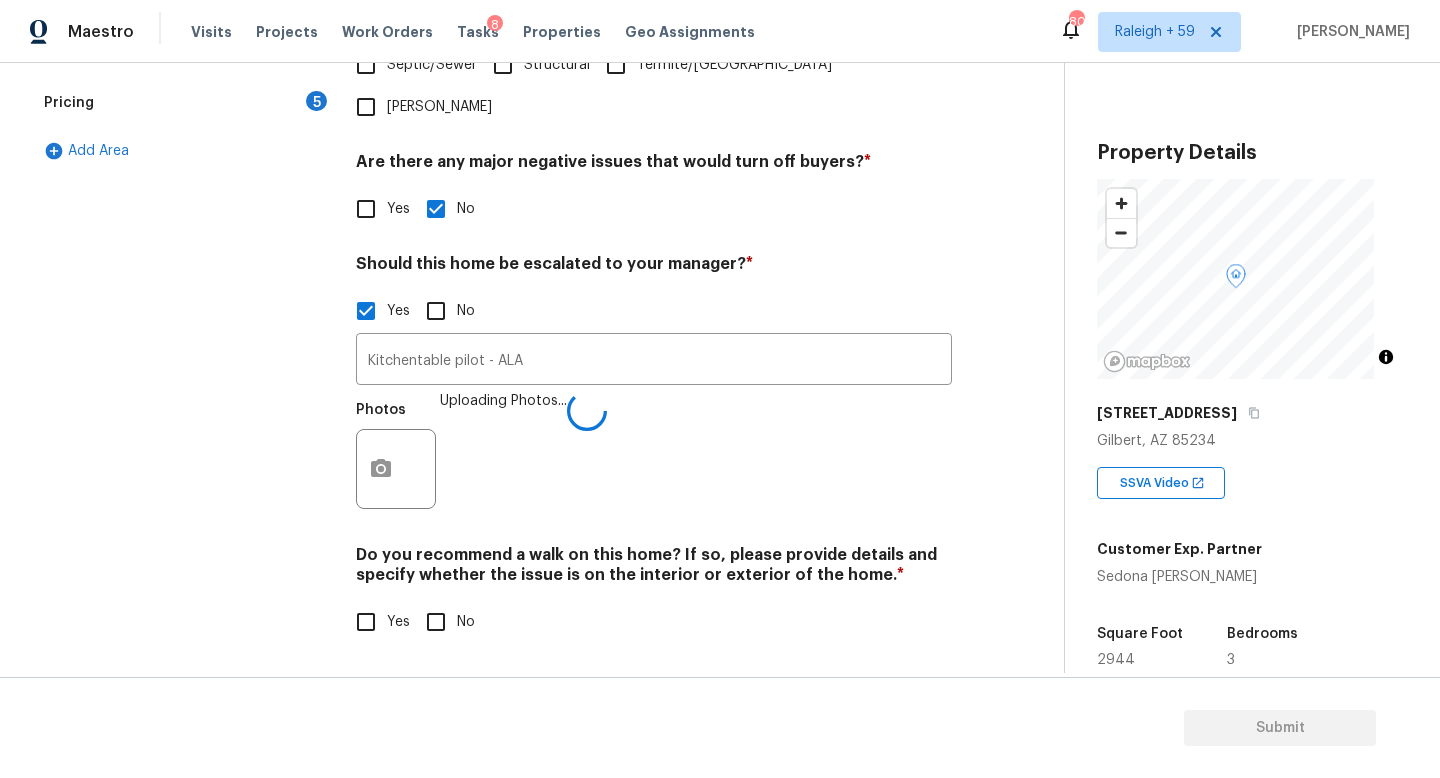 click on "No" at bounding box center (436, 622) 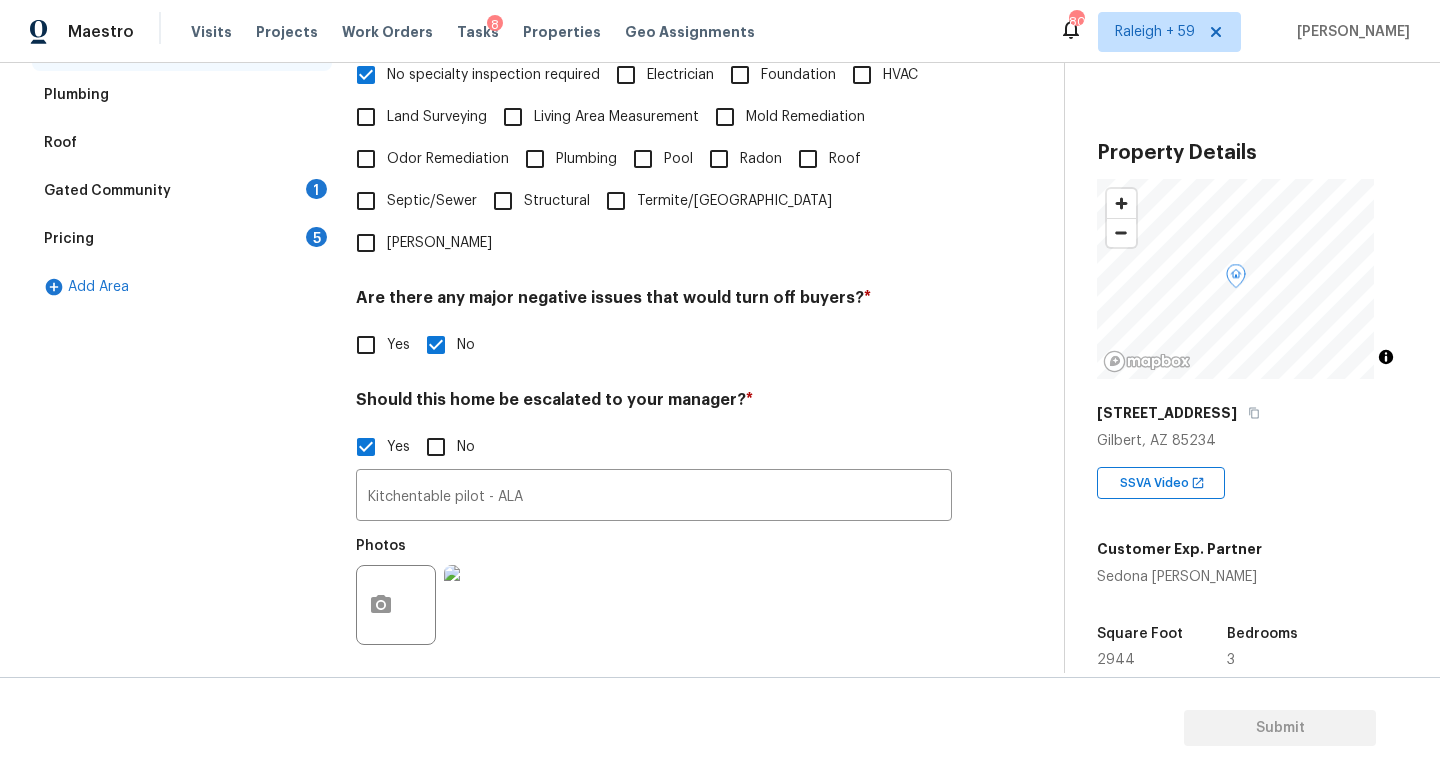 scroll, scrollTop: 128, scrollLeft: 0, axis: vertical 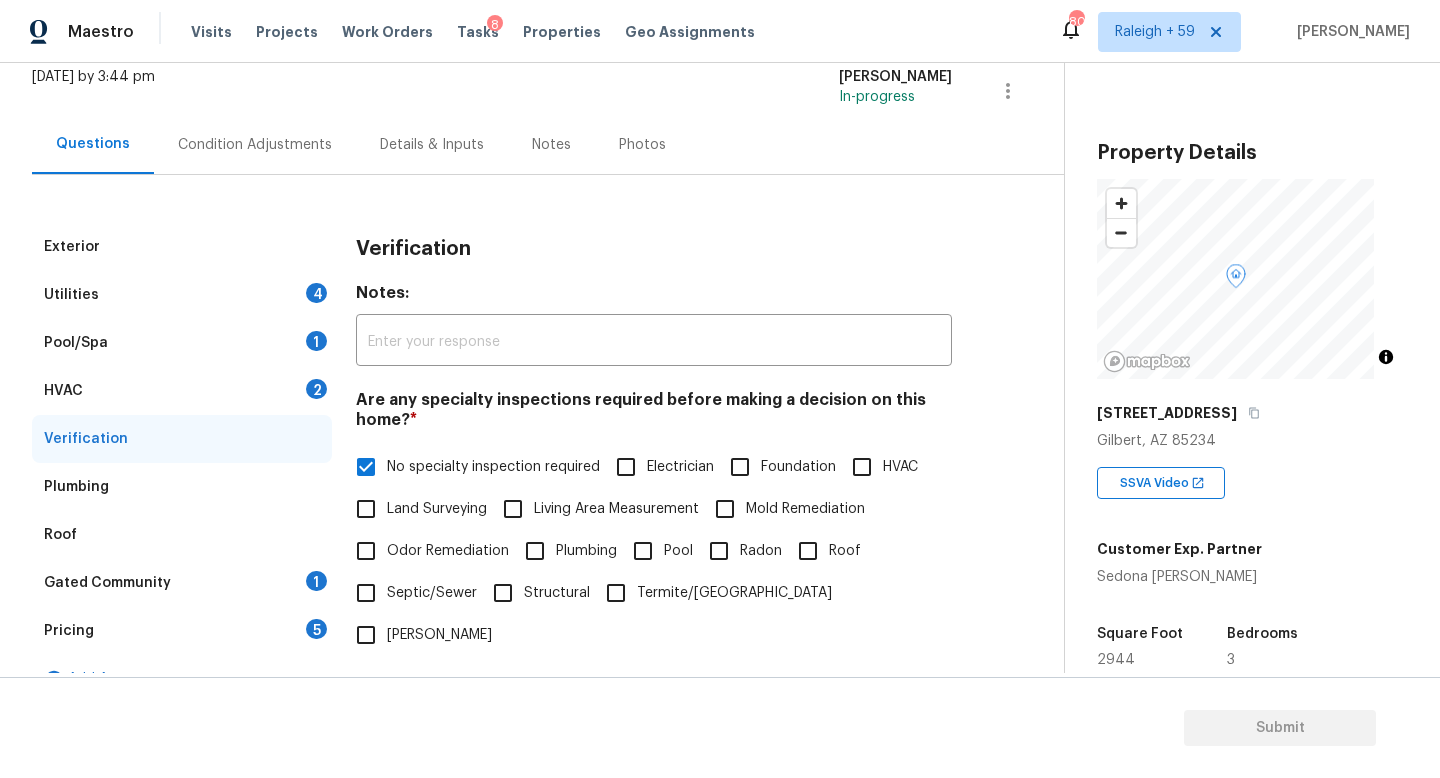 click on "HVAC 2" at bounding box center [182, 391] 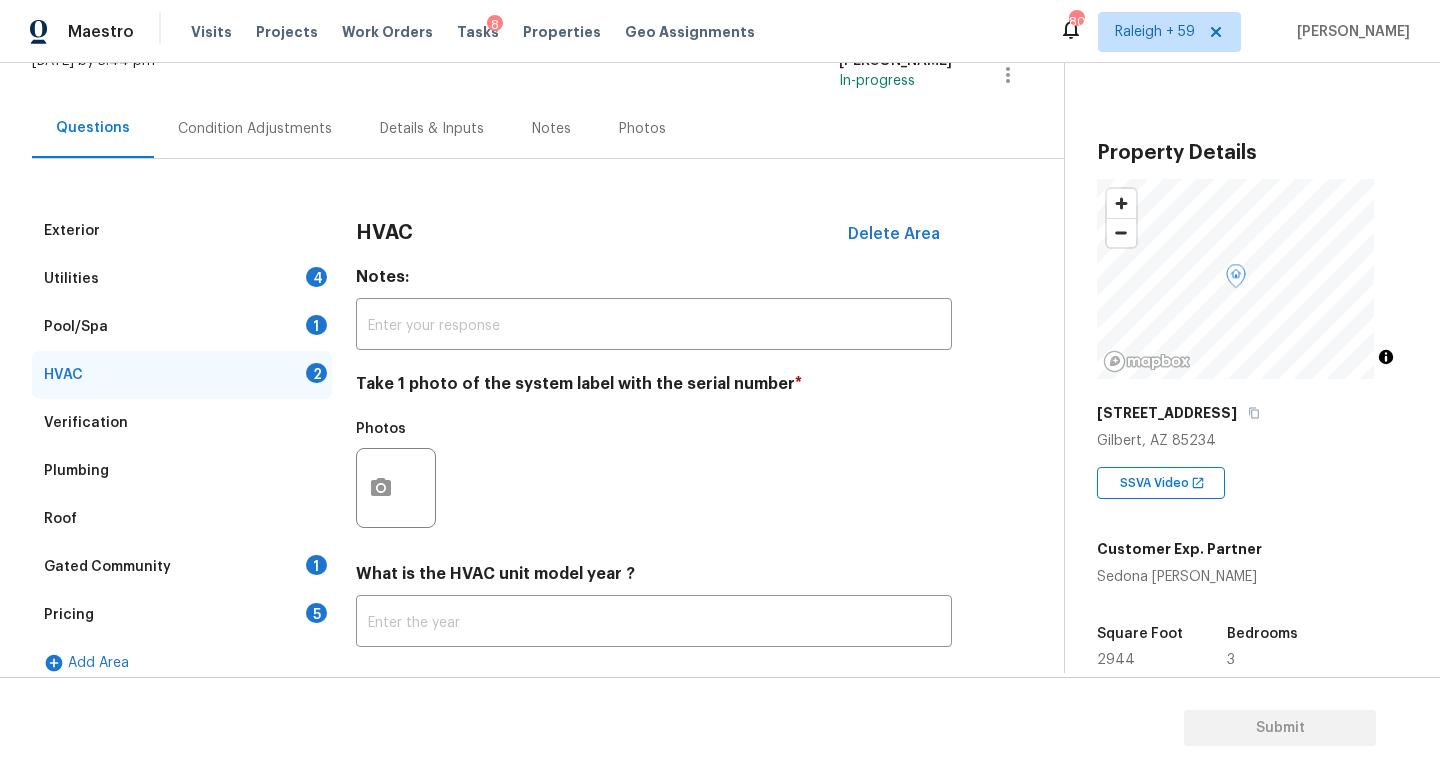 scroll, scrollTop: 165, scrollLeft: 0, axis: vertical 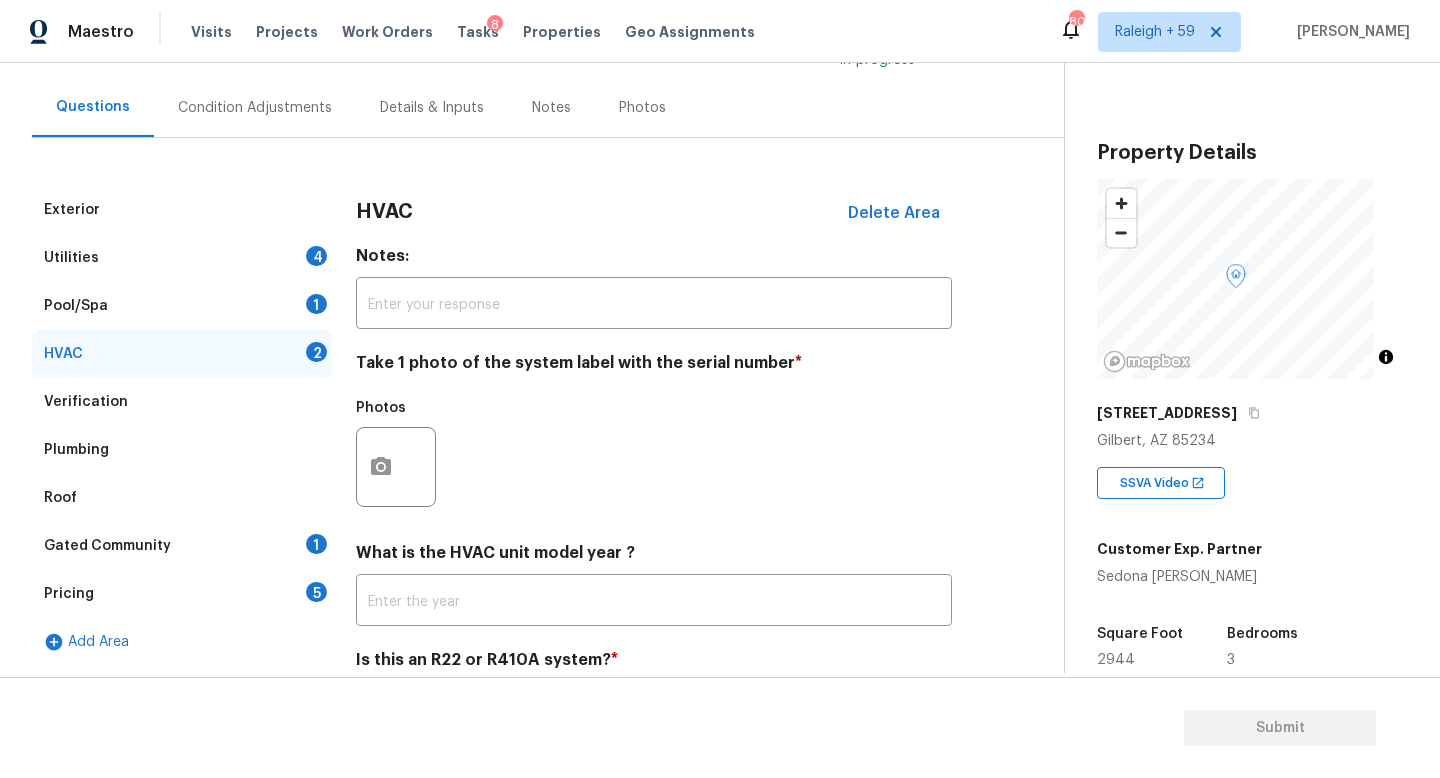 click on "Gated Community 1" at bounding box center (182, 546) 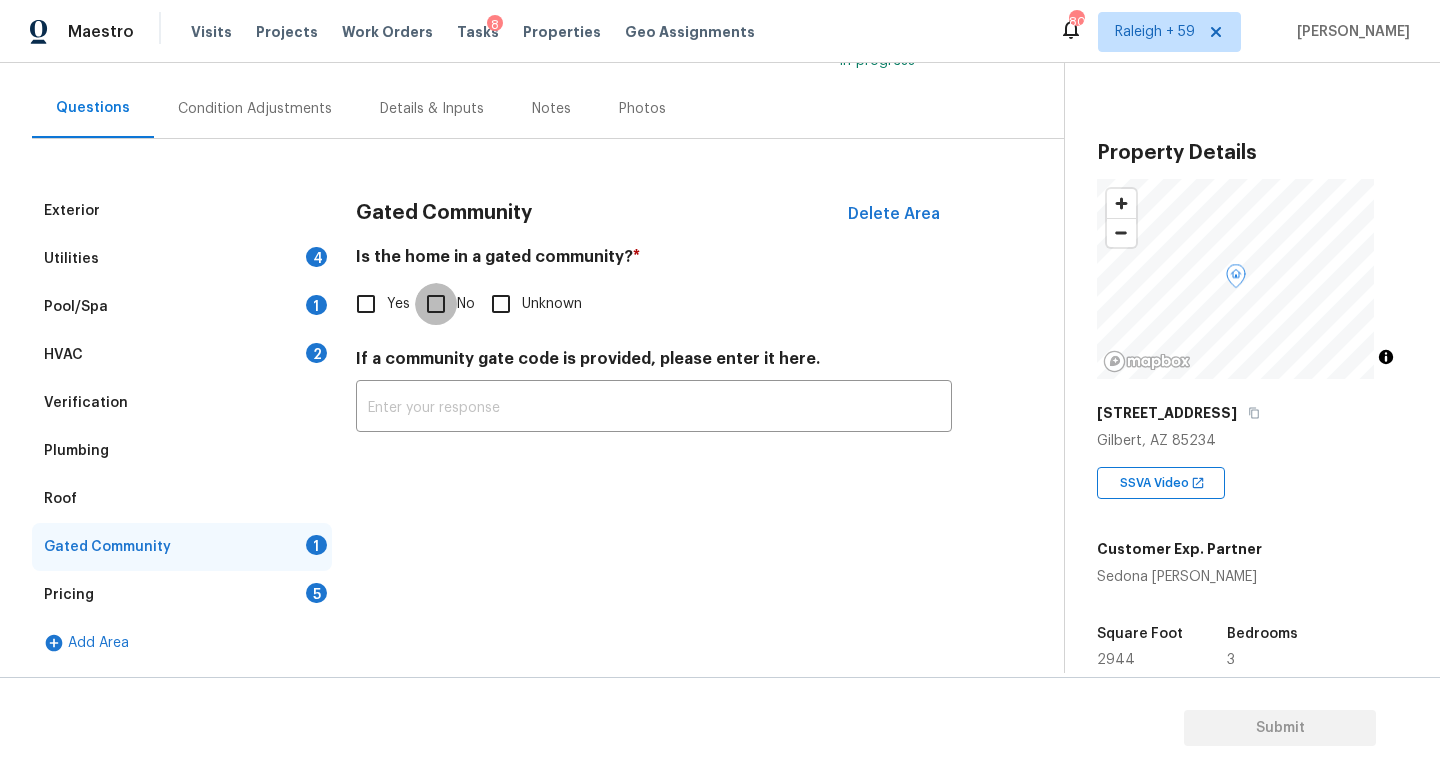 click on "No" at bounding box center [436, 304] 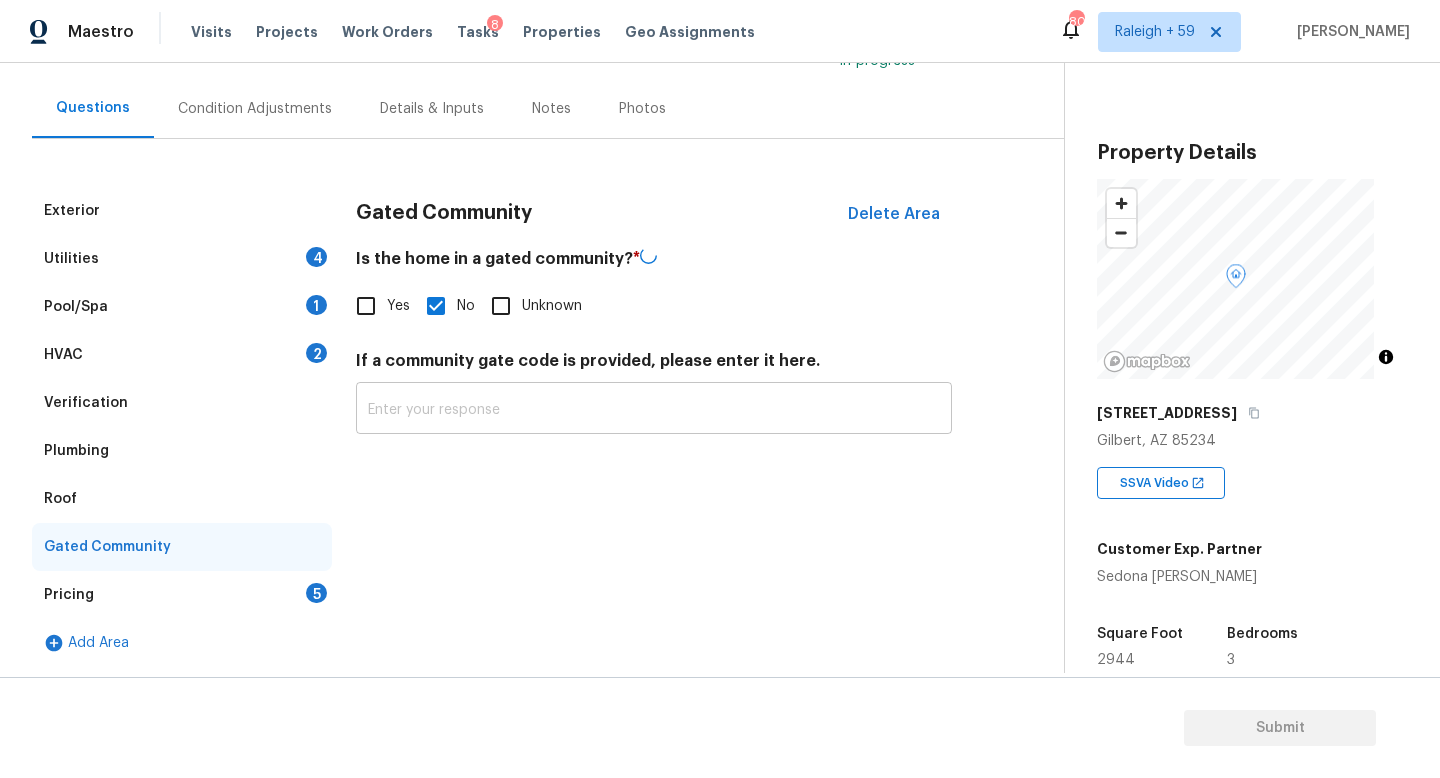 scroll, scrollTop: 179, scrollLeft: 0, axis: vertical 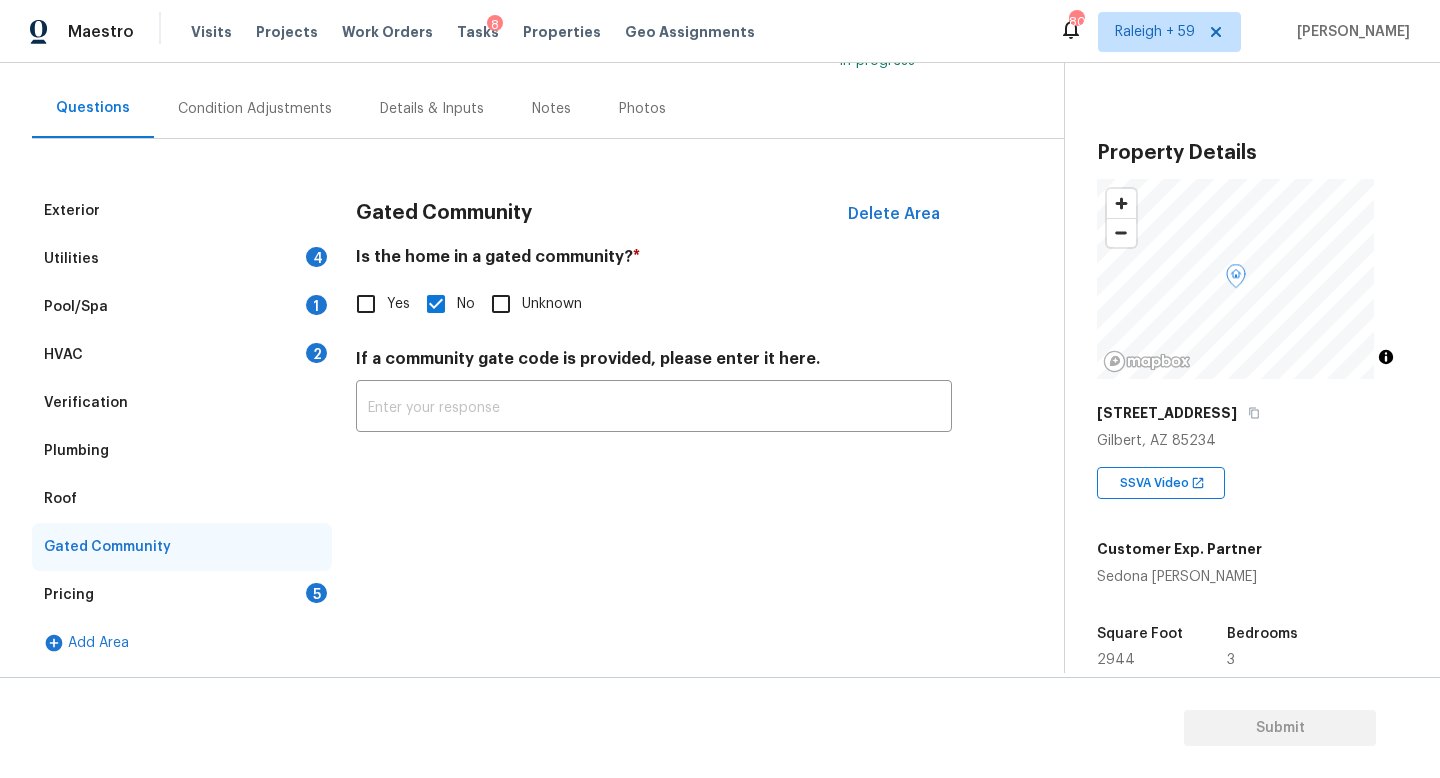 click on "Pricing 5" at bounding box center [182, 595] 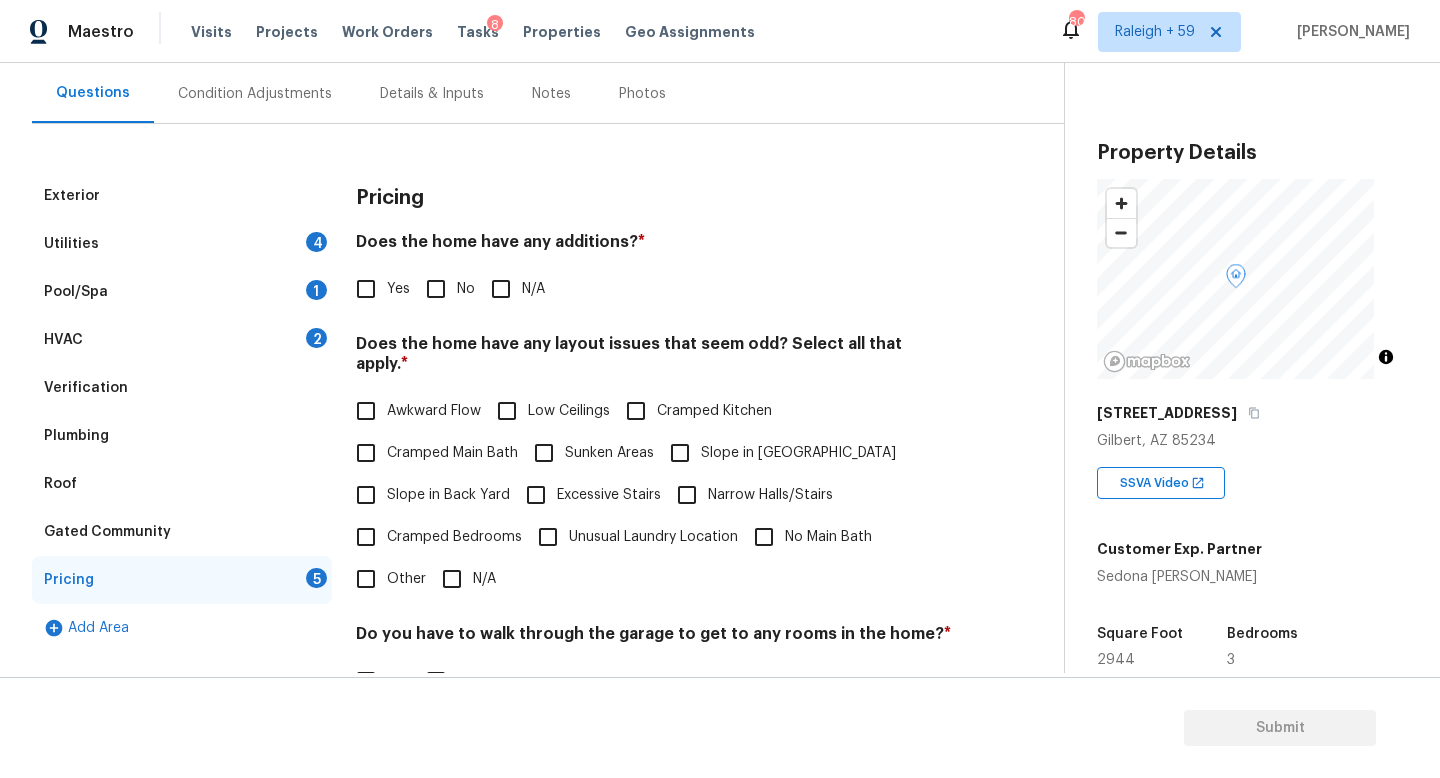 click on "No" at bounding box center (436, 289) 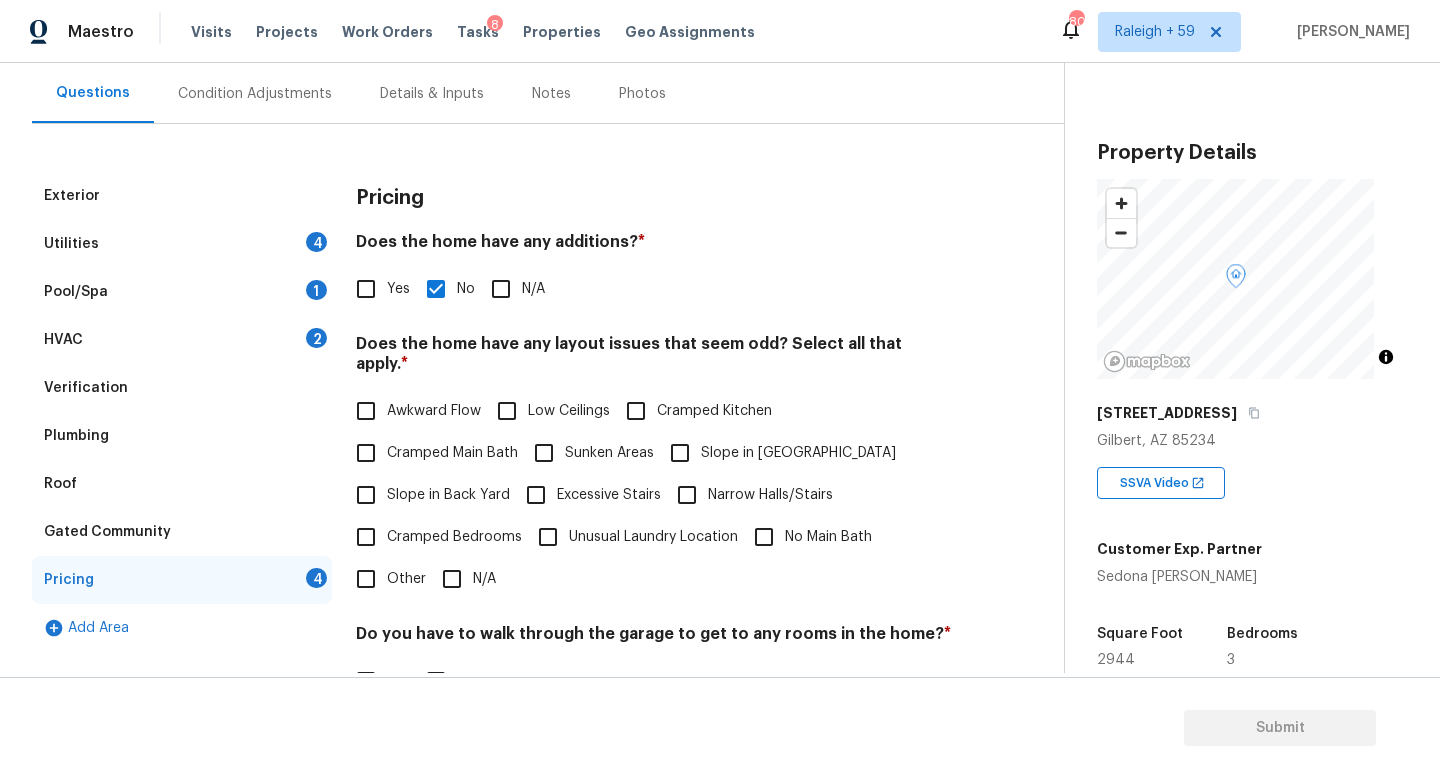 click on "N/A" at bounding box center [484, 579] 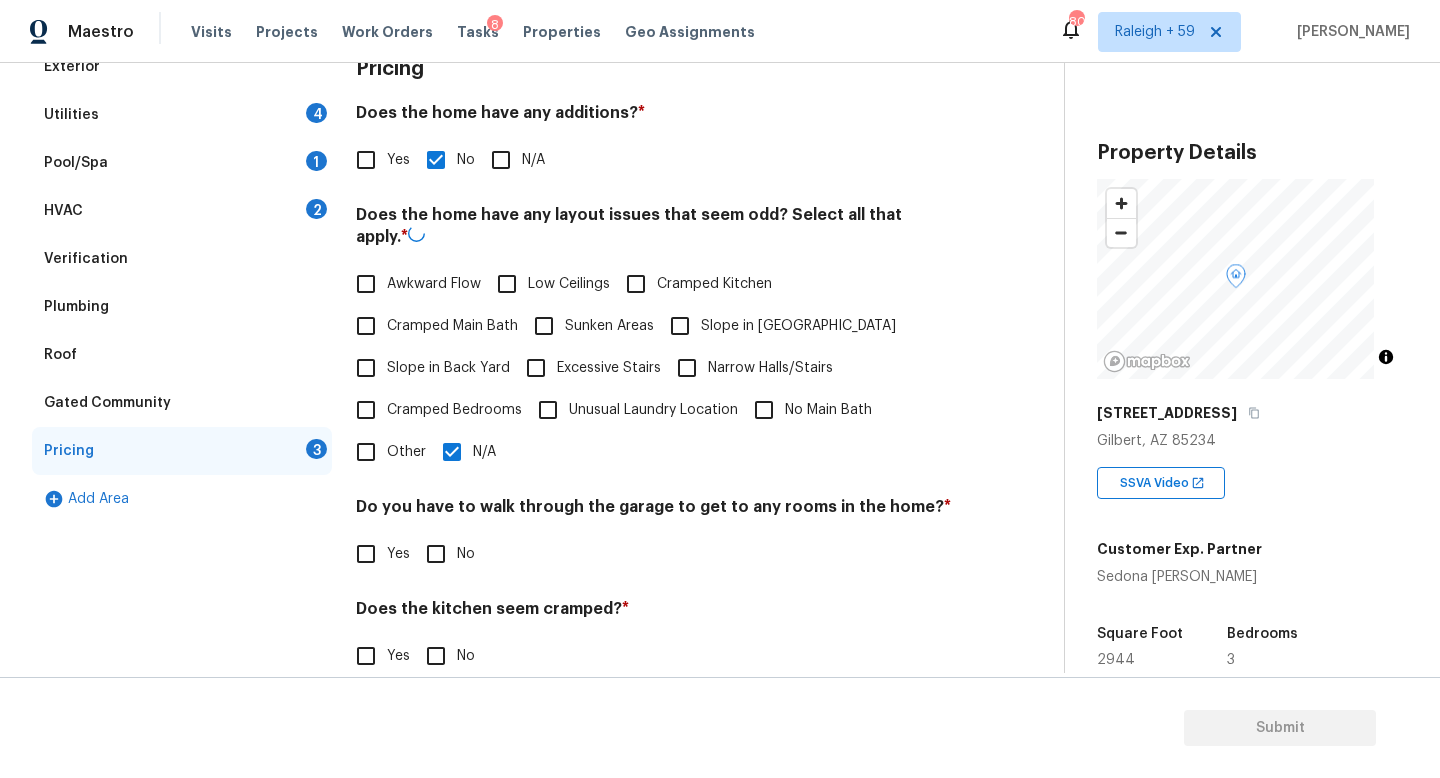 scroll, scrollTop: 382, scrollLeft: 0, axis: vertical 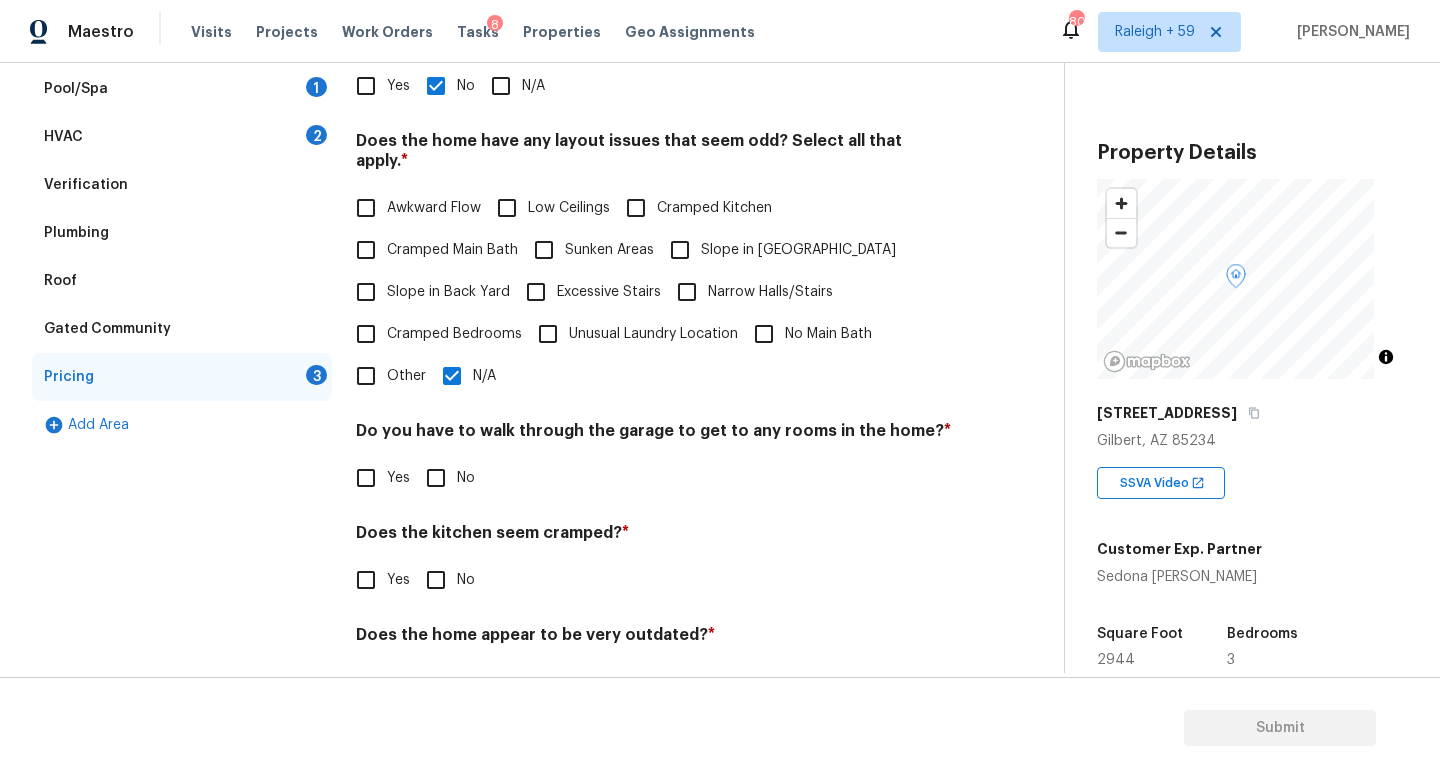 click on "No" at bounding box center [436, 478] 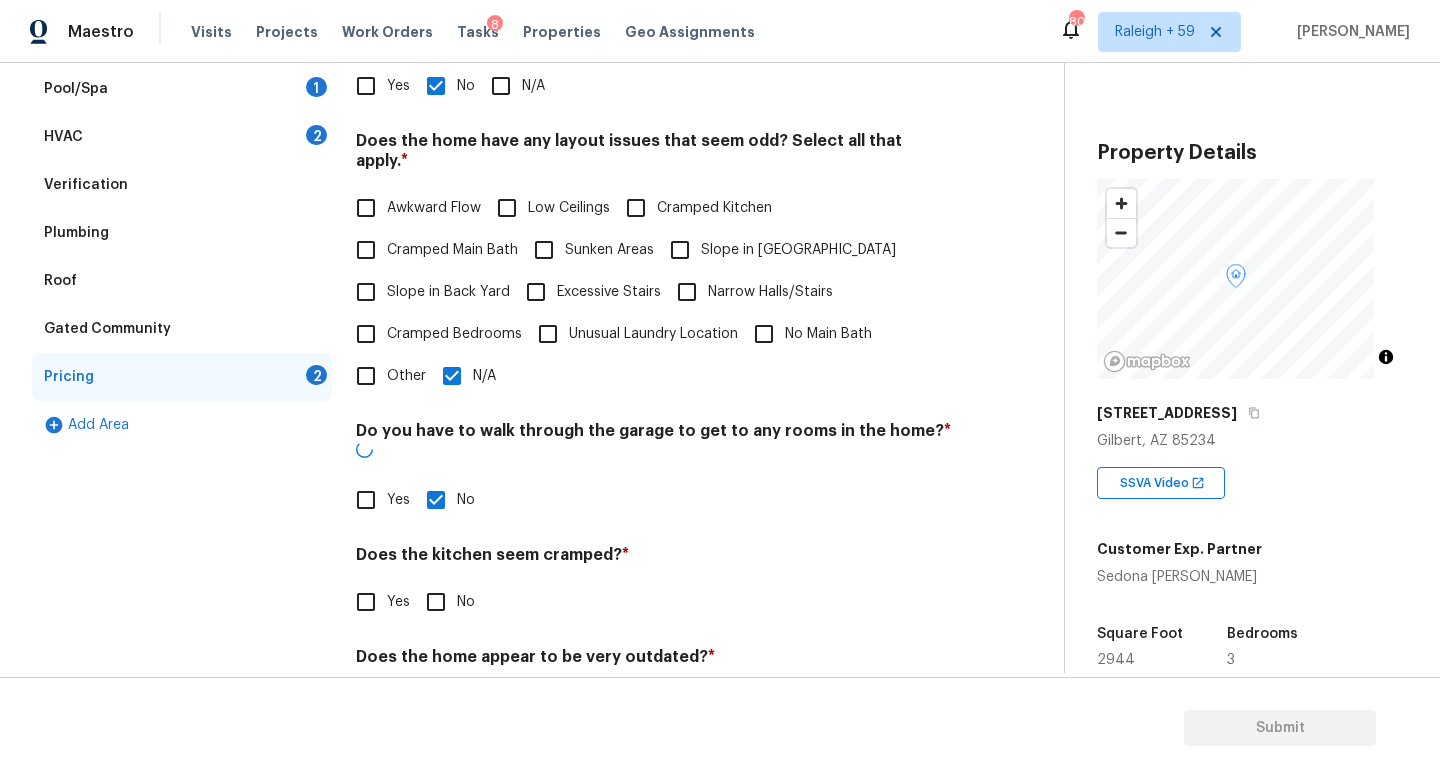 click on "Does the kitchen seem cramped?  * Yes No" at bounding box center [654, 584] 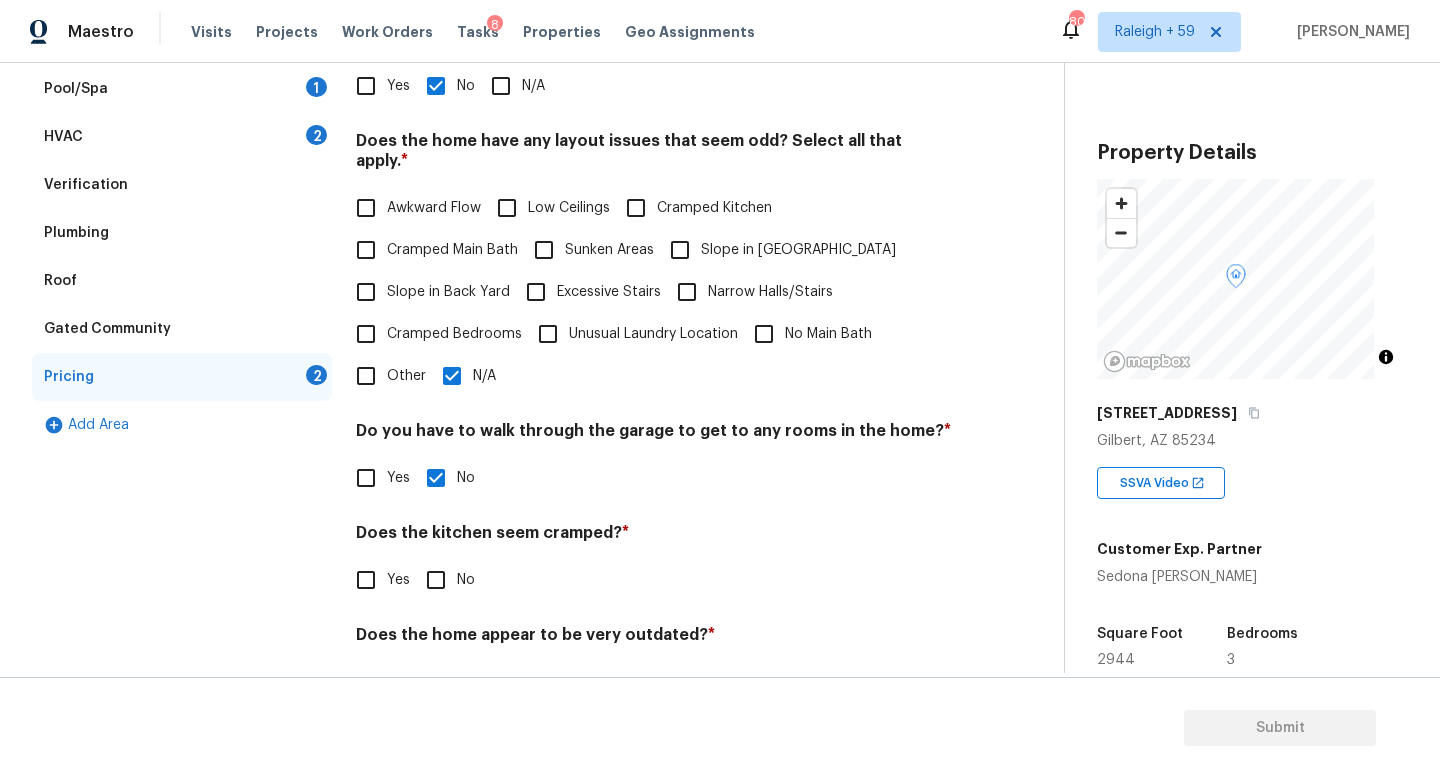click on "No" at bounding box center [436, 580] 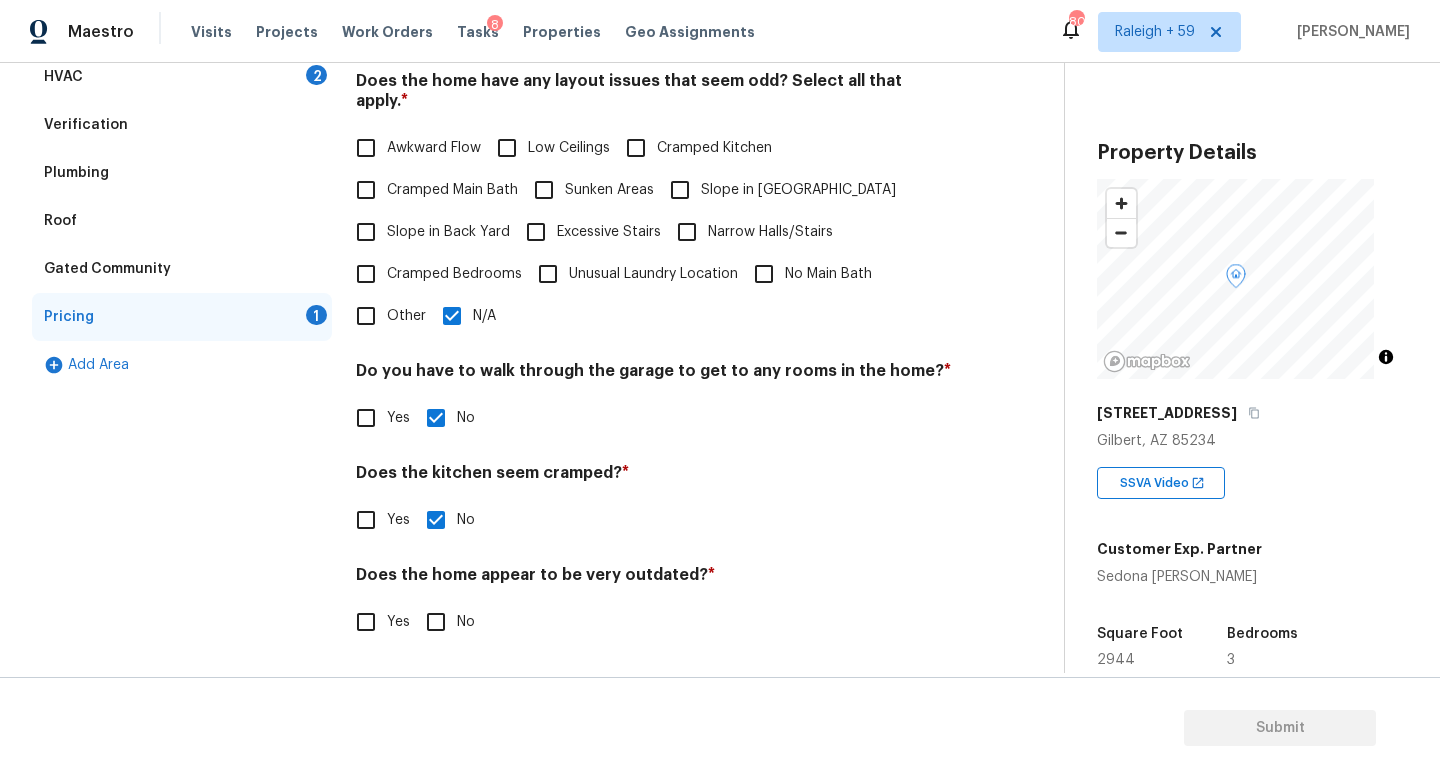 click on "No" at bounding box center (436, 622) 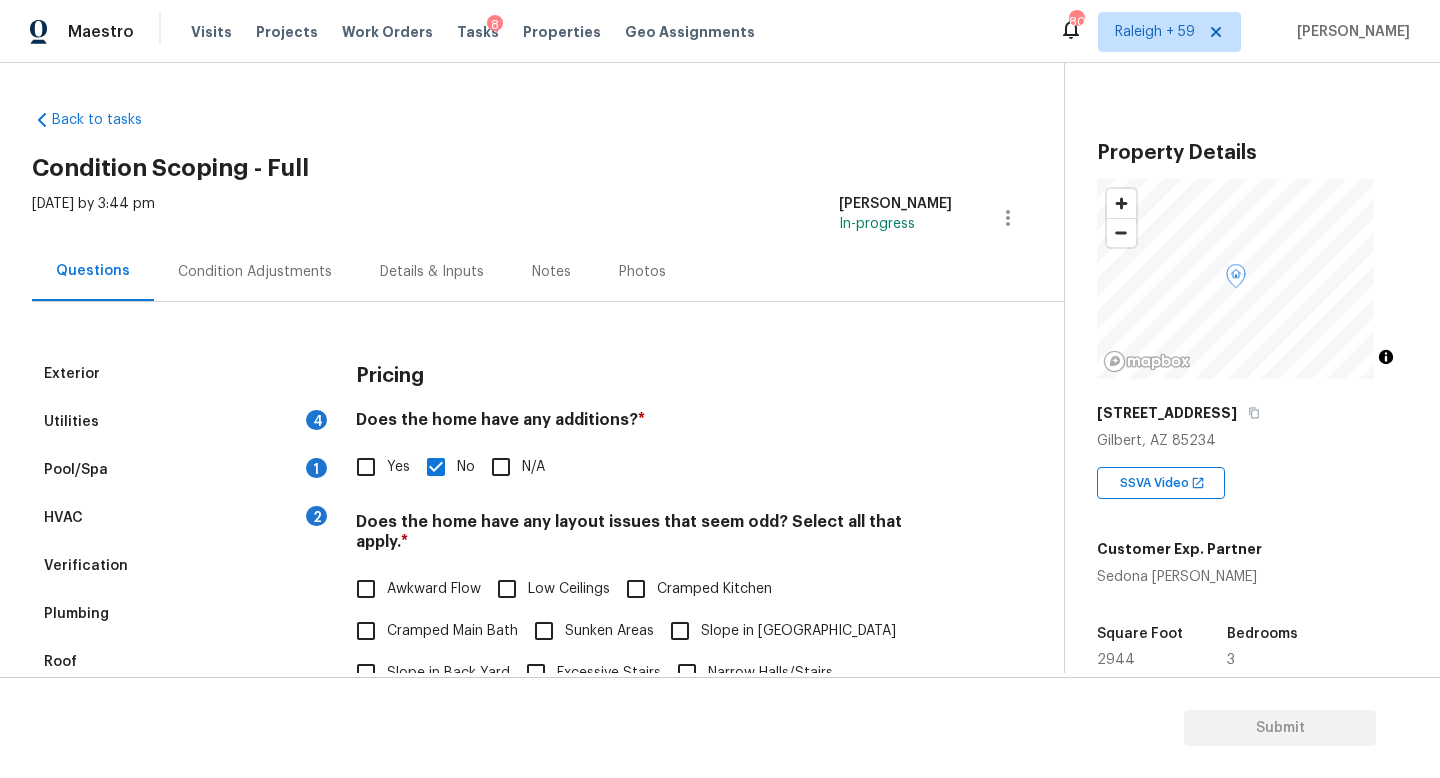 scroll, scrollTop: 0, scrollLeft: 0, axis: both 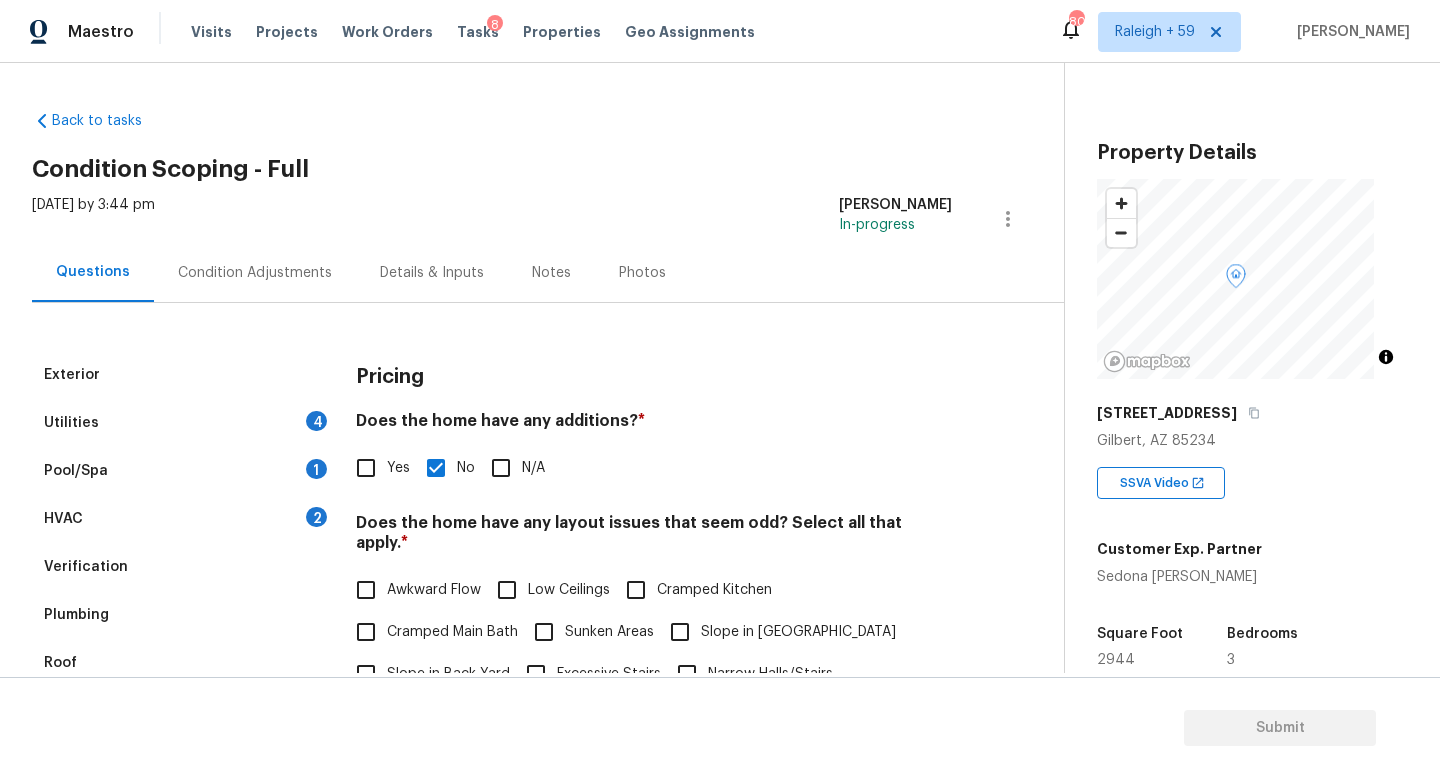 click on "Pool/Spa 1" at bounding box center (182, 471) 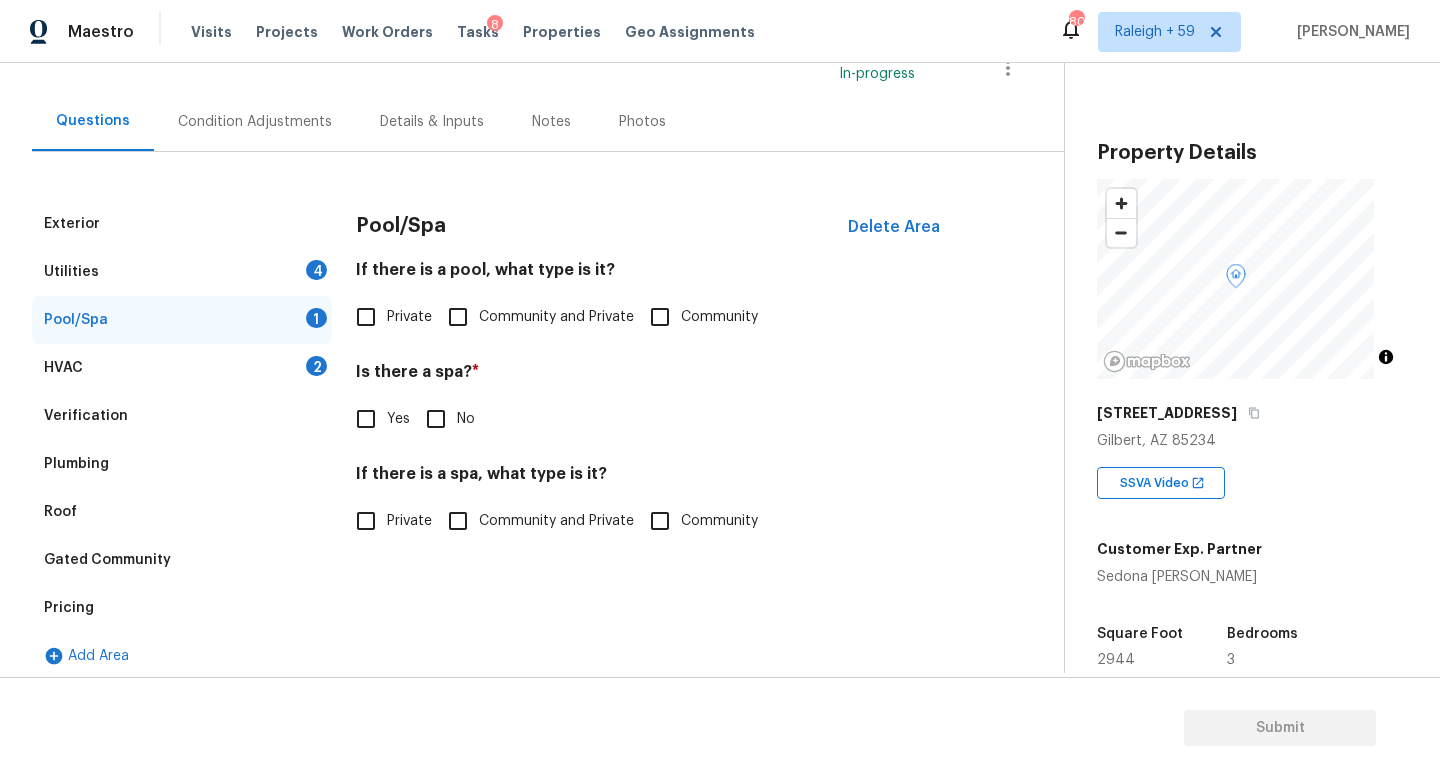 scroll, scrollTop: 150, scrollLeft: 0, axis: vertical 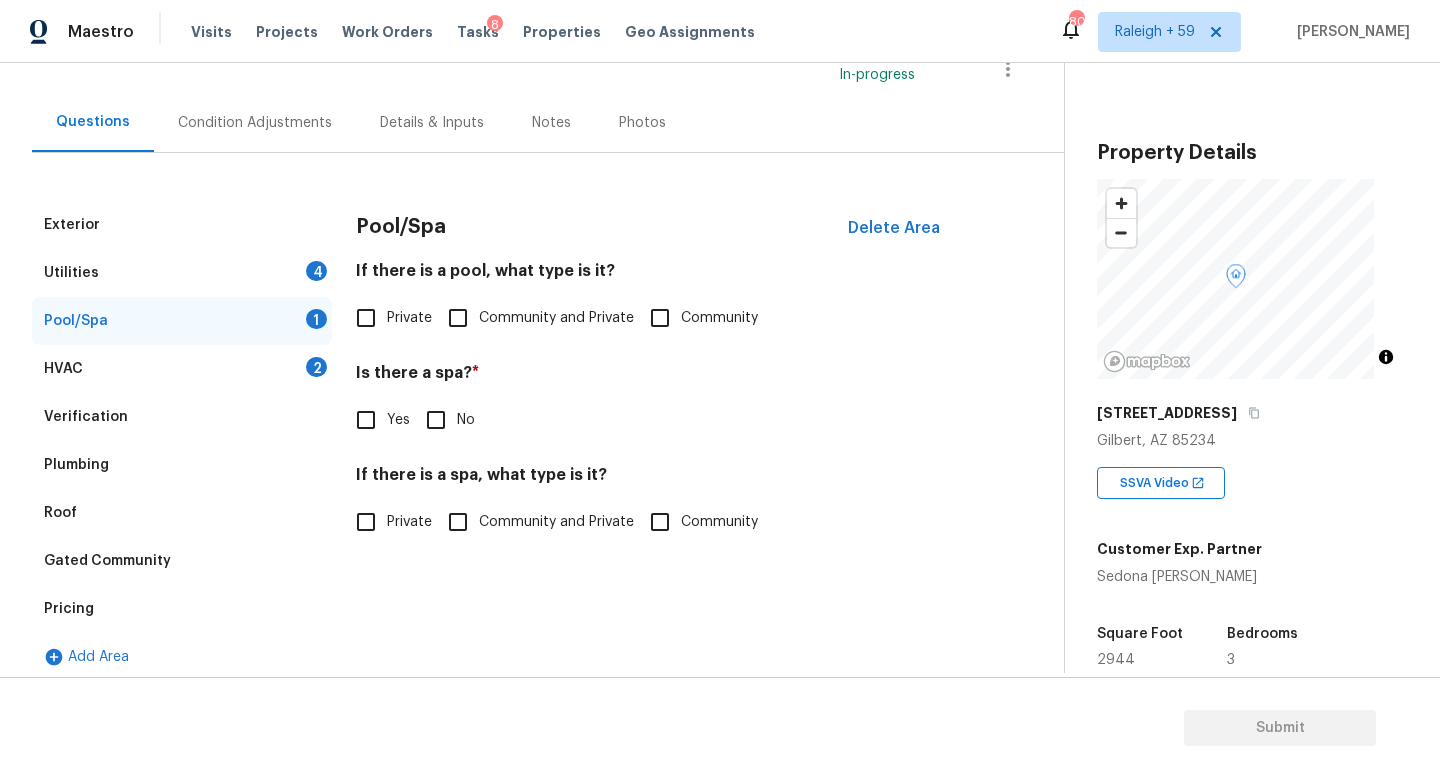 click on "Exterior Utilities 4 Pool/Spa 1 HVAC 2 Verification Plumbing Roof Gated Community Pricing Add Area Pool/Spa Delete Area If there is a pool, what type is it? Private Community and Private Community Is there a spa?  * Yes No If there is a spa, what type is it? Private Community and Private Community" at bounding box center (524, 417) 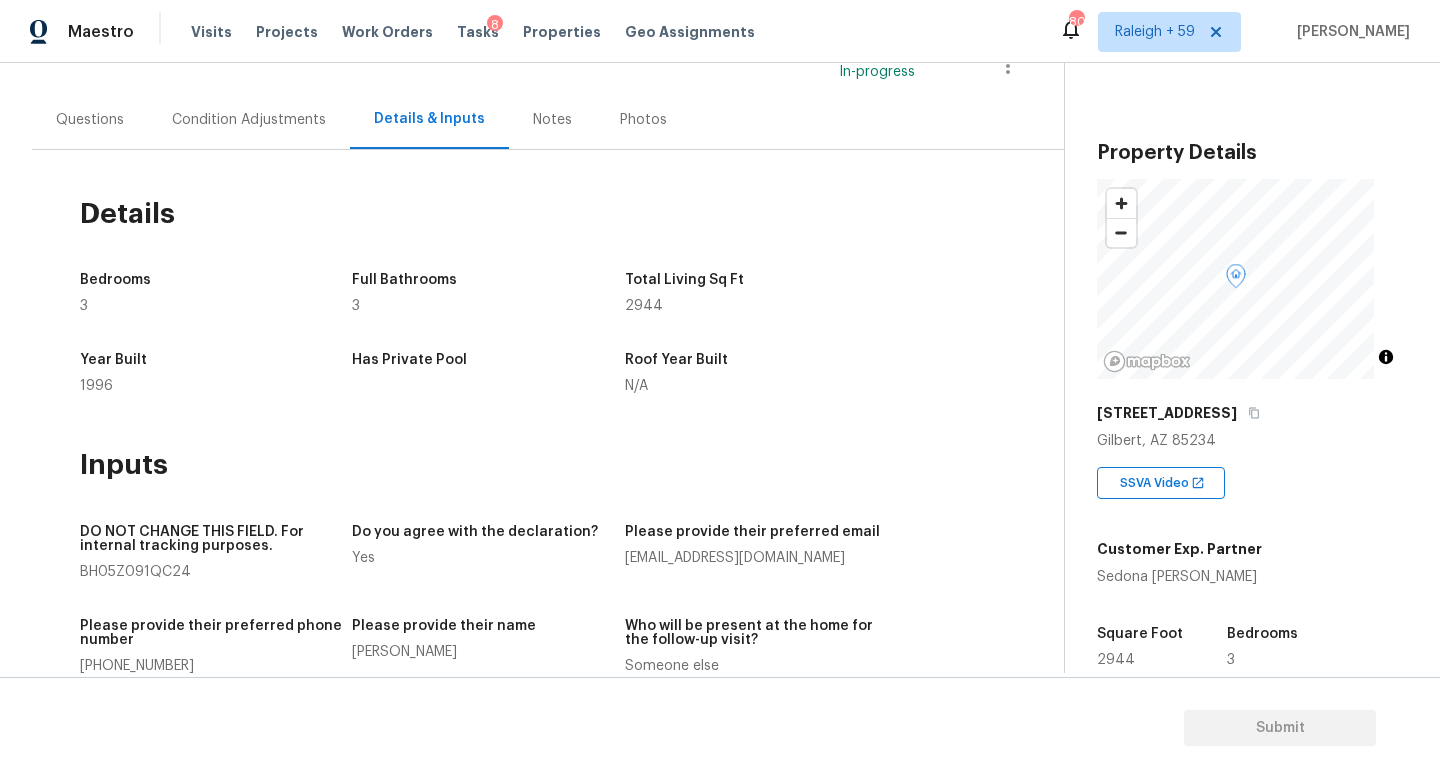 scroll, scrollTop: 0, scrollLeft: 0, axis: both 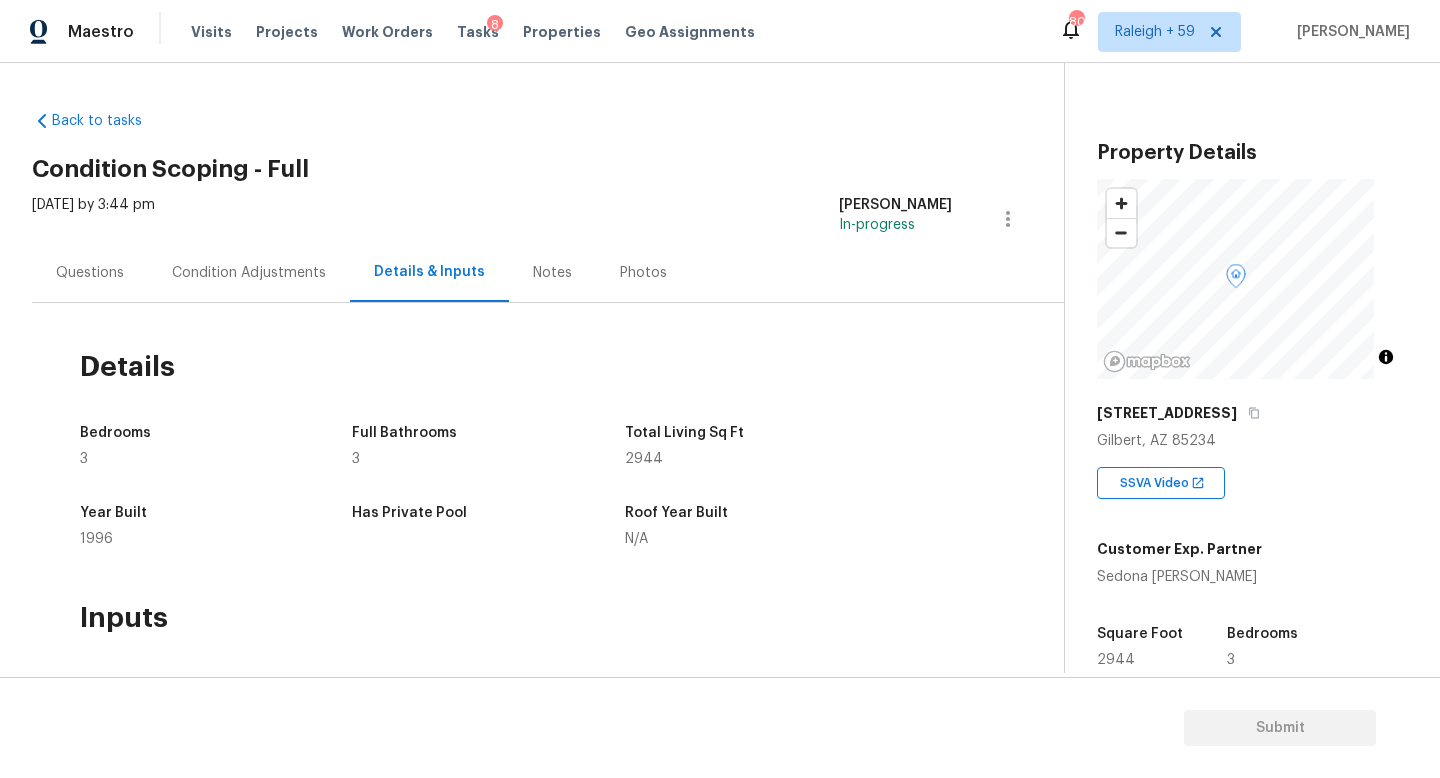 click on "Questions" at bounding box center (90, 273) 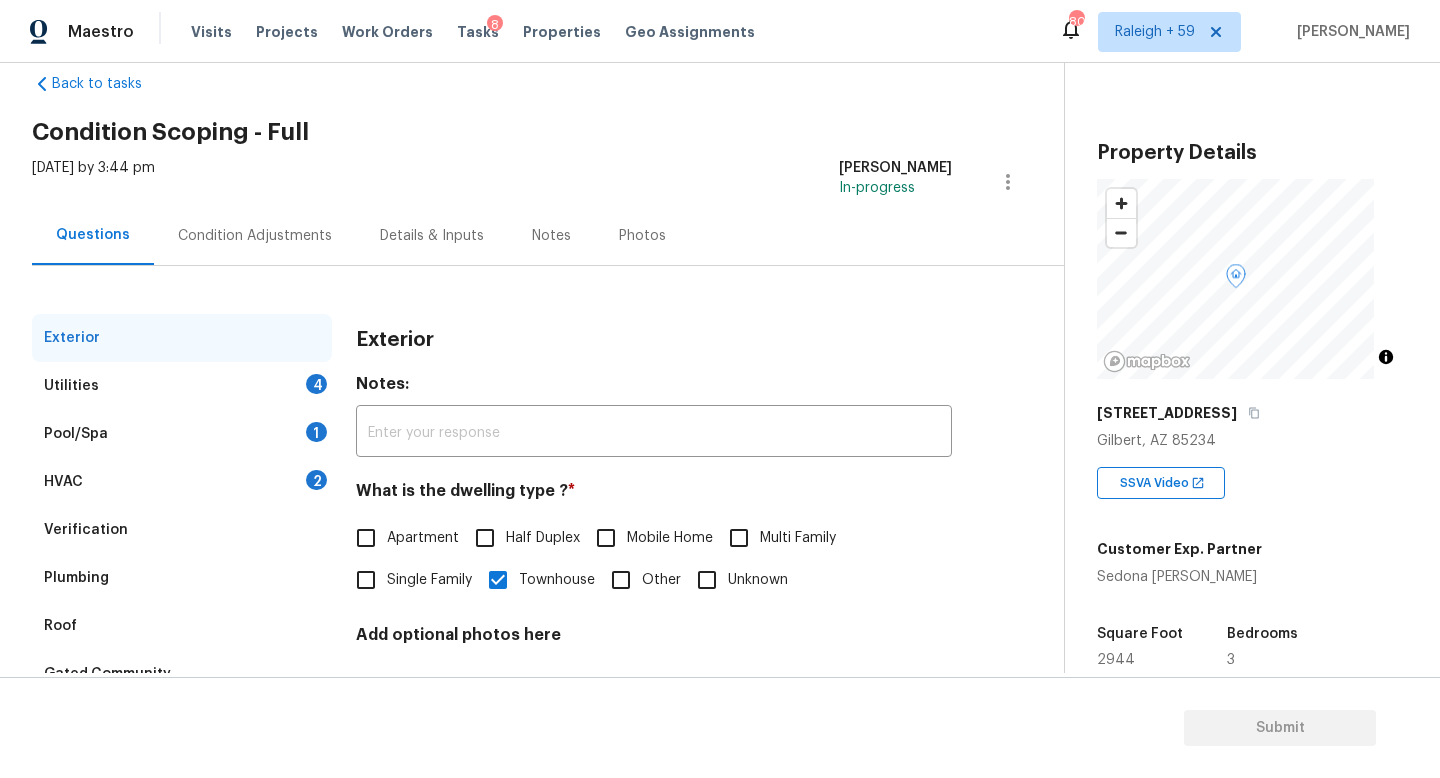 click on "Utilities 4" at bounding box center [182, 386] 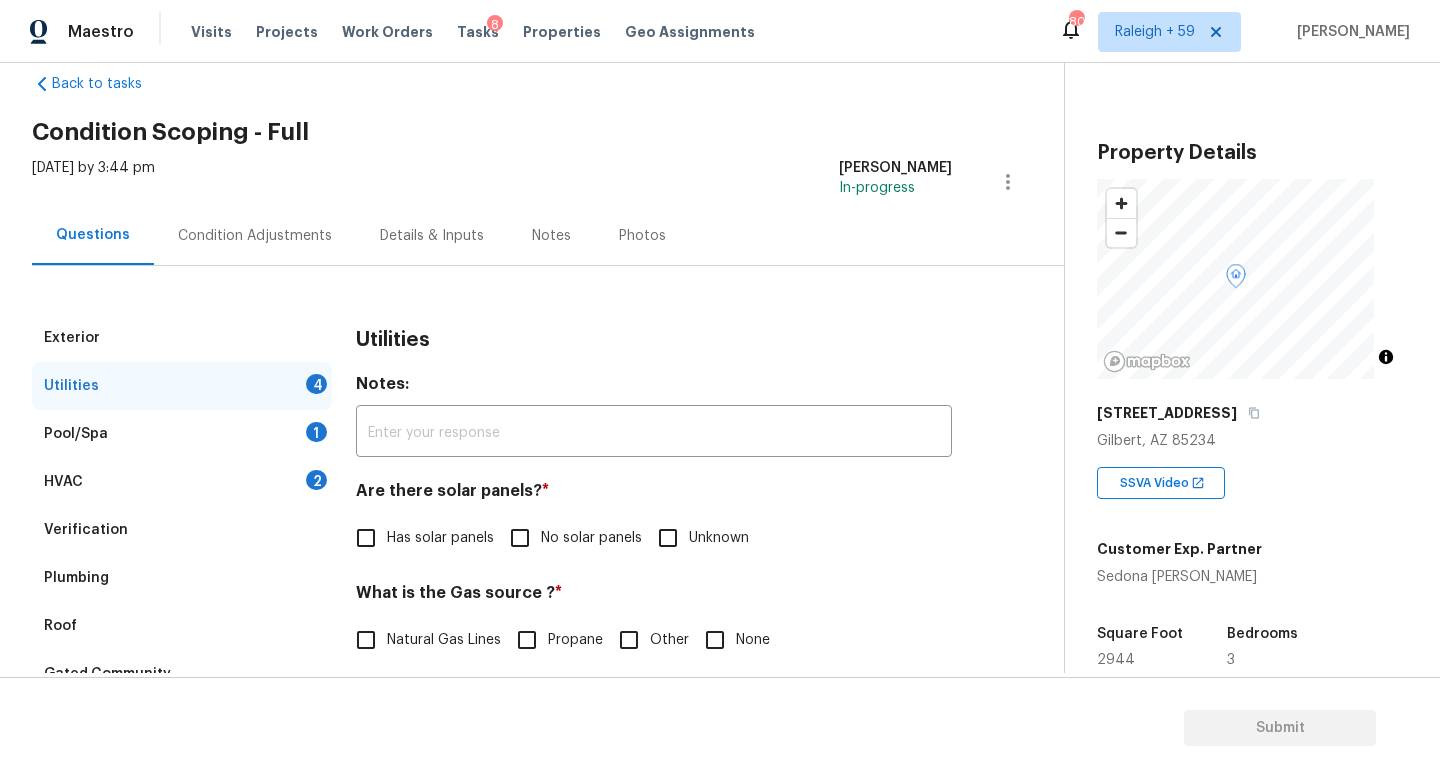 scroll, scrollTop: 109, scrollLeft: 0, axis: vertical 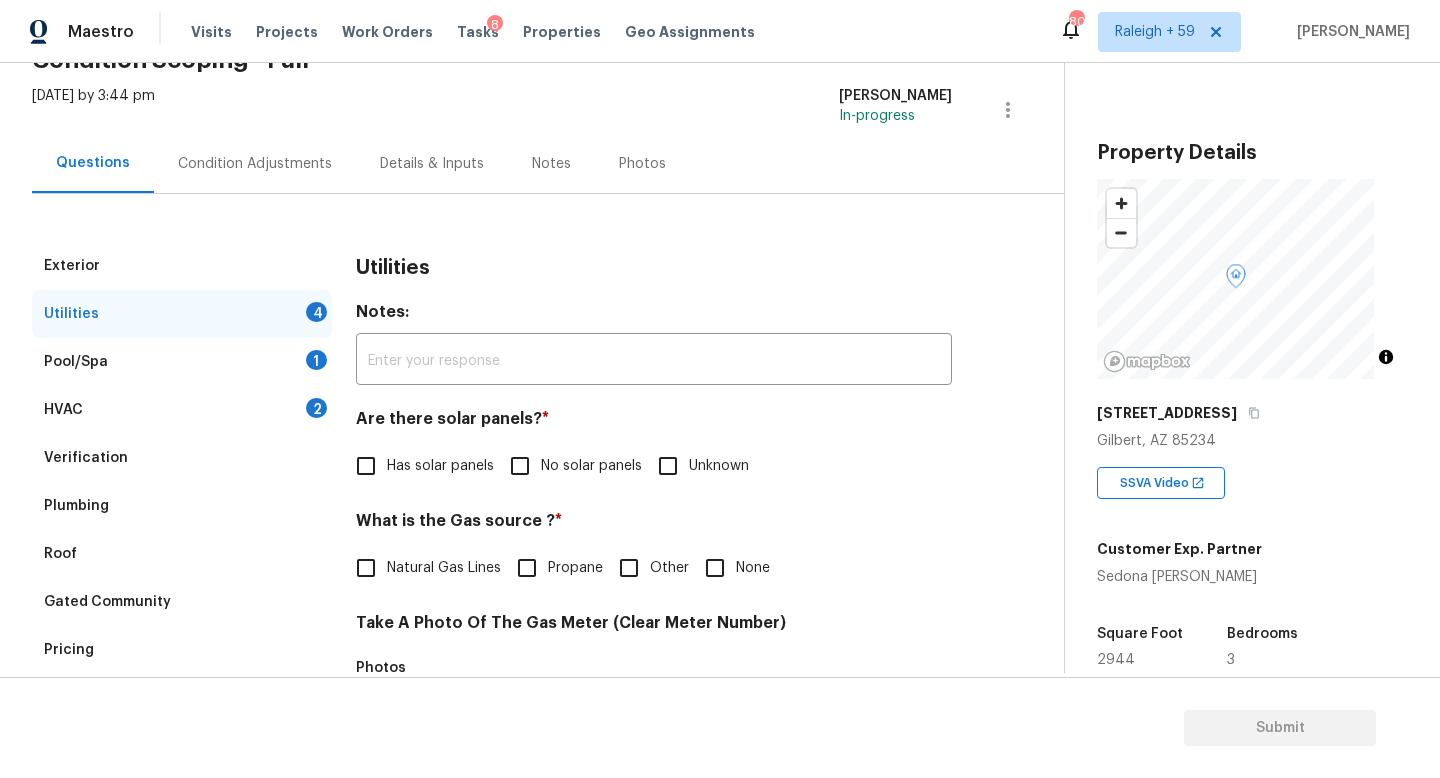 click on "No solar panels" at bounding box center [591, 466] 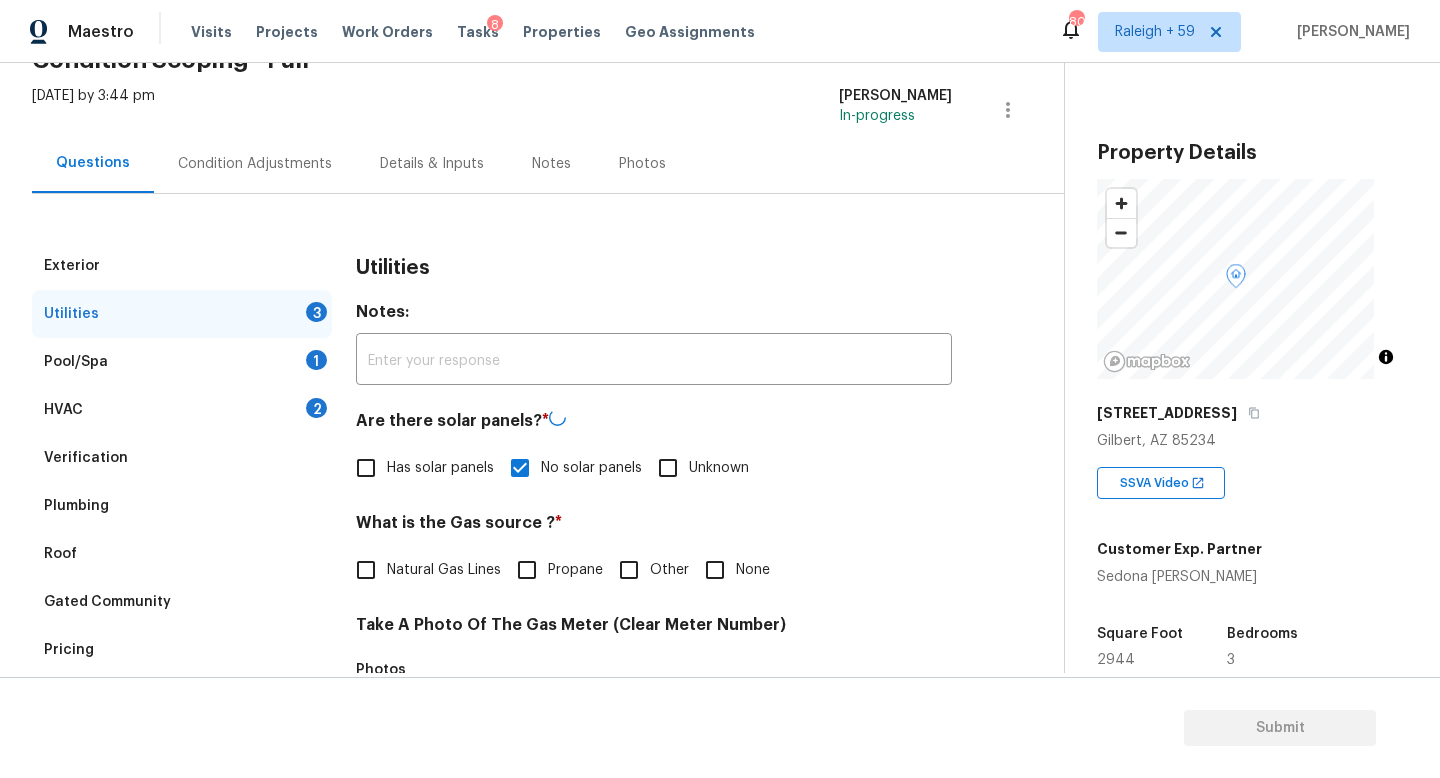 click on "Natural Gas Lines" at bounding box center (444, 570) 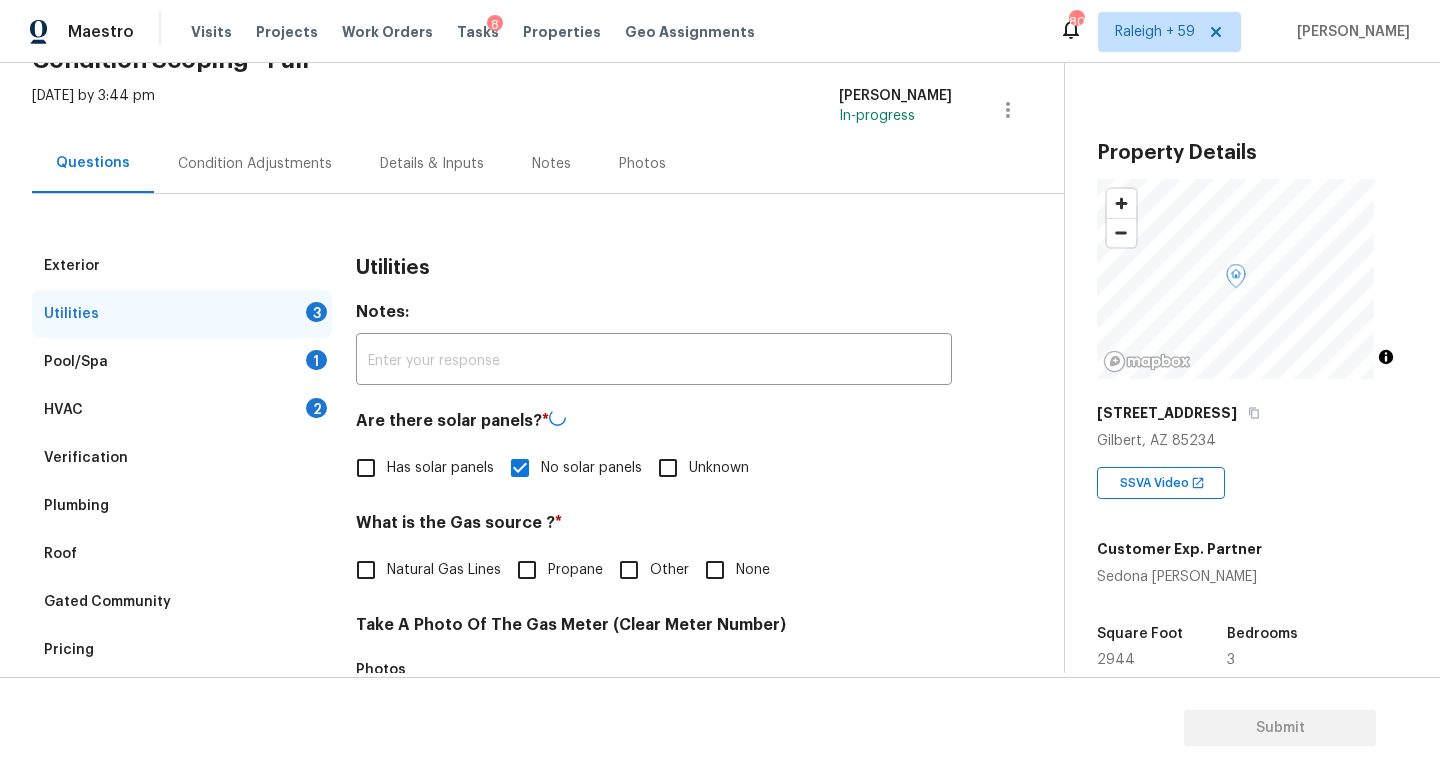 click on "Natural Gas Lines" at bounding box center [366, 570] 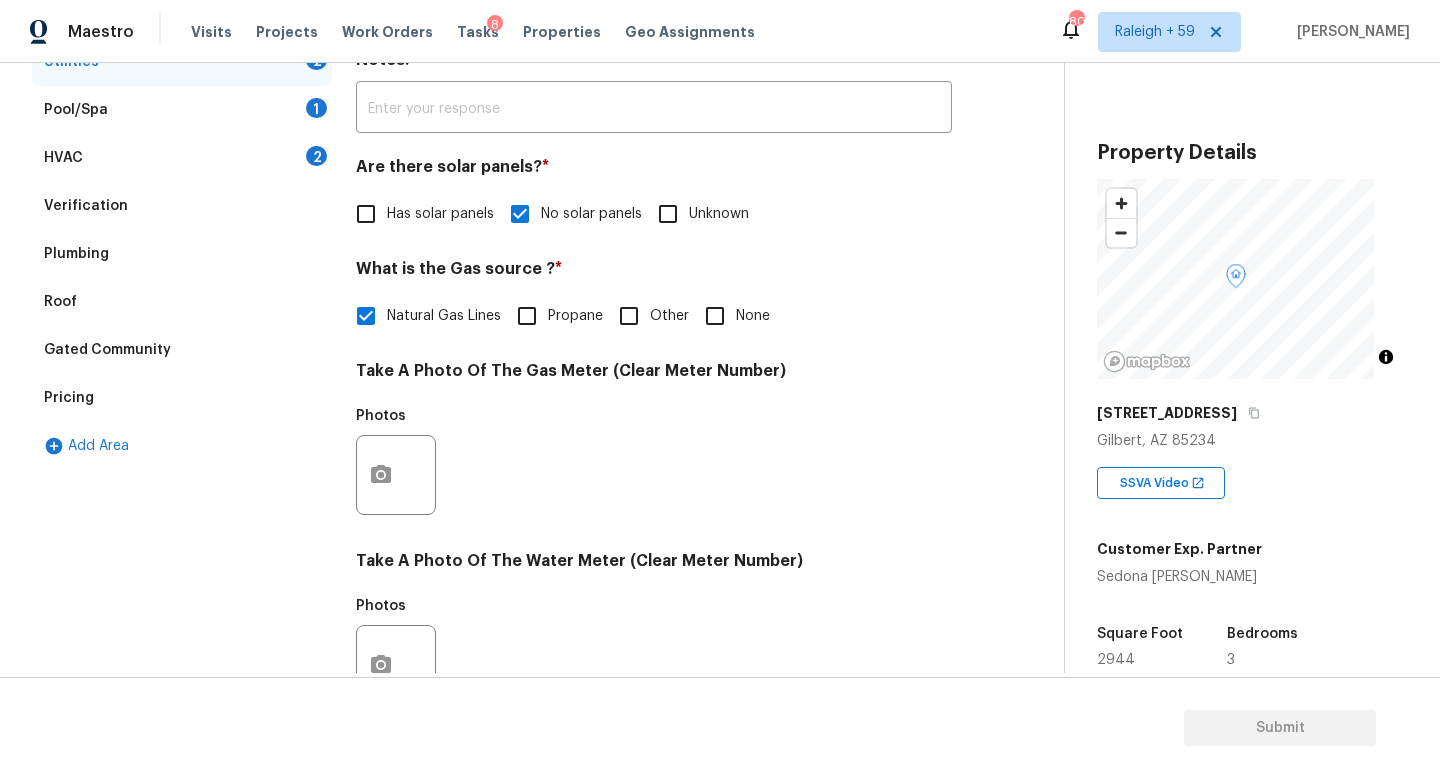 click on "None" at bounding box center [715, 316] 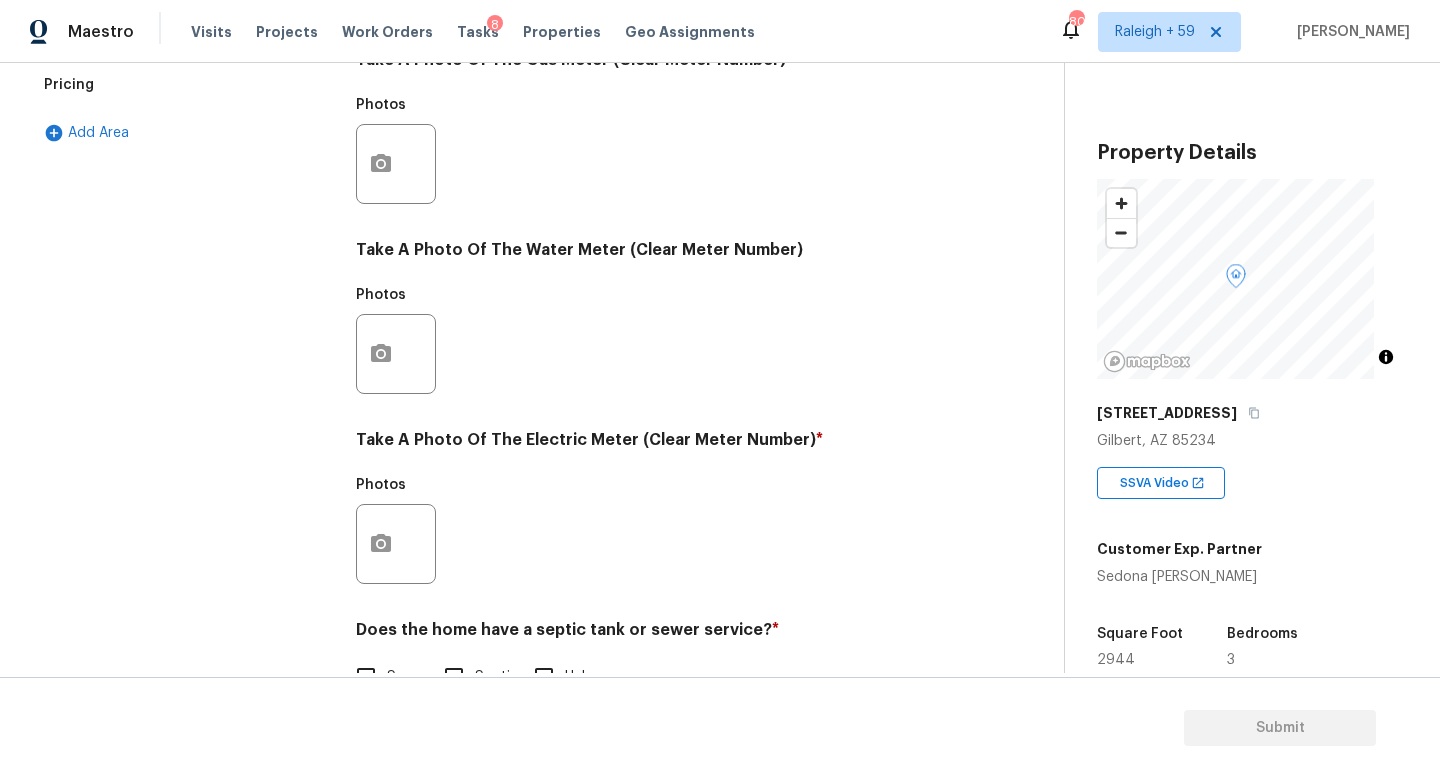 scroll, scrollTop: 742, scrollLeft: 0, axis: vertical 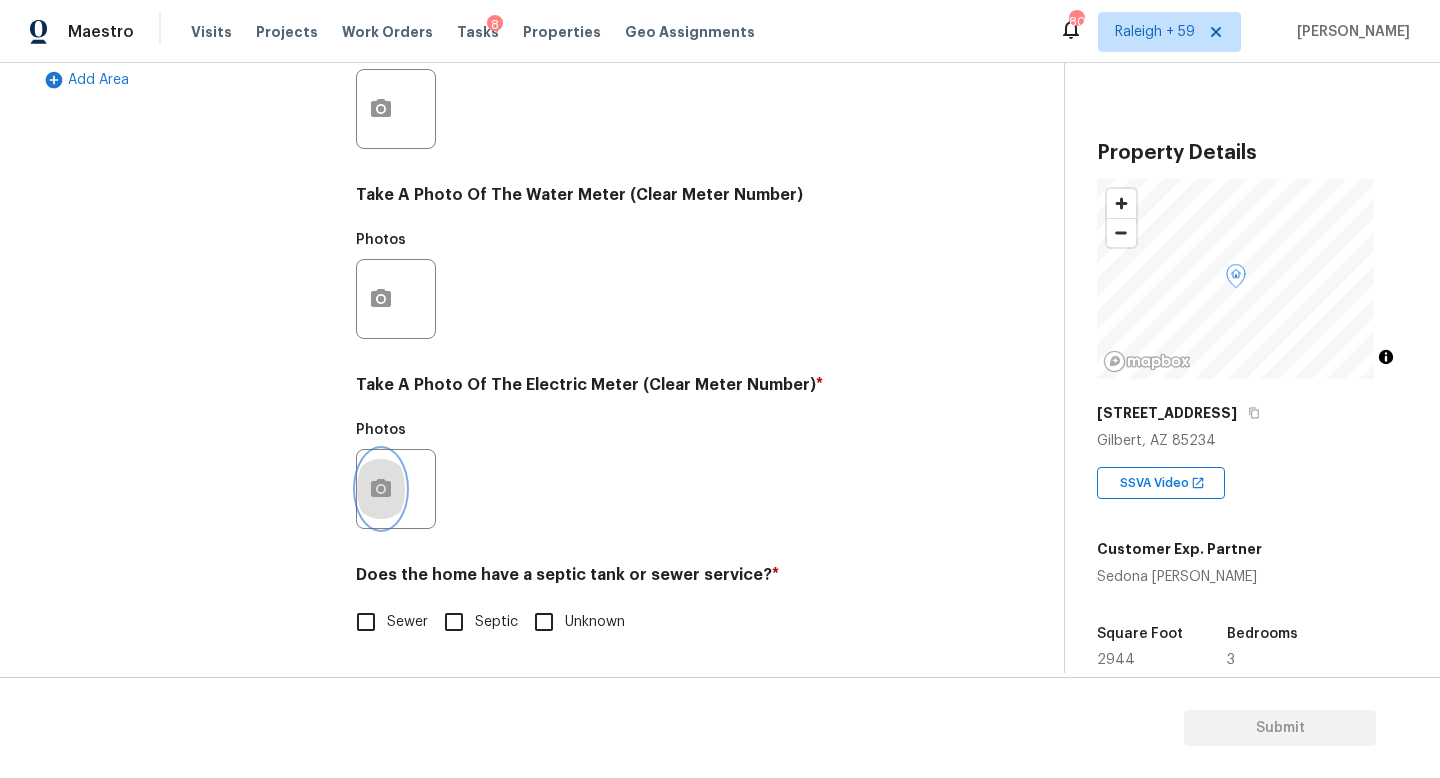 click 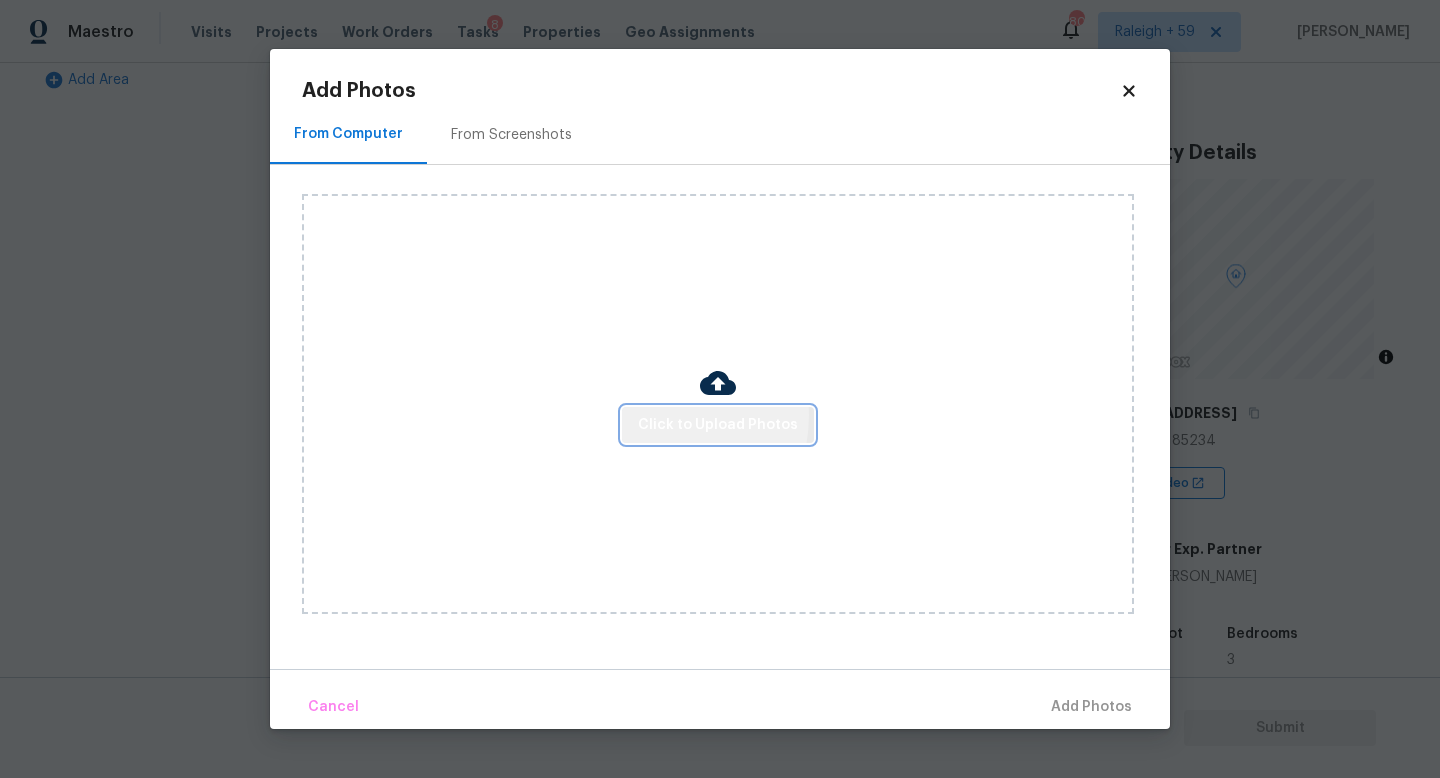 click on "Click to Upload Photos" at bounding box center [718, 425] 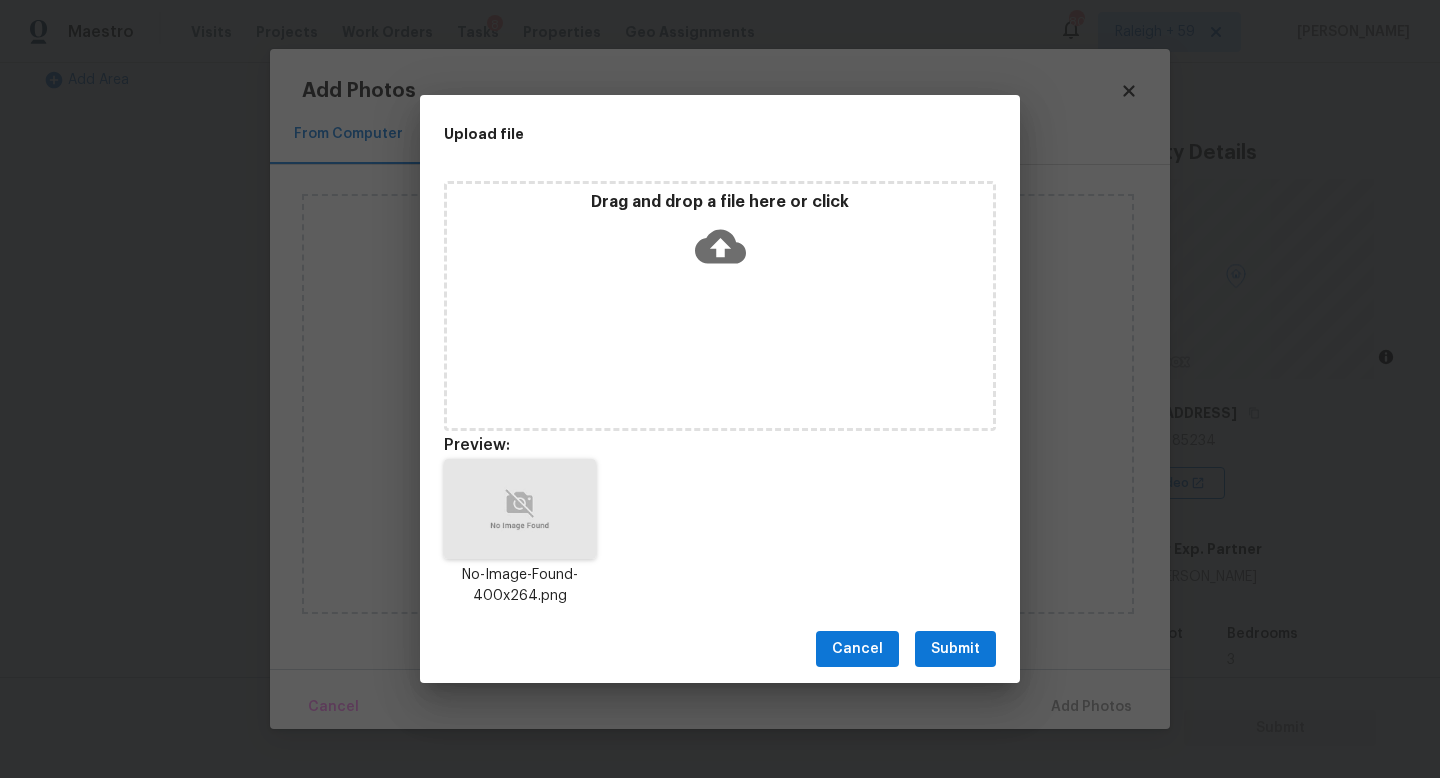 click on "Submit" at bounding box center [955, 649] 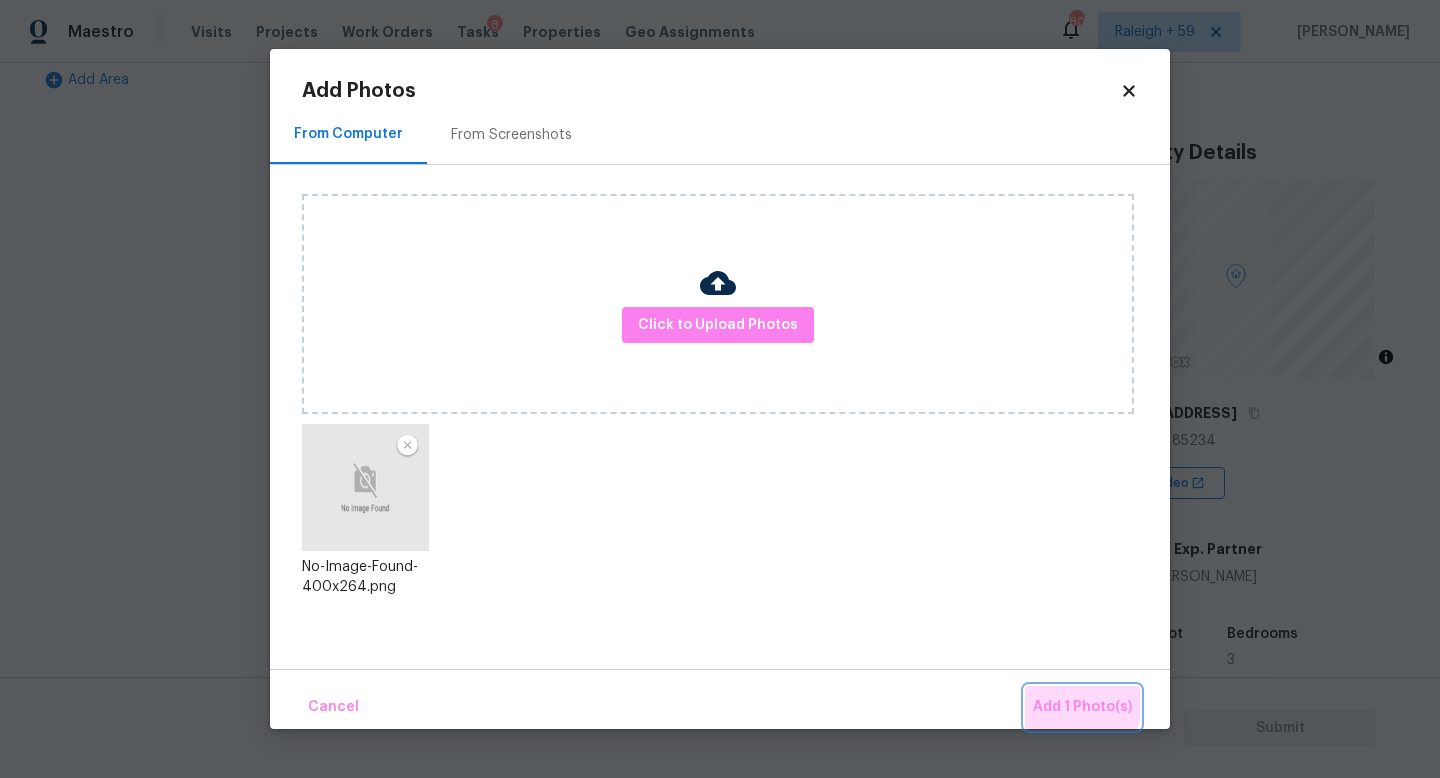 click on "Add 1 Photo(s)" at bounding box center [1082, 707] 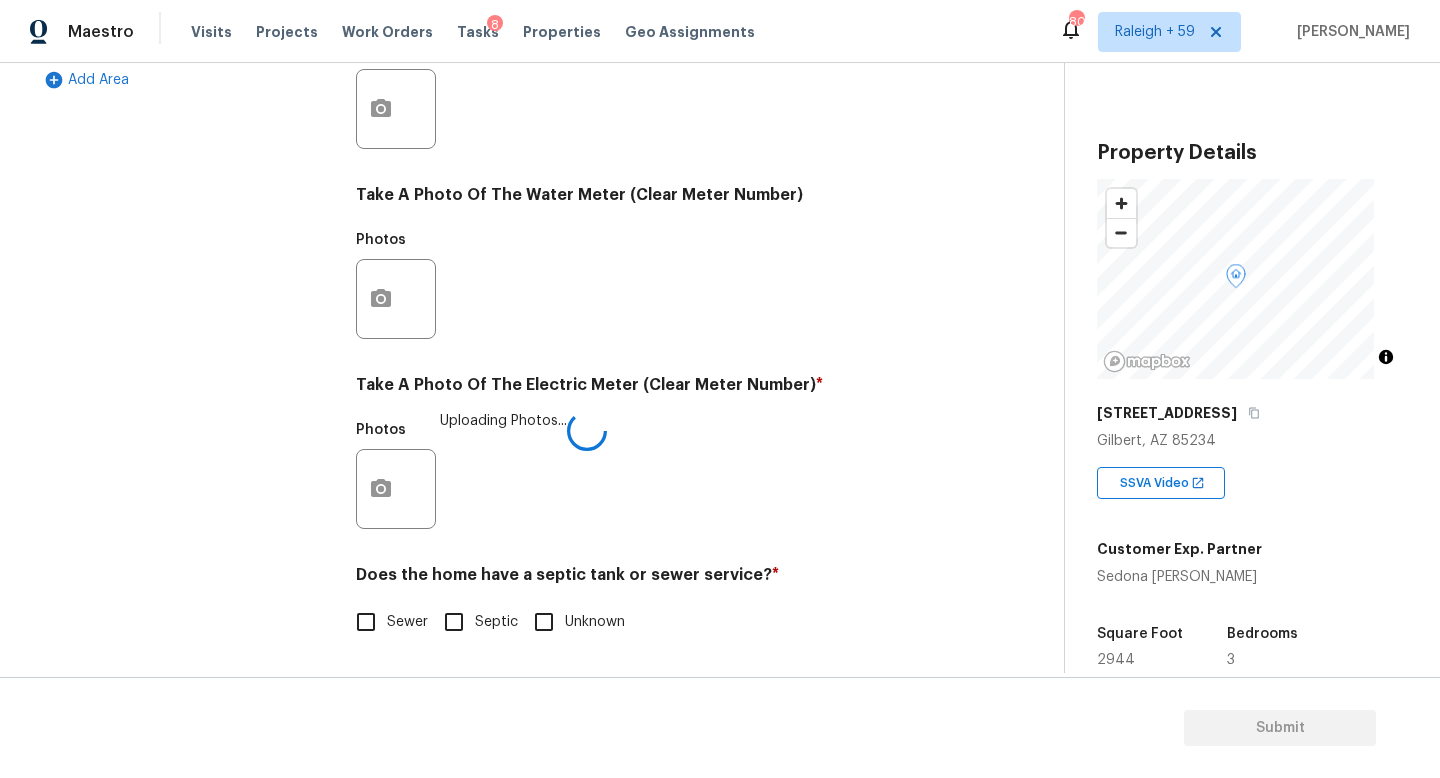 click on "Septic" at bounding box center [454, 622] 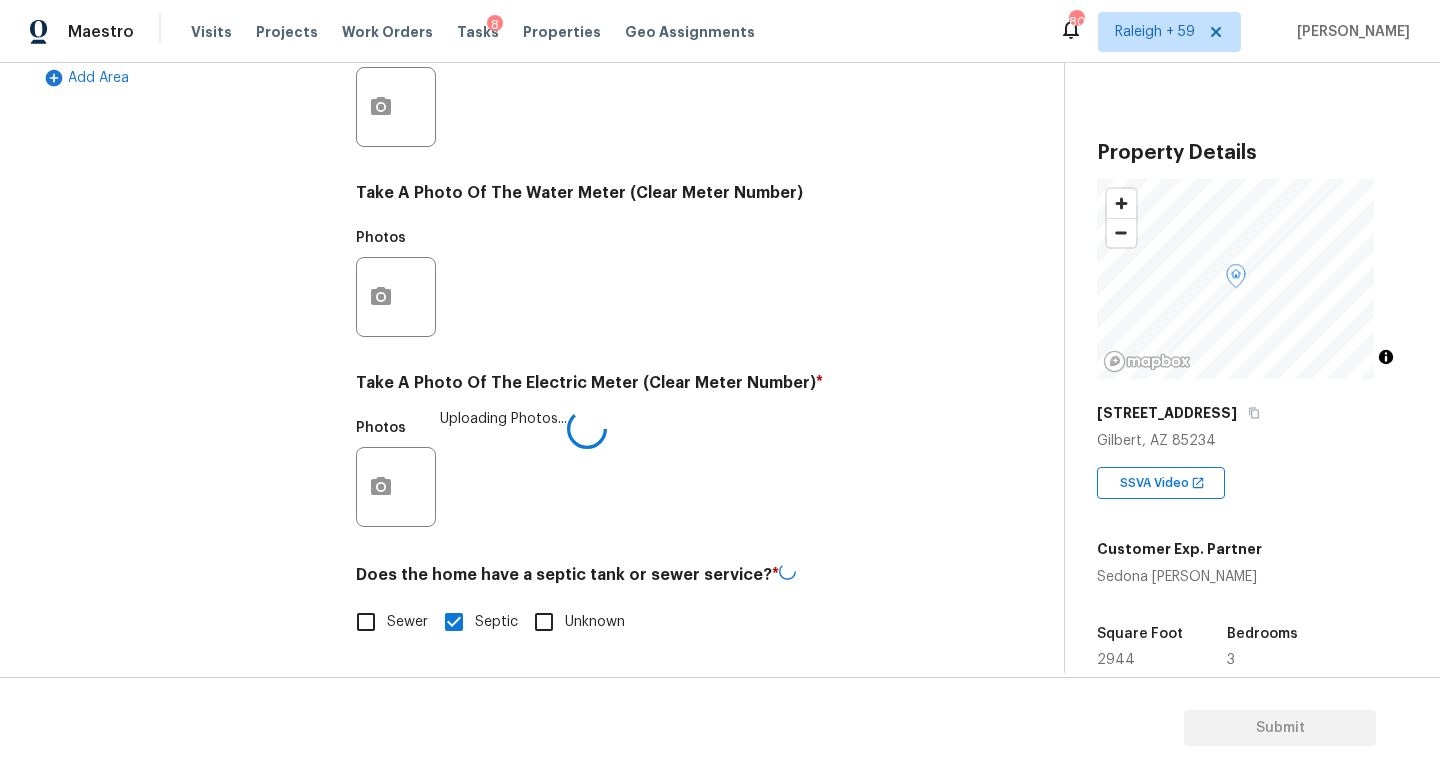 click on "Sewer" at bounding box center [407, 622] 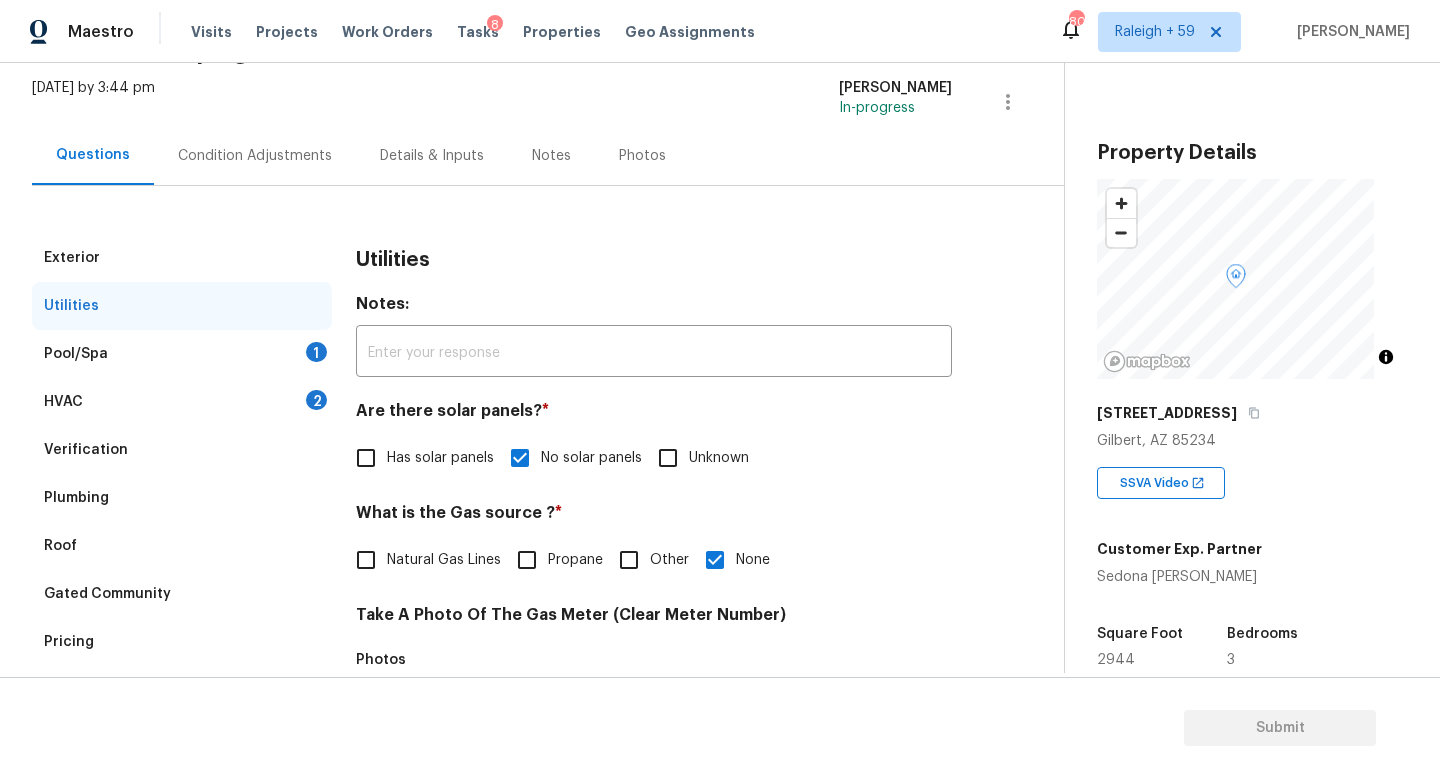 scroll, scrollTop: 0, scrollLeft: 0, axis: both 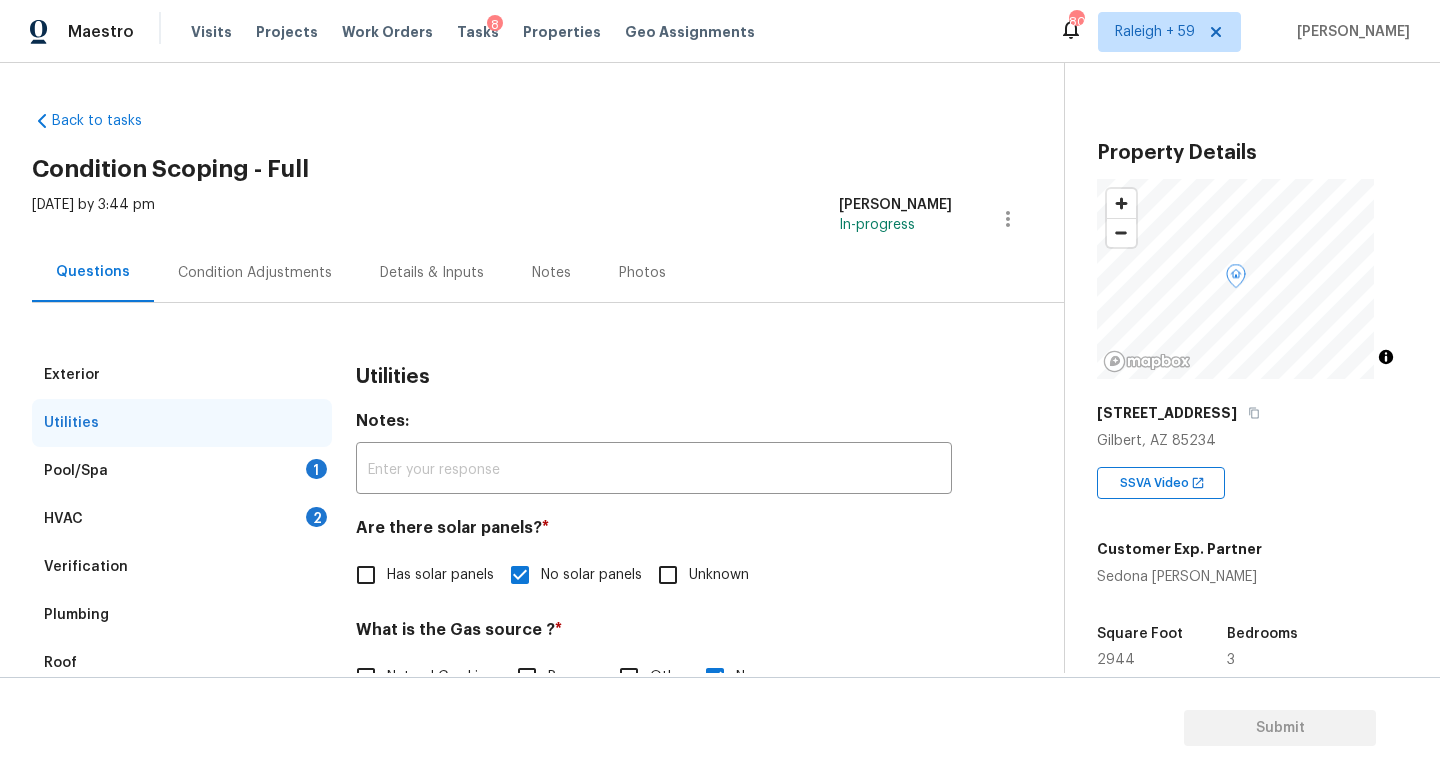 click on "Details & Inputs" at bounding box center (432, 273) 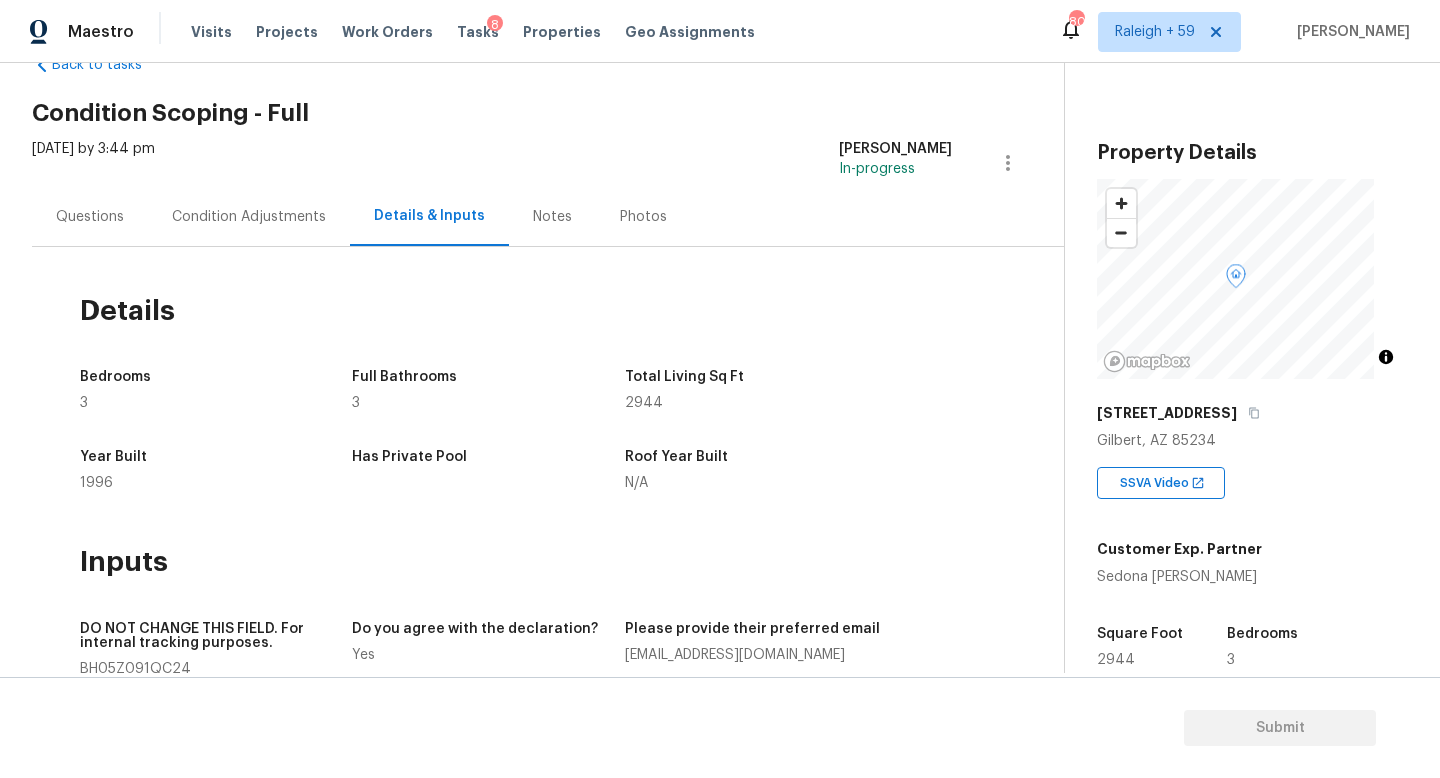scroll, scrollTop: 0, scrollLeft: 0, axis: both 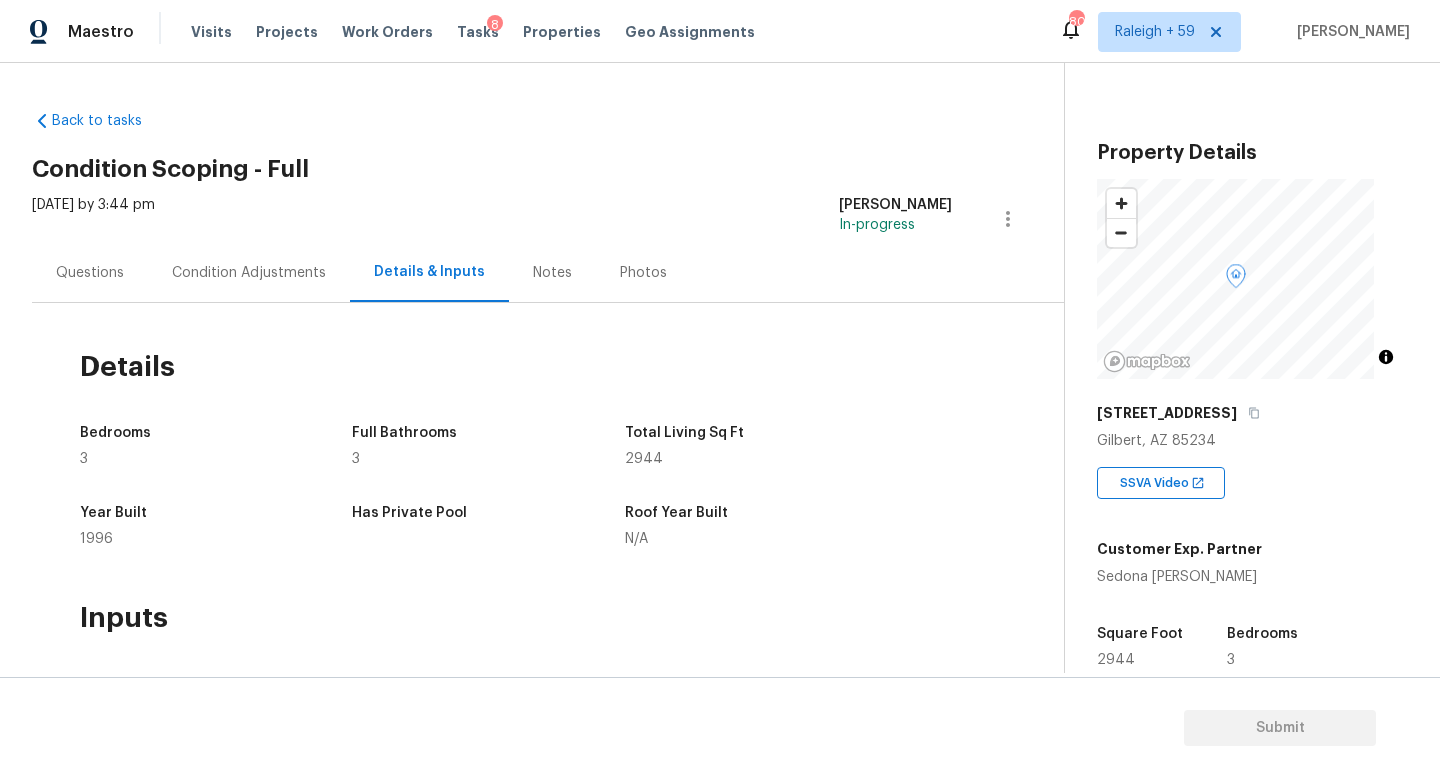 click on "Questions" at bounding box center [90, 272] 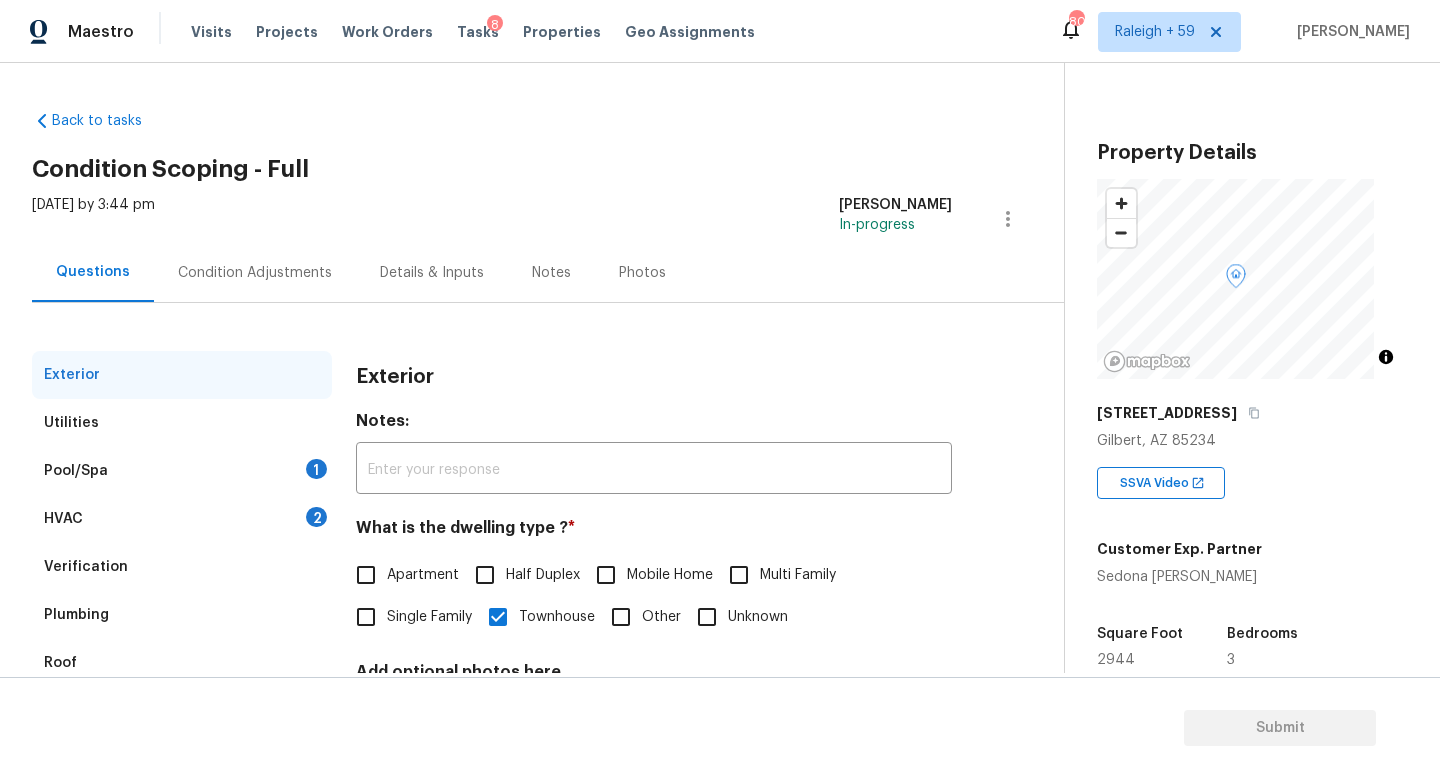 click on "Condition Adjustments" at bounding box center [255, 272] 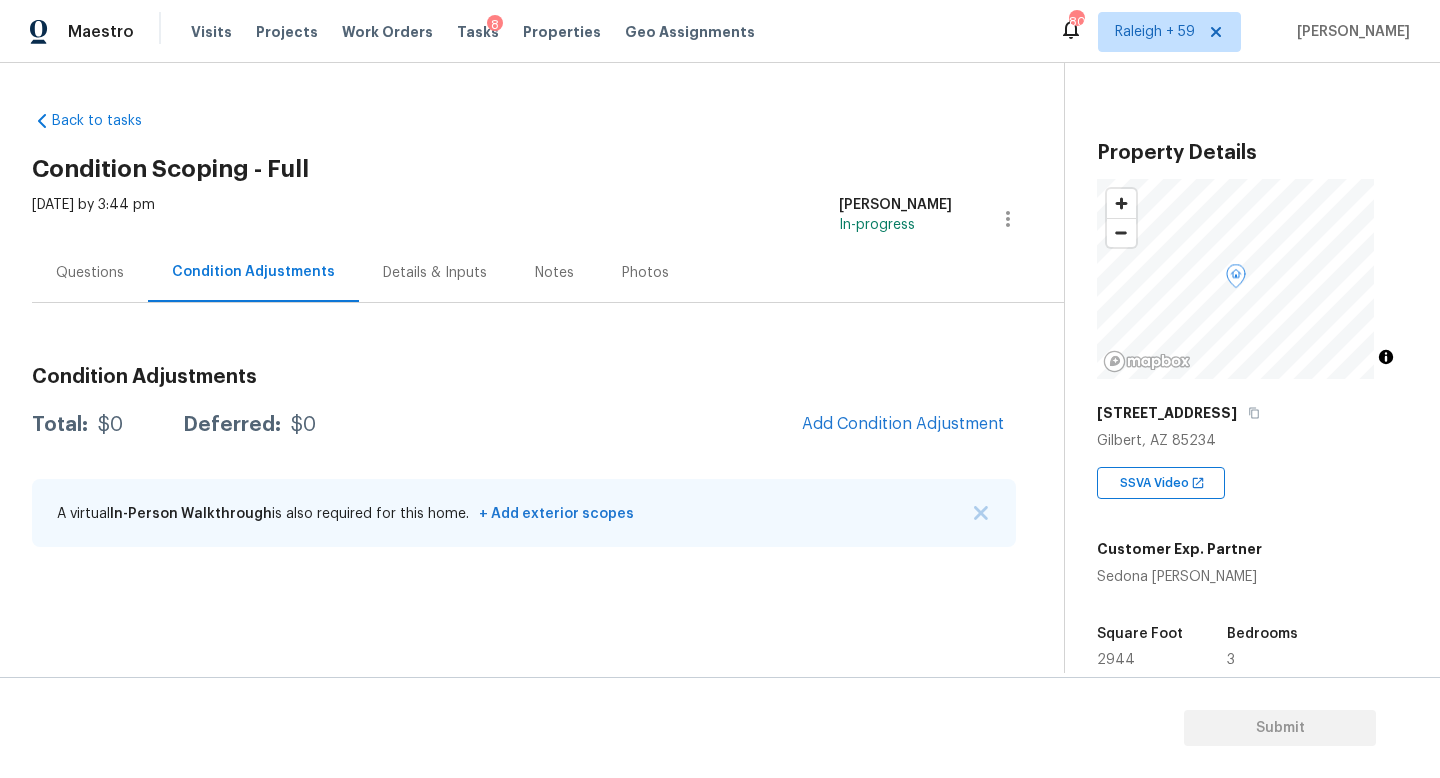 click on "Questions" at bounding box center (90, 273) 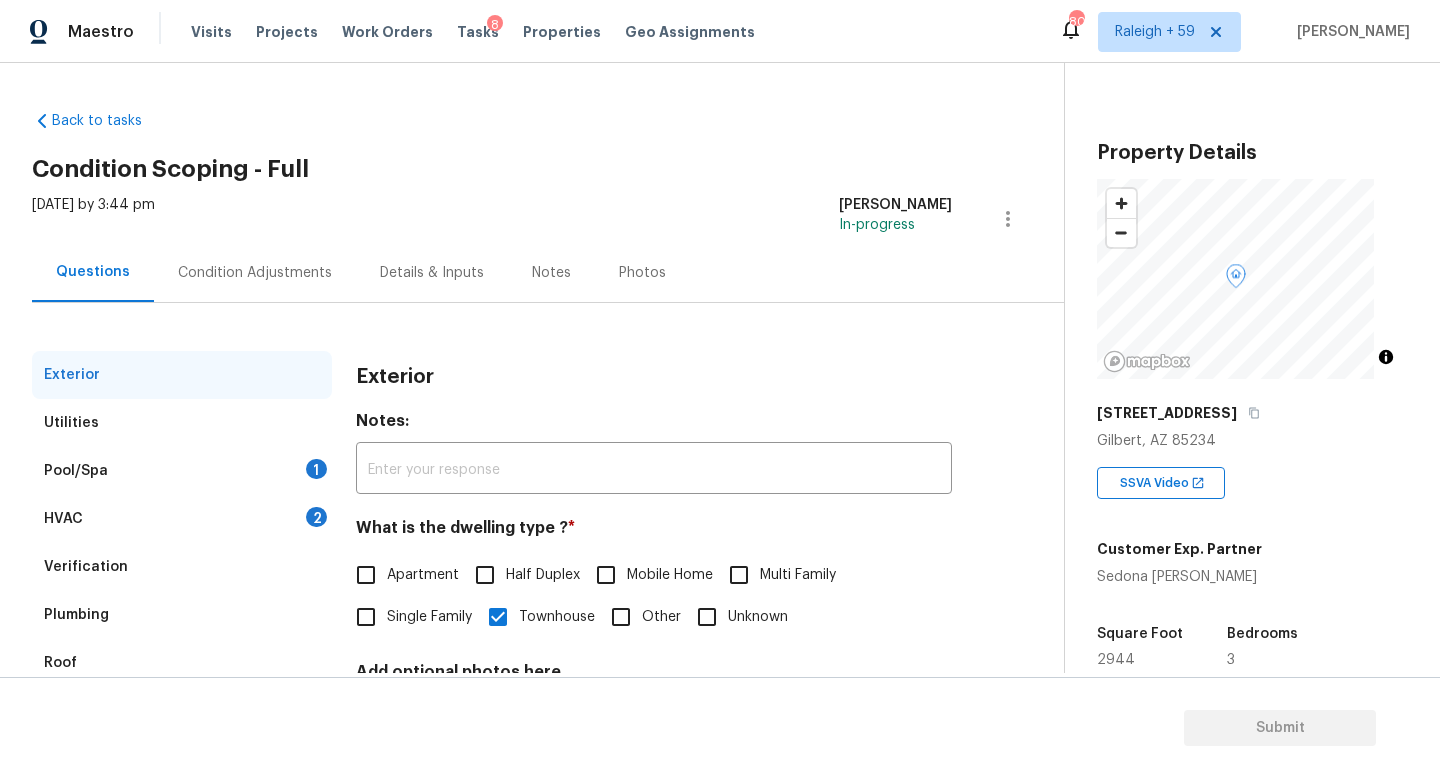 click on "Condition Adjustments" at bounding box center [255, 272] 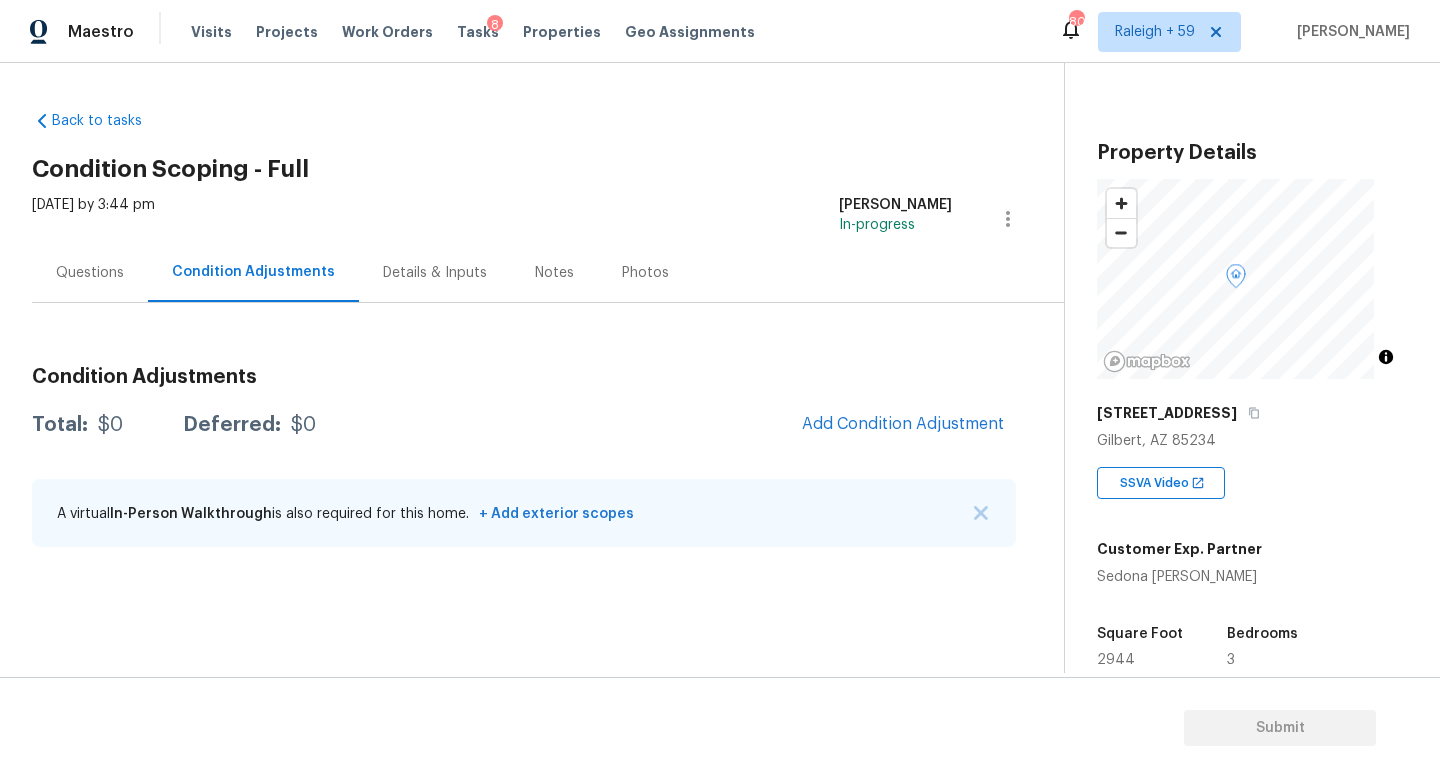 click on "Questions" at bounding box center [90, 272] 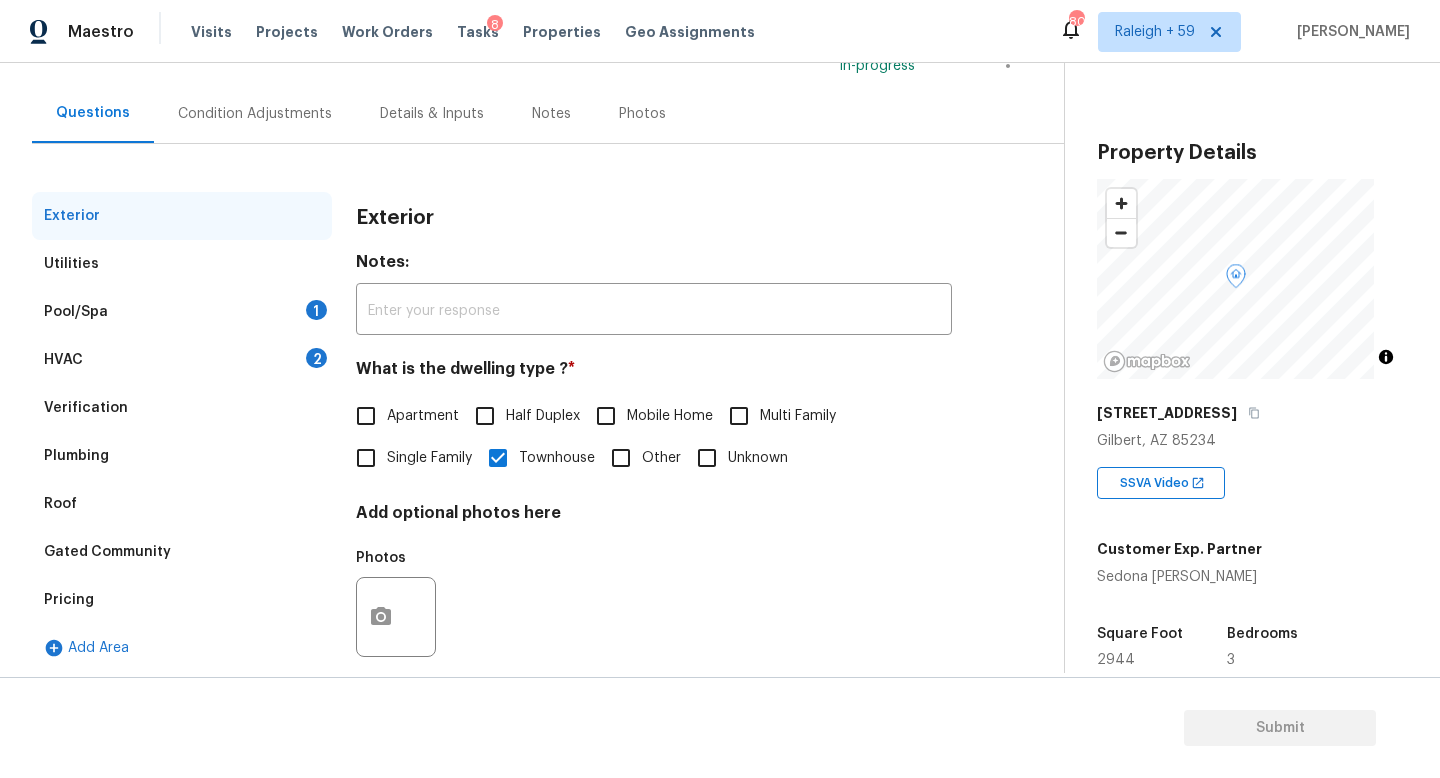 scroll, scrollTop: 0, scrollLeft: 0, axis: both 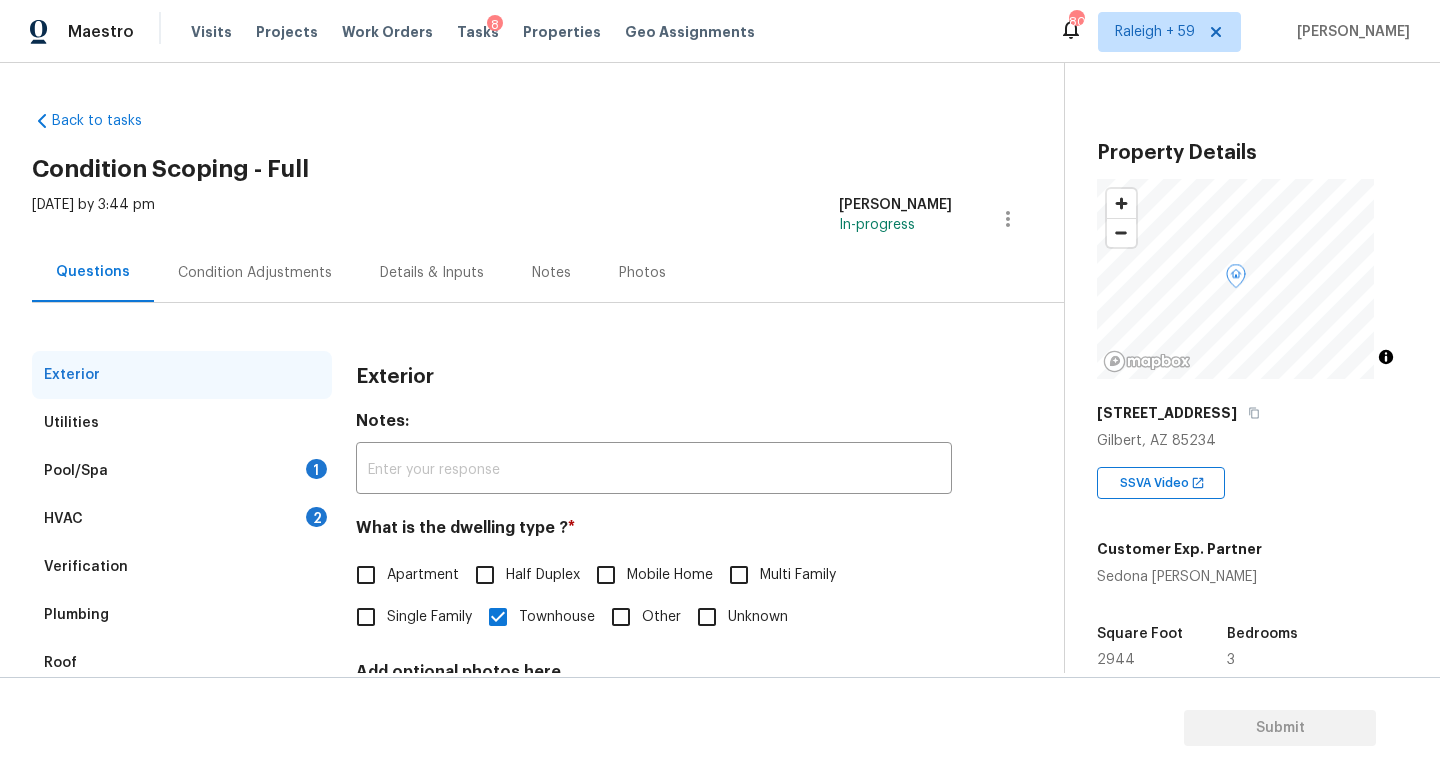 click on "Condition Adjustments" at bounding box center [255, 273] 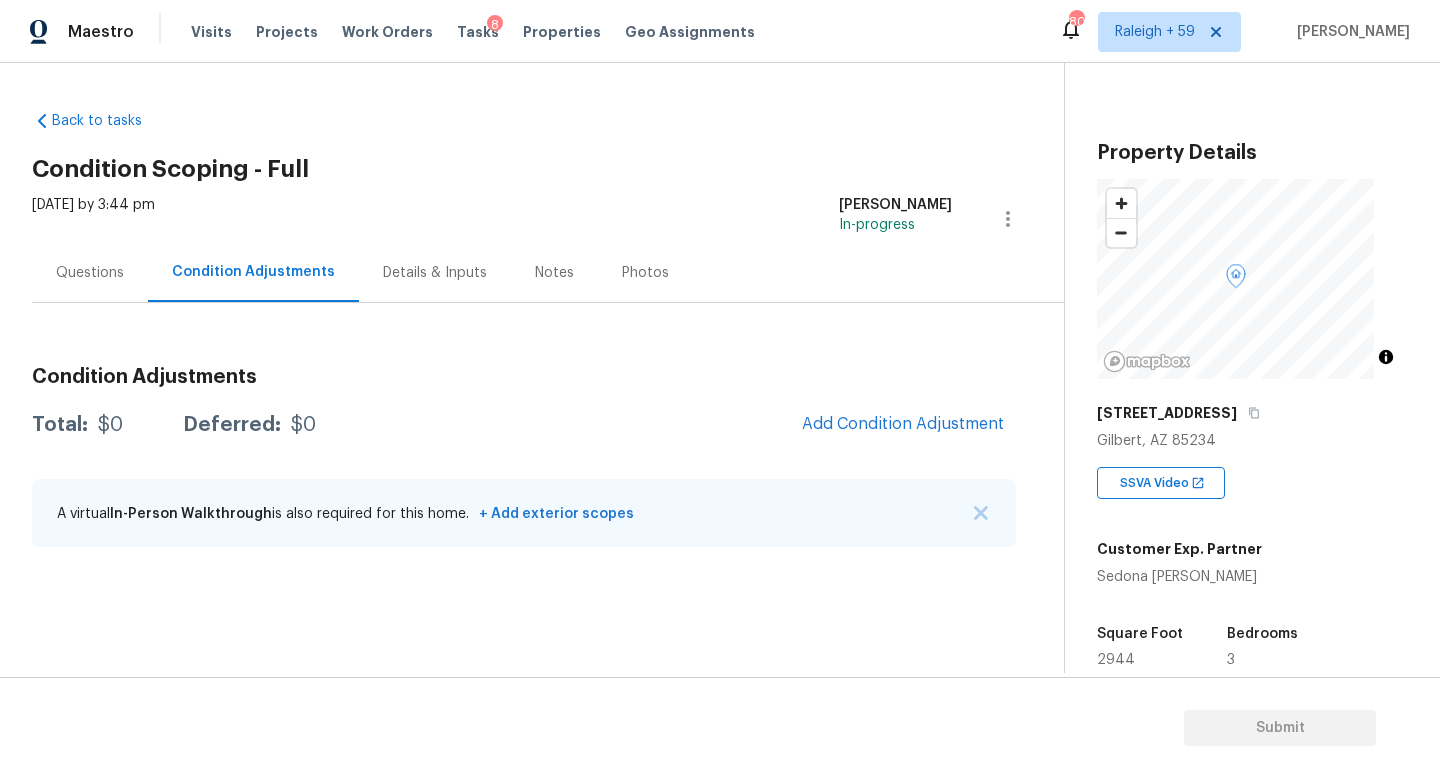 click on "Details & Inputs" at bounding box center (435, 272) 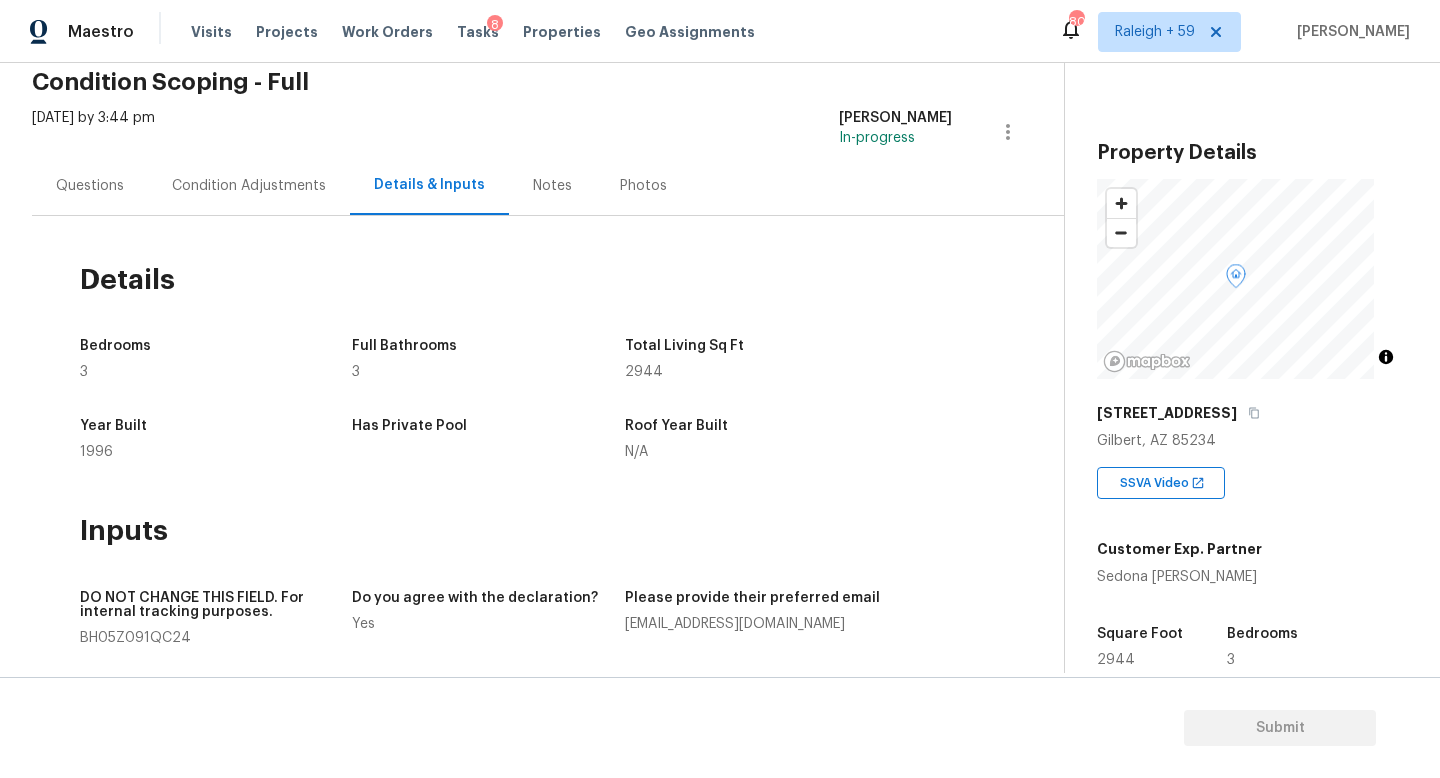 scroll, scrollTop: 0, scrollLeft: 0, axis: both 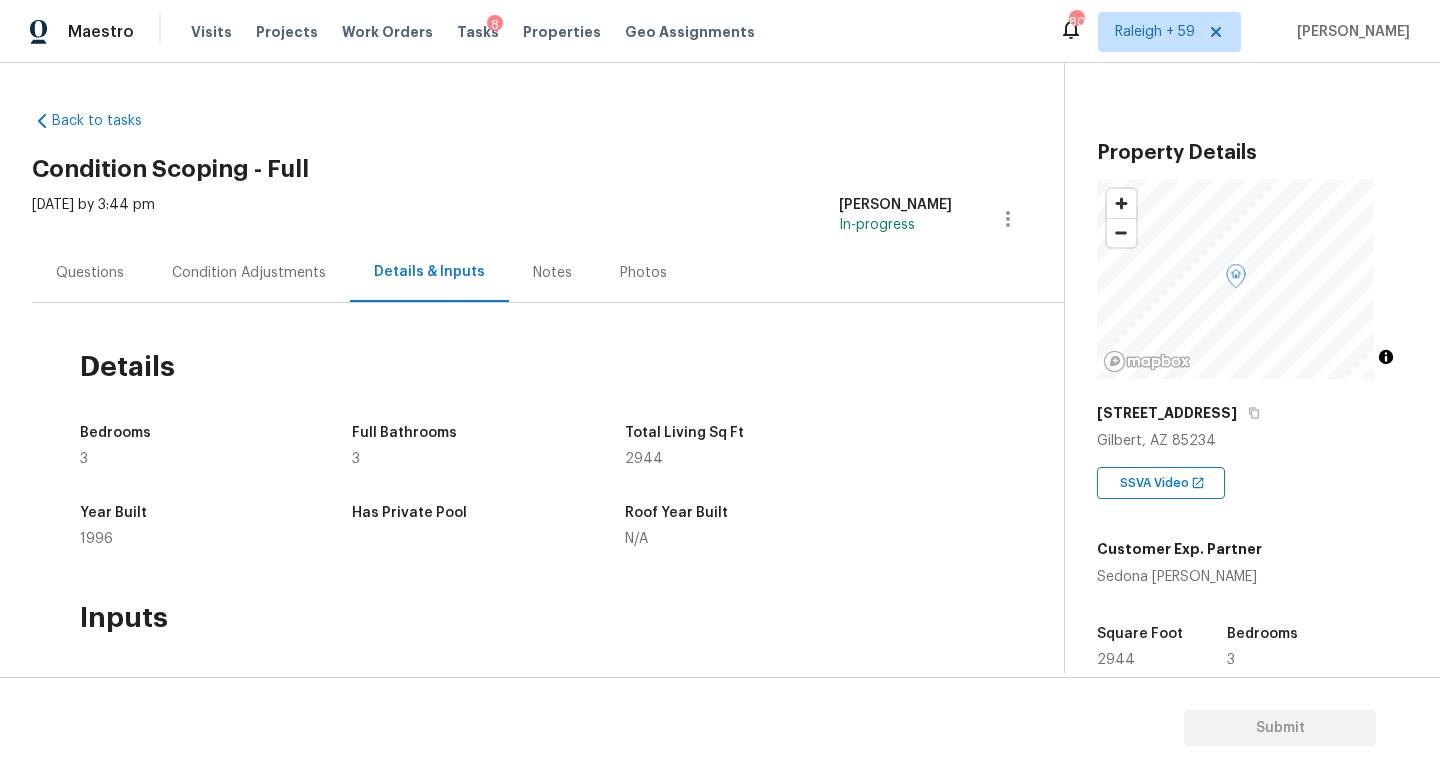 click on "Condition Adjustments" at bounding box center [249, 272] 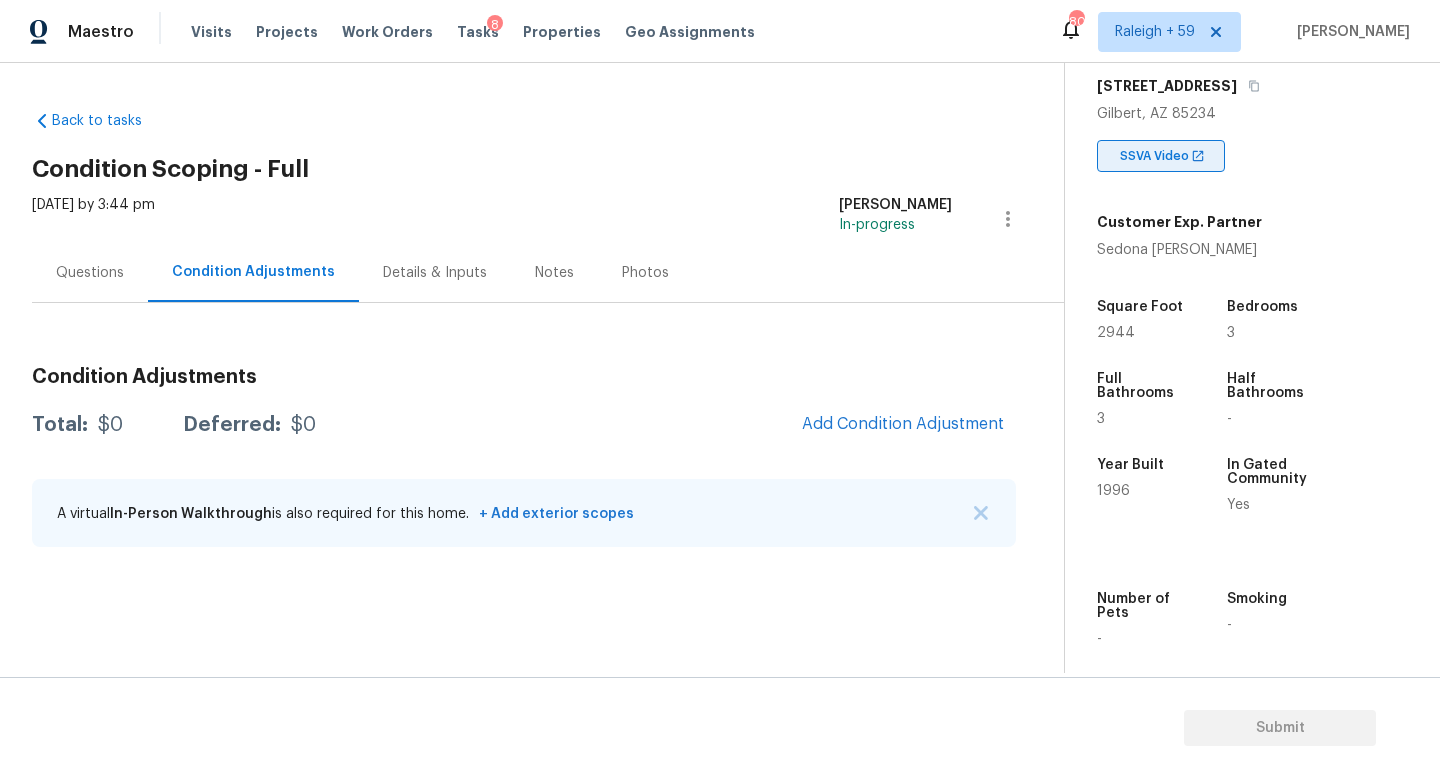 scroll, scrollTop: 405, scrollLeft: 0, axis: vertical 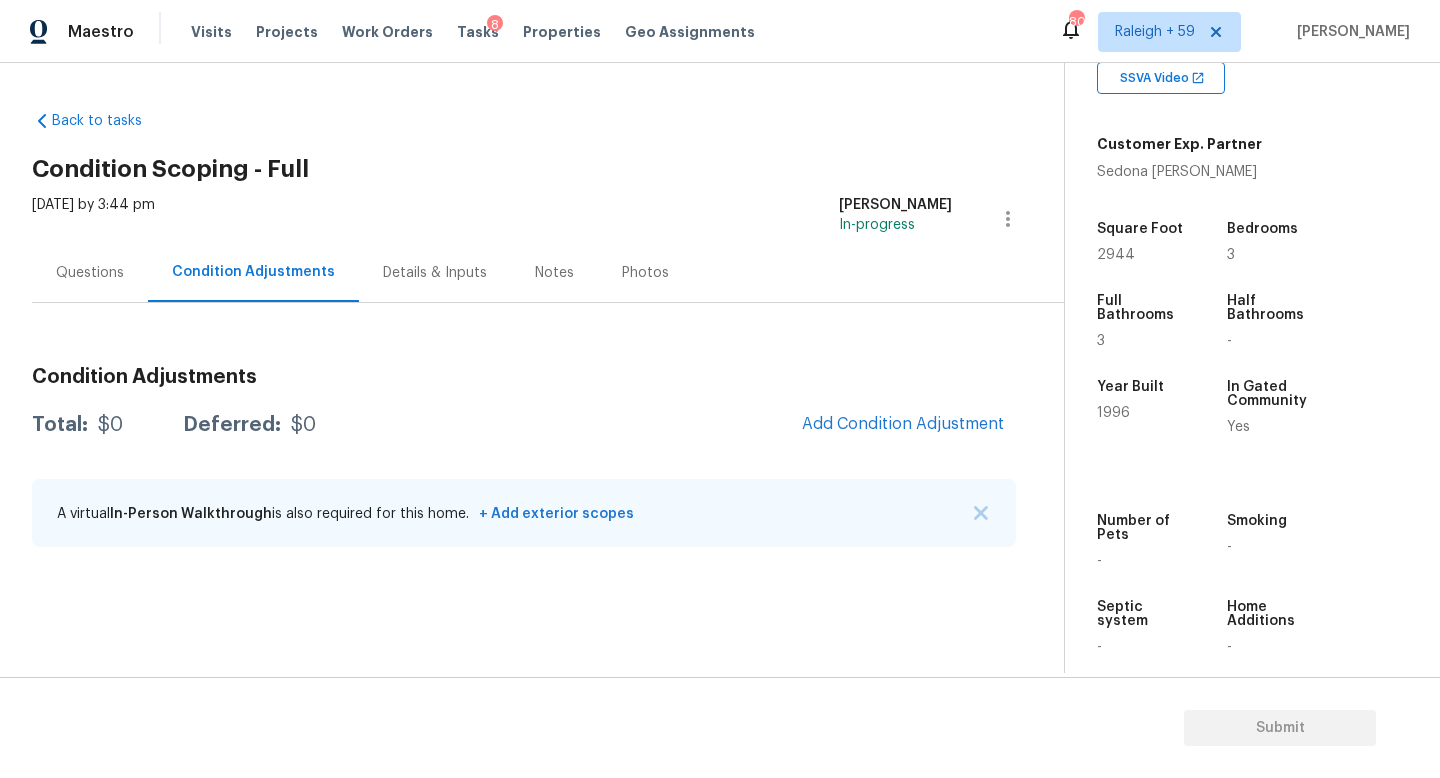 click on "Questions" at bounding box center (90, 273) 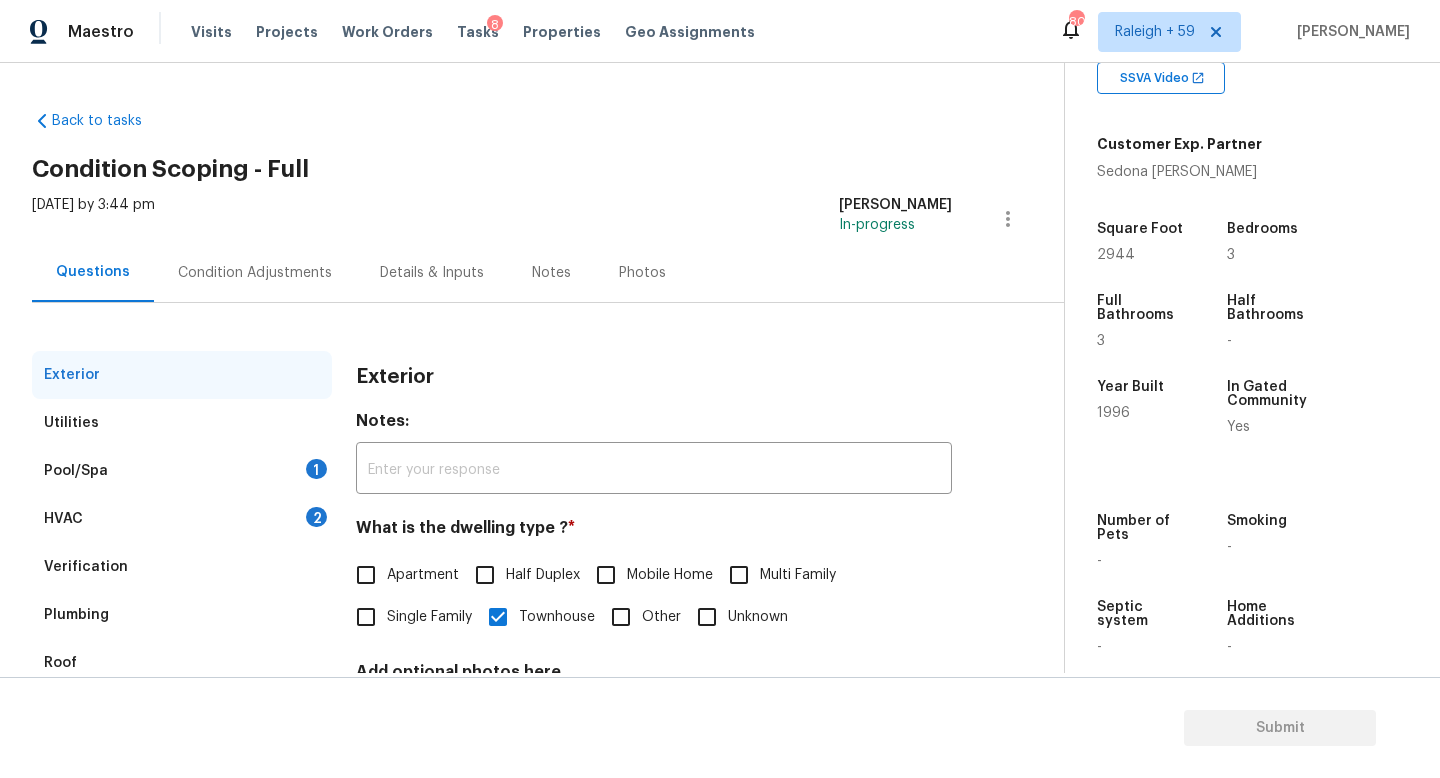 click on "Condition Adjustments" at bounding box center [255, 272] 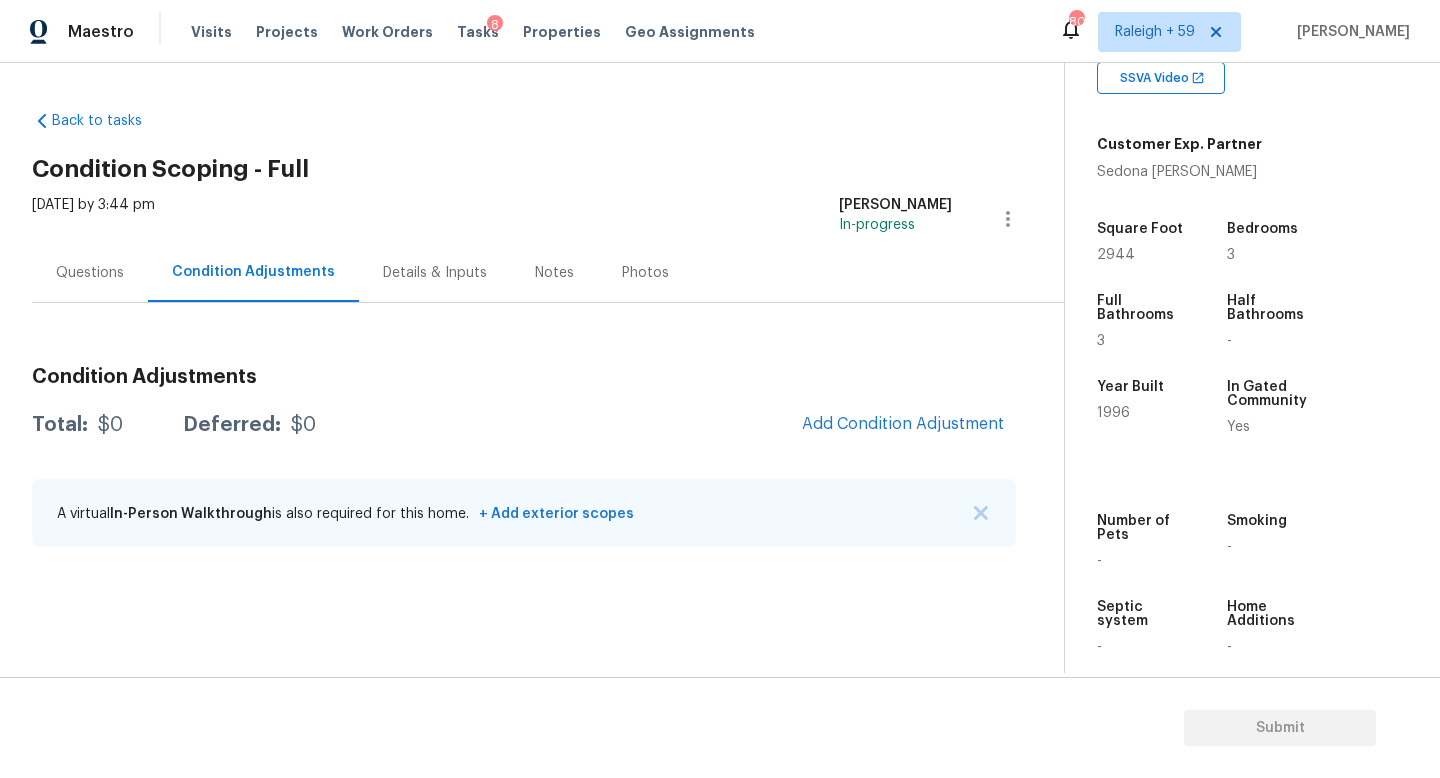 click on "Questions" at bounding box center (90, 272) 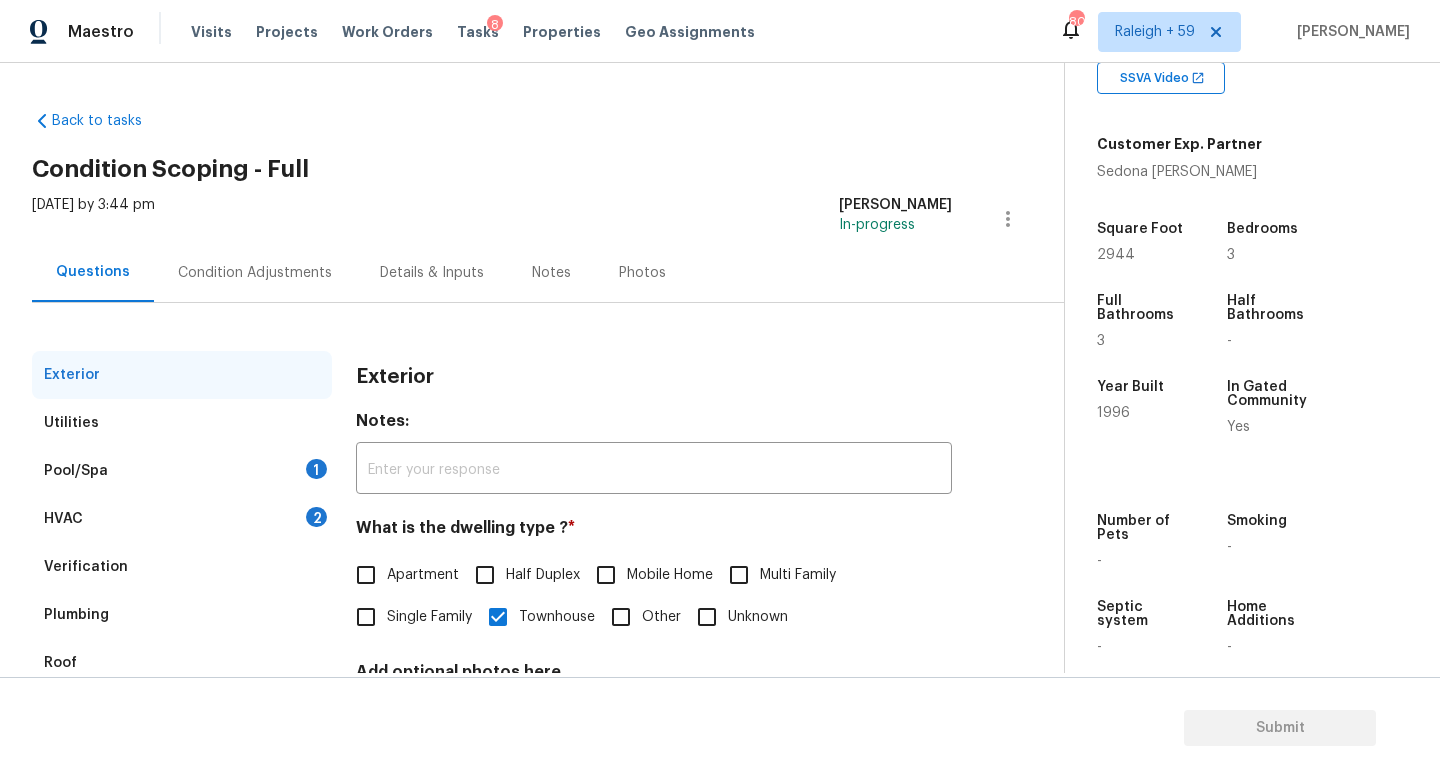 click on "Condition Adjustments" at bounding box center (255, 273) 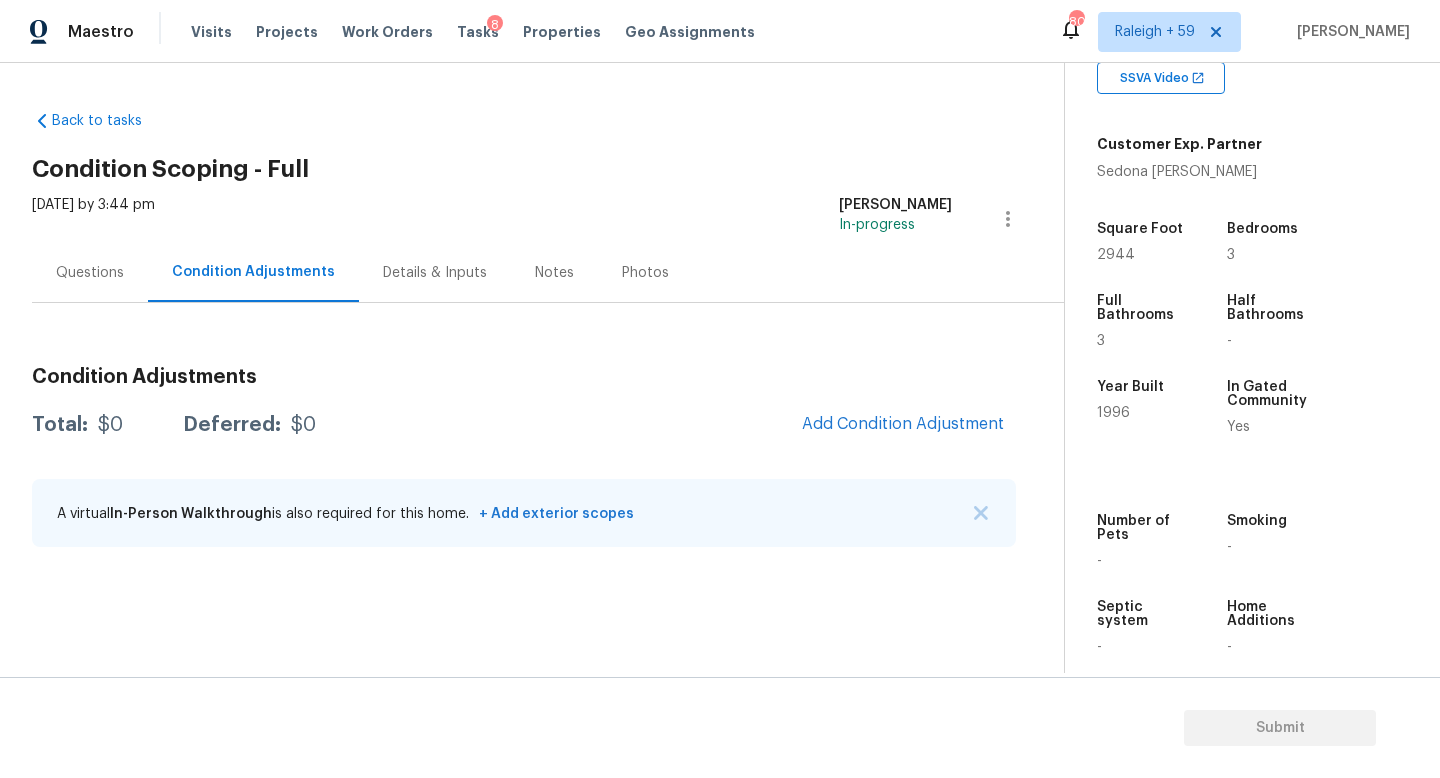 click on "Questions" at bounding box center (90, 272) 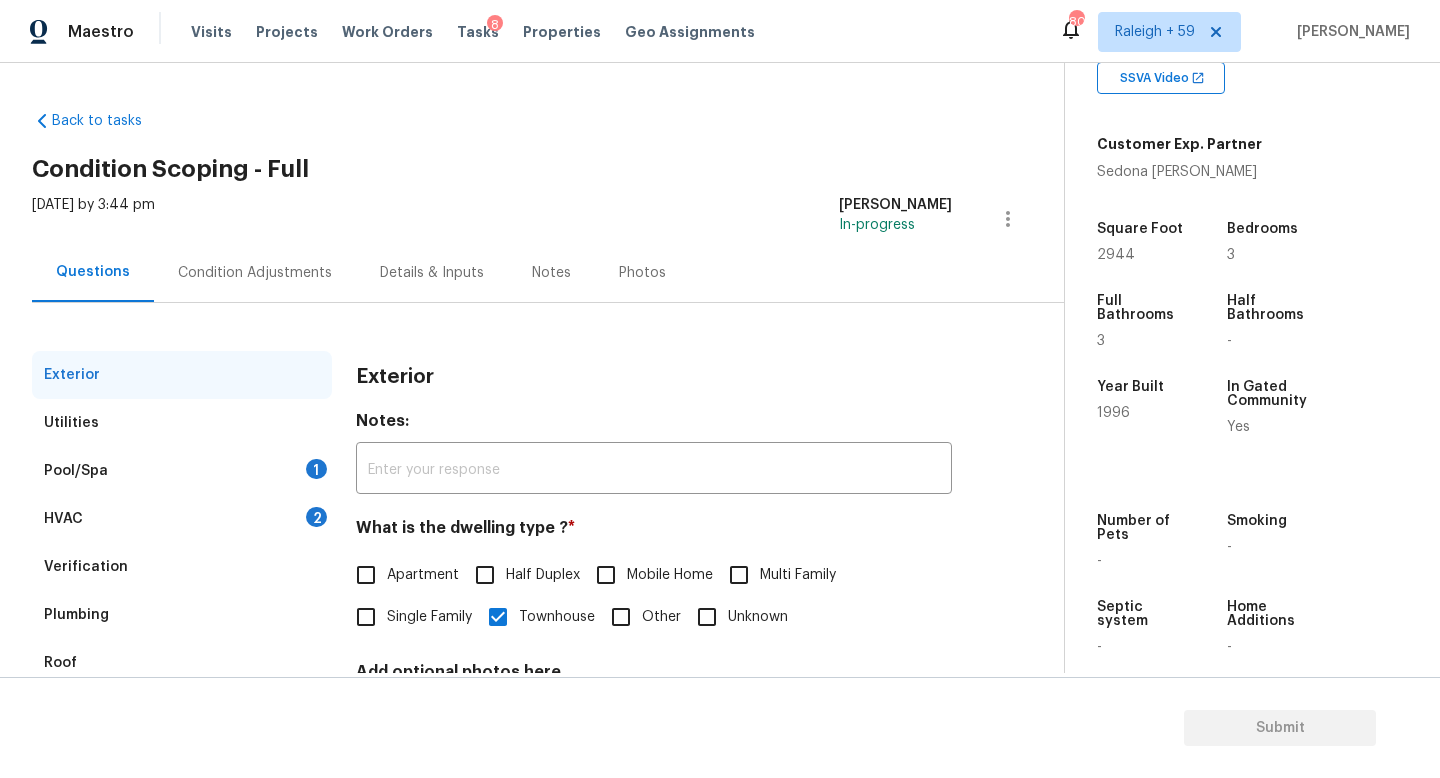 click on "Condition Adjustments" at bounding box center [255, 273] 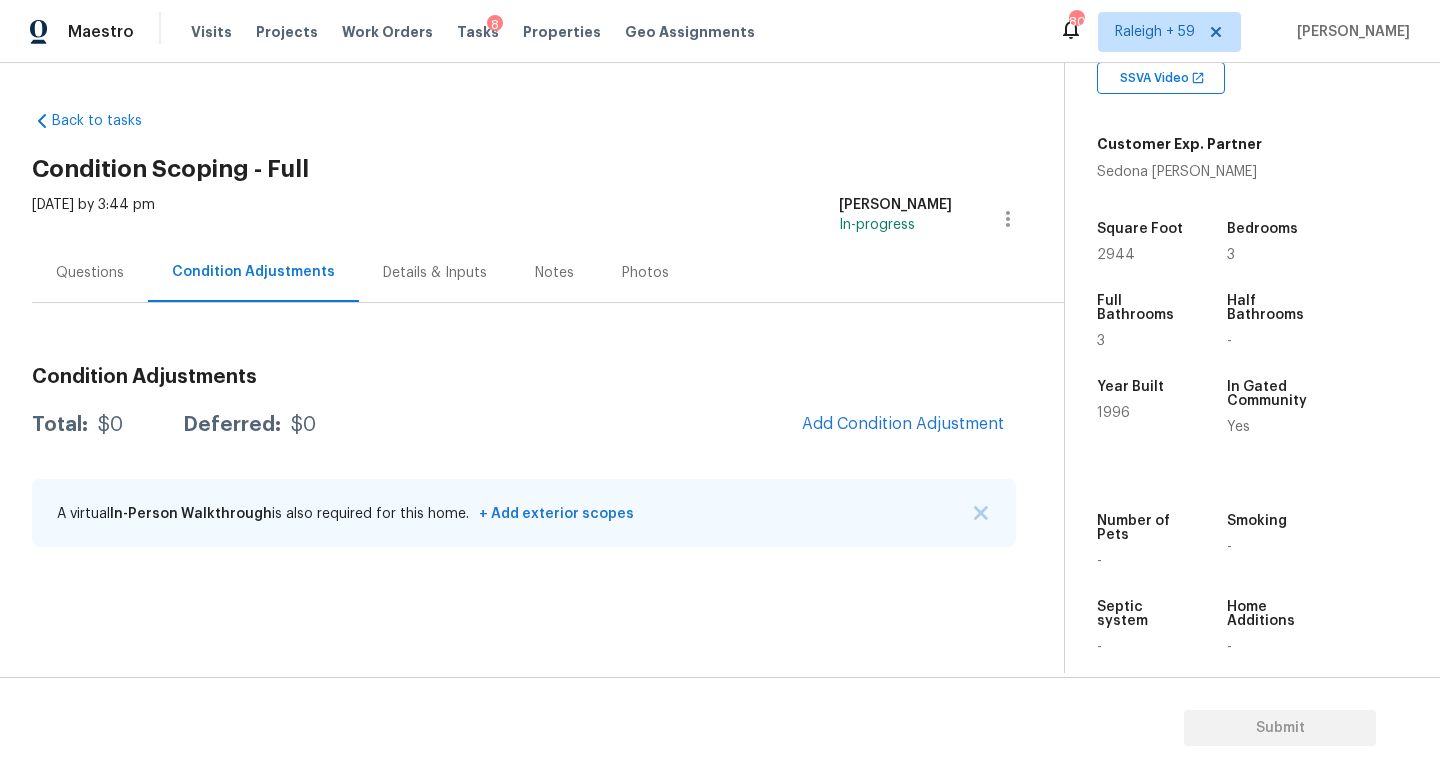 click on "Questions" at bounding box center [90, 273] 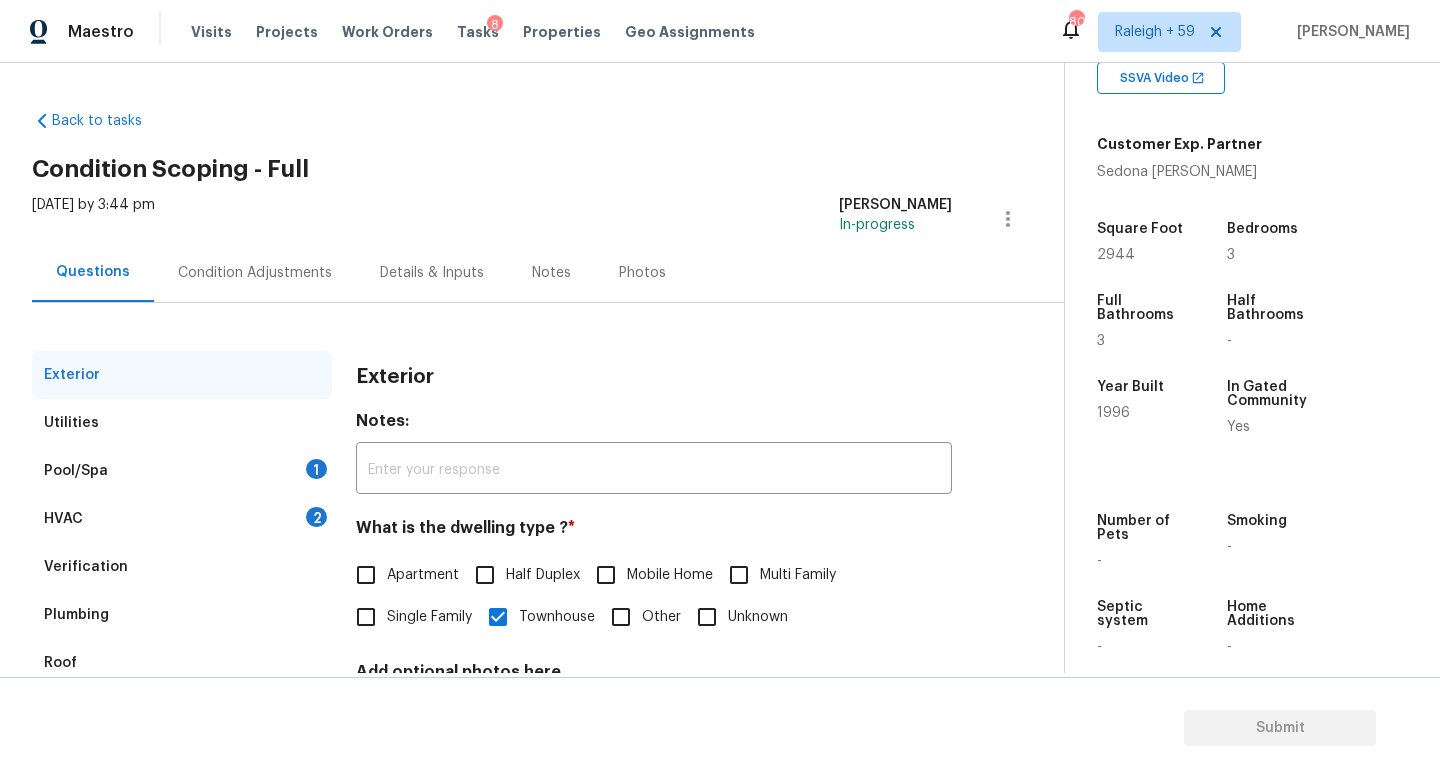 click on "Pool/Spa 1" at bounding box center [182, 471] 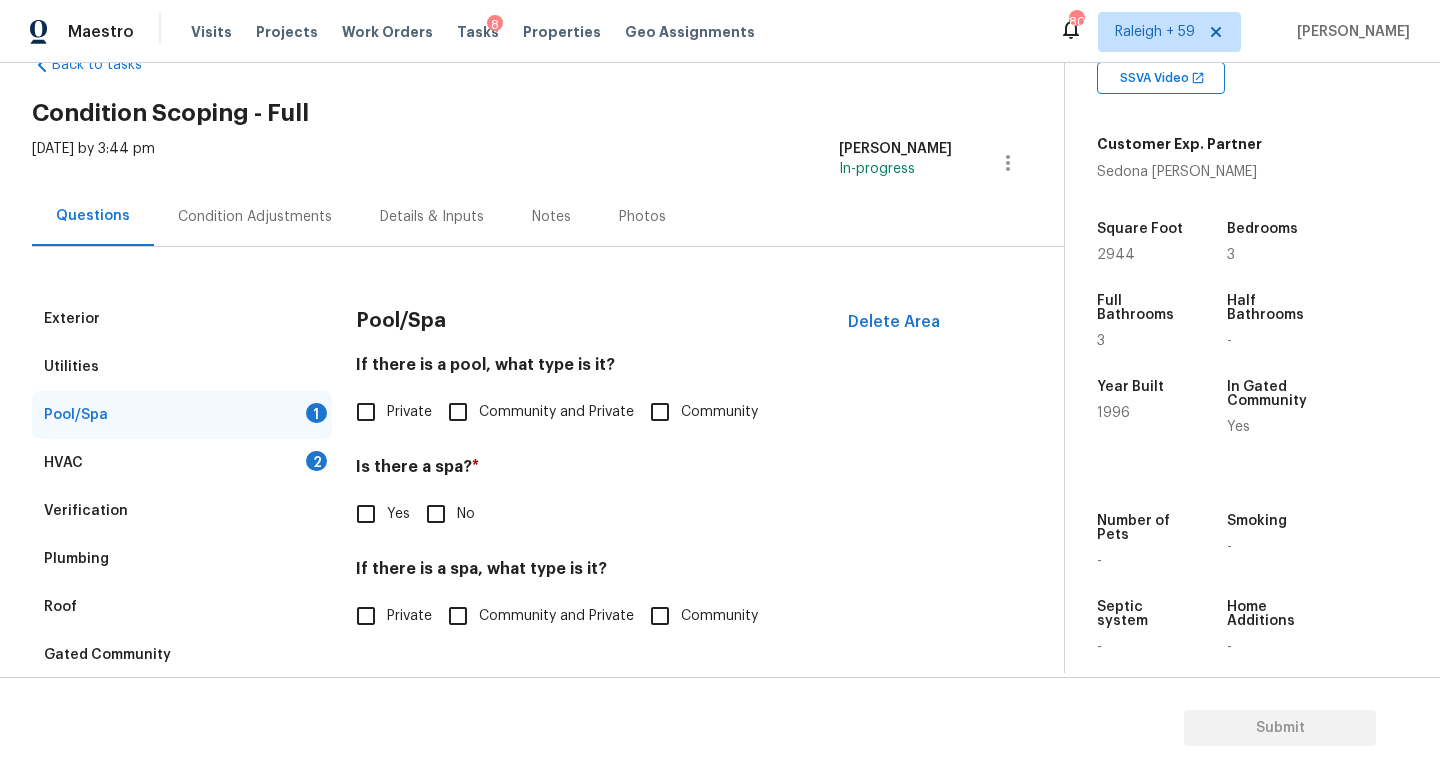 scroll, scrollTop: 161, scrollLeft: 0, axis: vertical 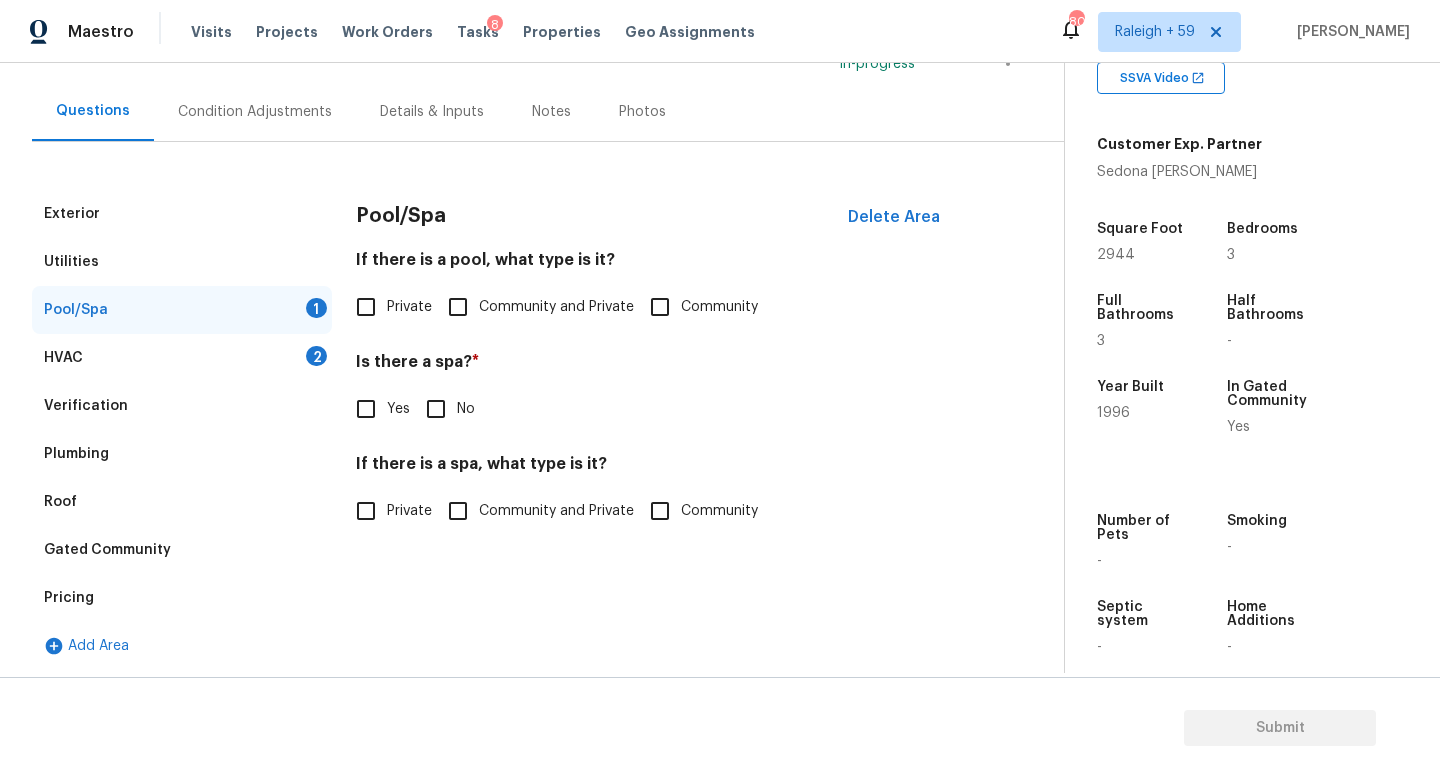 click on "Details & Inputs" at bounding box center (432, 111) 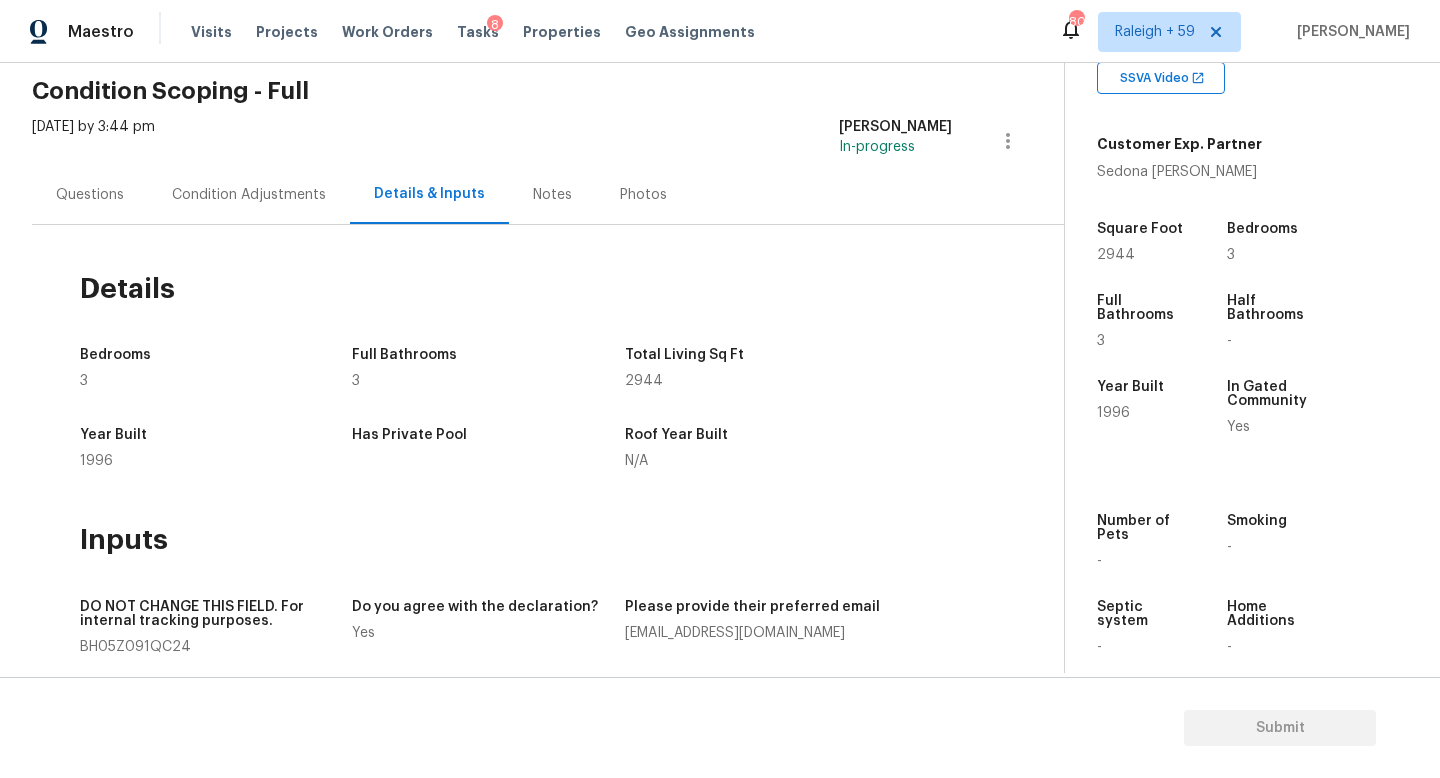 scroll, scrollTop: 0, scrollLeft: 0, axis: both 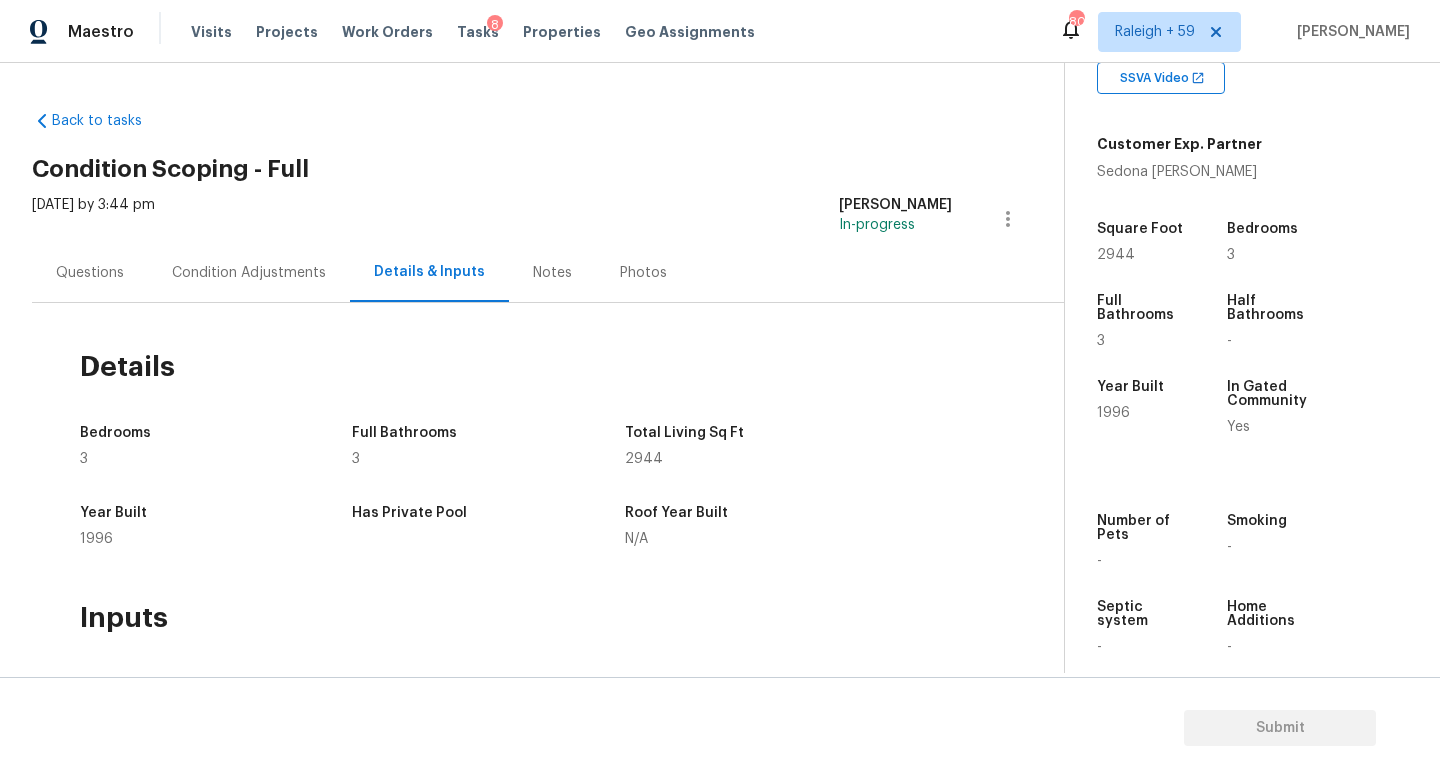 click on "Questions" at bounding box center [90, 273] 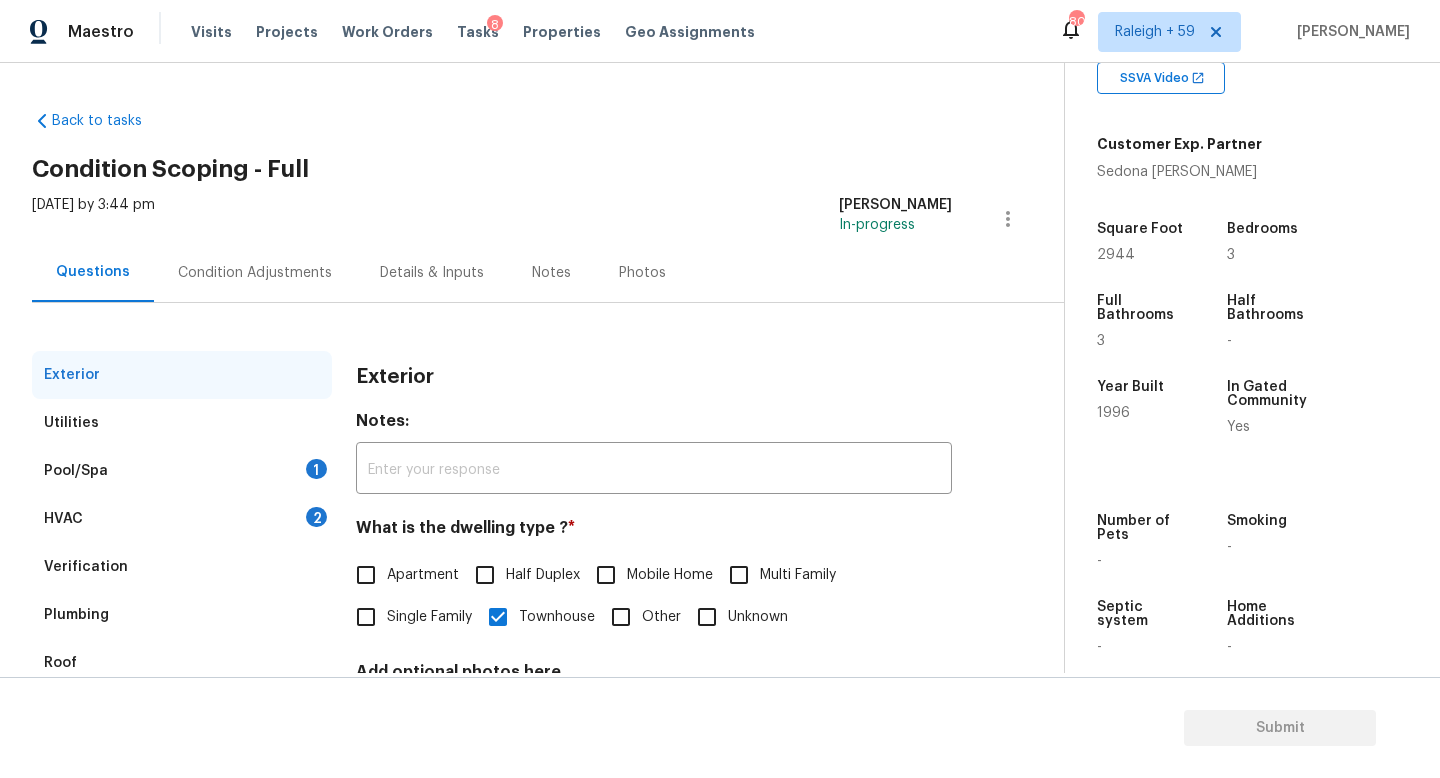 click on "Pool/Spa 1" at bounding box center (182, 471) 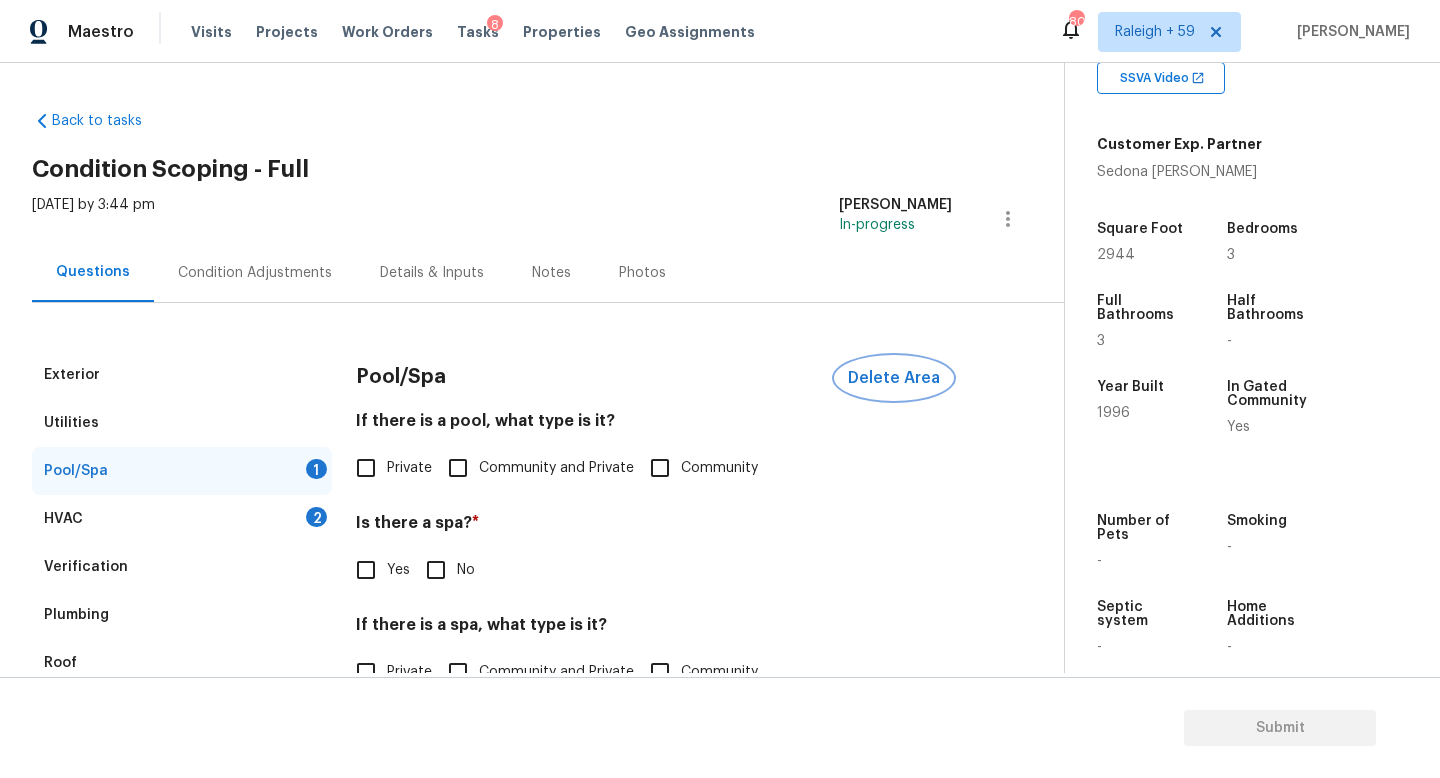 click on "Delete Area" at bounding box center [894, 378] 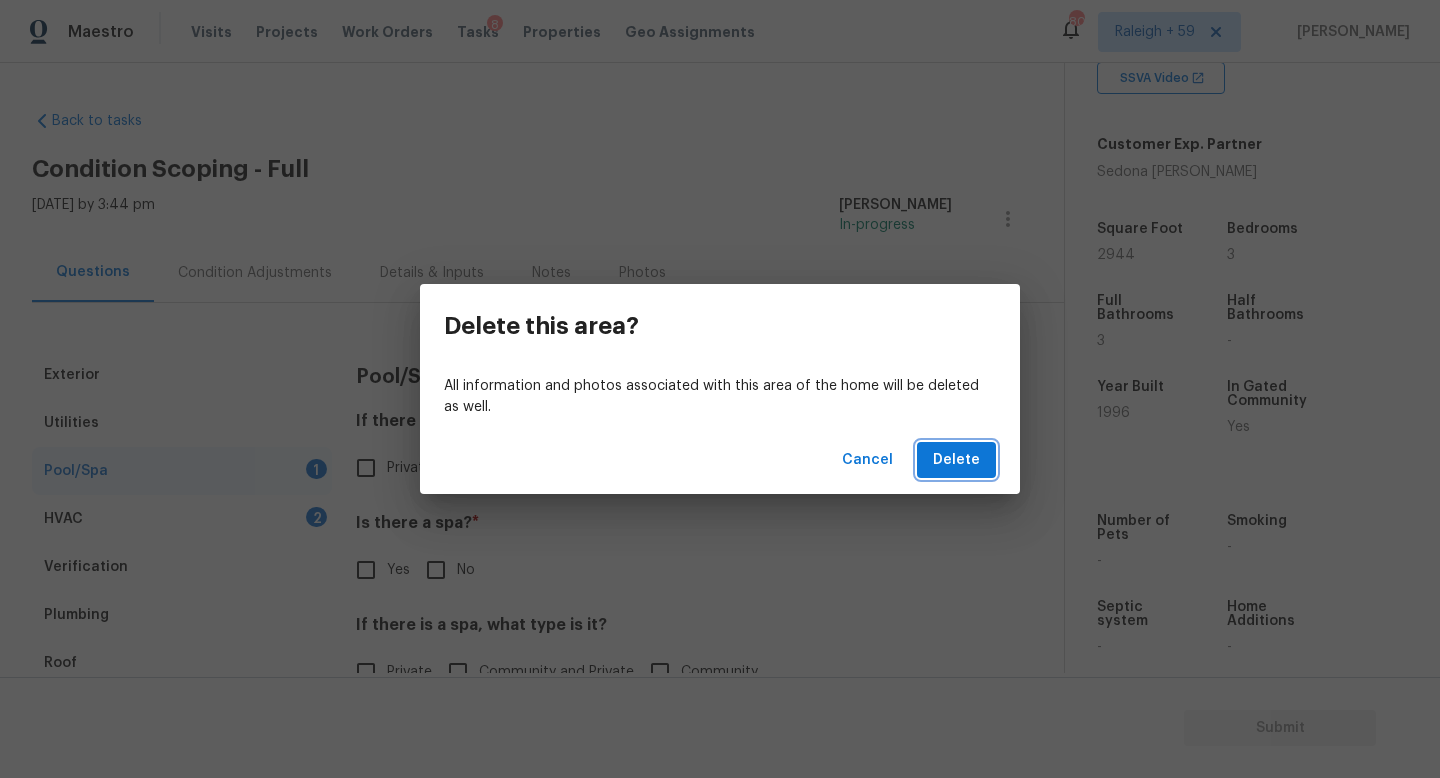 click on "Delete" at bounding box center (956, 460) 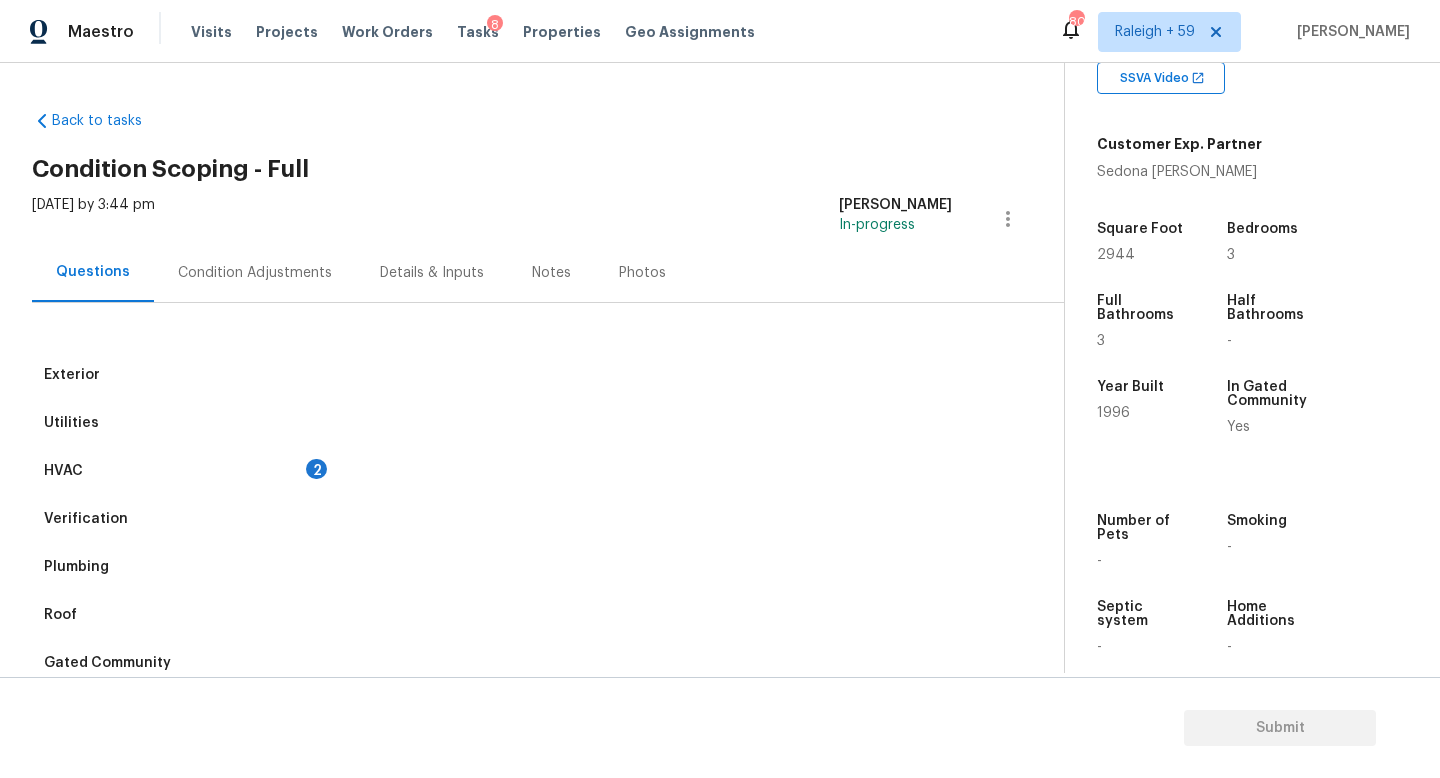 click on "HVAC 2" at bounding box center (182, 471) 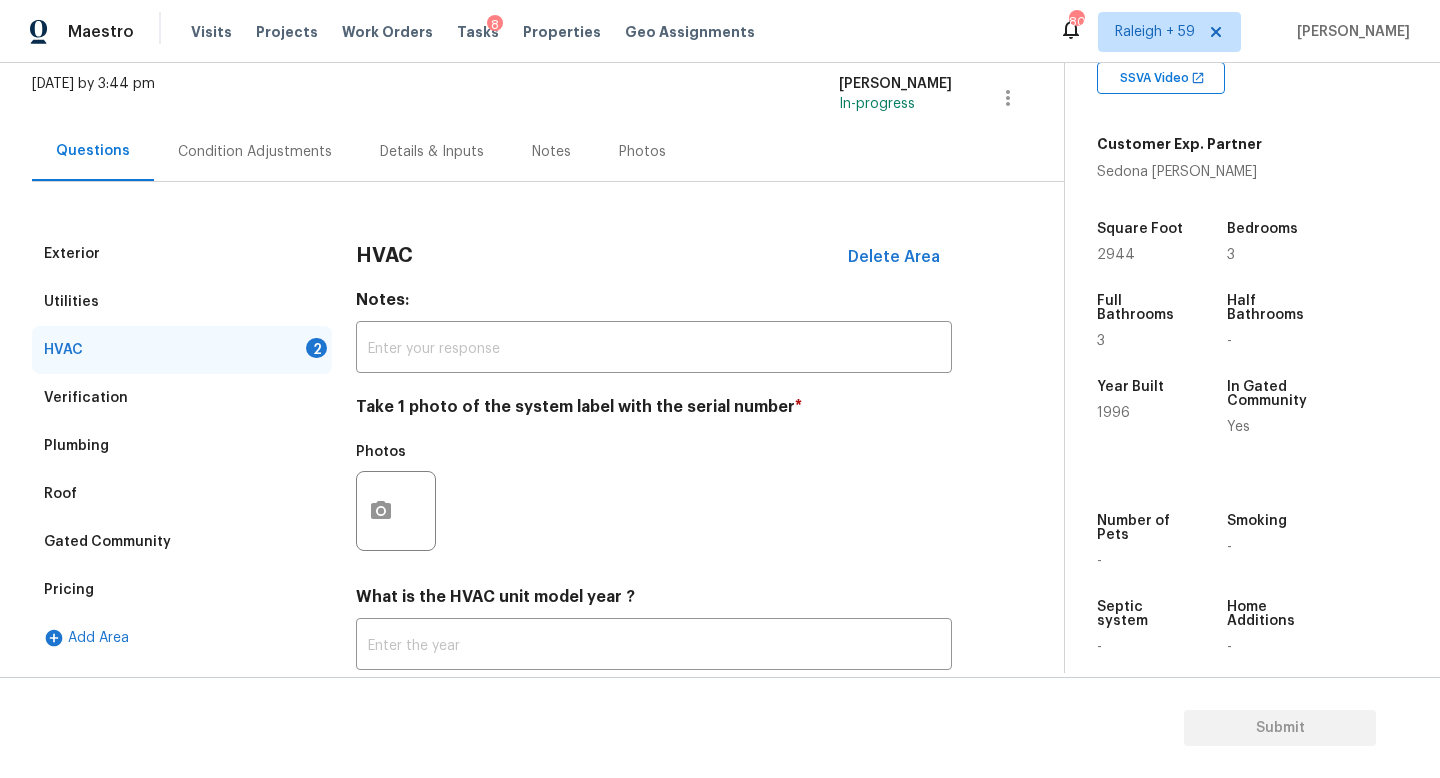 scroll, scrollTop: 200, scrollLeft: 0, axis: vertical 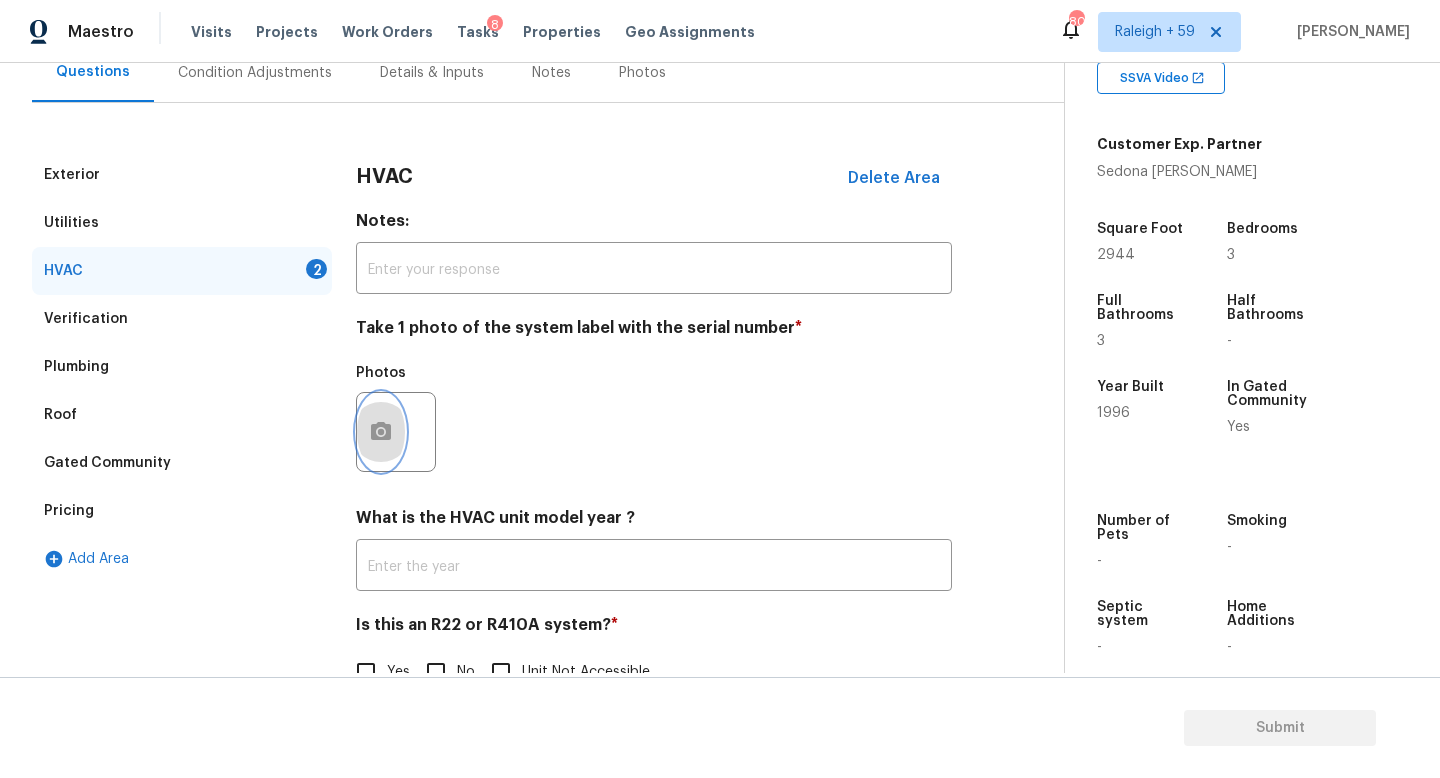 click 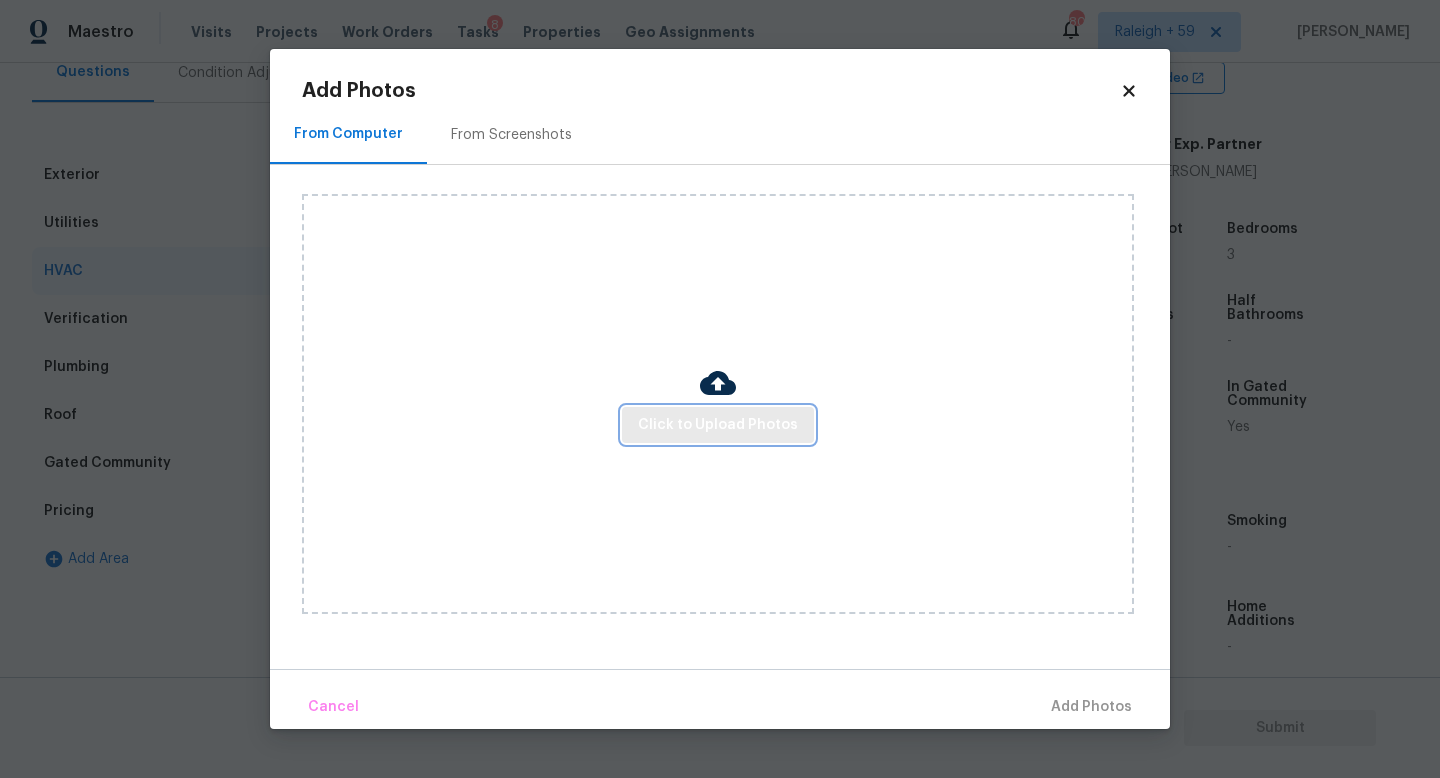 click on "Click to Upload Photos" at bounding box center (718, 425) 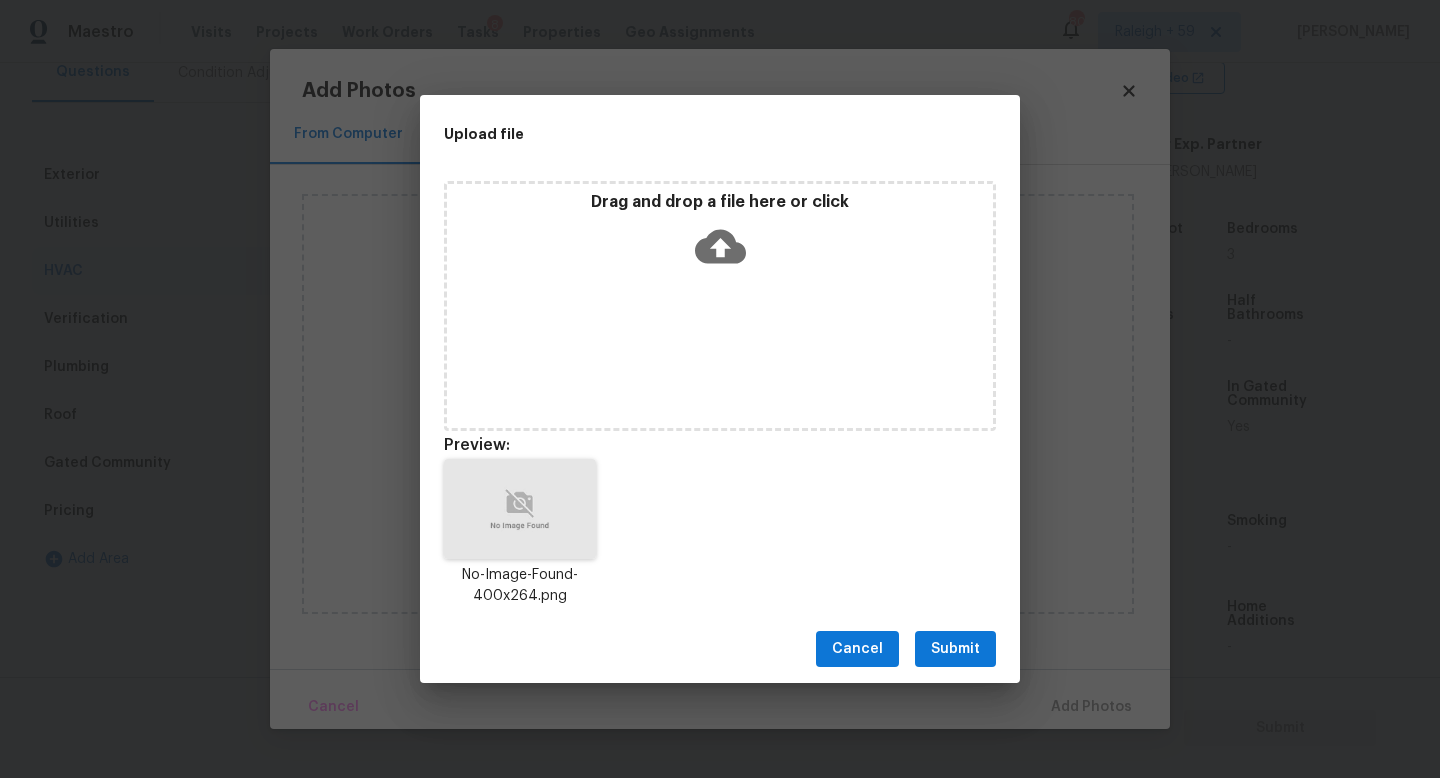 click on "Submit" at bounding box center [955, 649] 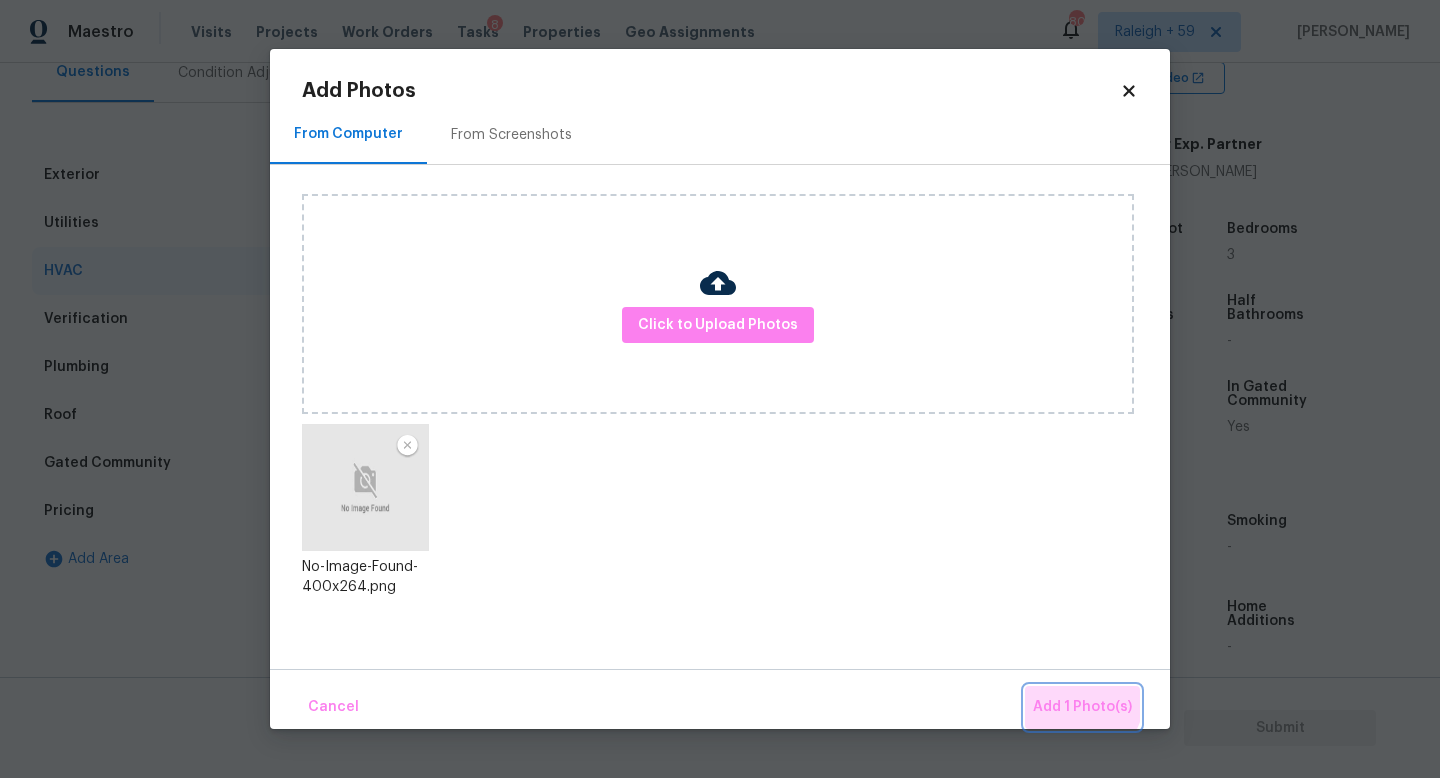 click on "Add 1 Photo(s)" at bounding box center (1082, 707) 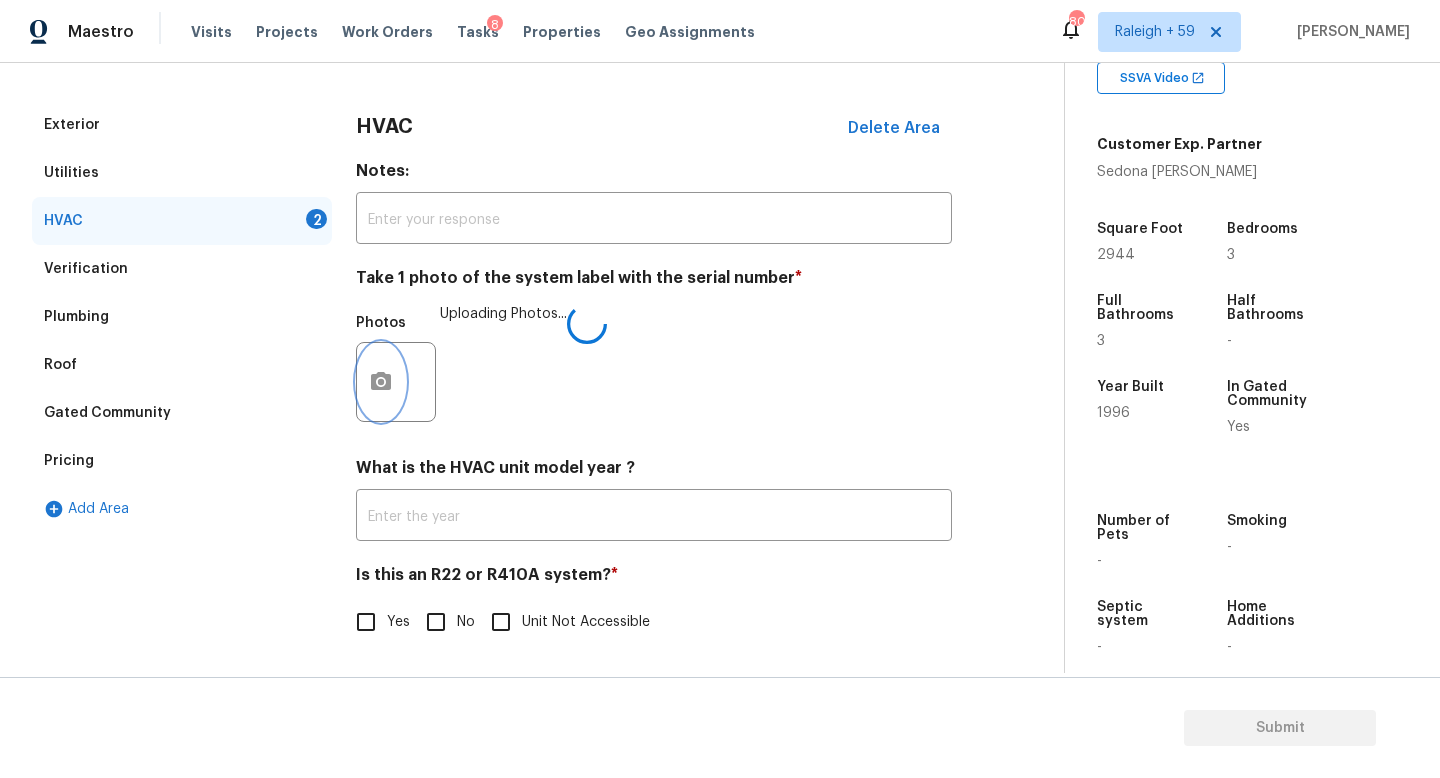scroll, scrollTop: 266, scrollLeft: 0, axis: vertical 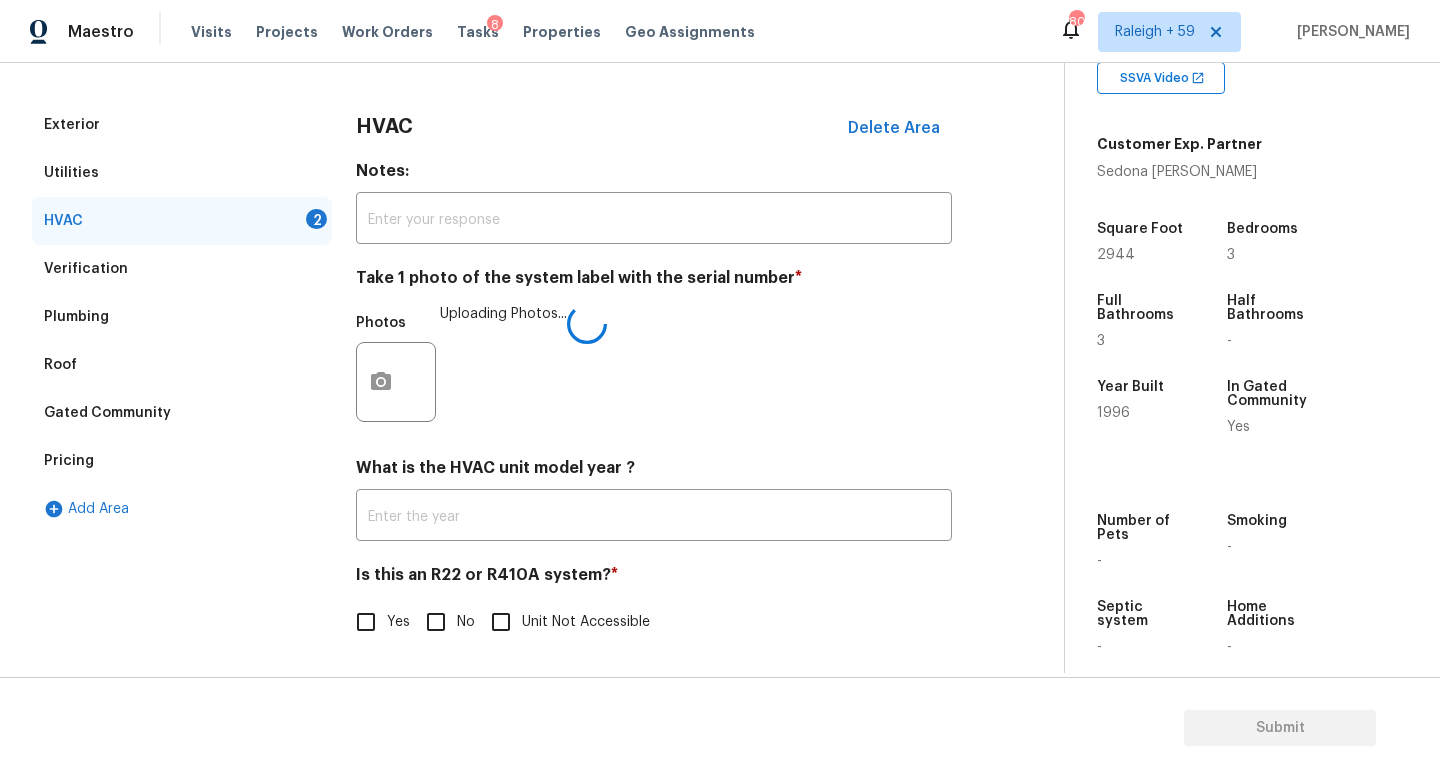 click on "No" at bounding box center (436, 622) 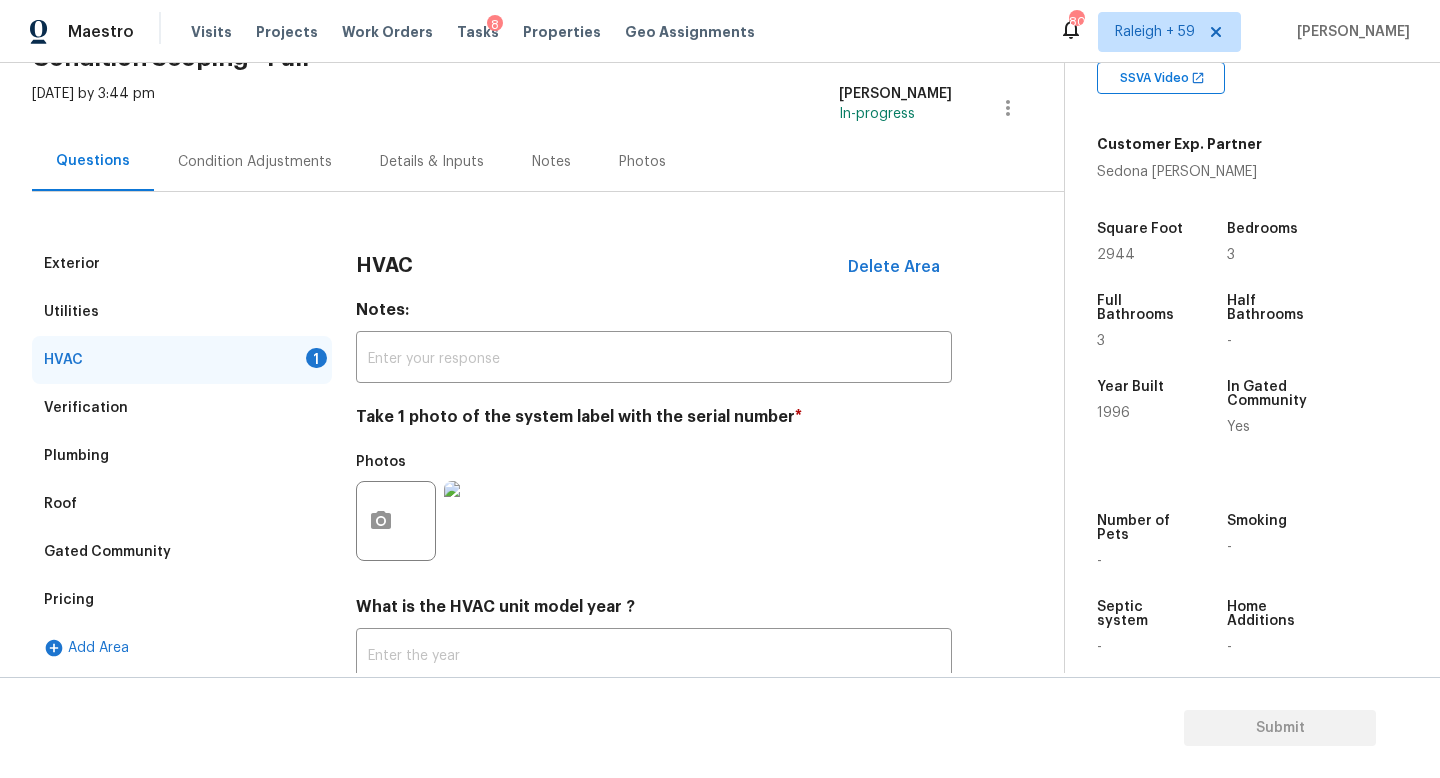 scroll, scrollTop: 0, scrollLeft: 0, axis: both 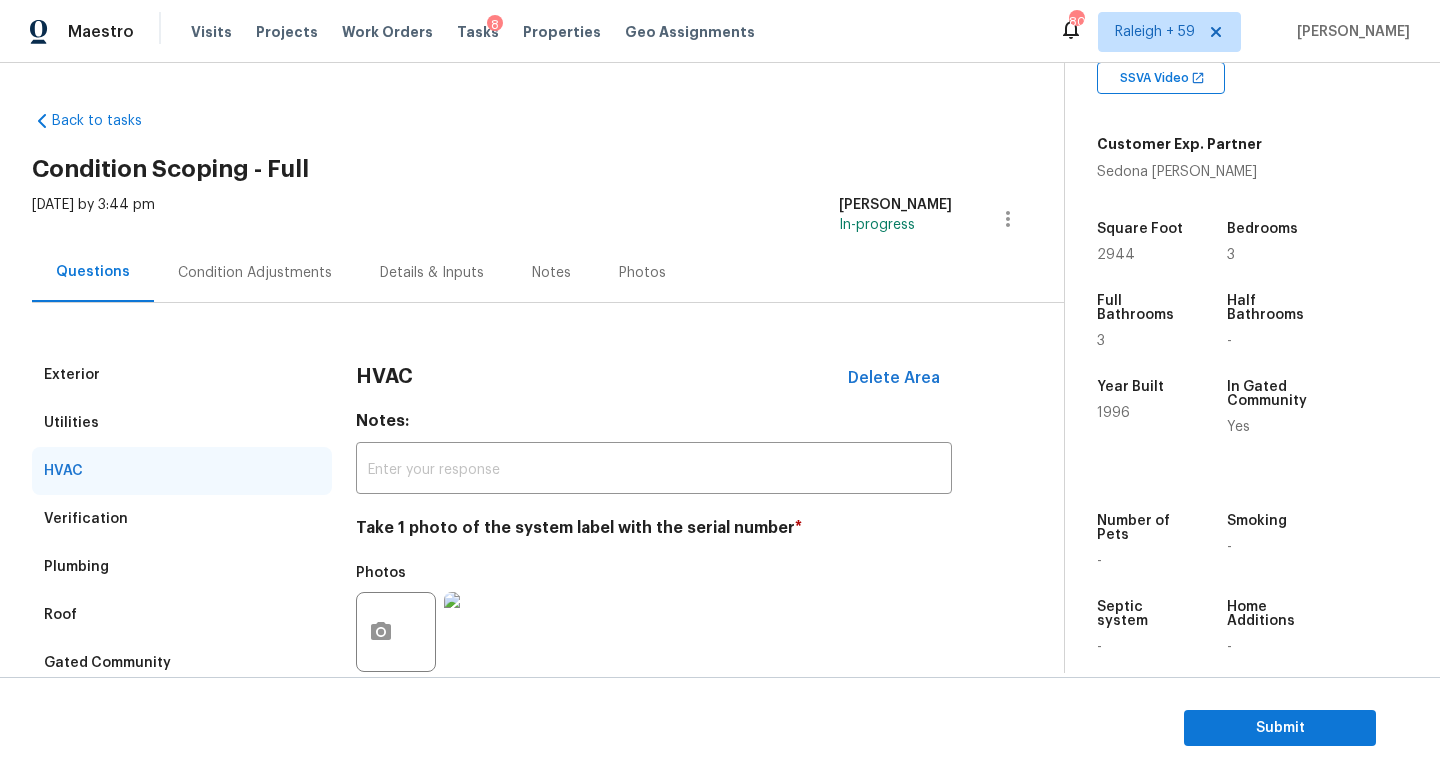 click on "Condition Adjustments" at bounding box center [255, 272] 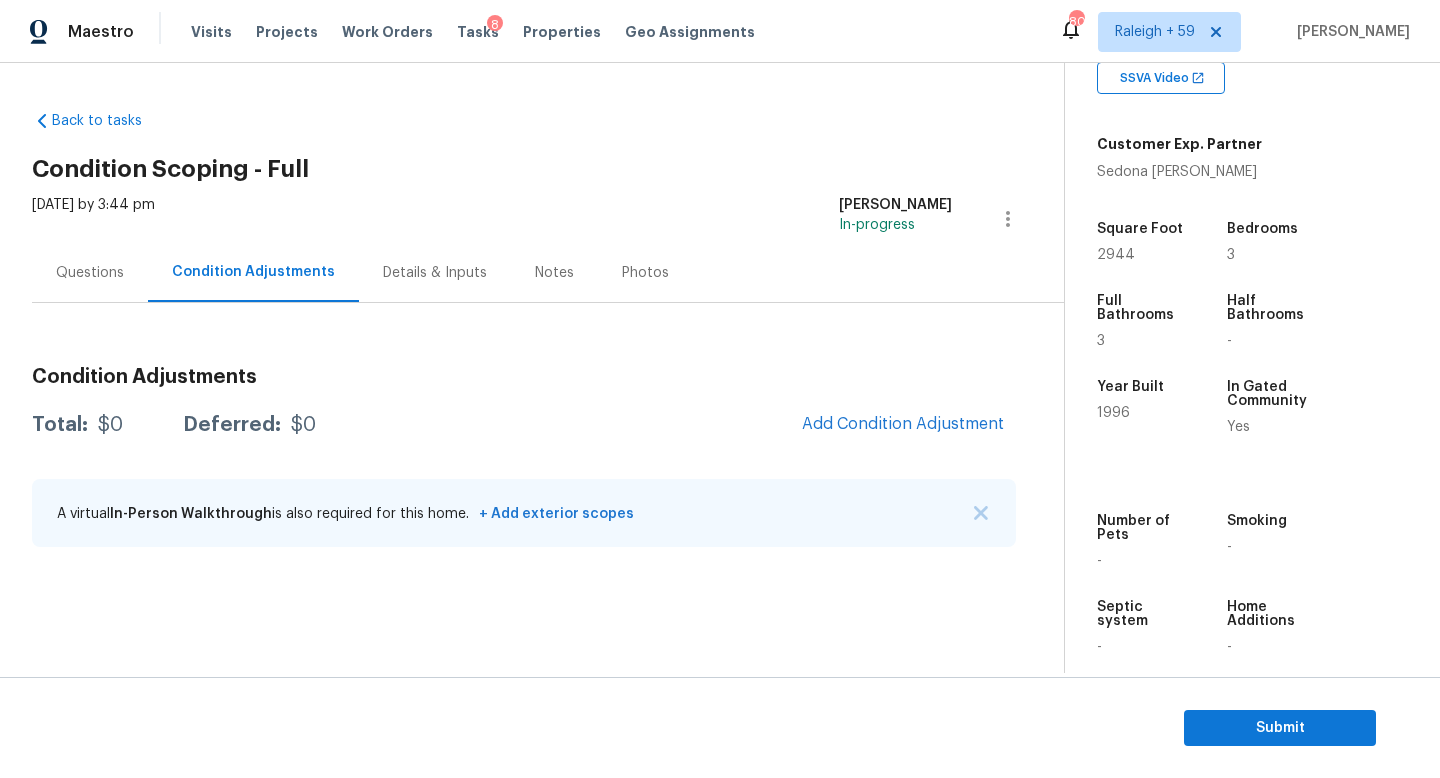 click on "Details & Inputs" at bounding box center (435, 272) 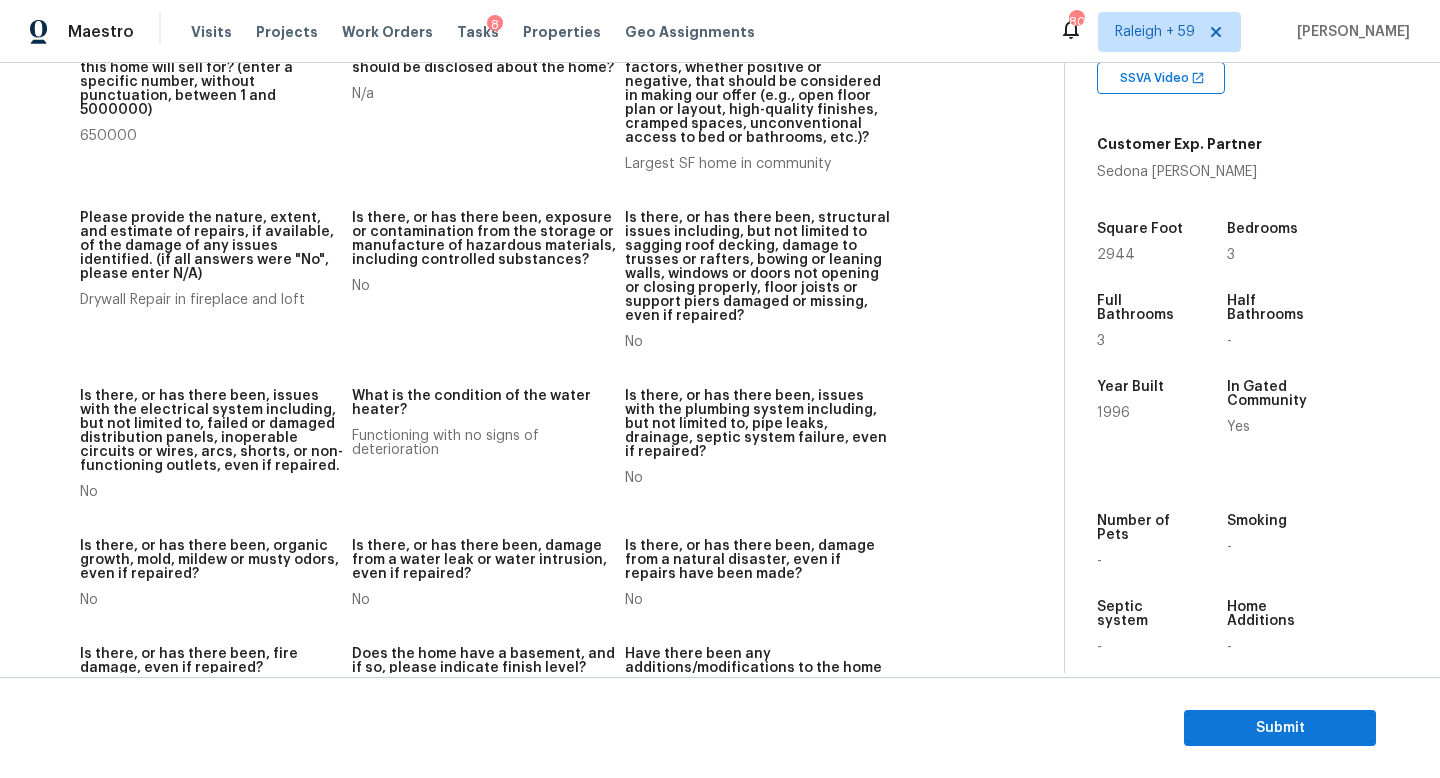 scroll, scrollTop: 0, scrollLeft: 0, axis: both 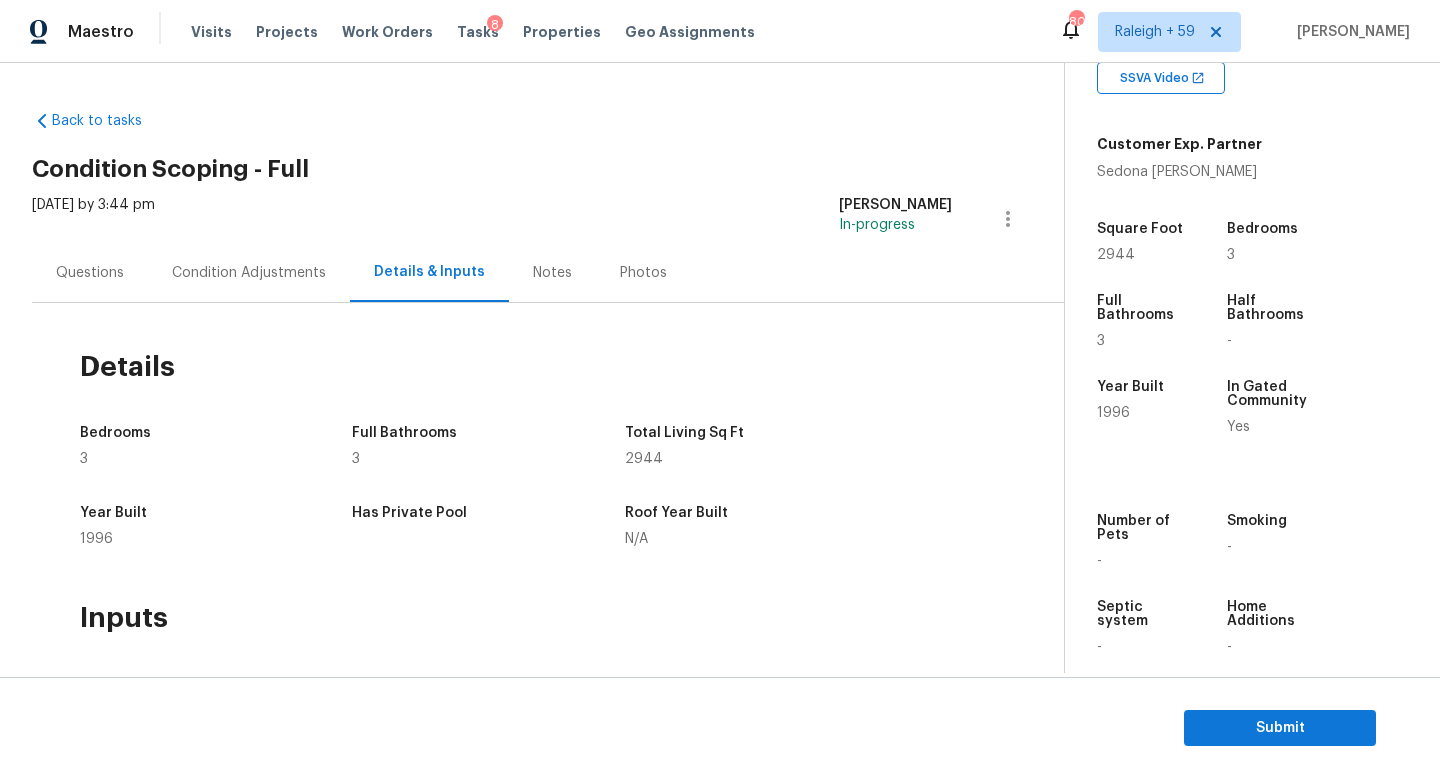 click on "Condition Adjustments" at bounding box center (249, 272) 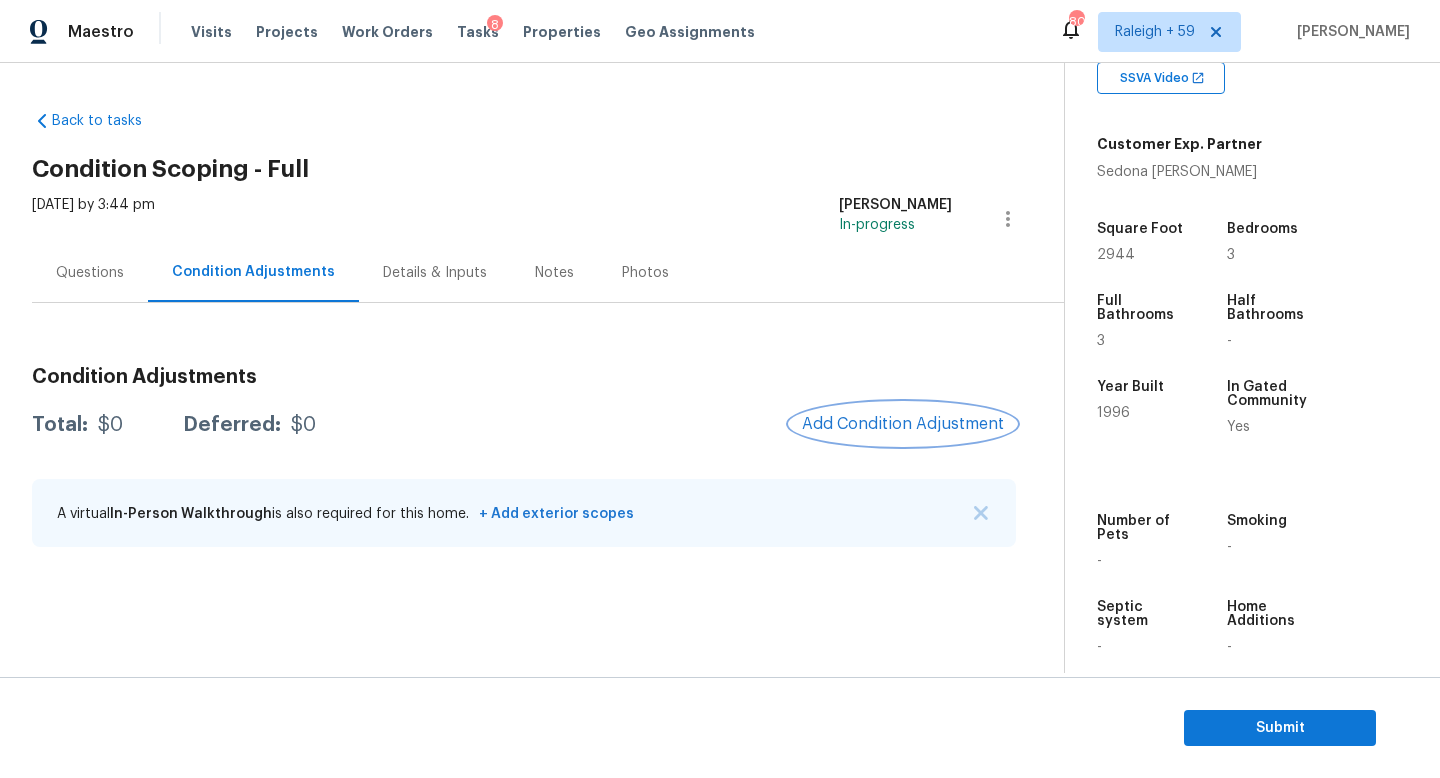 click on "Add Condition Adjustment" at bounding box center (903, 424) 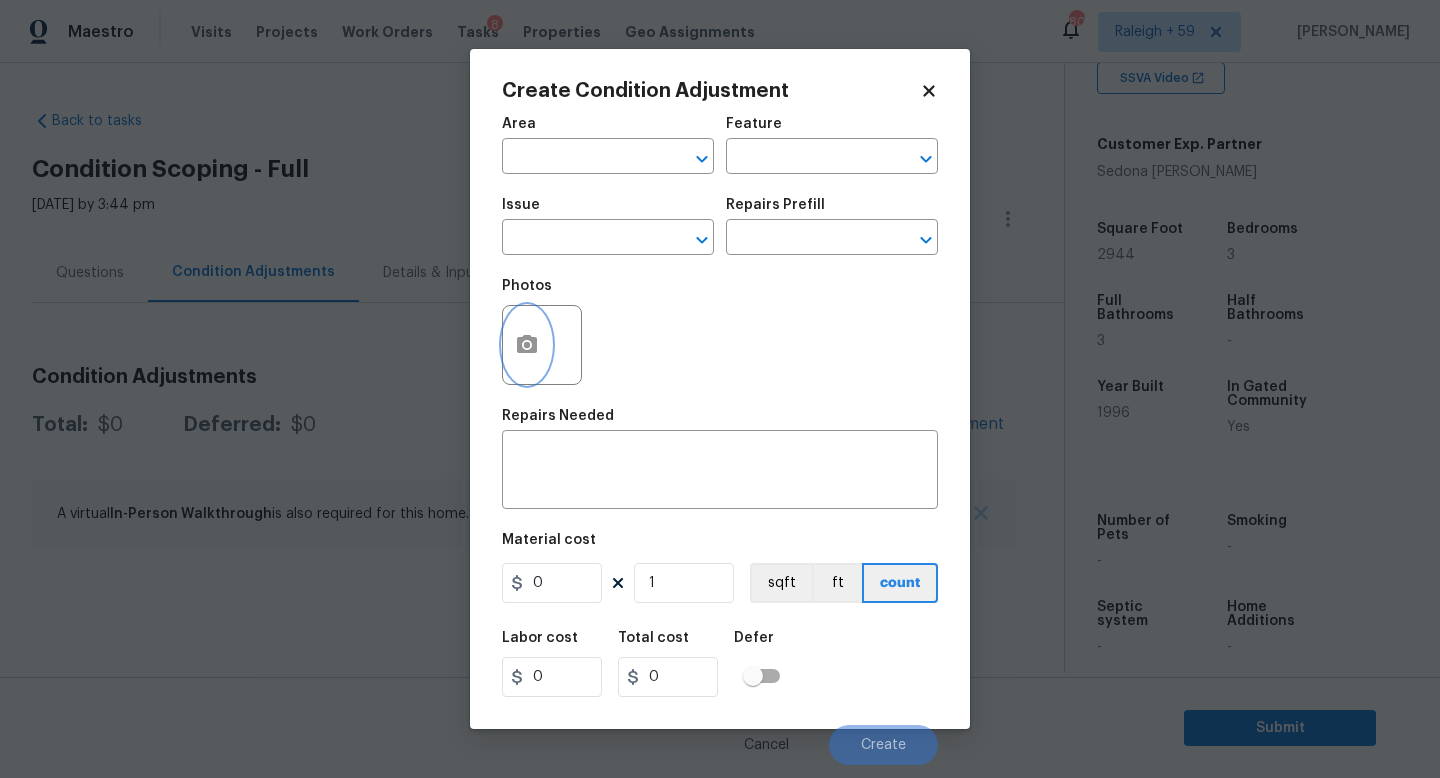 click 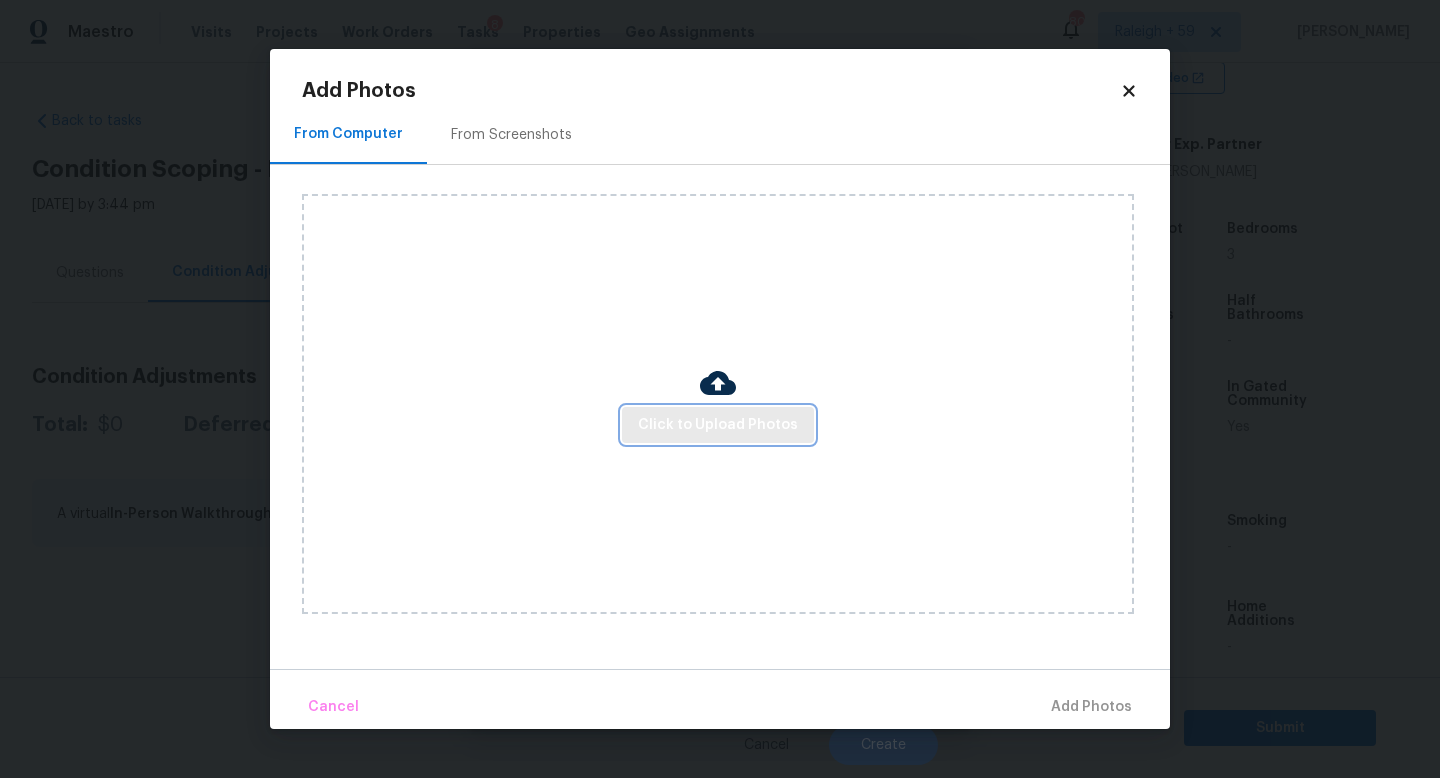 click on "Click to Upload Photos" at bounding box center (718, 425) 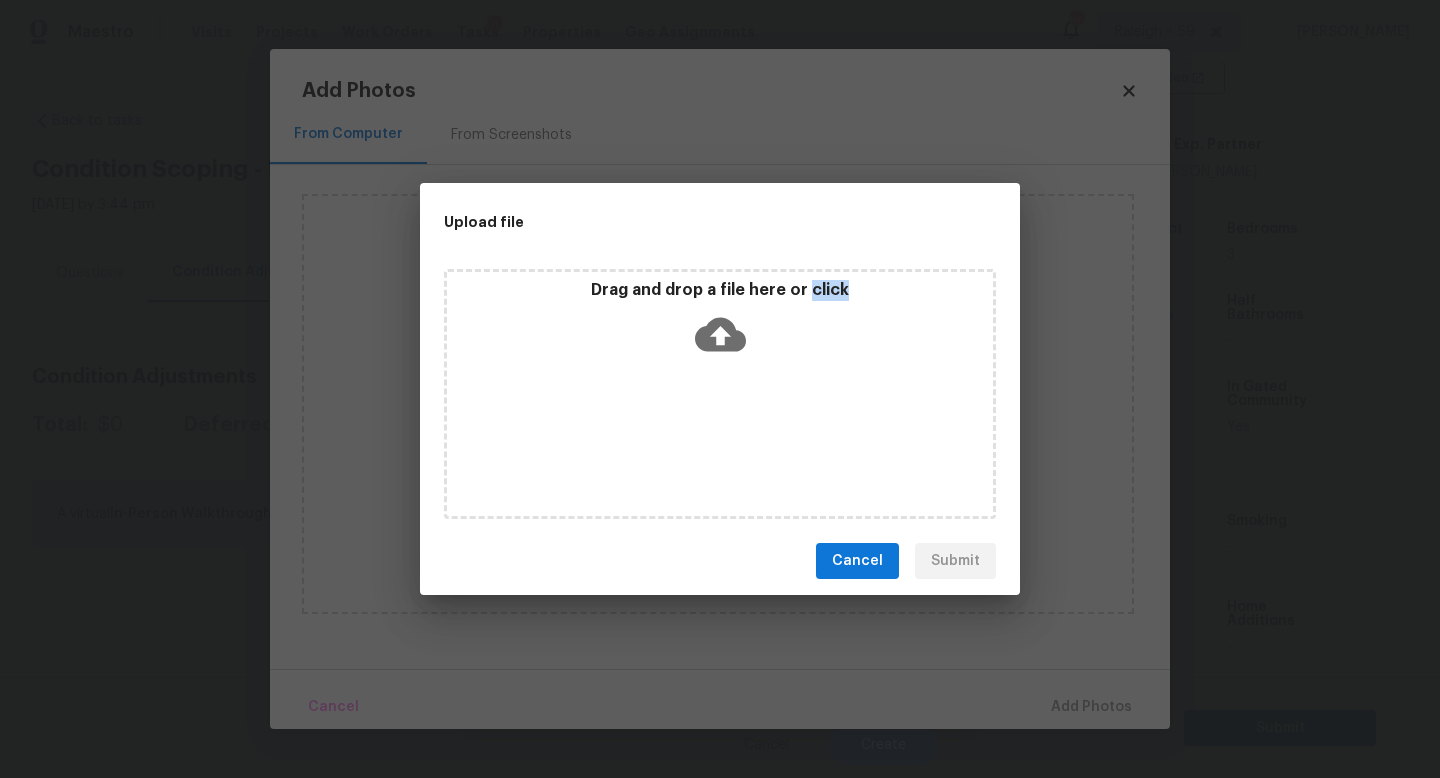 click on "Drag and drop a file here or click" at bounding box center (720, 394) 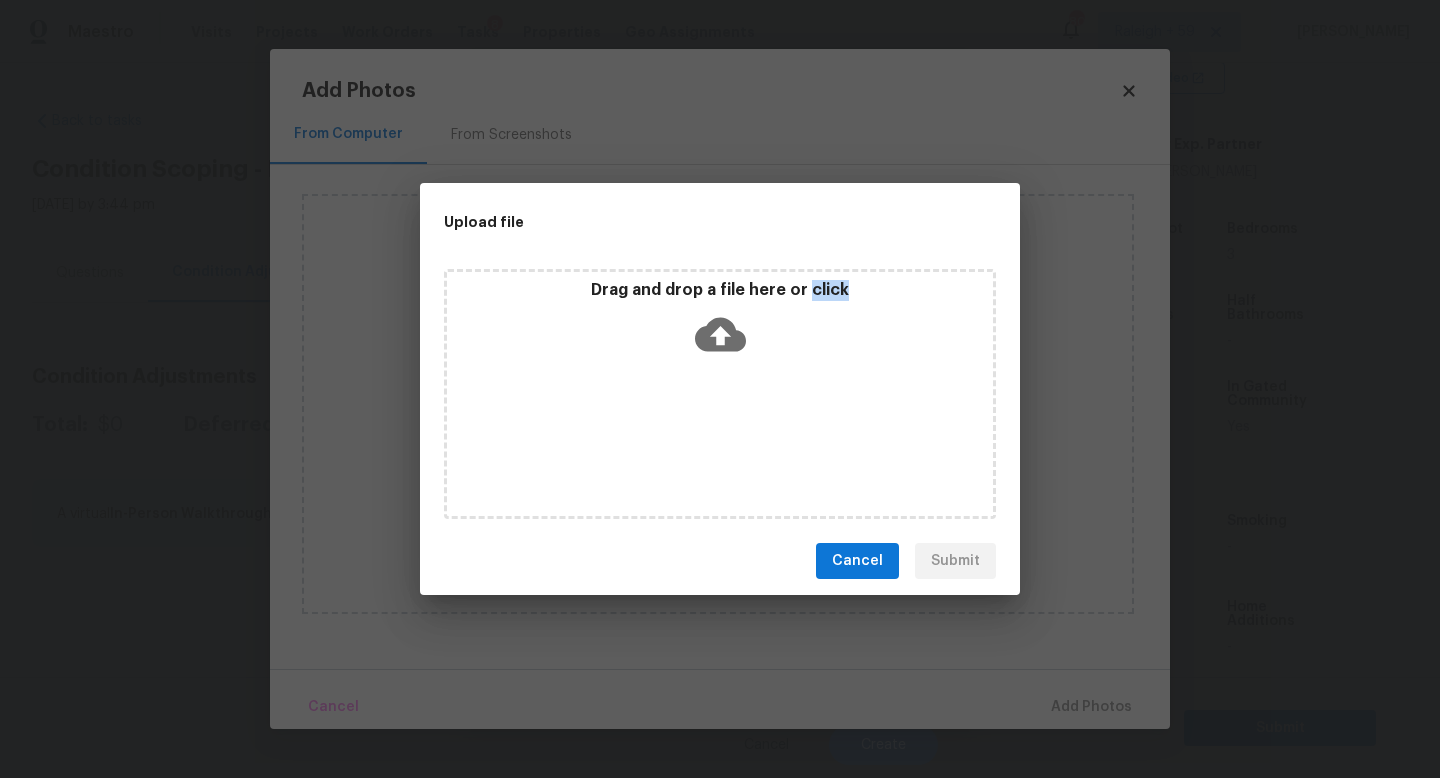 type 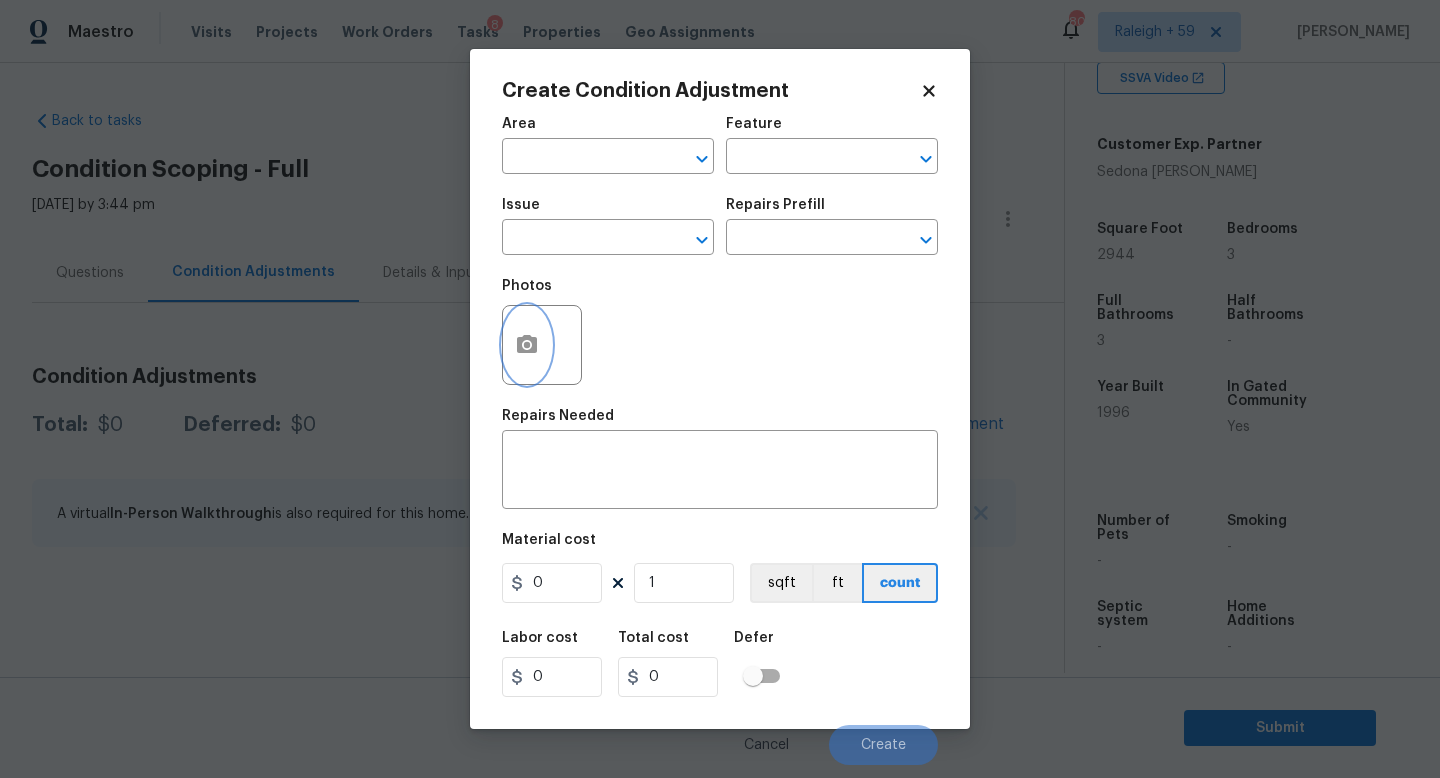 type 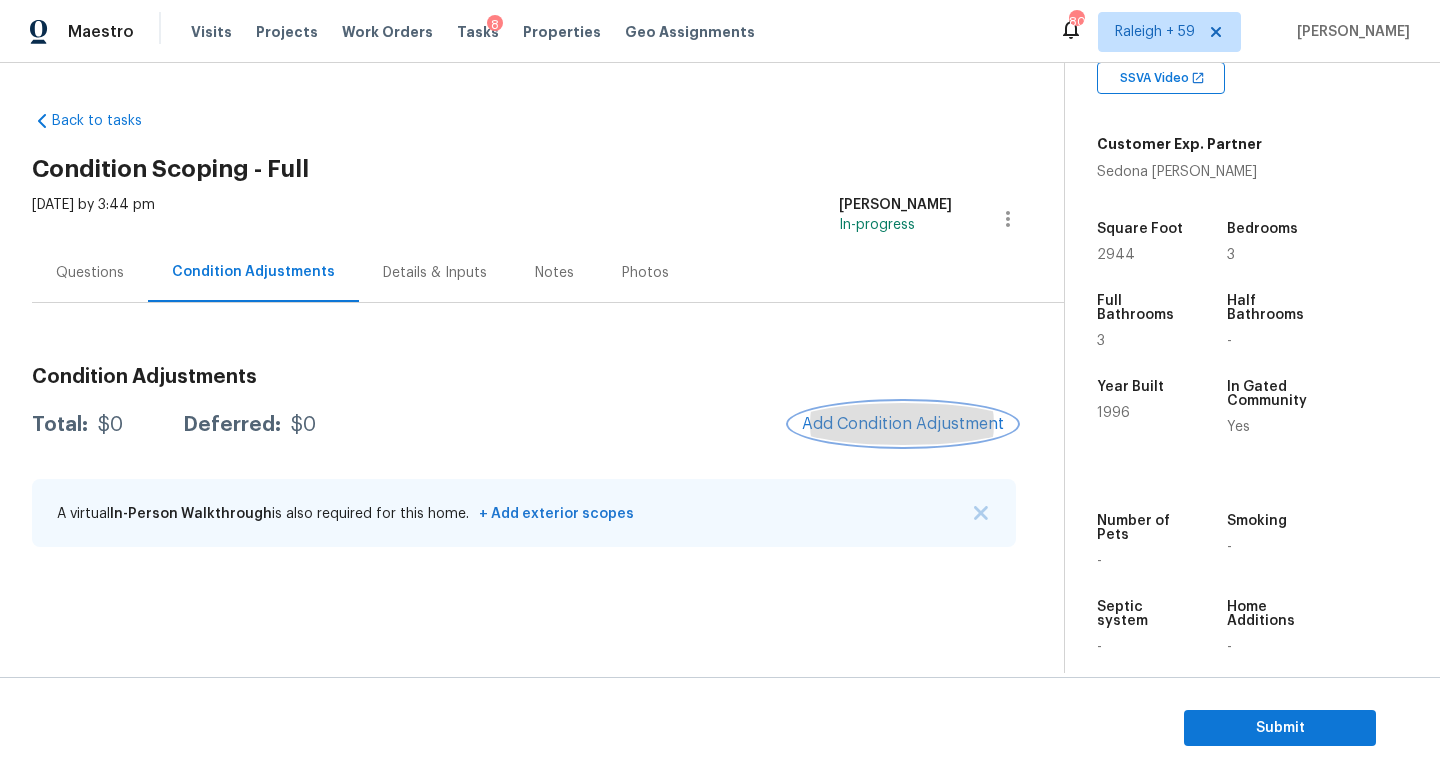 click on "Add Condition Adjustment" at bounding box center [903, 424] 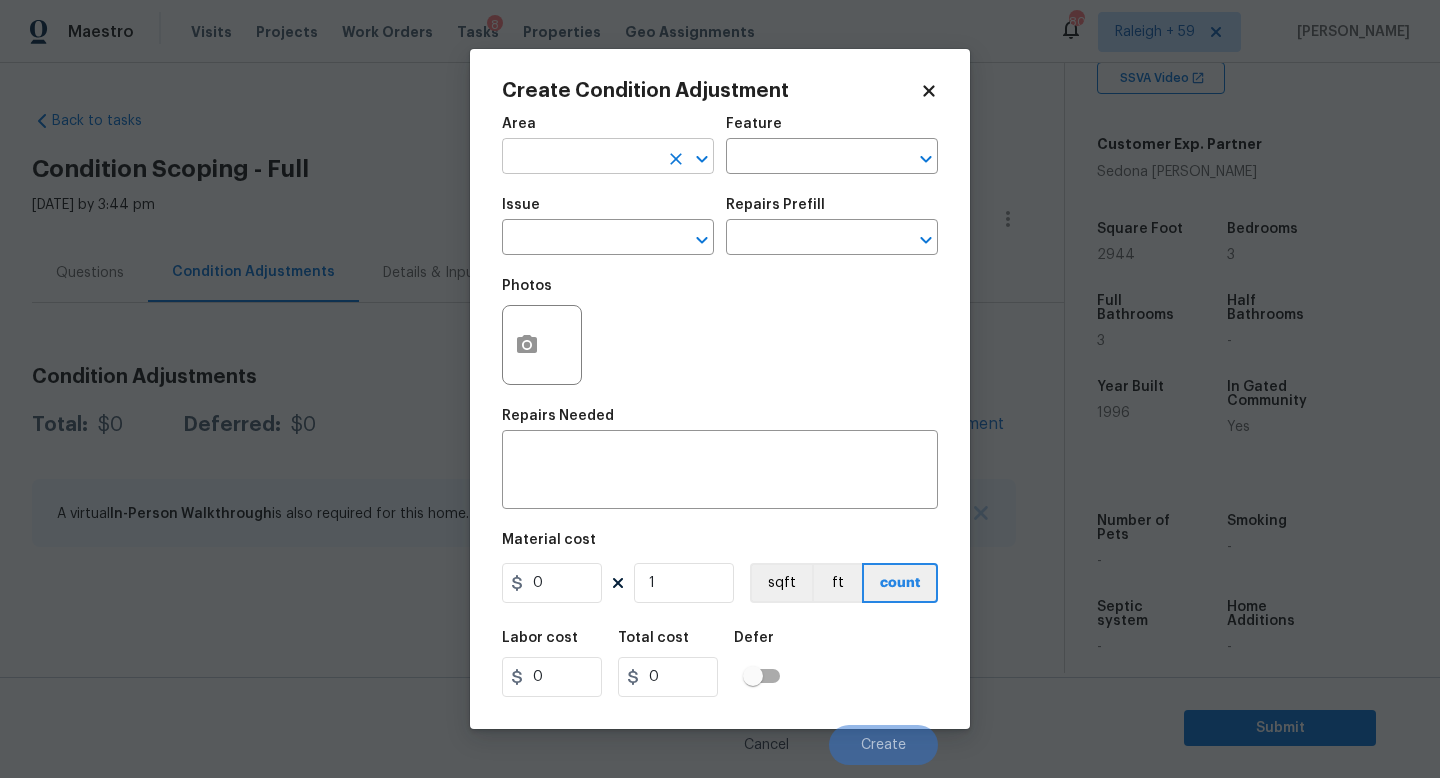 click at bounding box center [580, 158] 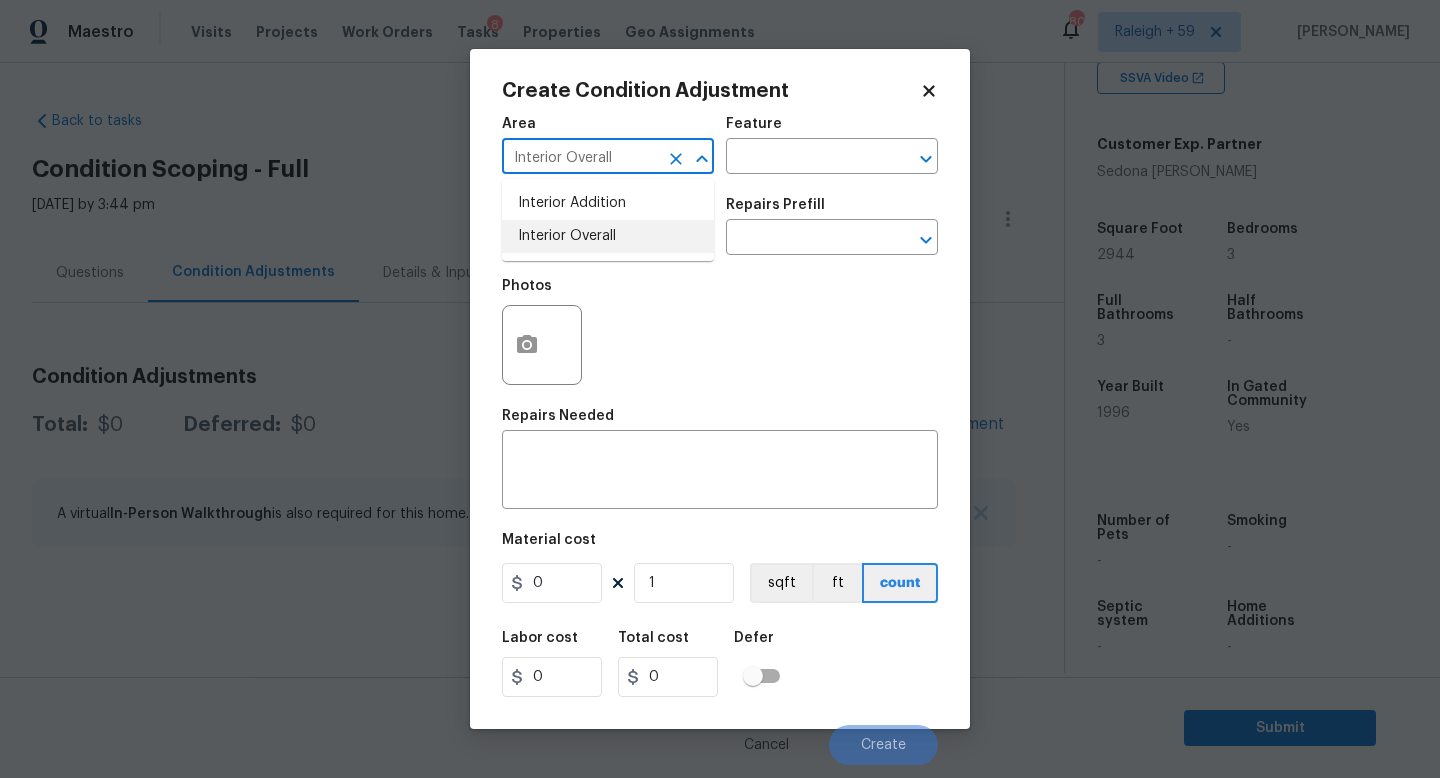 type on "Interior Overall" 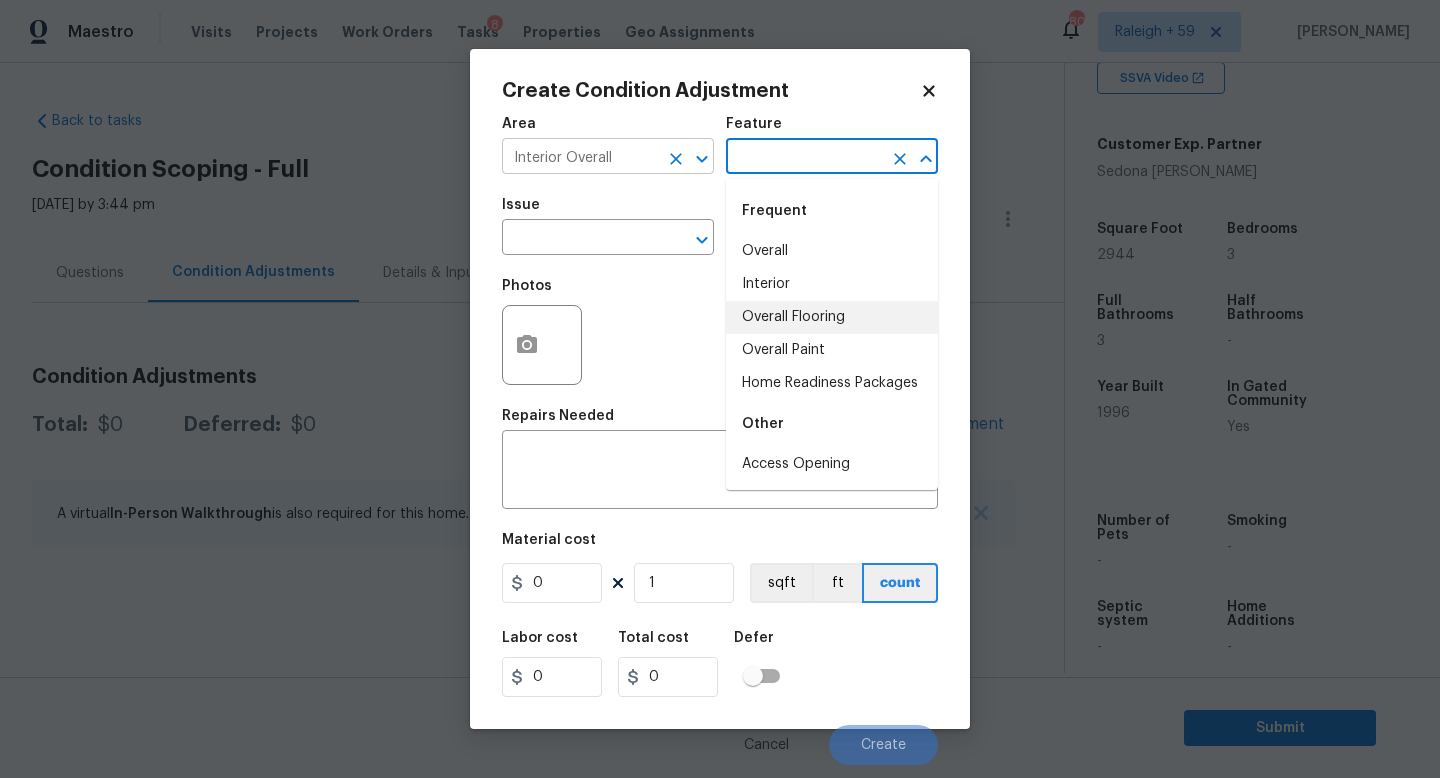 type on "Overall Flooring" 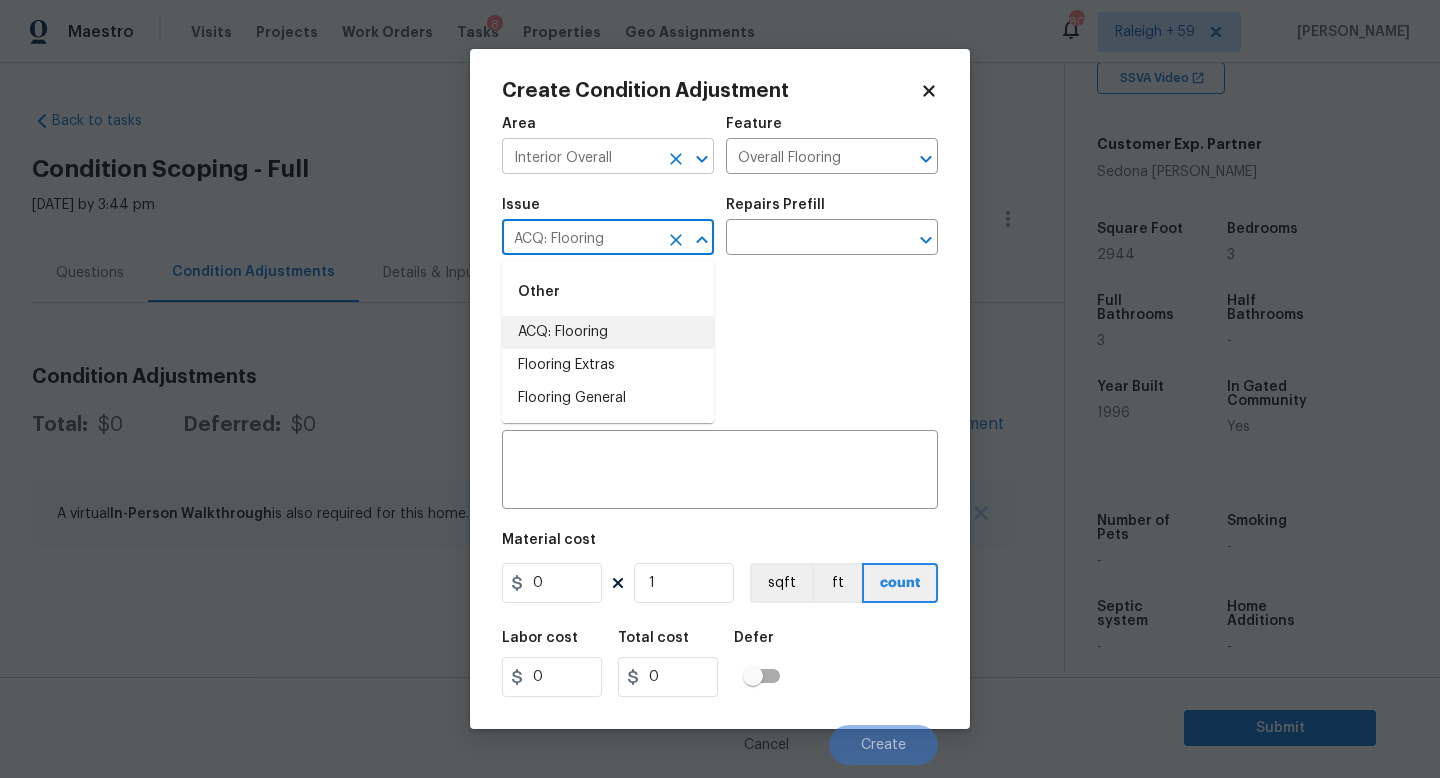 type on "ACQ: Flooring" 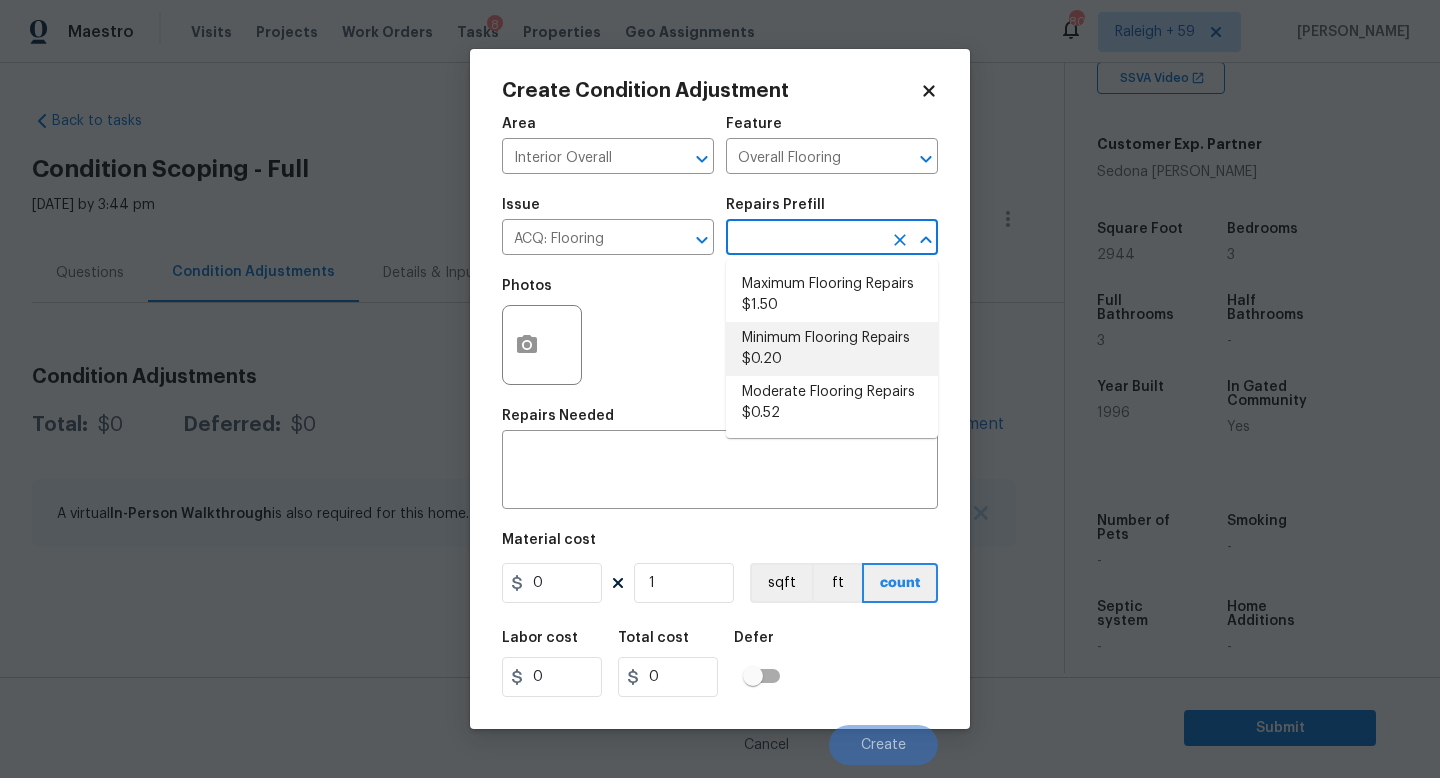 click on "Minimum Flooring Repairs $0.20" at bounding box center (832, 349) 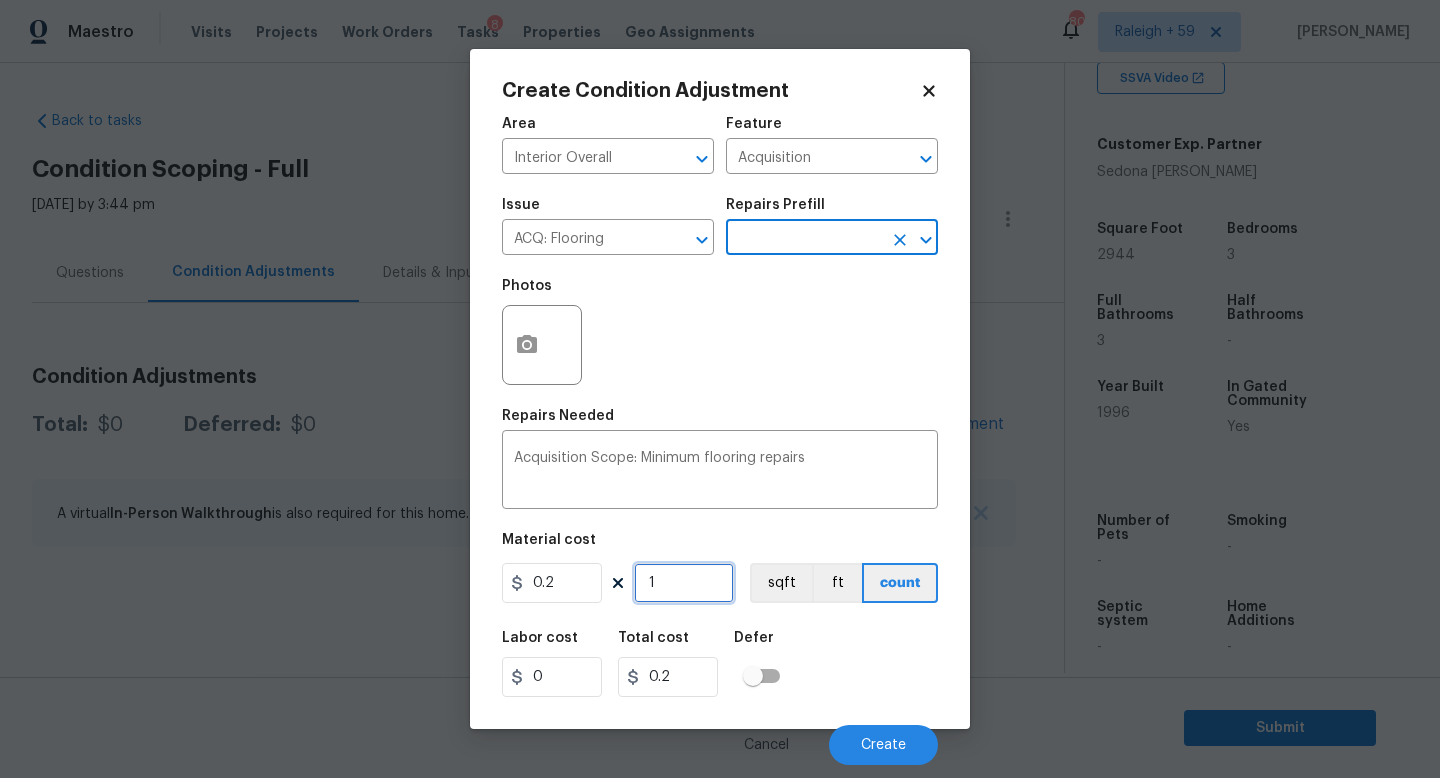 click on "1" at bounding box center [684, 583] 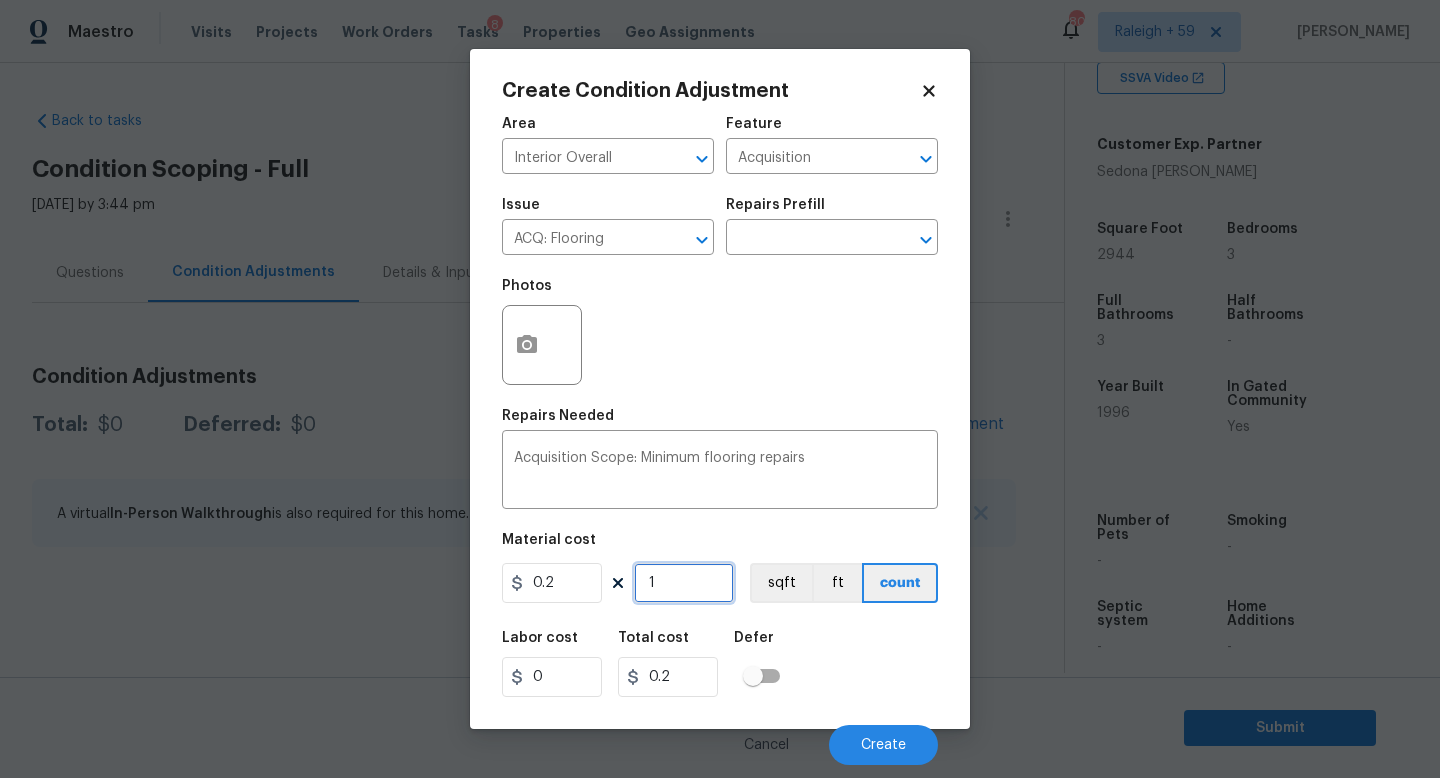 type on "0" 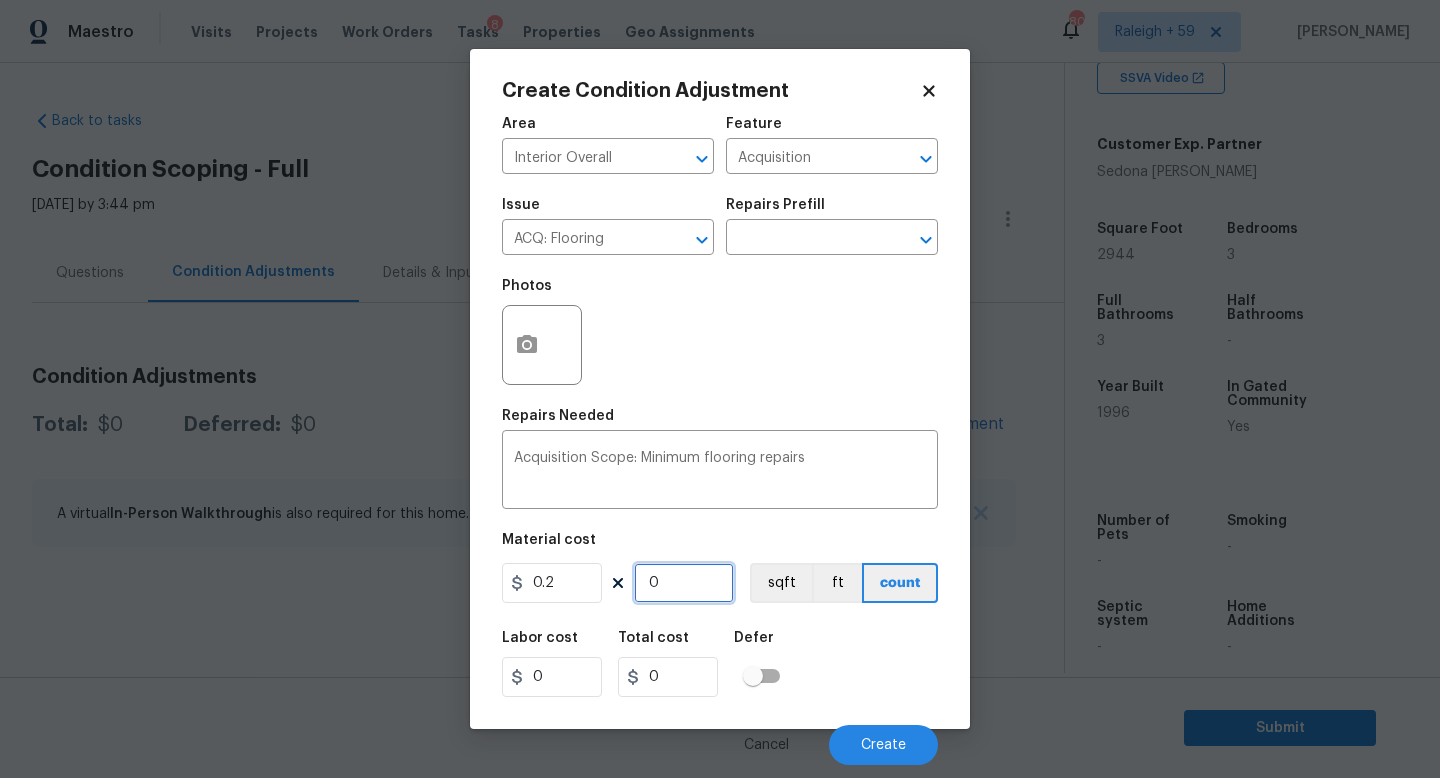 type on "2" 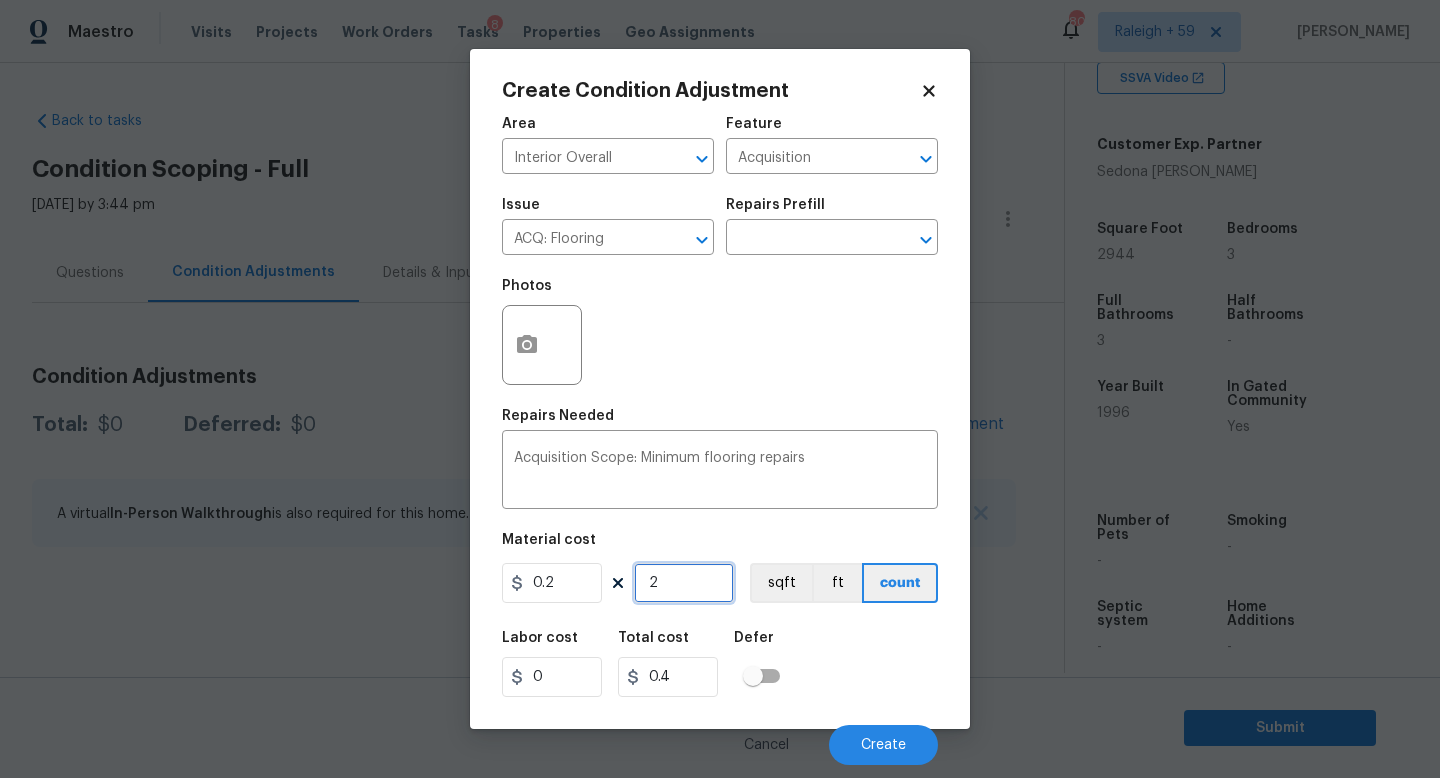 type on "29" 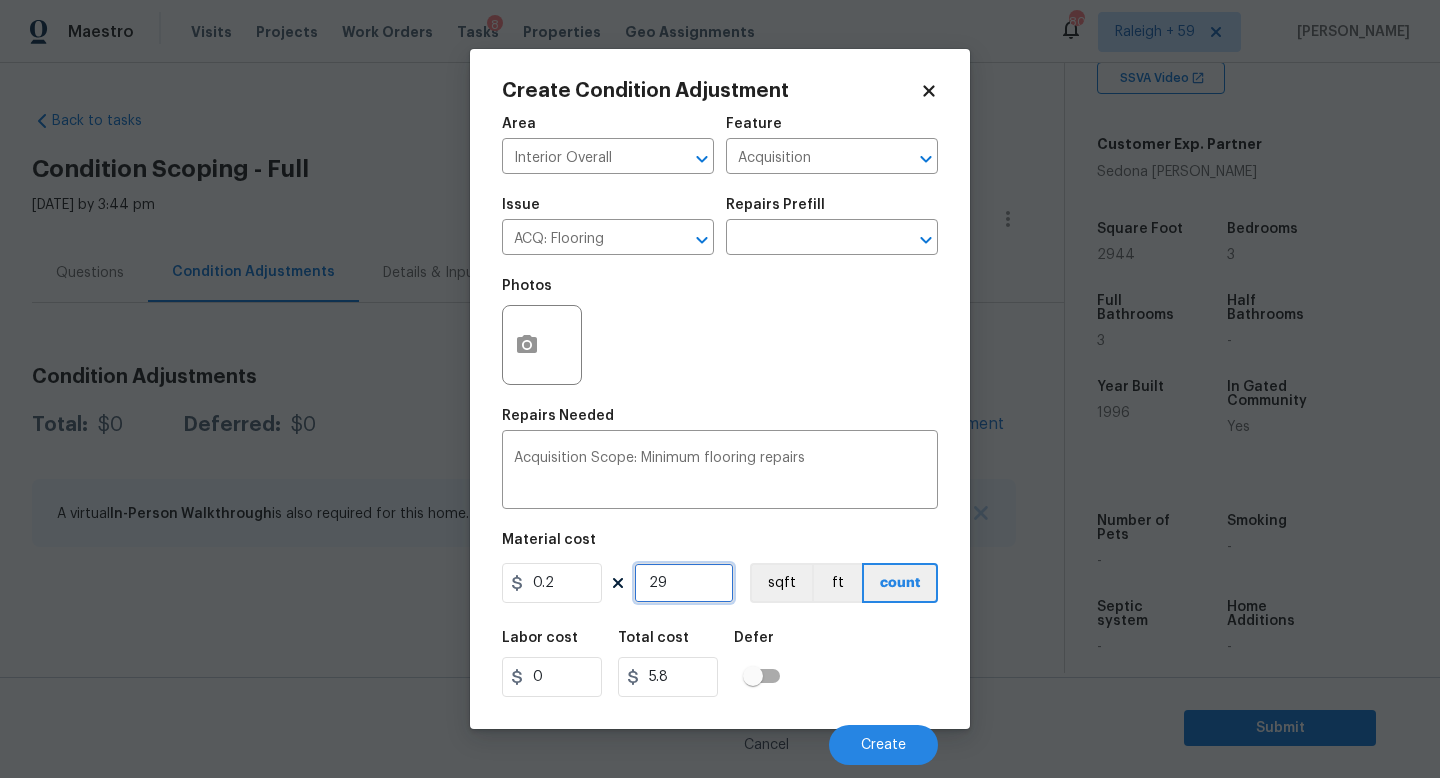 type on "294" 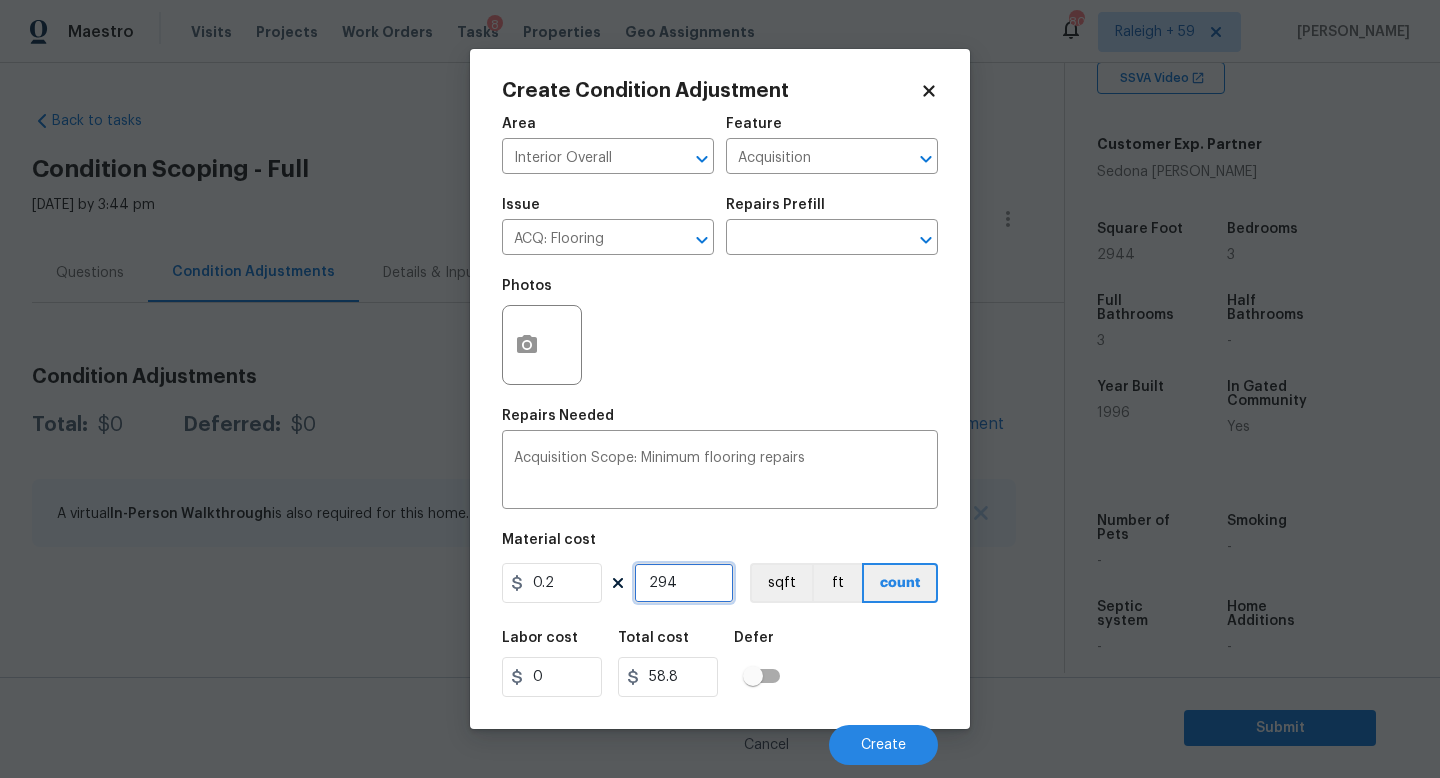 type on "2944" 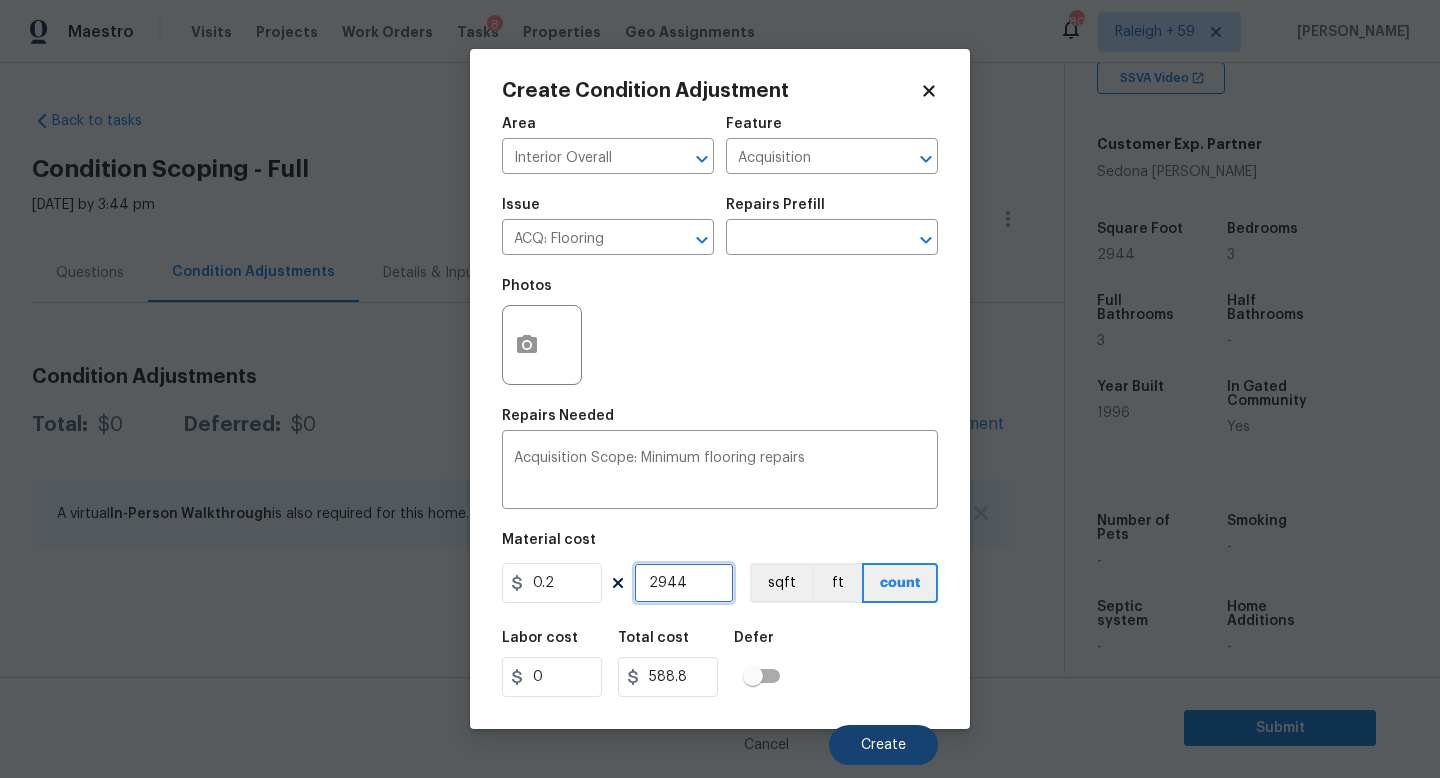 type on "2944" 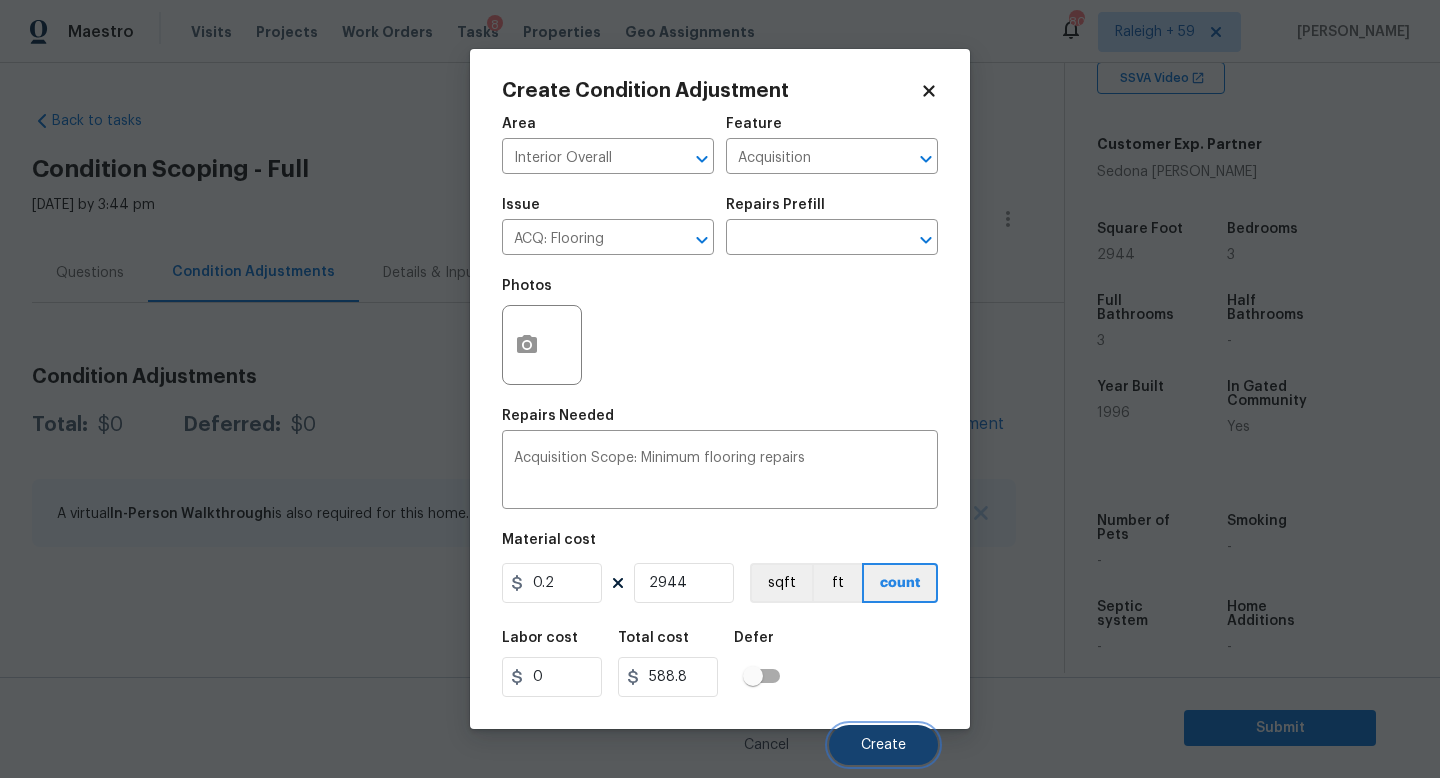 click on "Create" at bounding box center (883, 745) 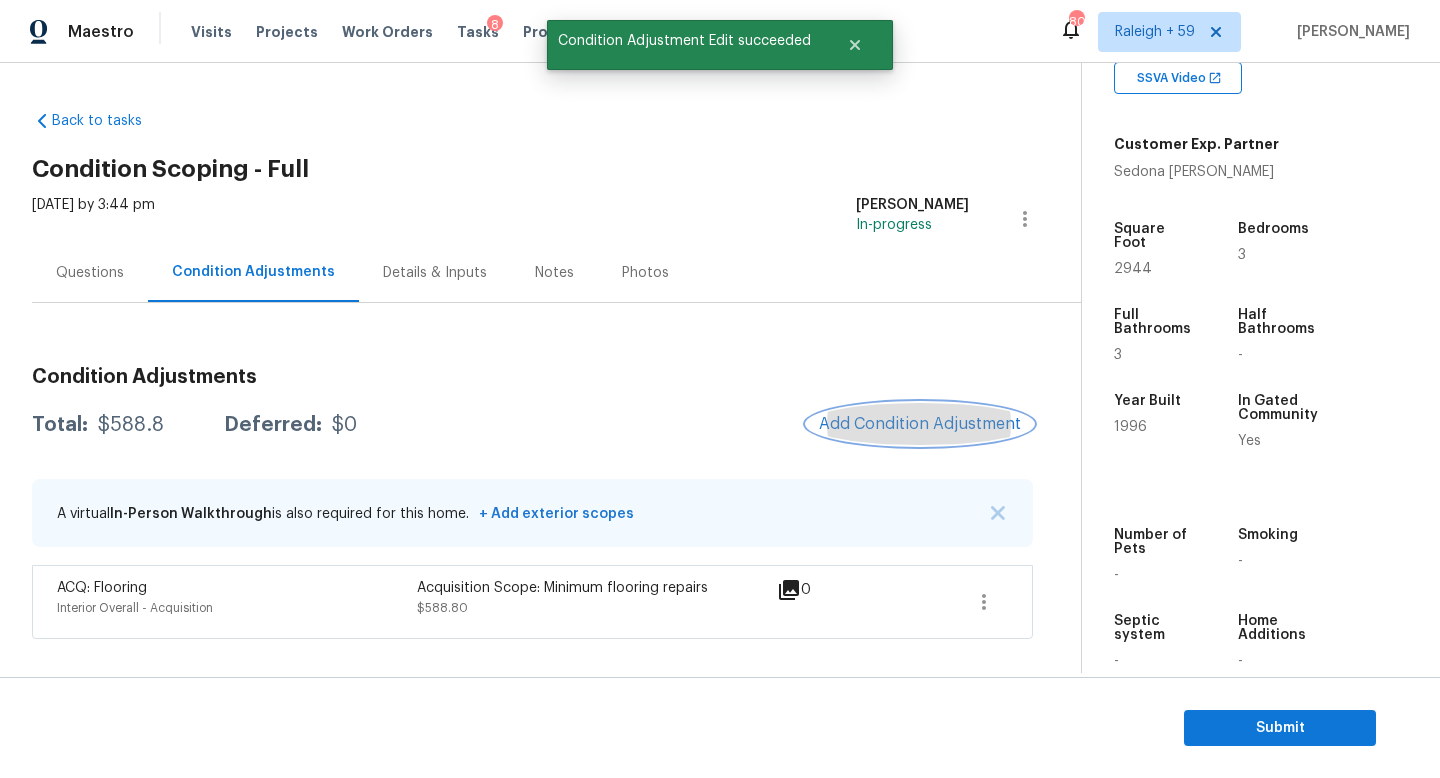 click on "Add Condition Adjustment" at bounding box center [920, 424] 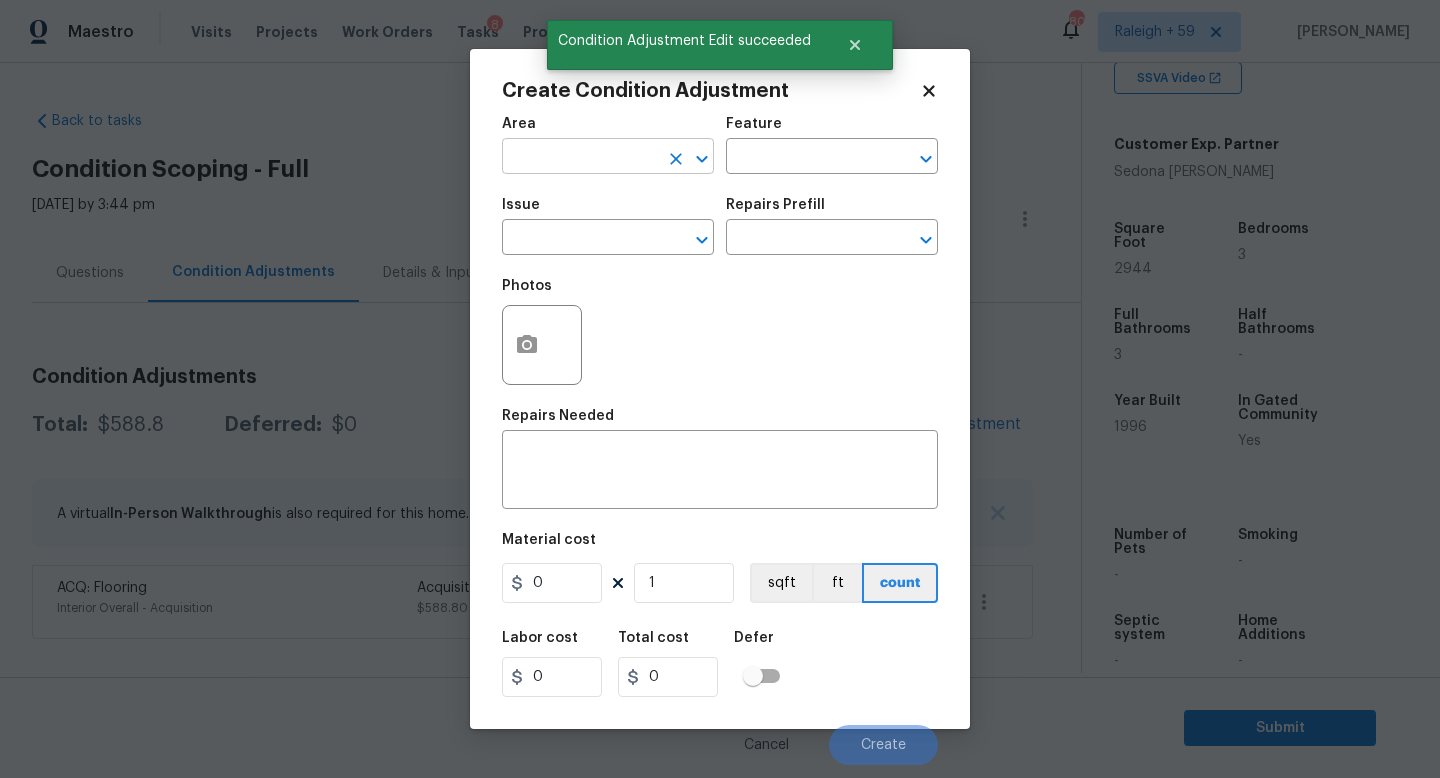 click at bounding box center (580, 158) 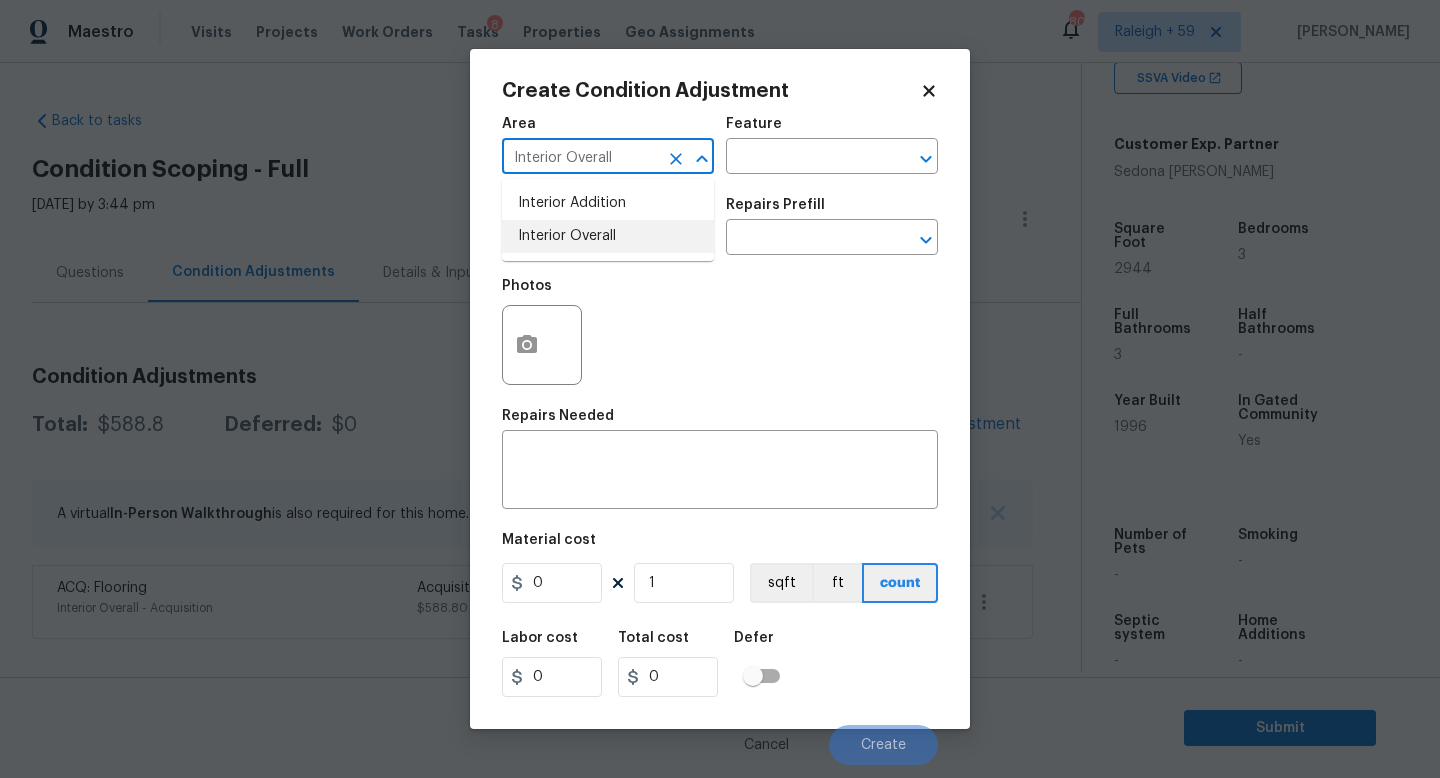 type on "Interior Overall" 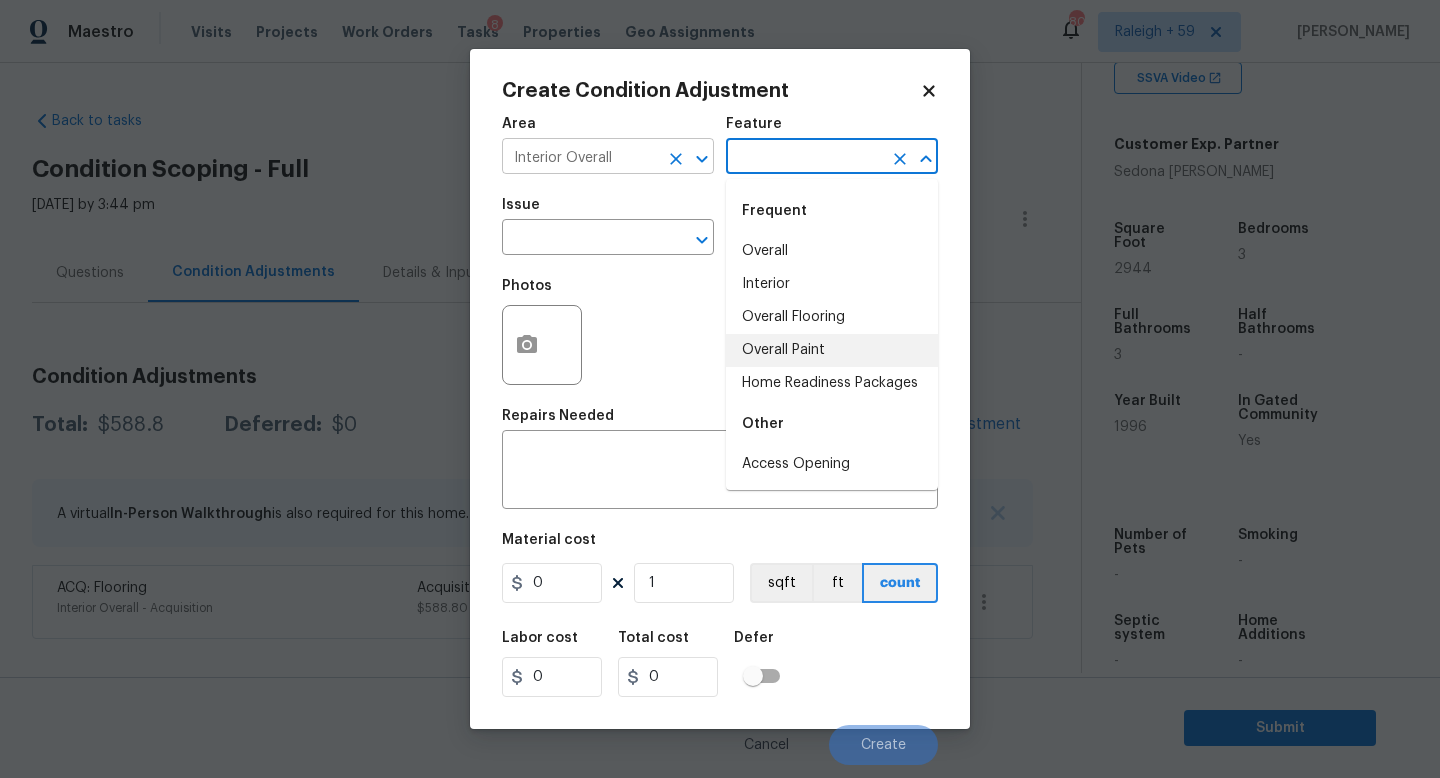 type on "Overall Paint" 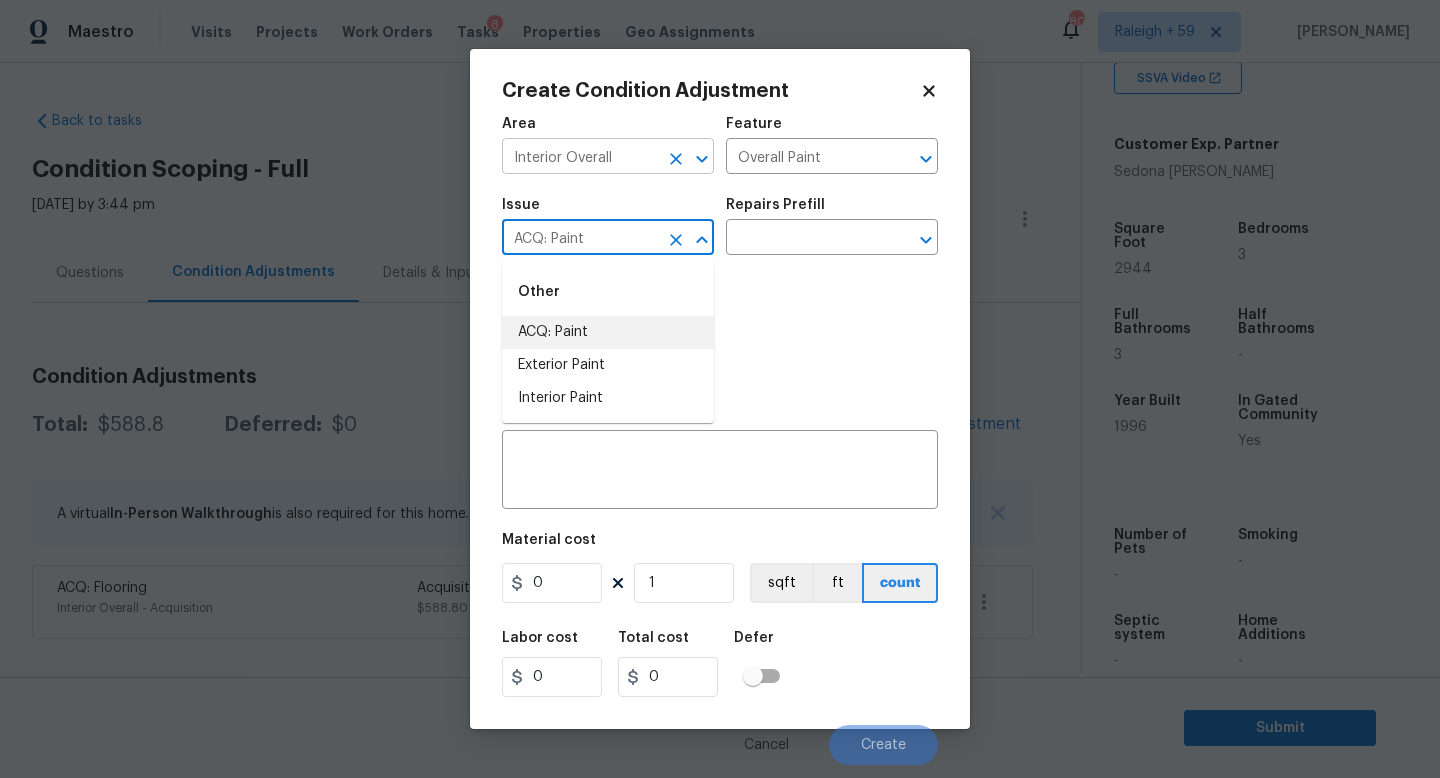 type on "ACQ: Paint" 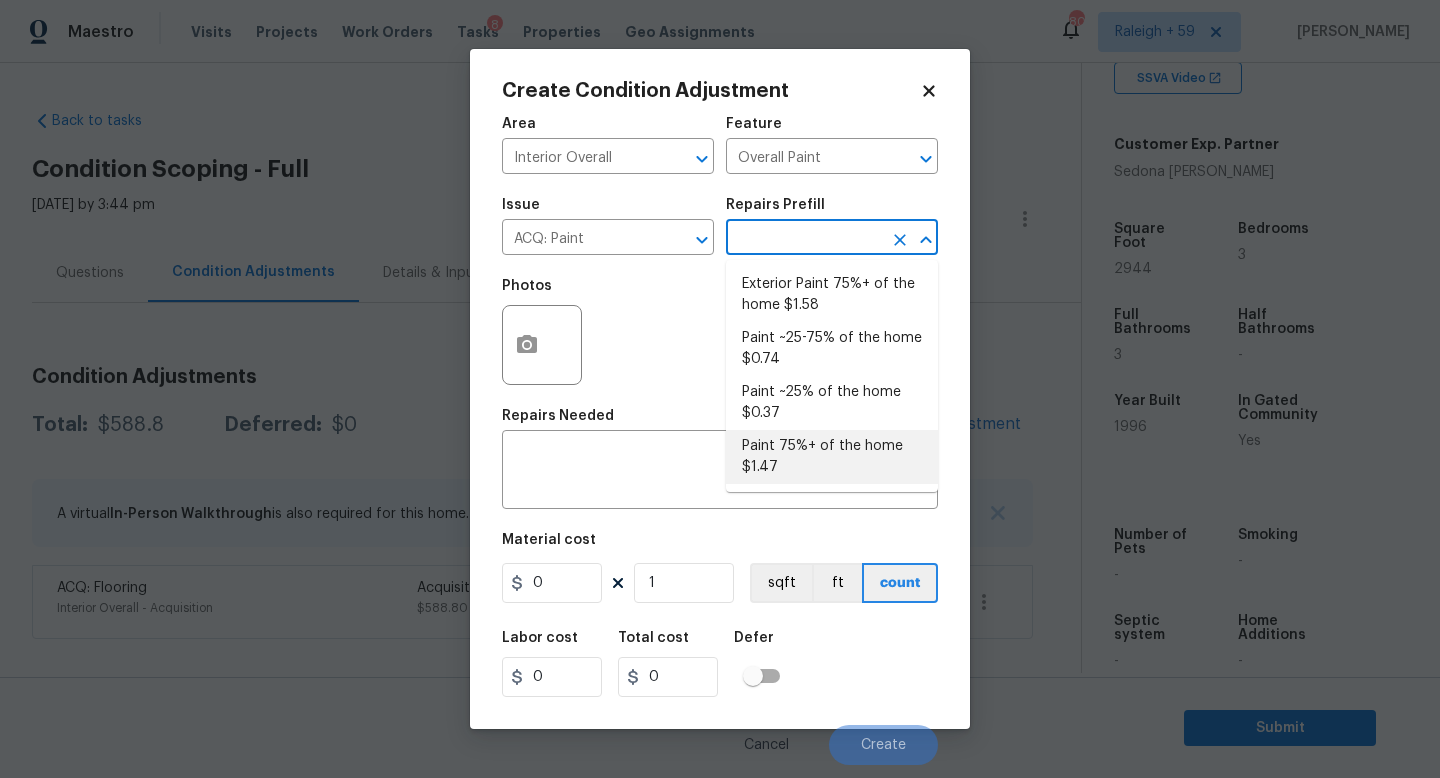 click on "Paint 75%+ of the home $1.47" at bounding box center [832, 457] 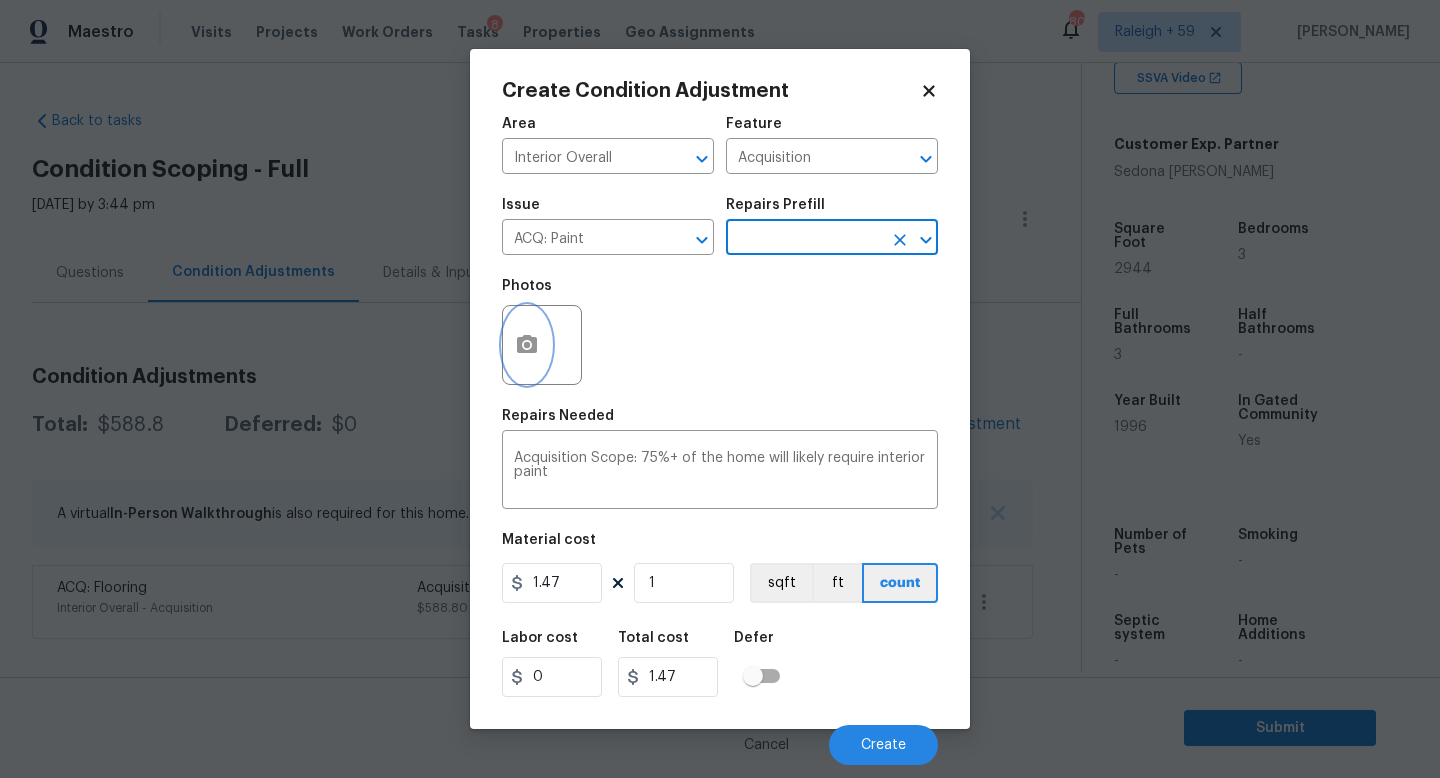 click at bounding box center [527, 345] 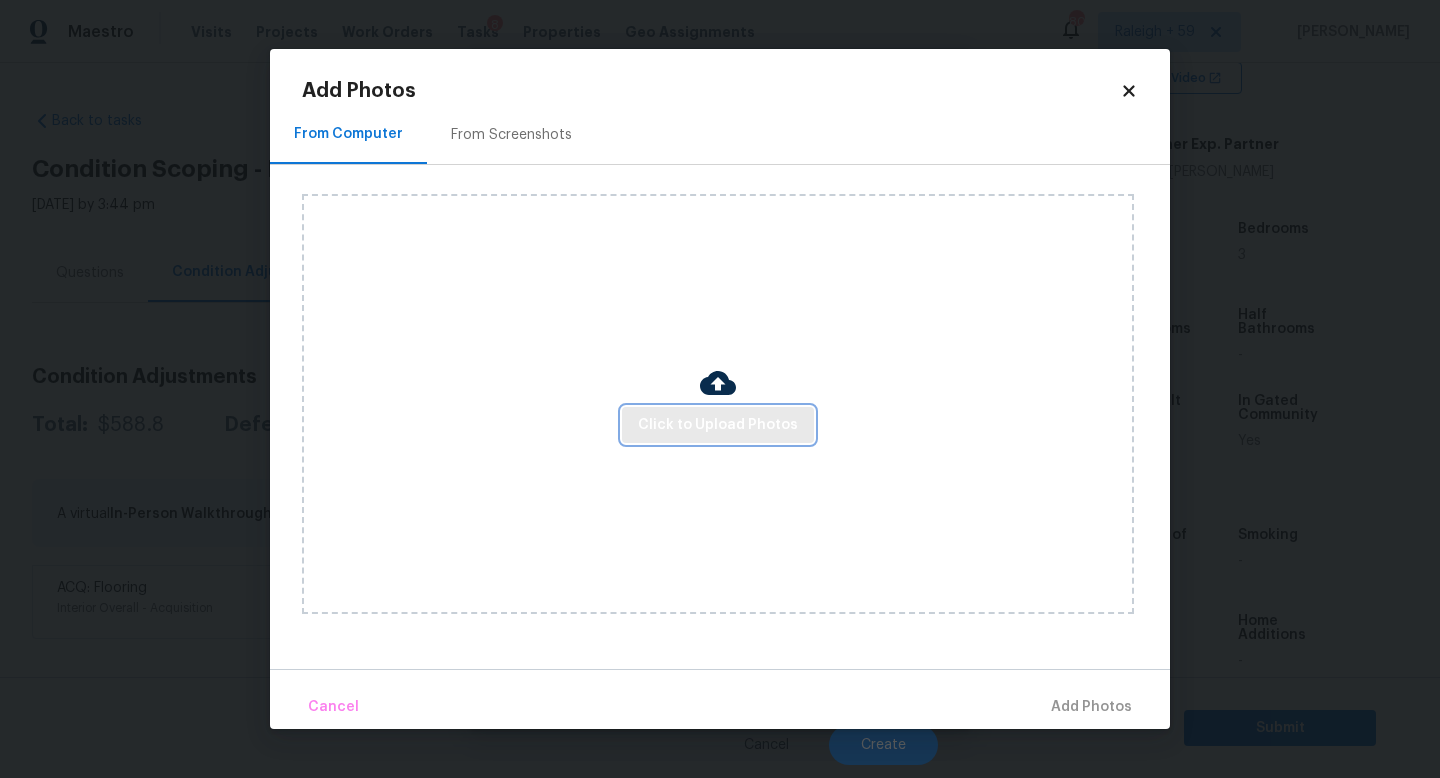 click on "Click to Upload Photos" at bounding box center (718, 425) 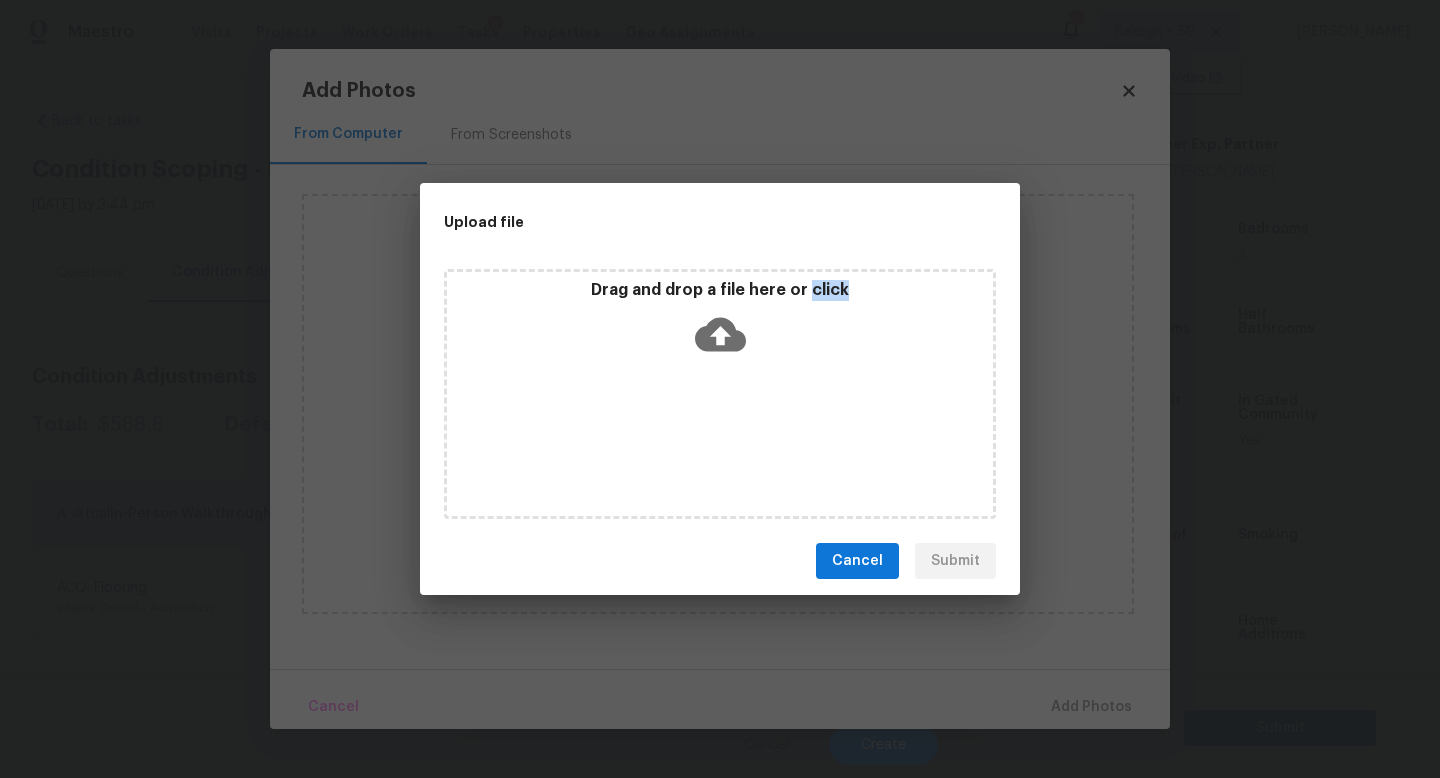 click on "Drag and drop a file here or click" at bounding box center (720, 394) 